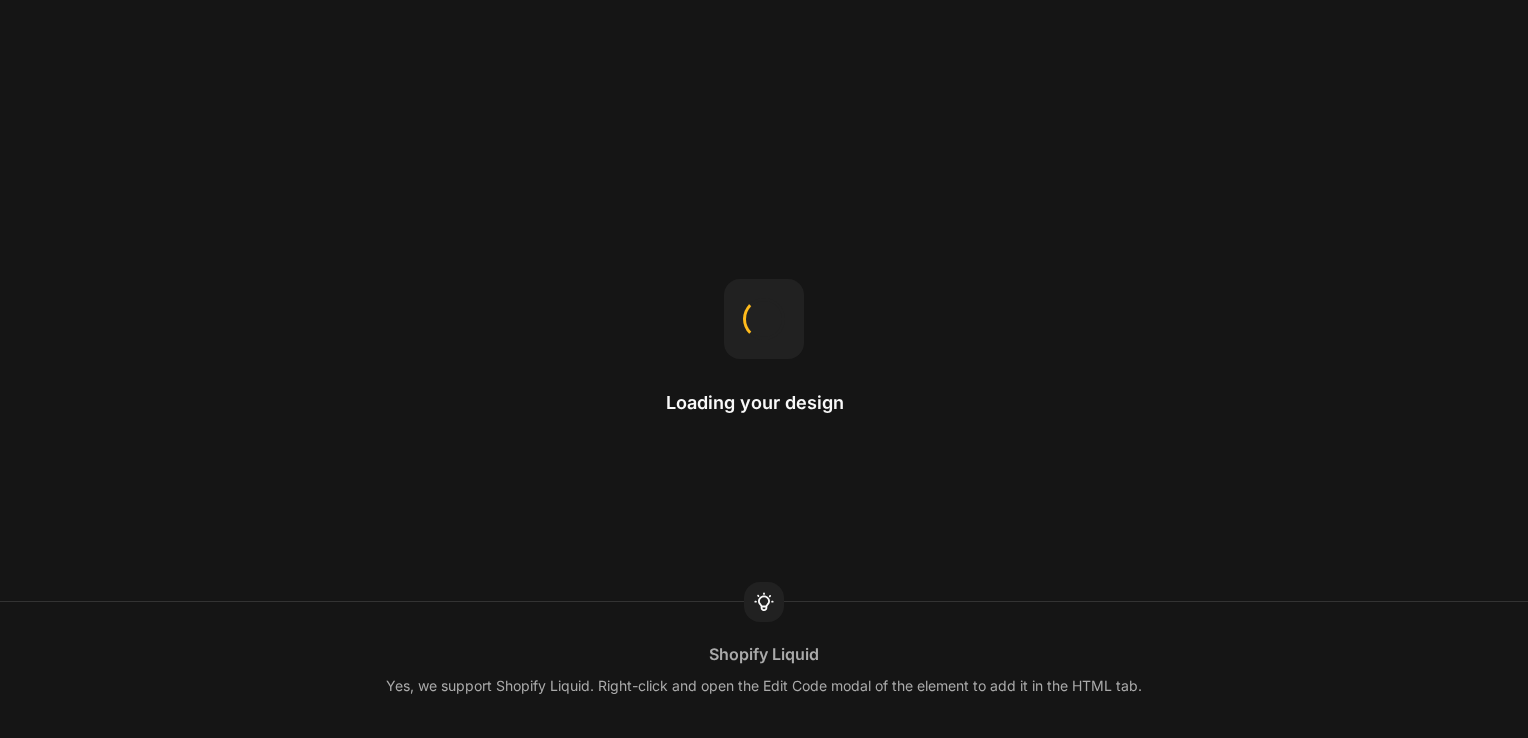 scroll, scrollTop: 0, scrollLeft: 0, axis: both 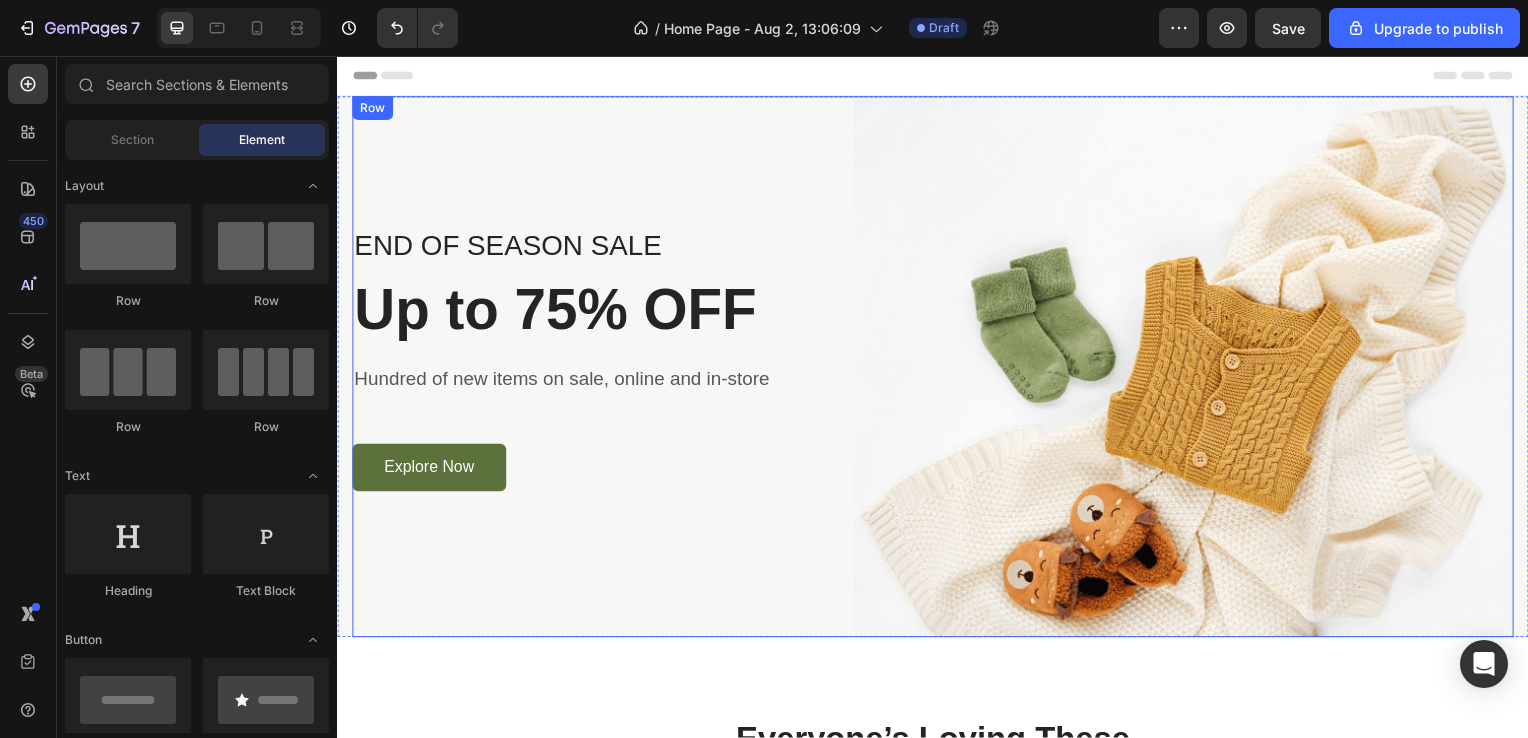 click on "END OF SEASON SALE Text block Up to 75% OFF Heading Hundred of new items on sale, online and in-store Text block Explore Now Button Row" at bounding box center (589, 369) 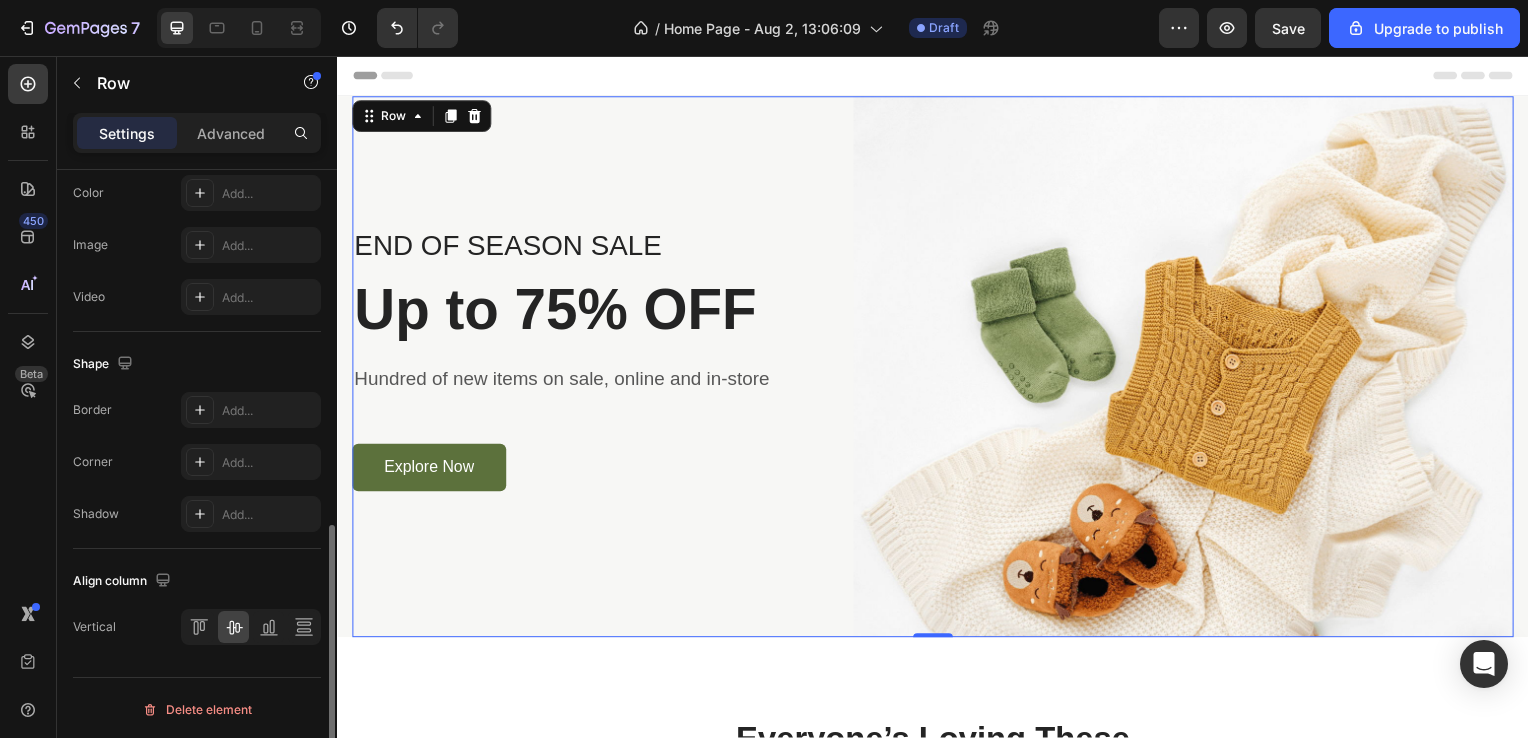scroll, scrollTop: 820, scrollLeft: 0, axis: vertical 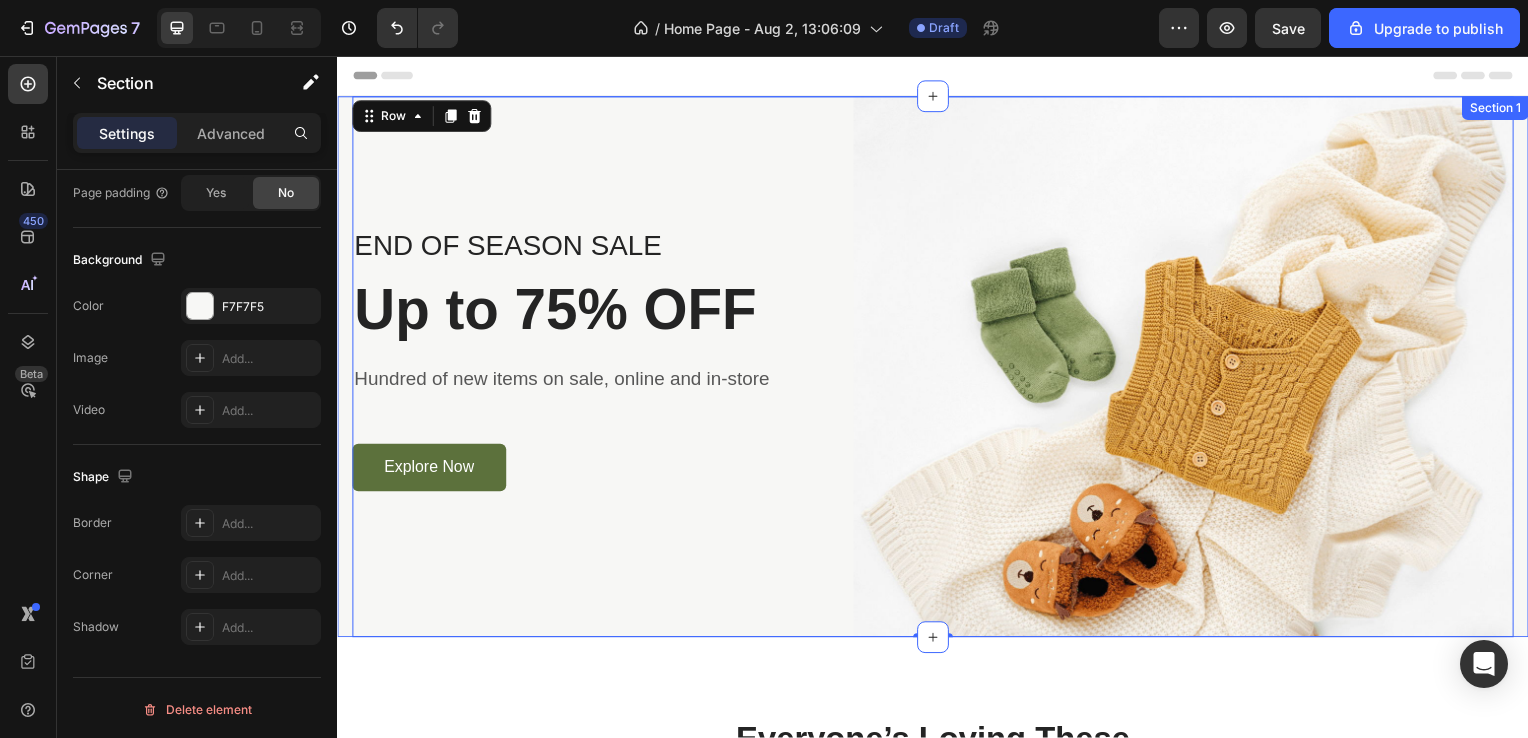click on "END OF SEASON SALE Text block Up to 75% OFF Heading Hundred of new items on sale, online and in-store Text block Explore Now Button Row Image Row   0 Section 1" at bounding box center [937, 369] 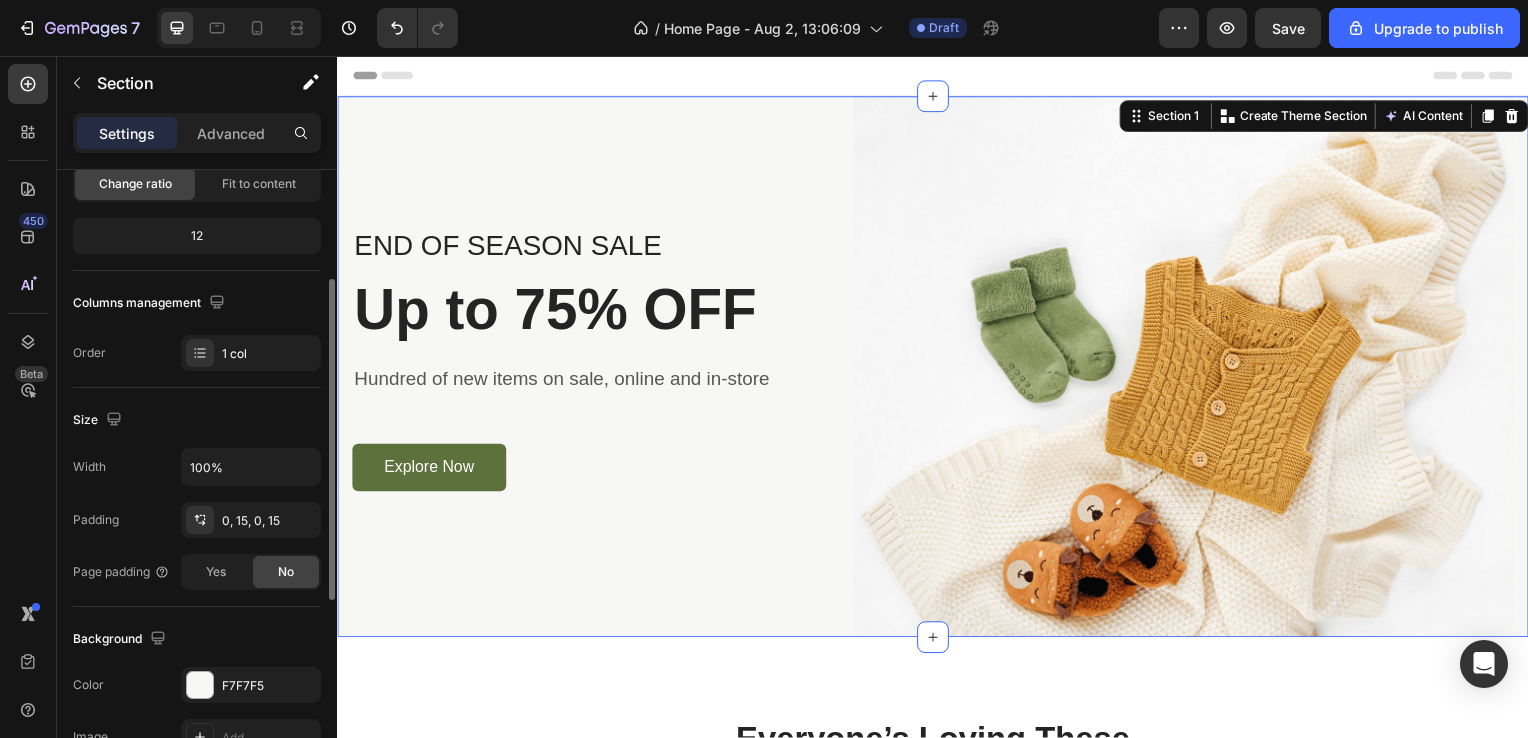 scroll, scrollTop: 0, scrollLeft: 0, axis: both 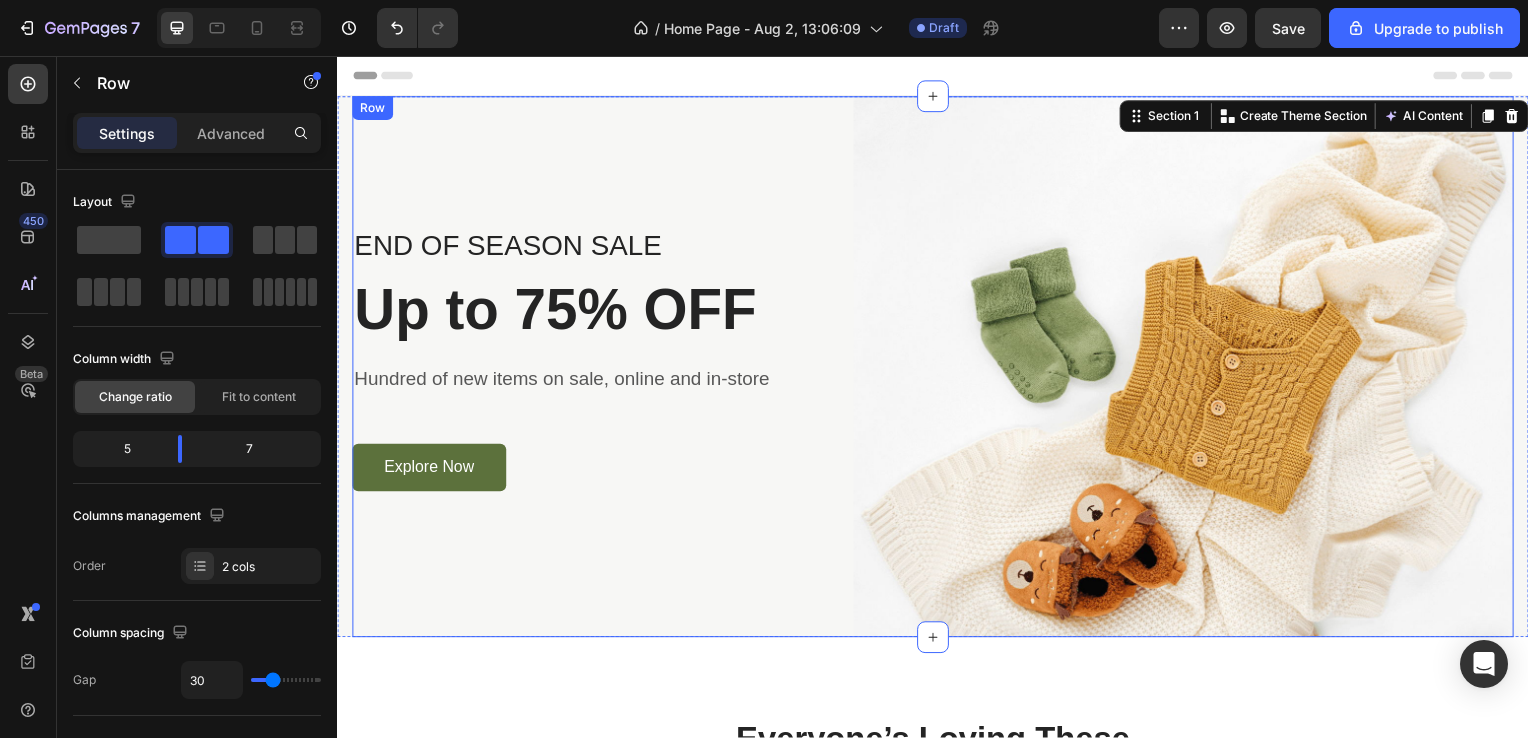 click on "END OF SEASON SALE Text block Up to 75% OFF Heading Hundred of new items on sale, online and in-store Text block Explore Now Button Row" at bounding box center (589, 369) 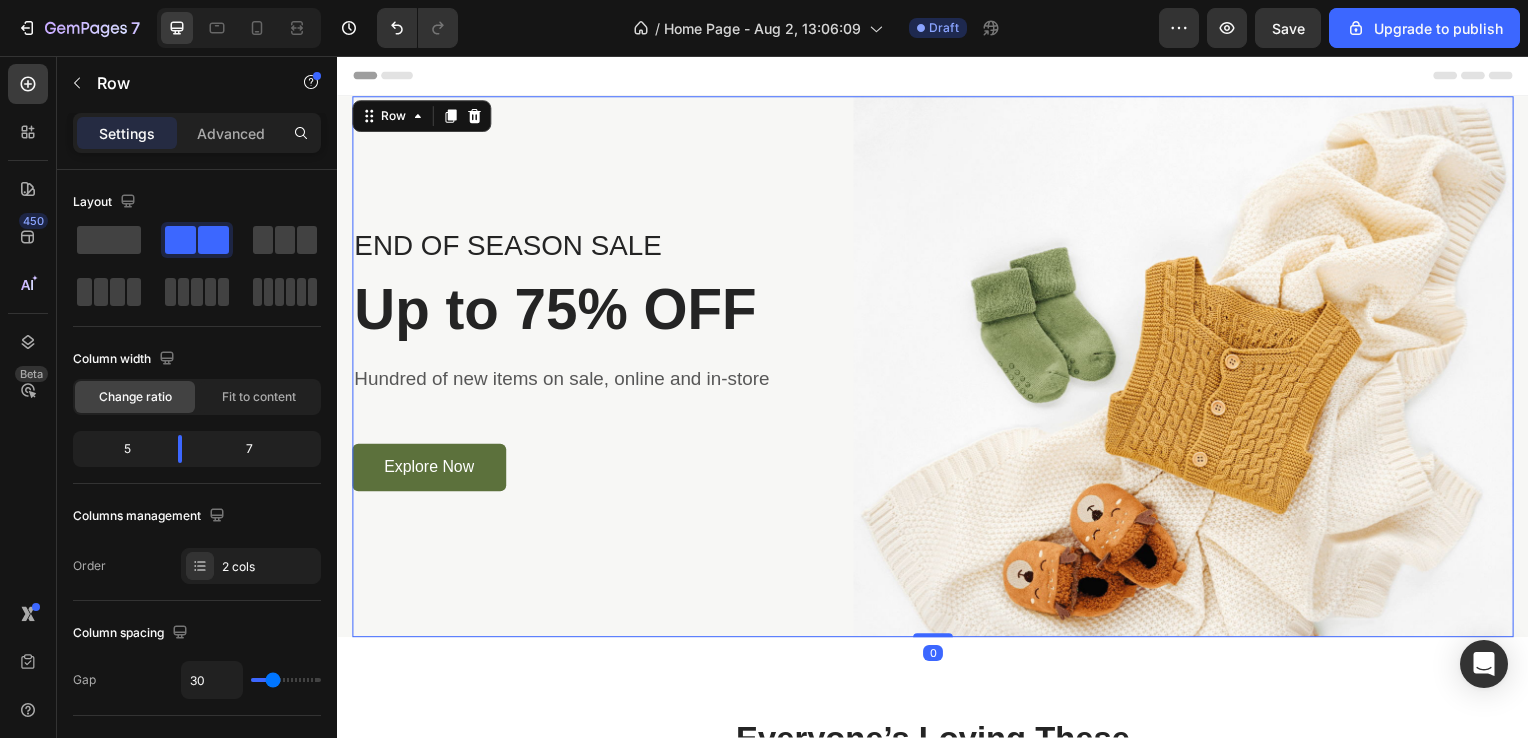 click on "END OF SEASON SALE Text block Up to 75% OFF Heading Hundred of new items on sale, online and in-store Text block Explore Now Button Row" at bounding box center (589, 369) 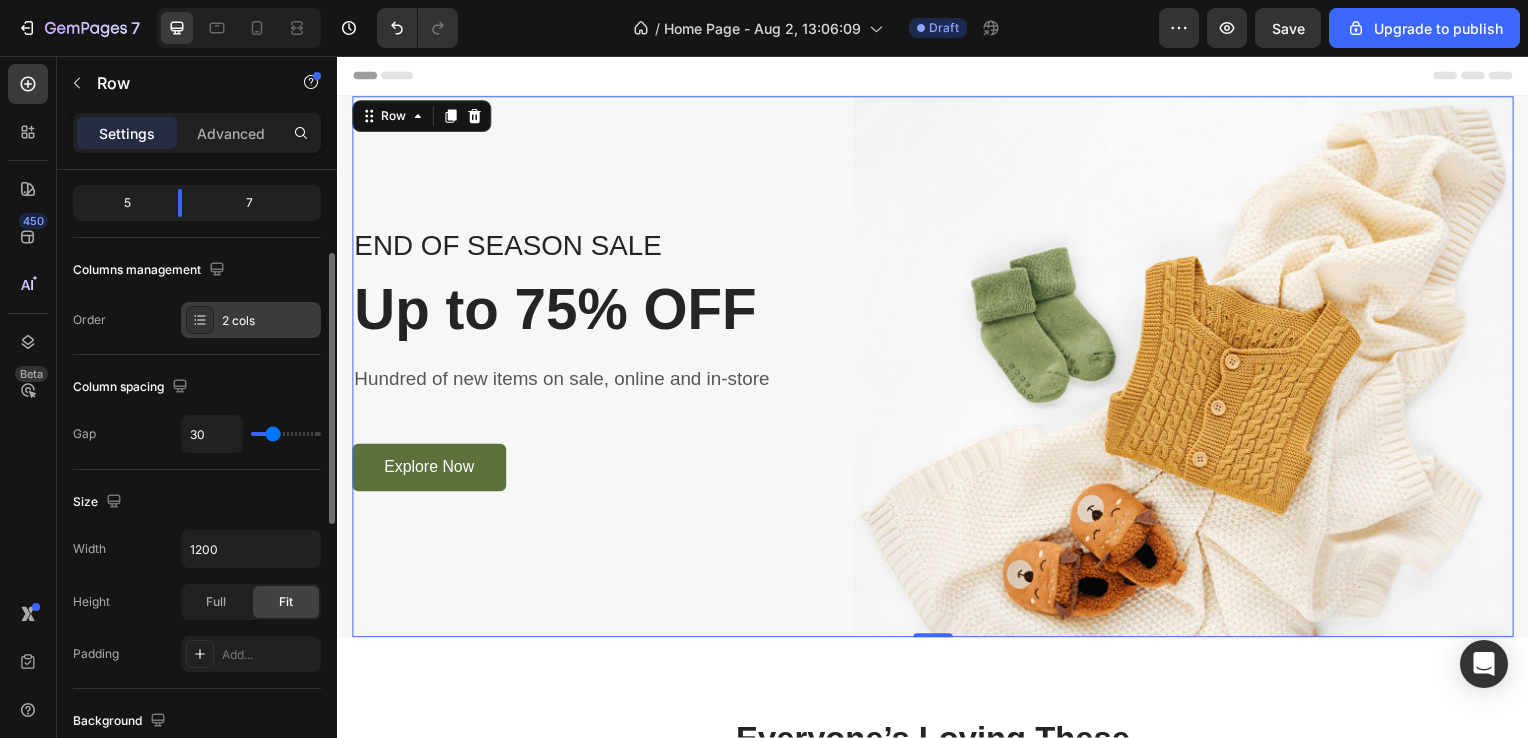 scroll, scrollTop: 247, scrollLeft: 0, axis: vertical 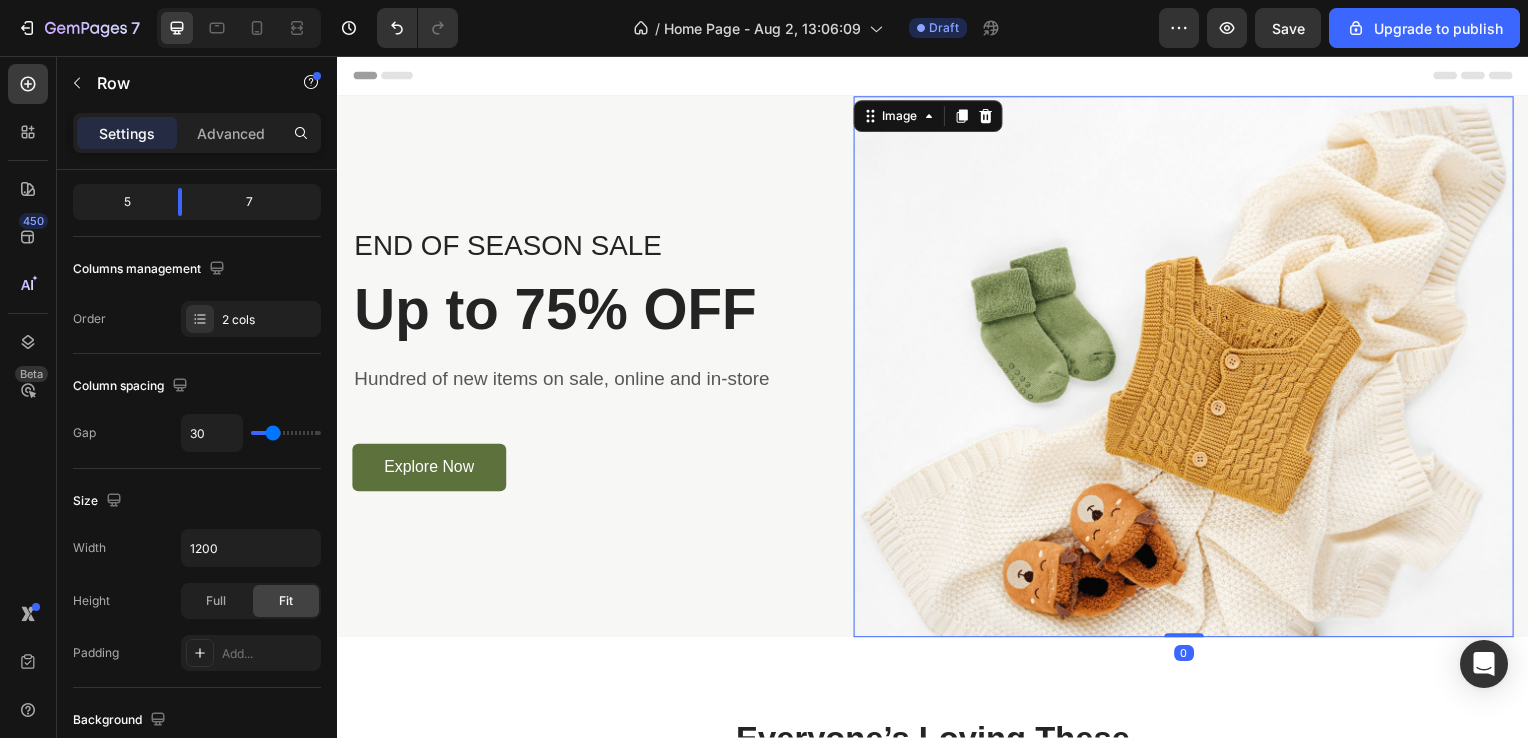 click at bounding box center (1189, 369) 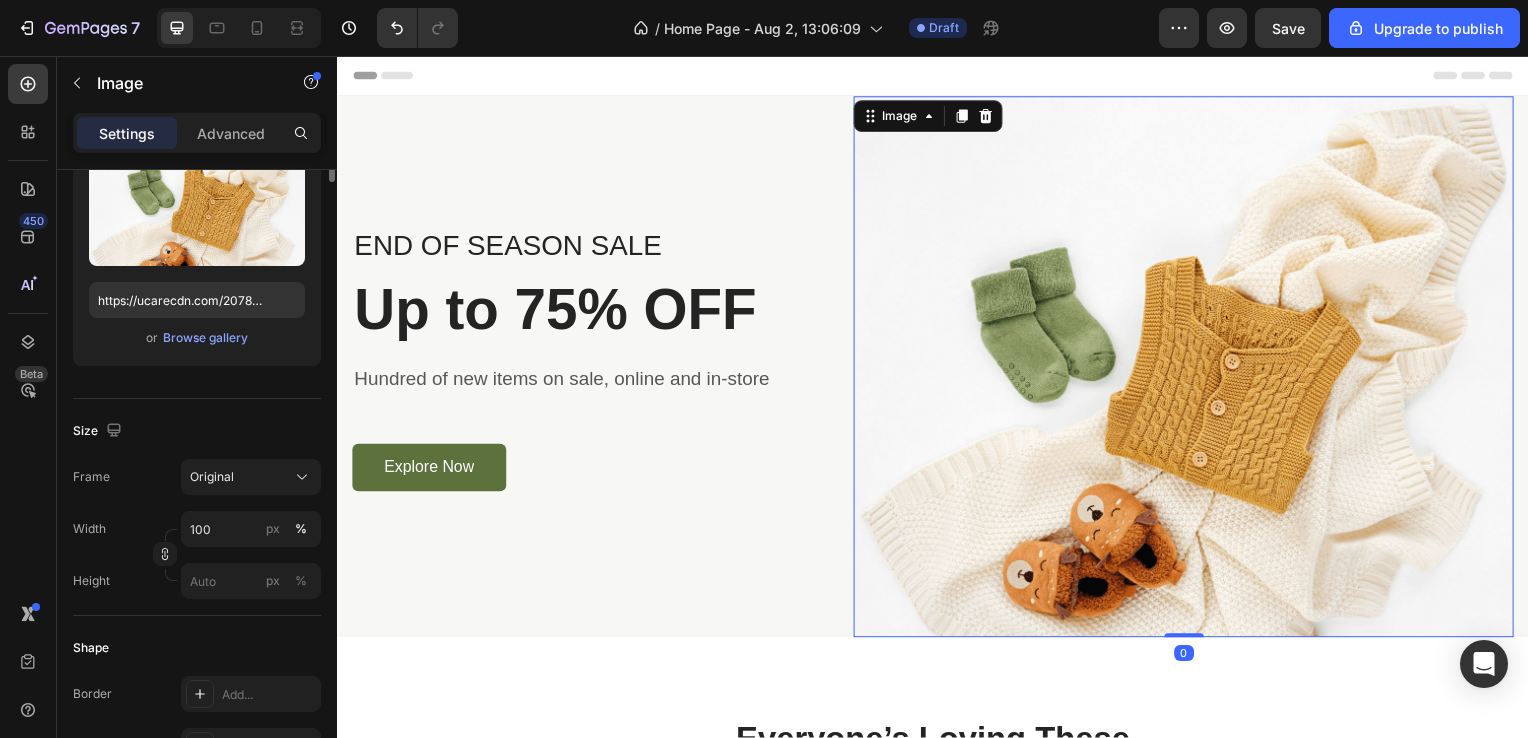 scroll, scrollTop: 0, scrollLeft: 0, axis: both 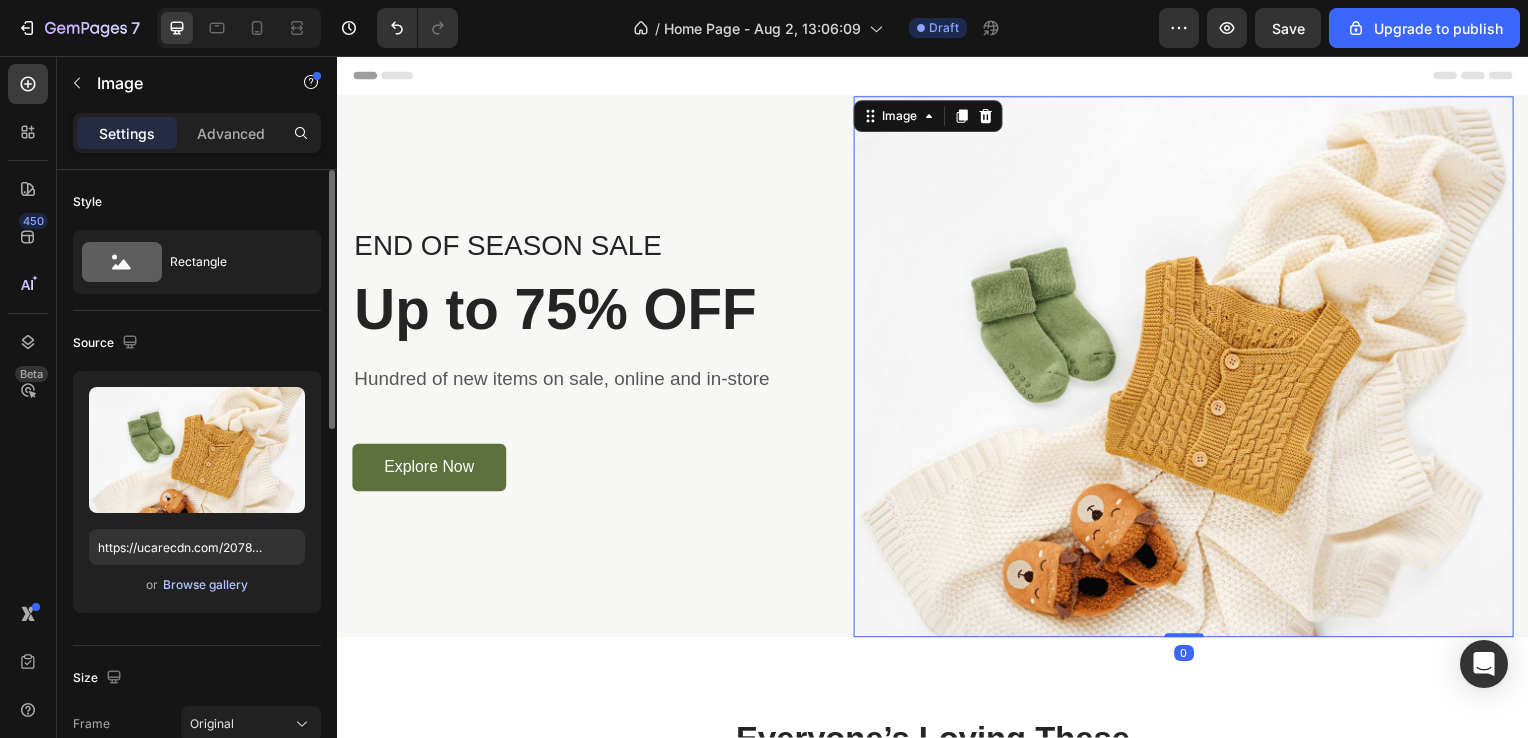 click on "Browse gallery" at bounding box center [205, 585] 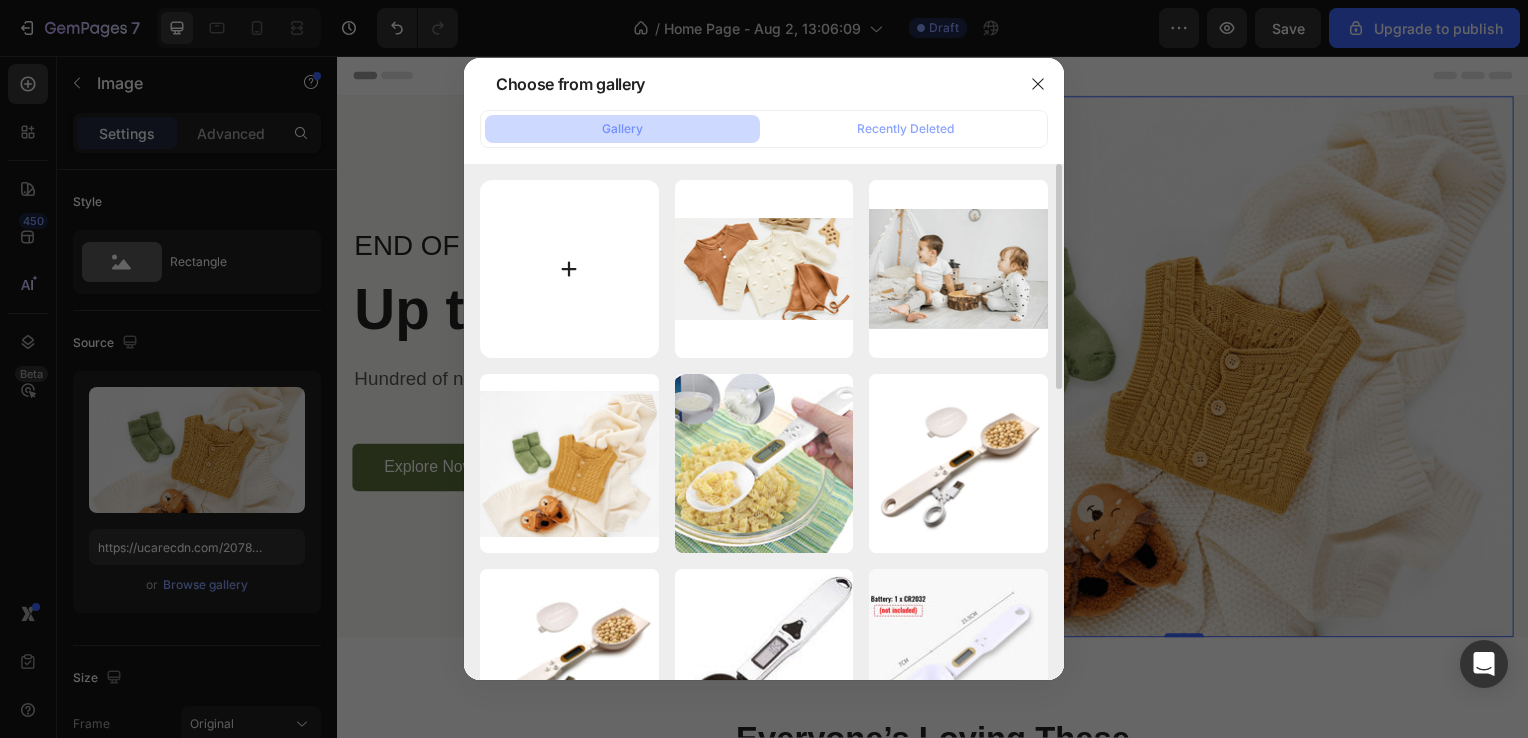 click at bounding box center [569, 269] 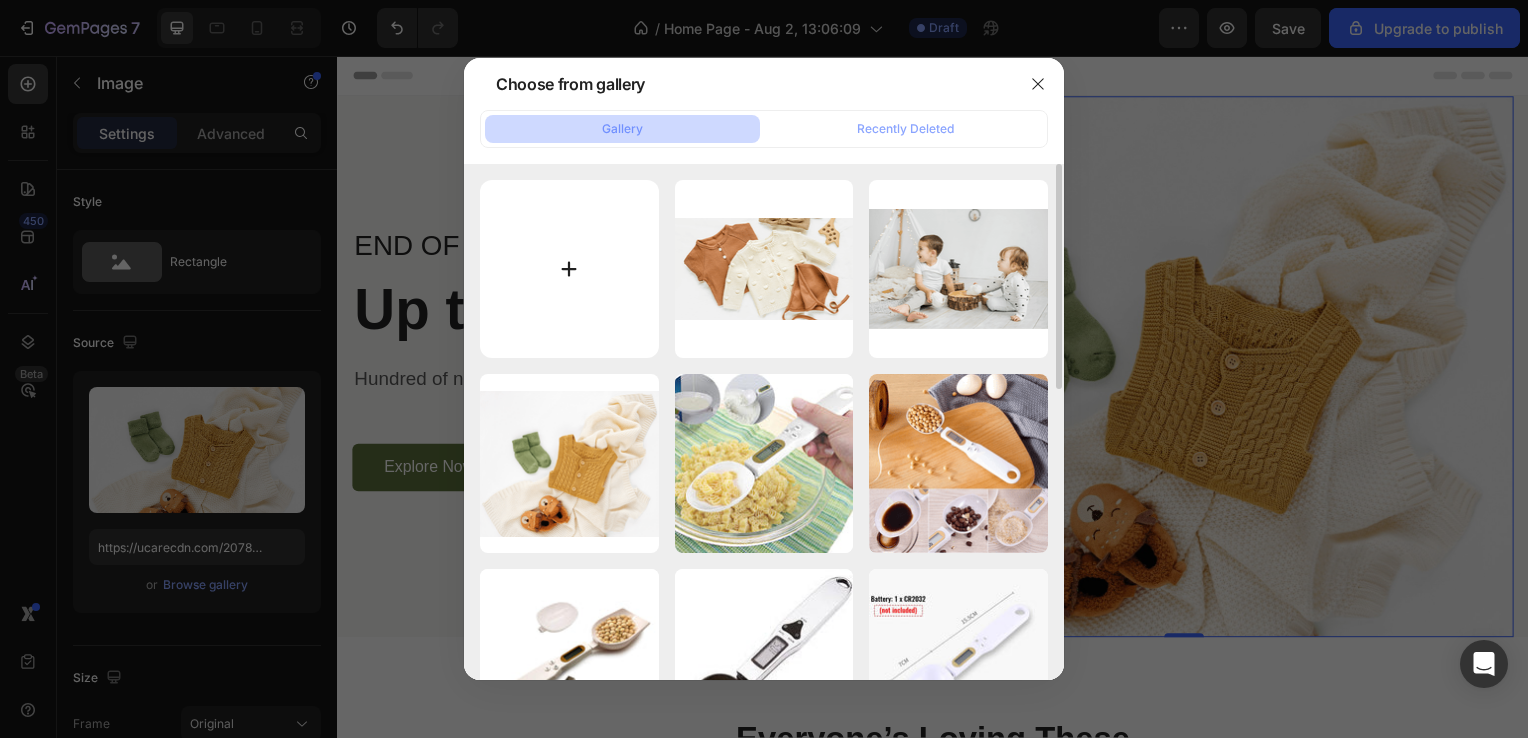 type on "C:\fakepath\ChatGPT Image Aug 2, 2025, 01_12_04 PM.png" 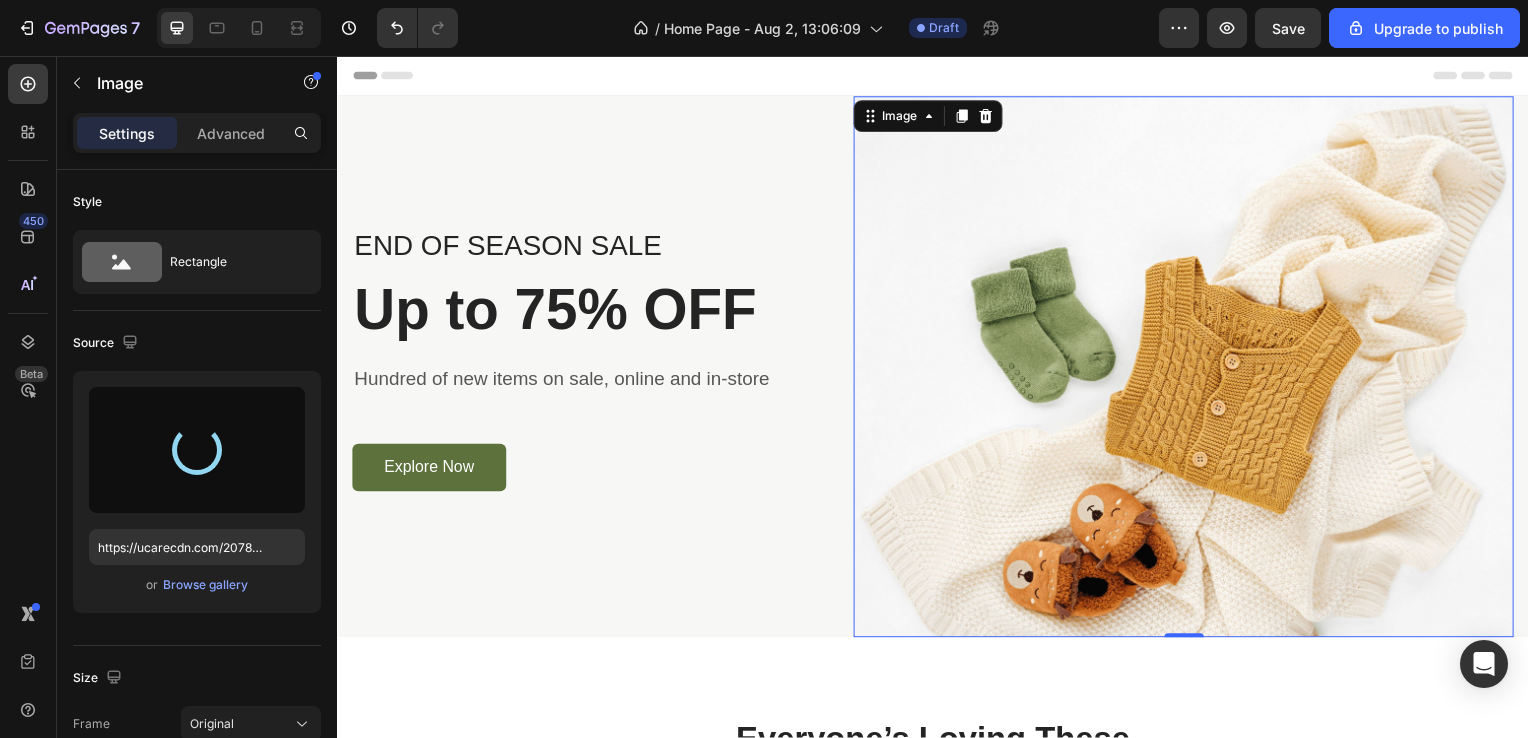 type on "https://cdn.shopify.com/s/files/1/0947/8671/5979/files/gempages_573252542729814931-11cfb676-2d4e-4314-b649-b78be0ebe73e.png" 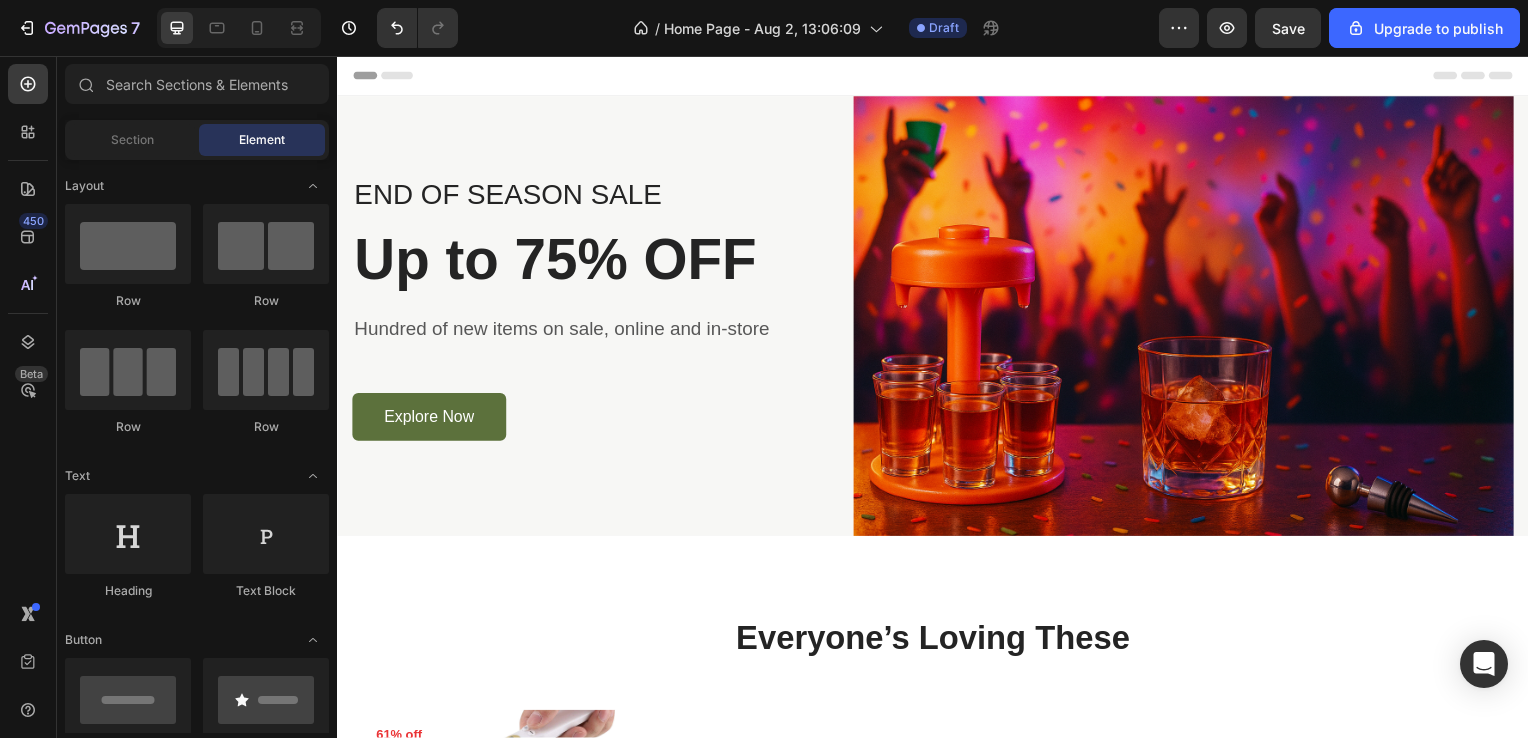 click on "Header" at bounding box center [937, 76] 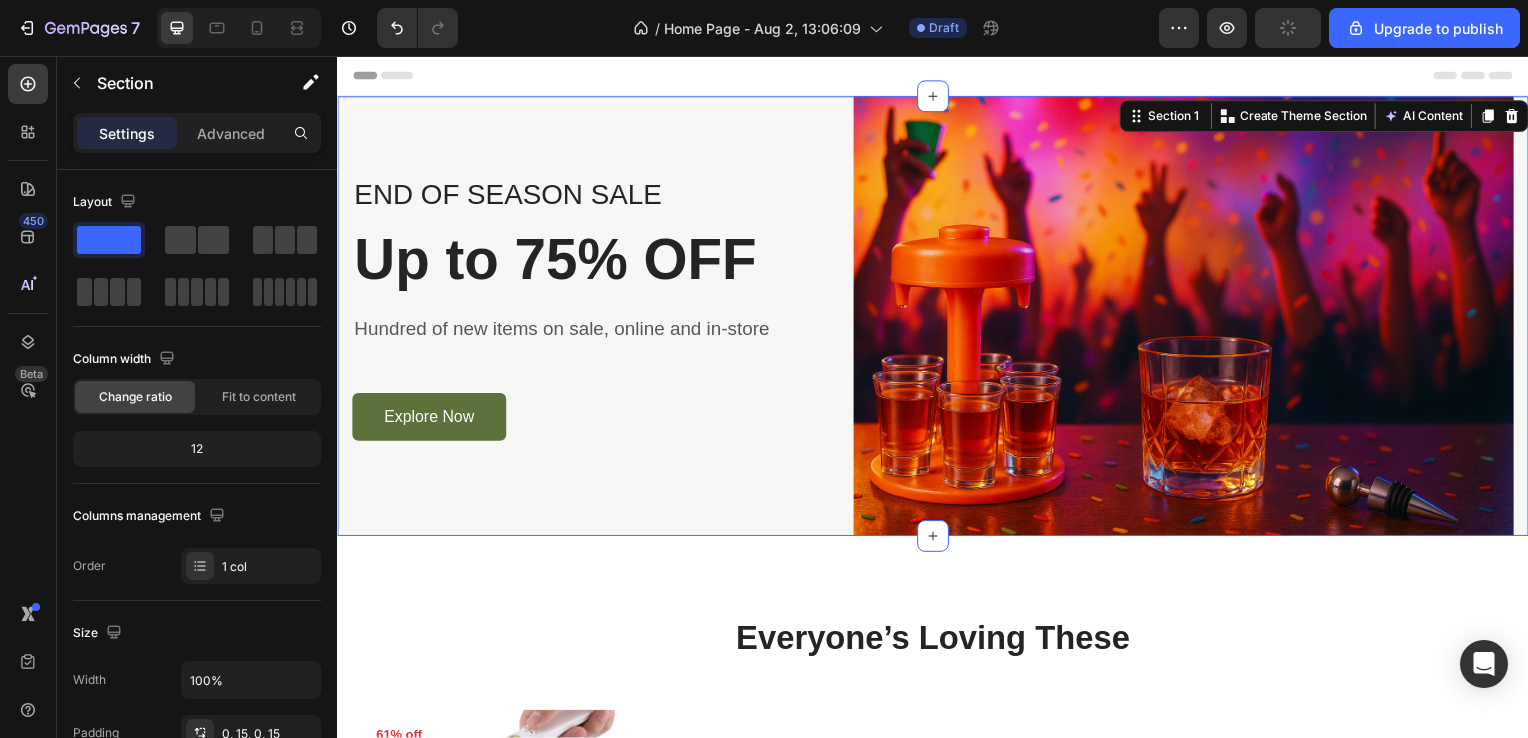 click on "END OF SEASON SALE Text block Up to 75% OFF Heading Hundred of new items on sale, online and in-store Text block Explore Now Button Row Image Row Section 1   You can create reusable sections Create Theme Section AI Content Write with GemAI What would you like to describe here? Tone and Voice Persuasive Product Digital Spoon - Дигитална мерителна лъжица с дигитален екран Show more Generate" at bounding box center (937, 318) 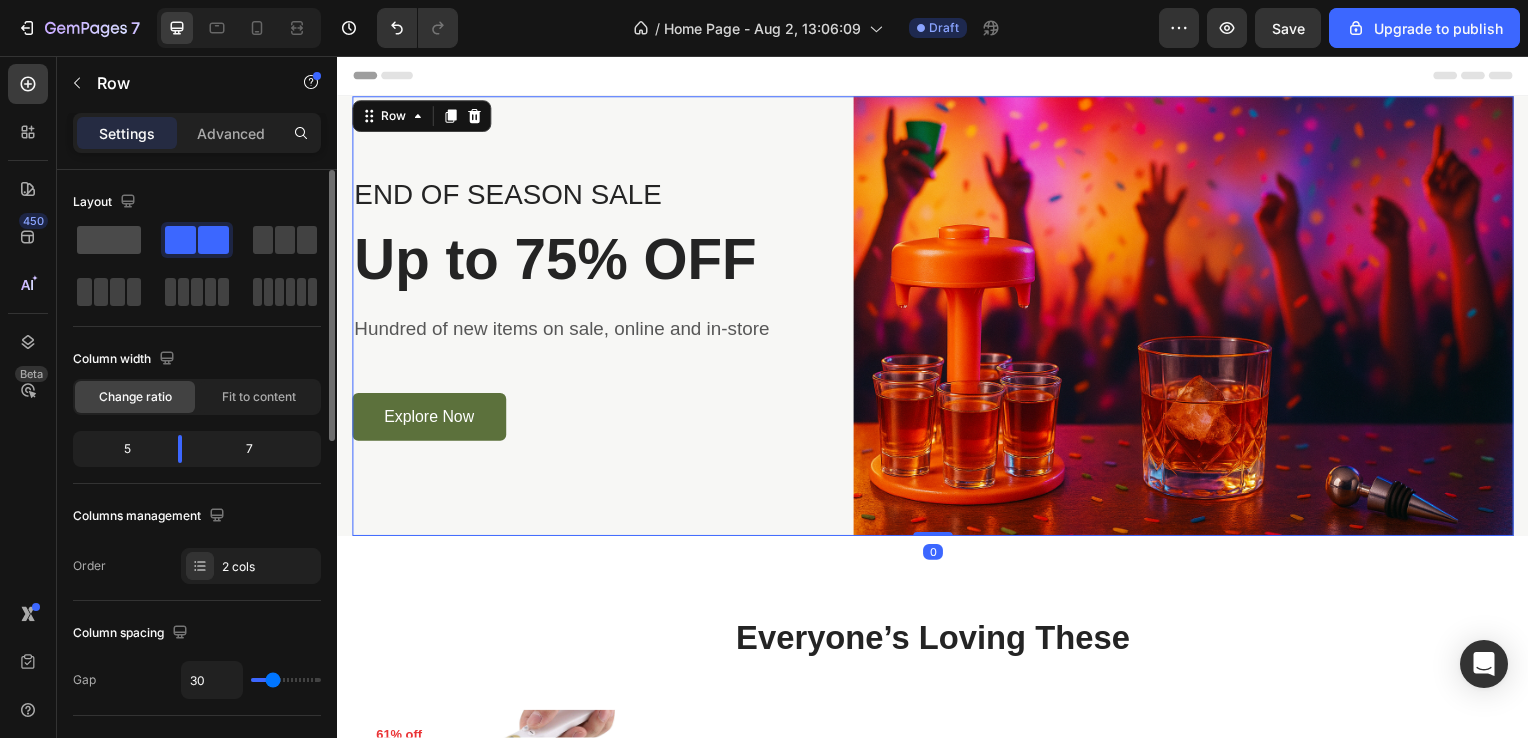 click 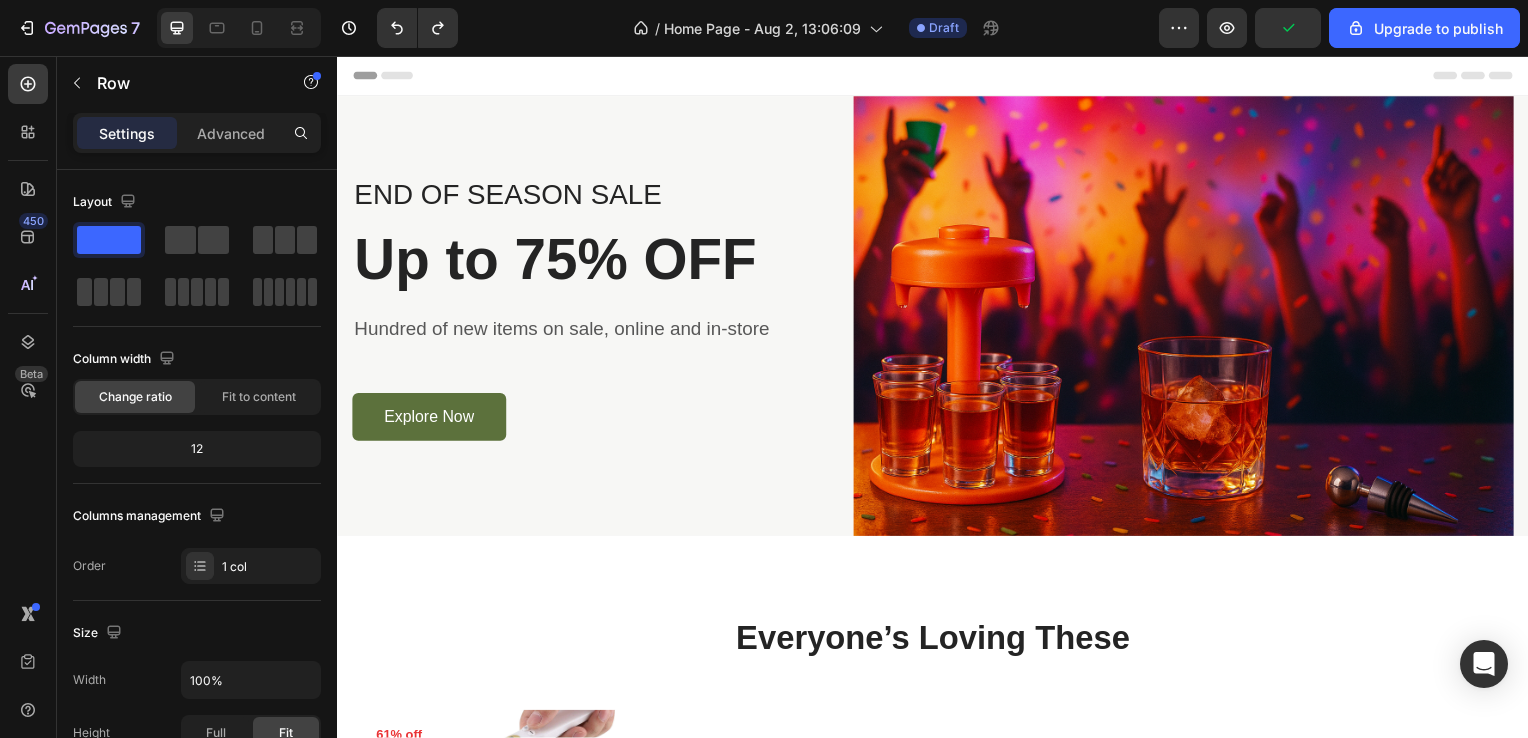 click on "Header" at bounding box center [937, 76] 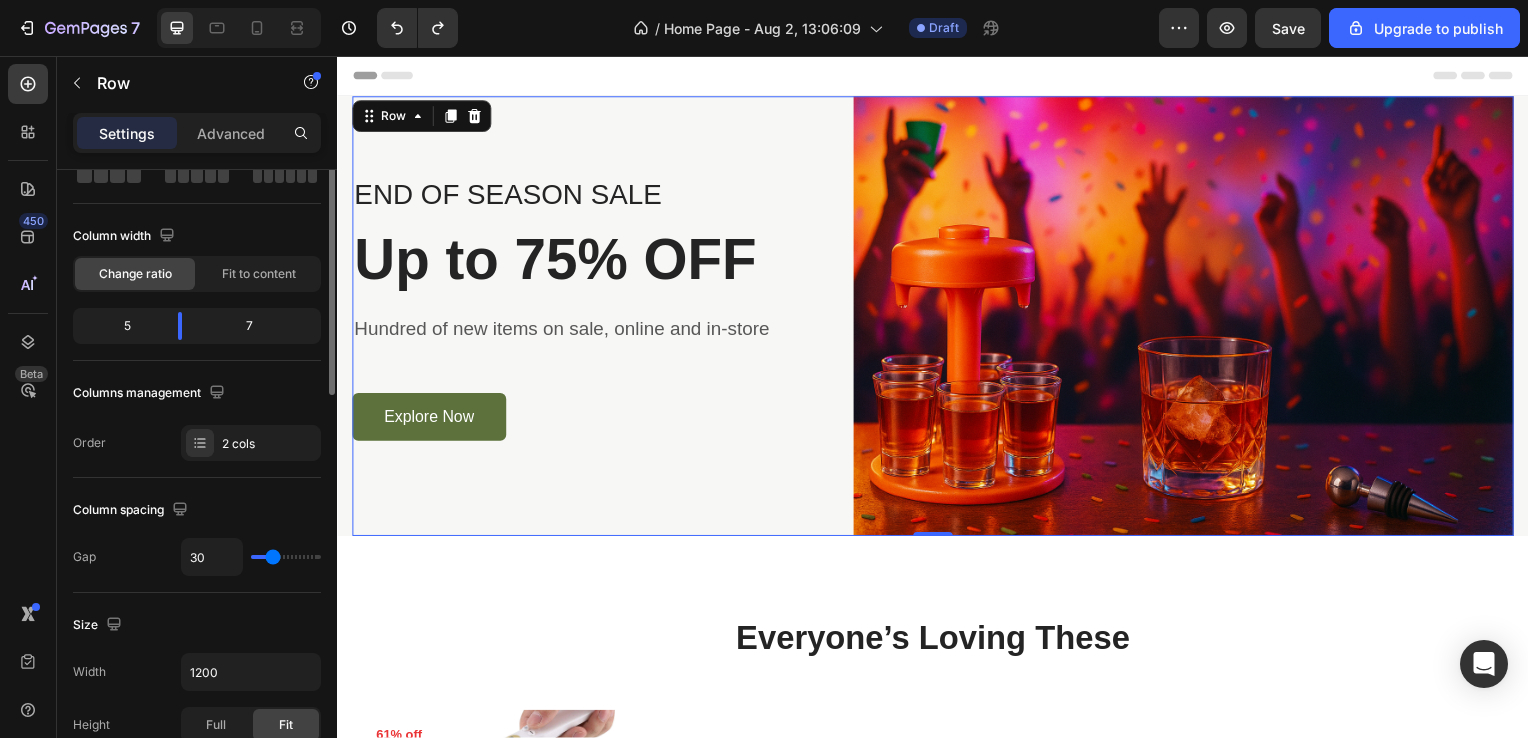 scroll, scrollTop: 0, scrollLeft: 0, axis: both 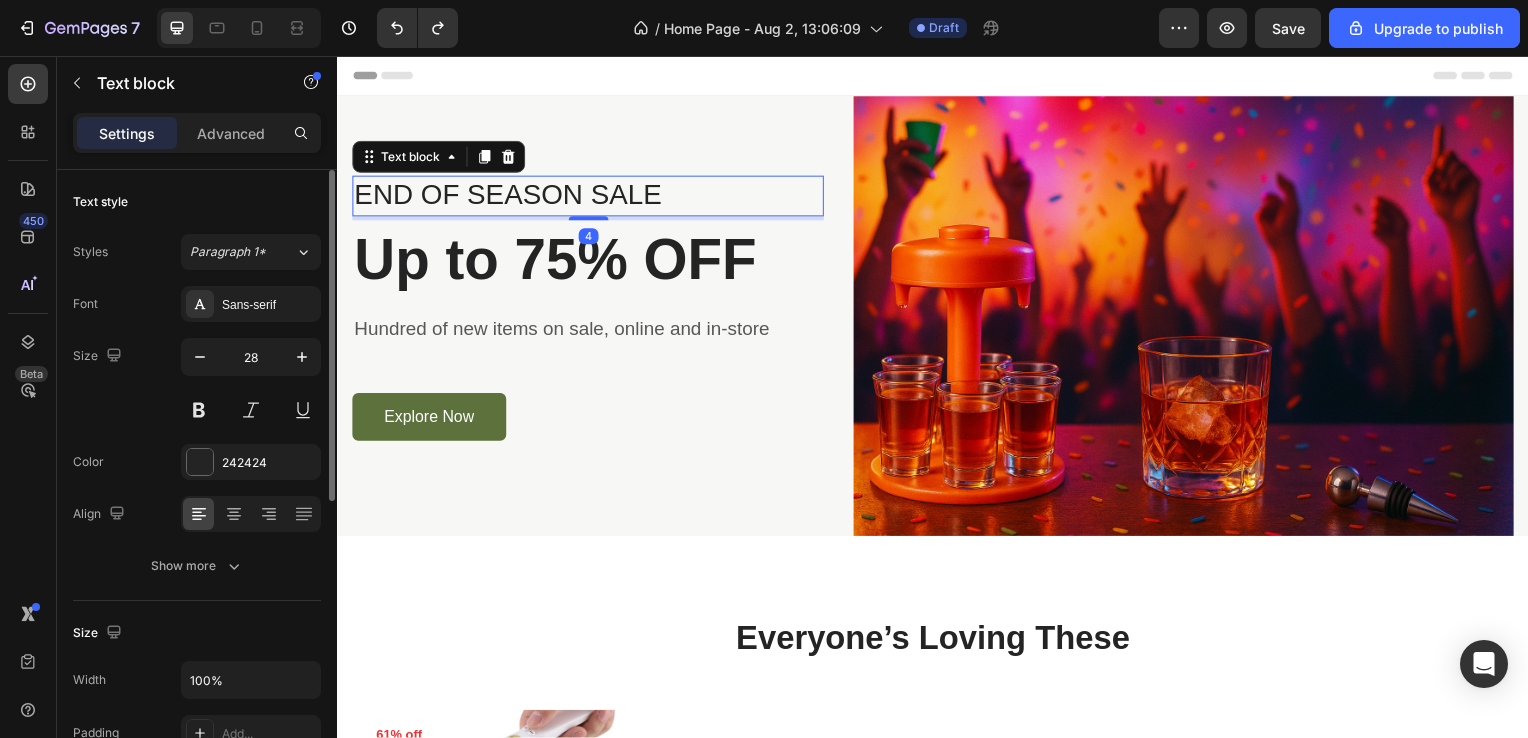 click on "END OF SEASON SALE" at bounding box center [589, 197] 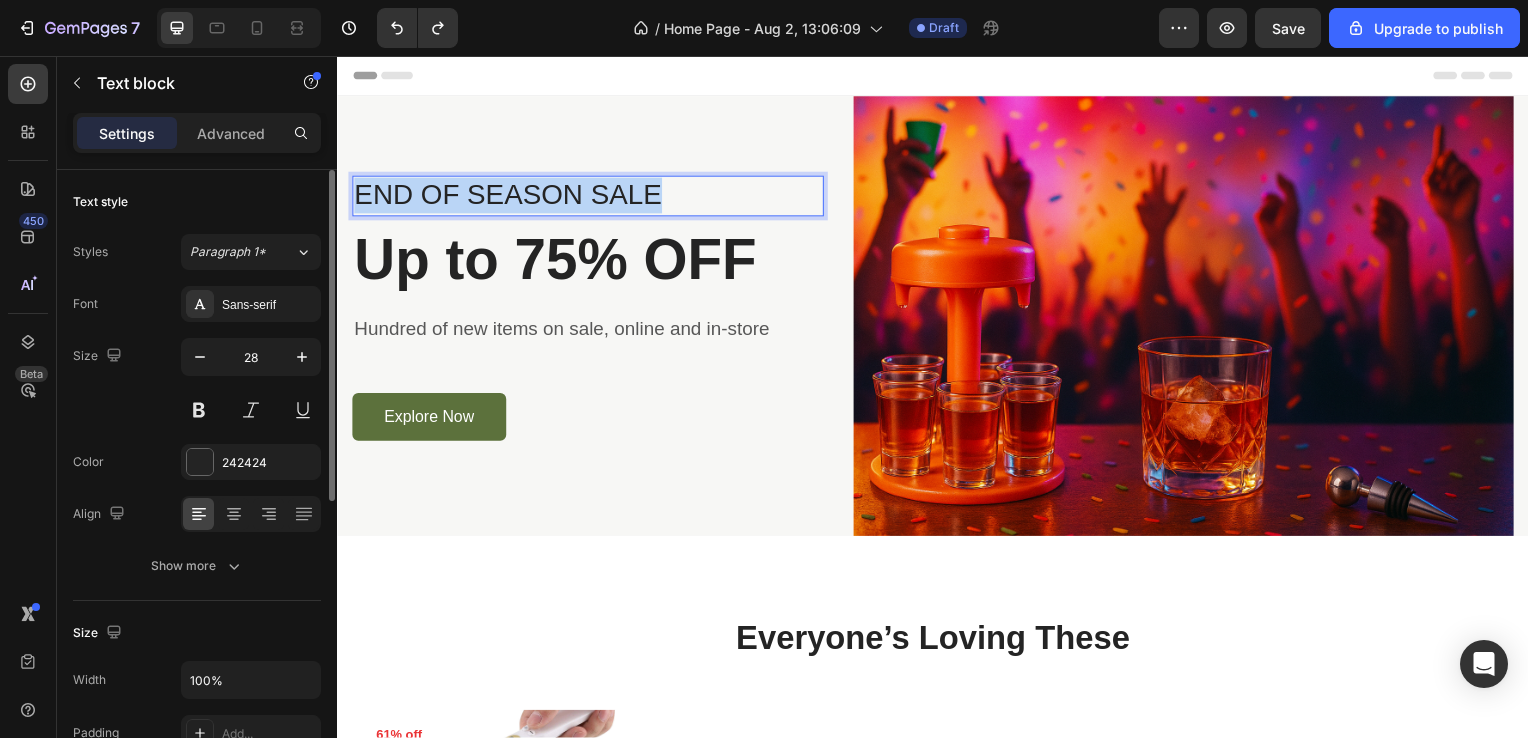 click on "END OF SEASON SALE" at bounding box center [589, 197] 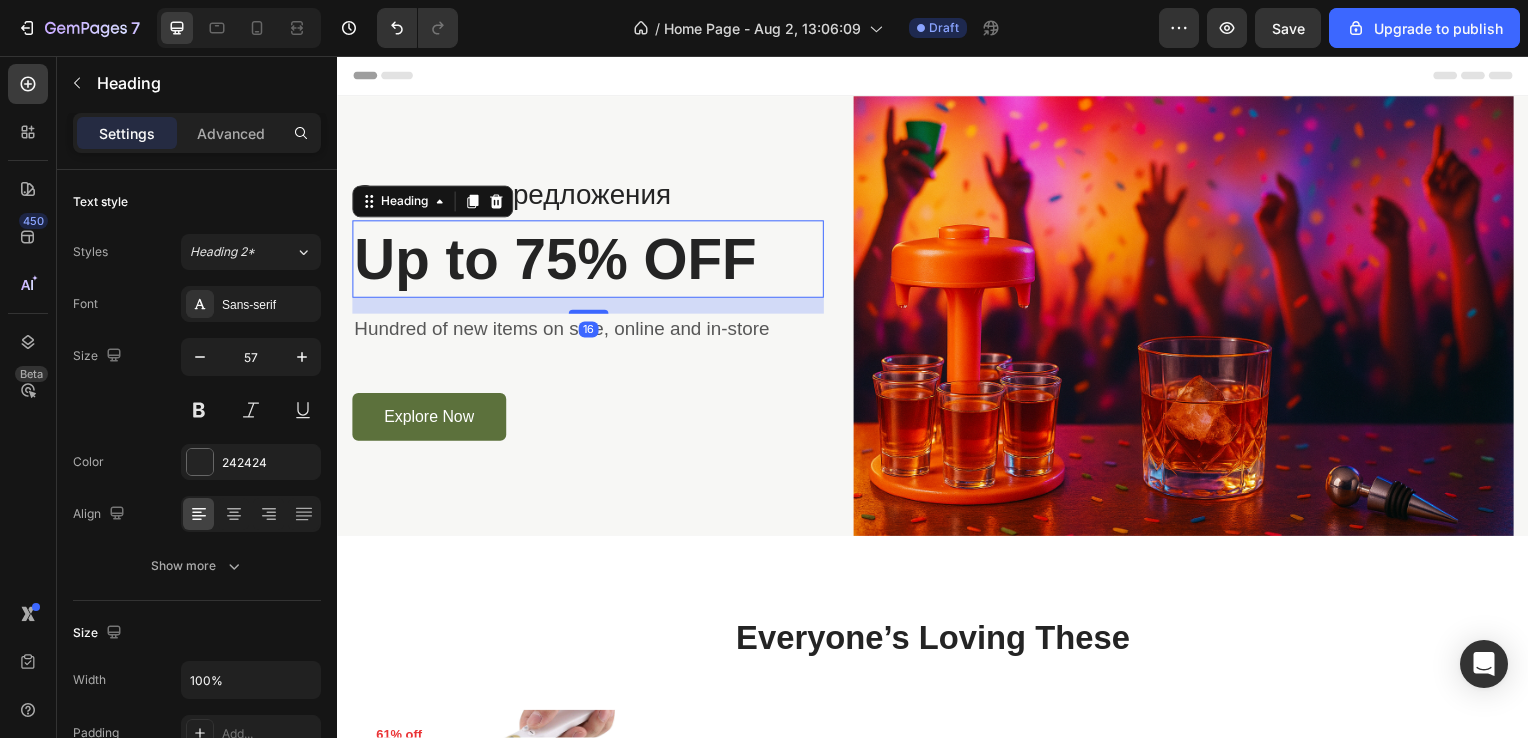click on "Up to 75% OFF" at bounding box center (589, 261) 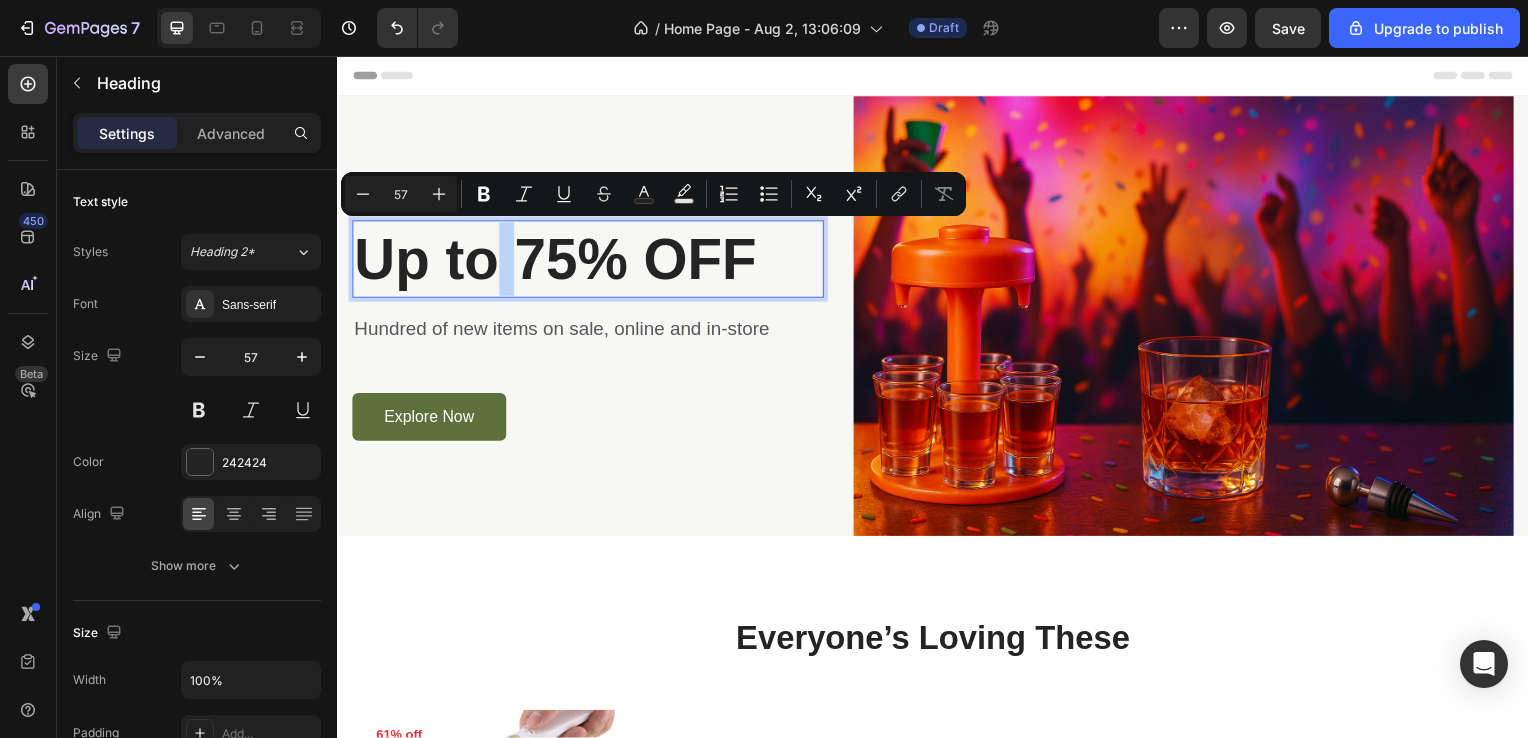 click on "Up to 75% OFF" at bounding box center [589, 261] 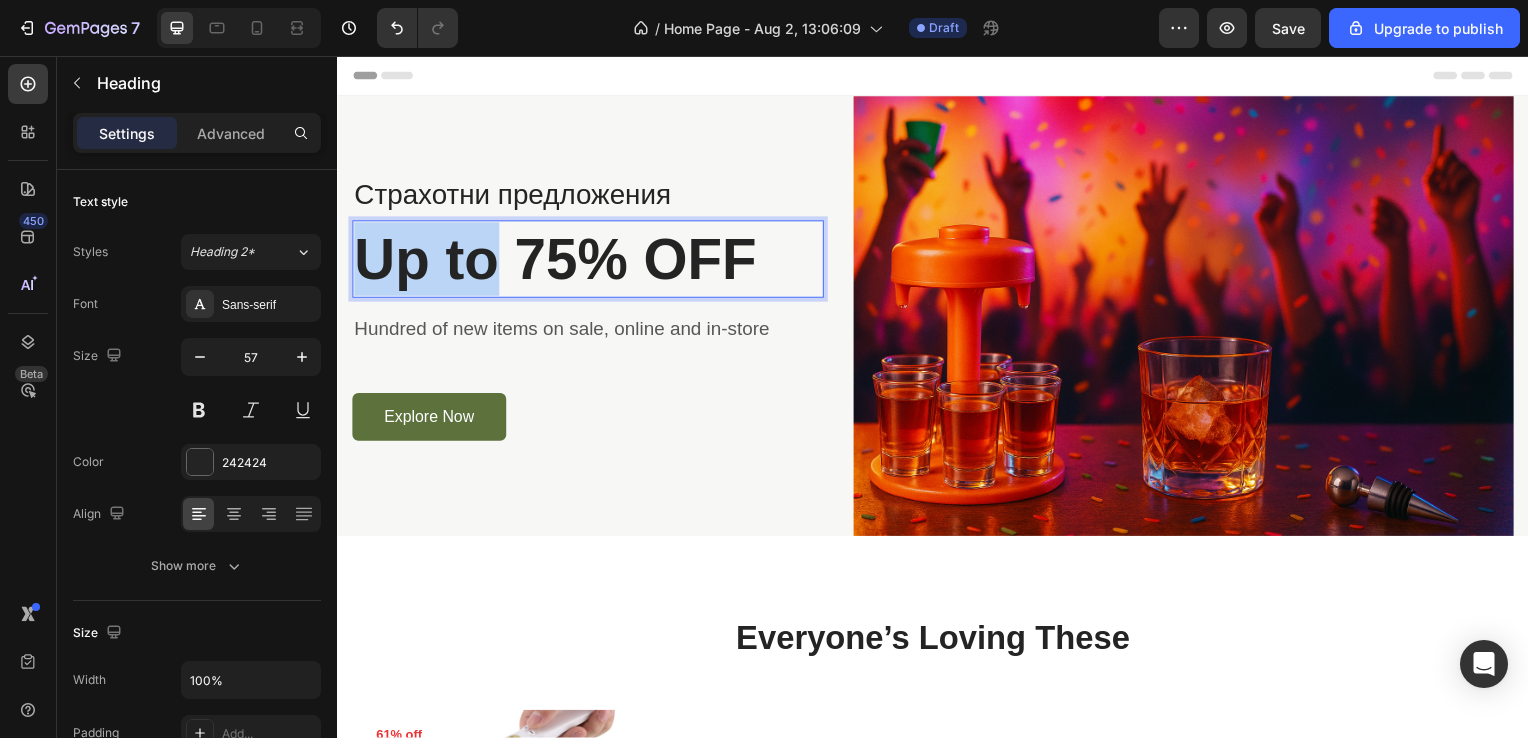 drag, startPoint x: 500, startPoint y: 259, endPoint x: 371, endPoint y: 271, distance: 129.55693 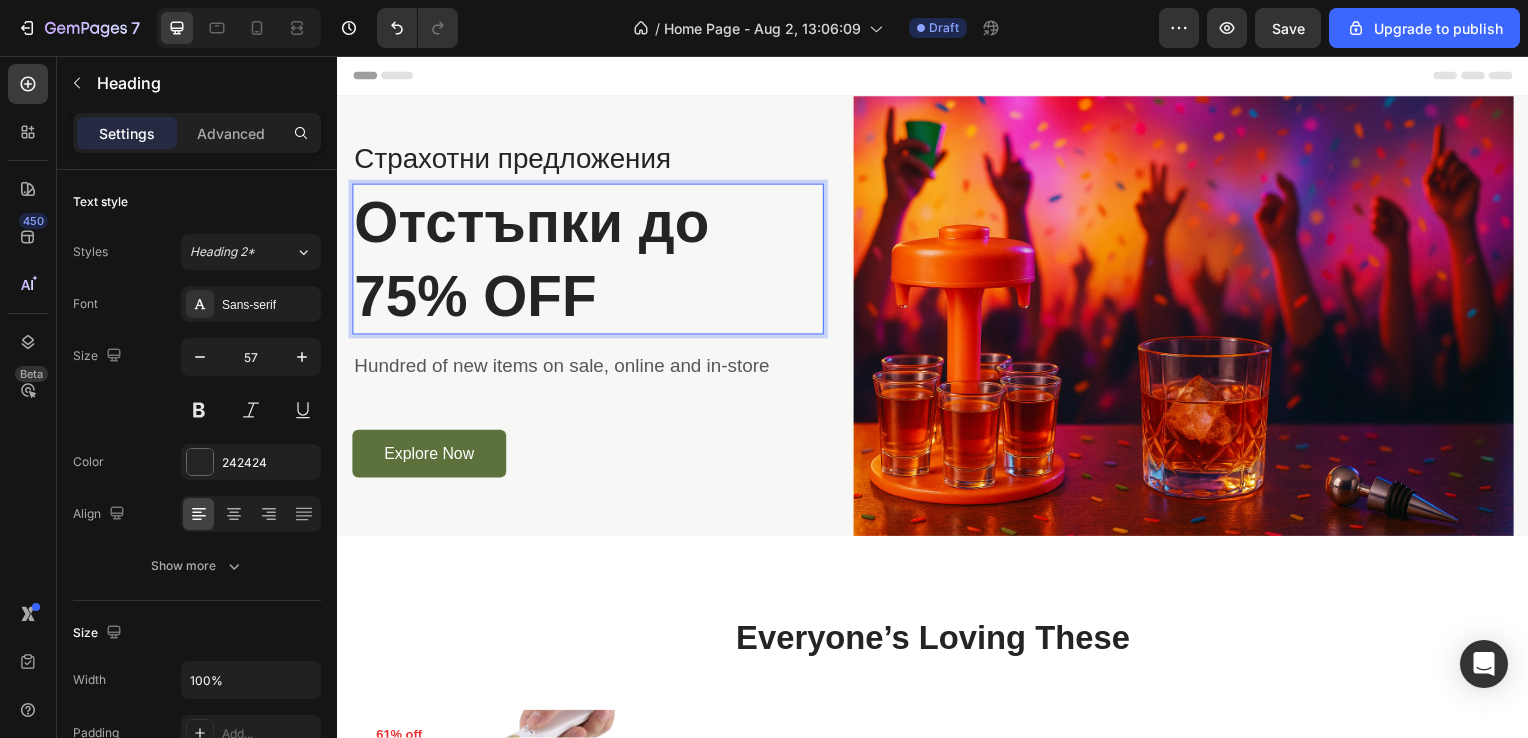 click on "Отстъпки до 75% OFF" at bounding box center (589, 261) 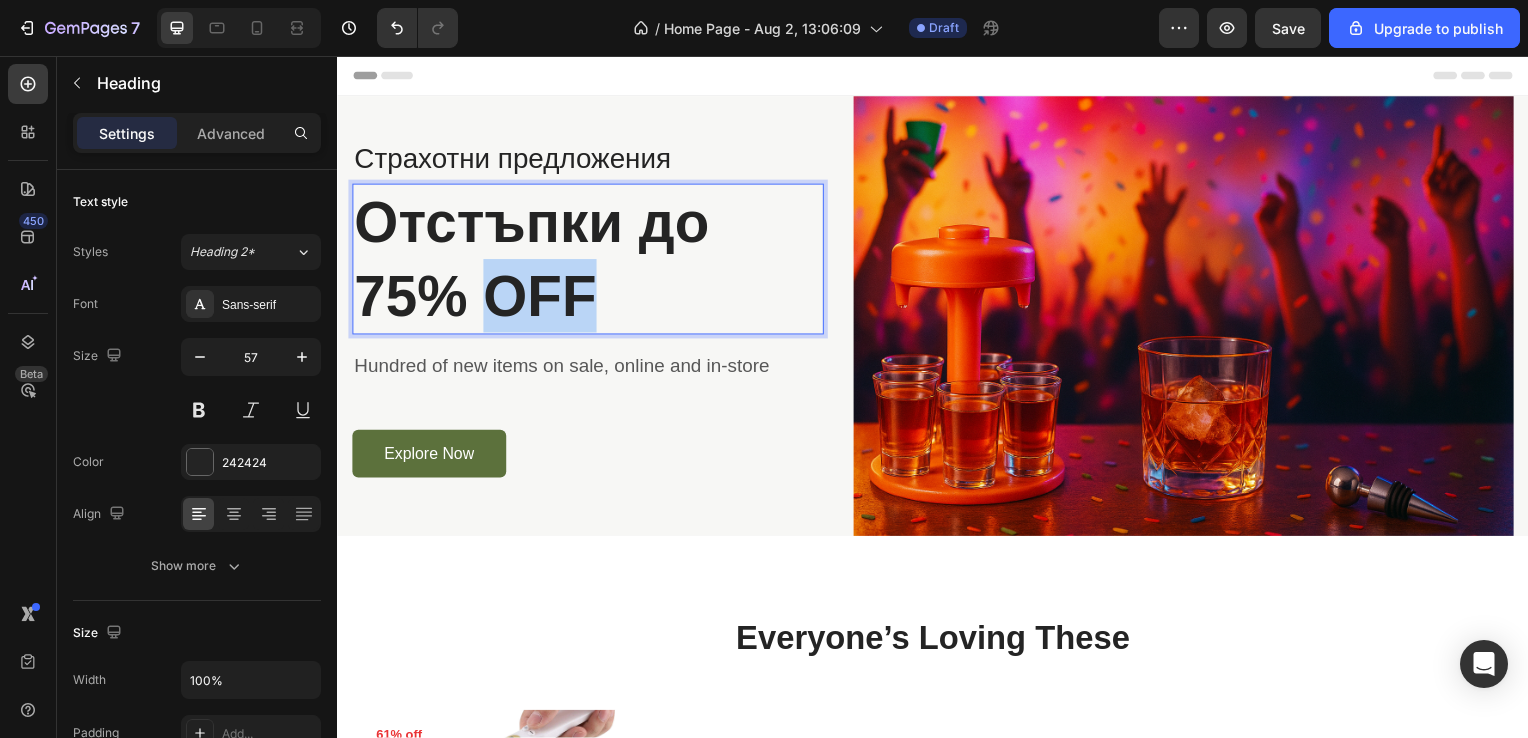 click on "Отстъпки до 75% OFF" at bounding box center (589, 261) 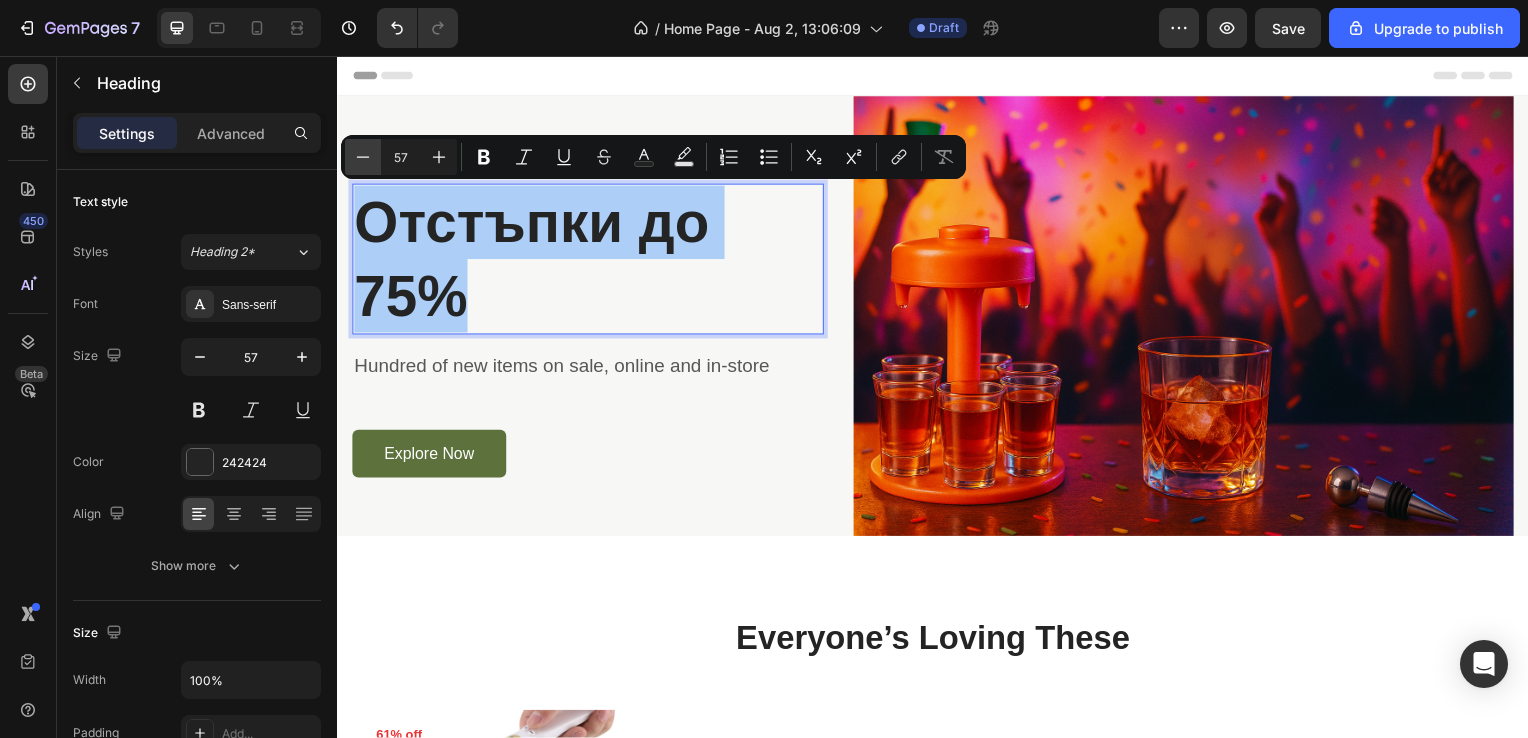 click 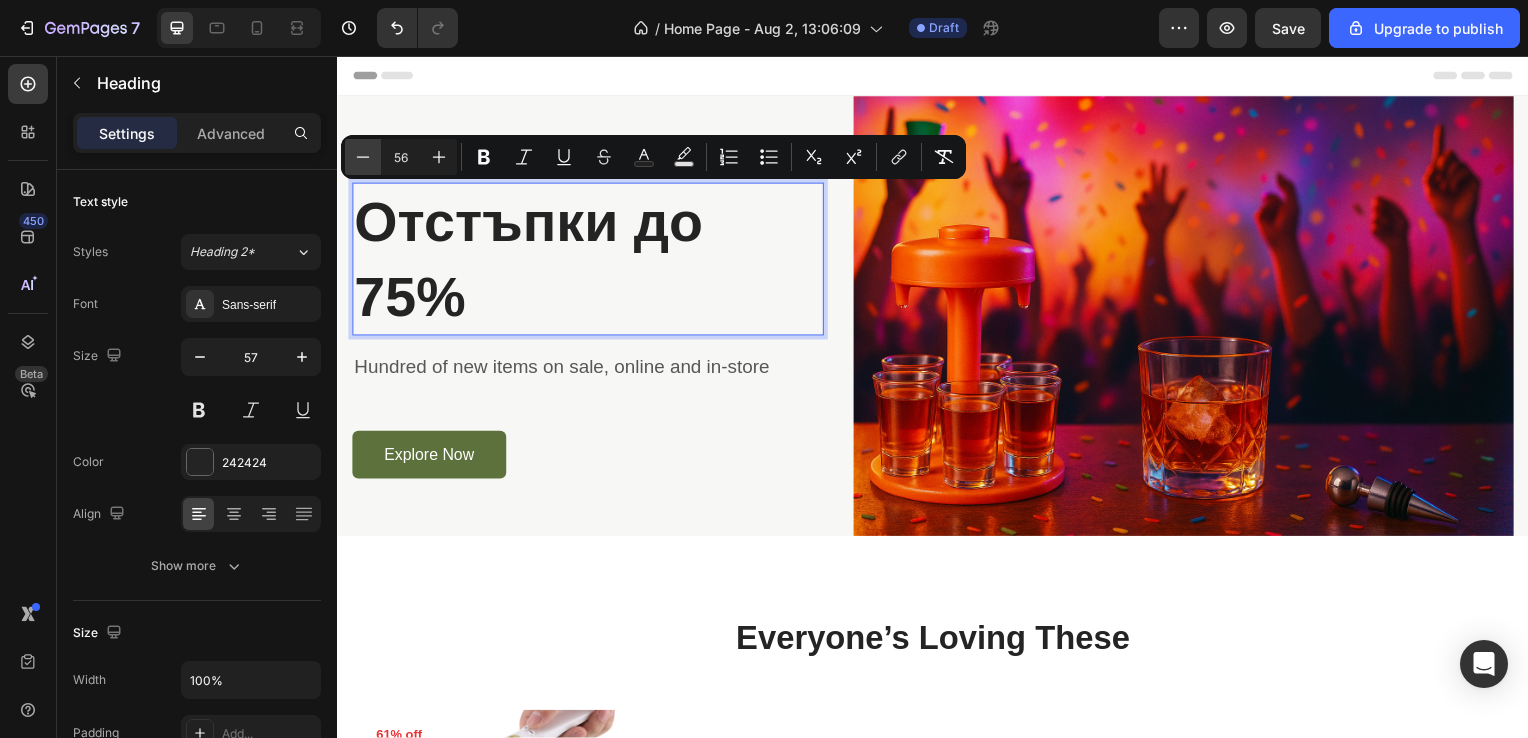 click 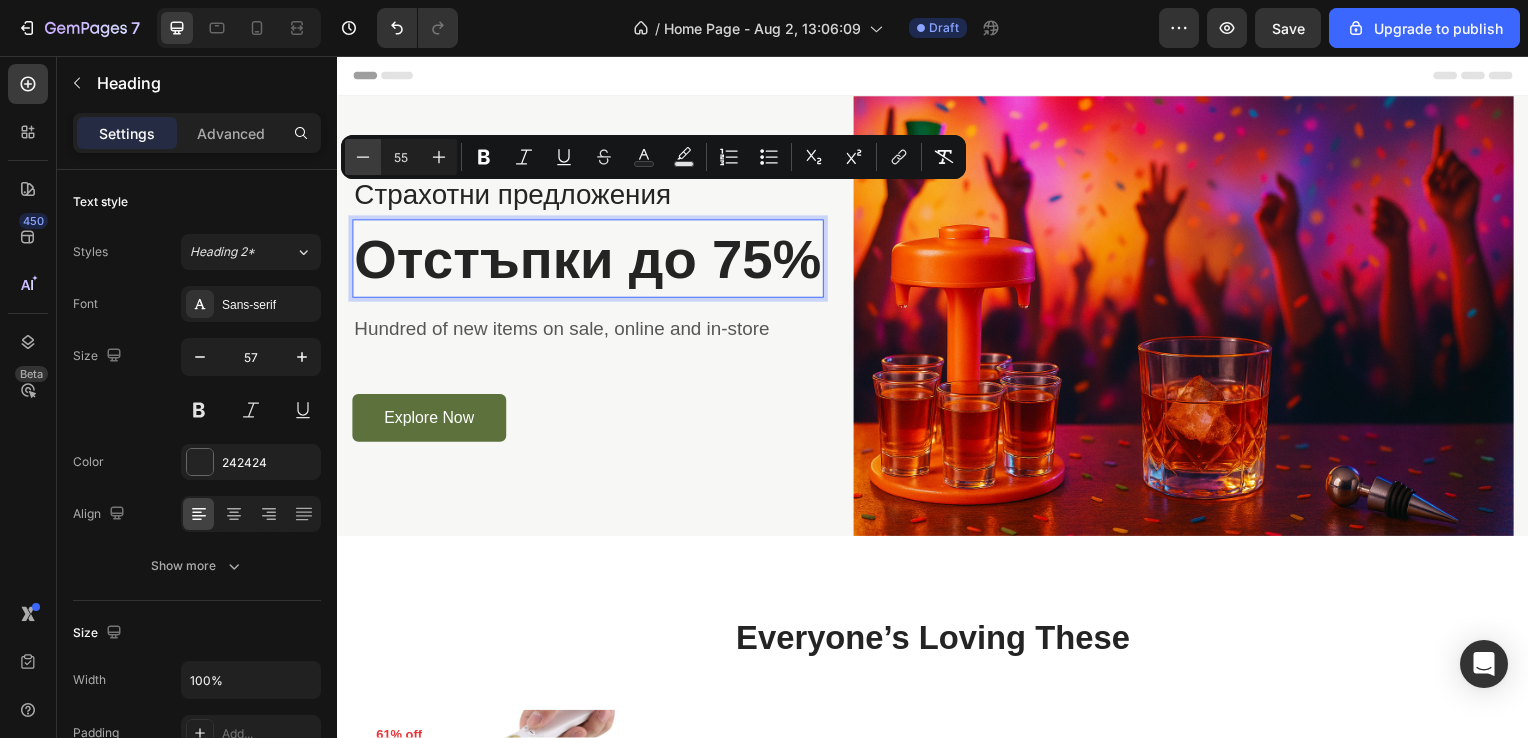 click 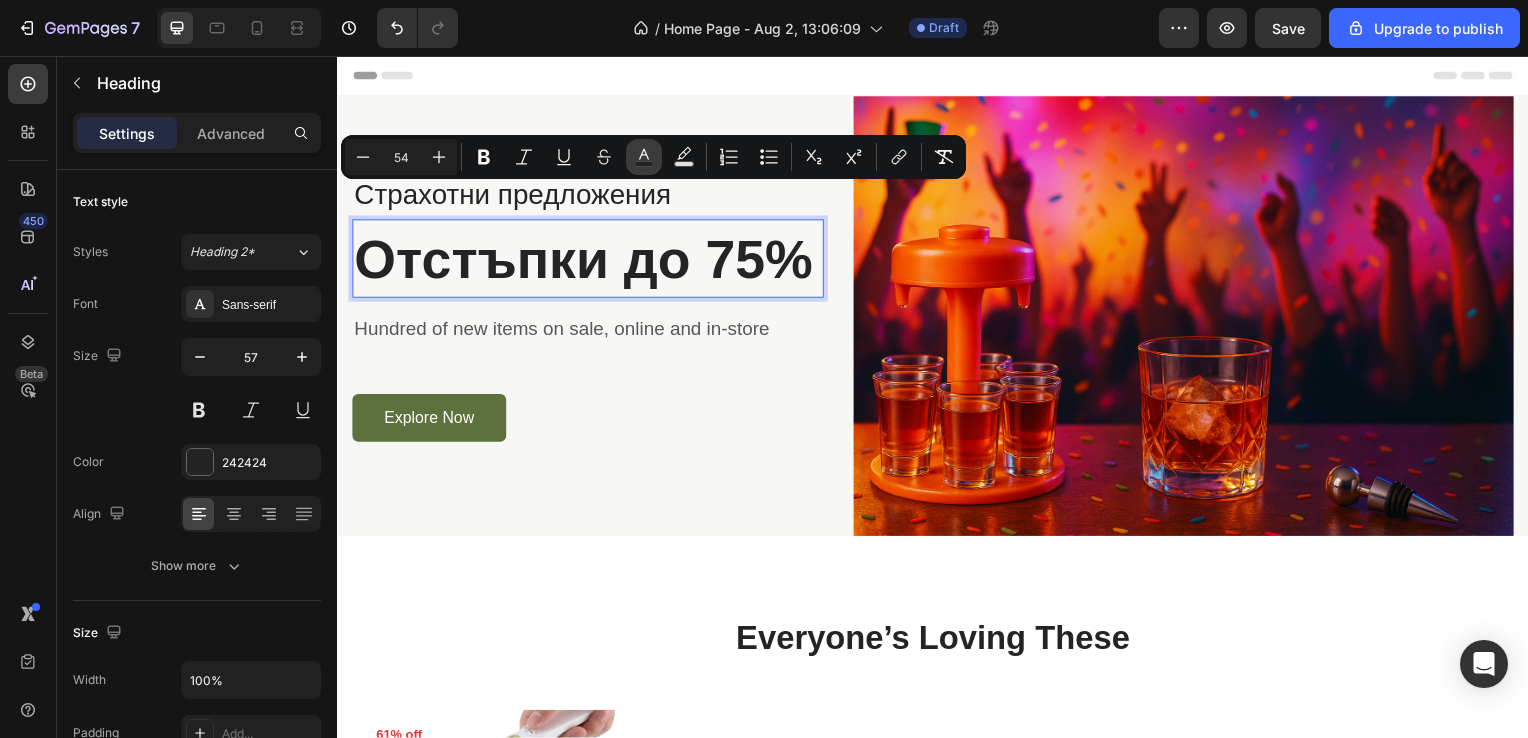 click 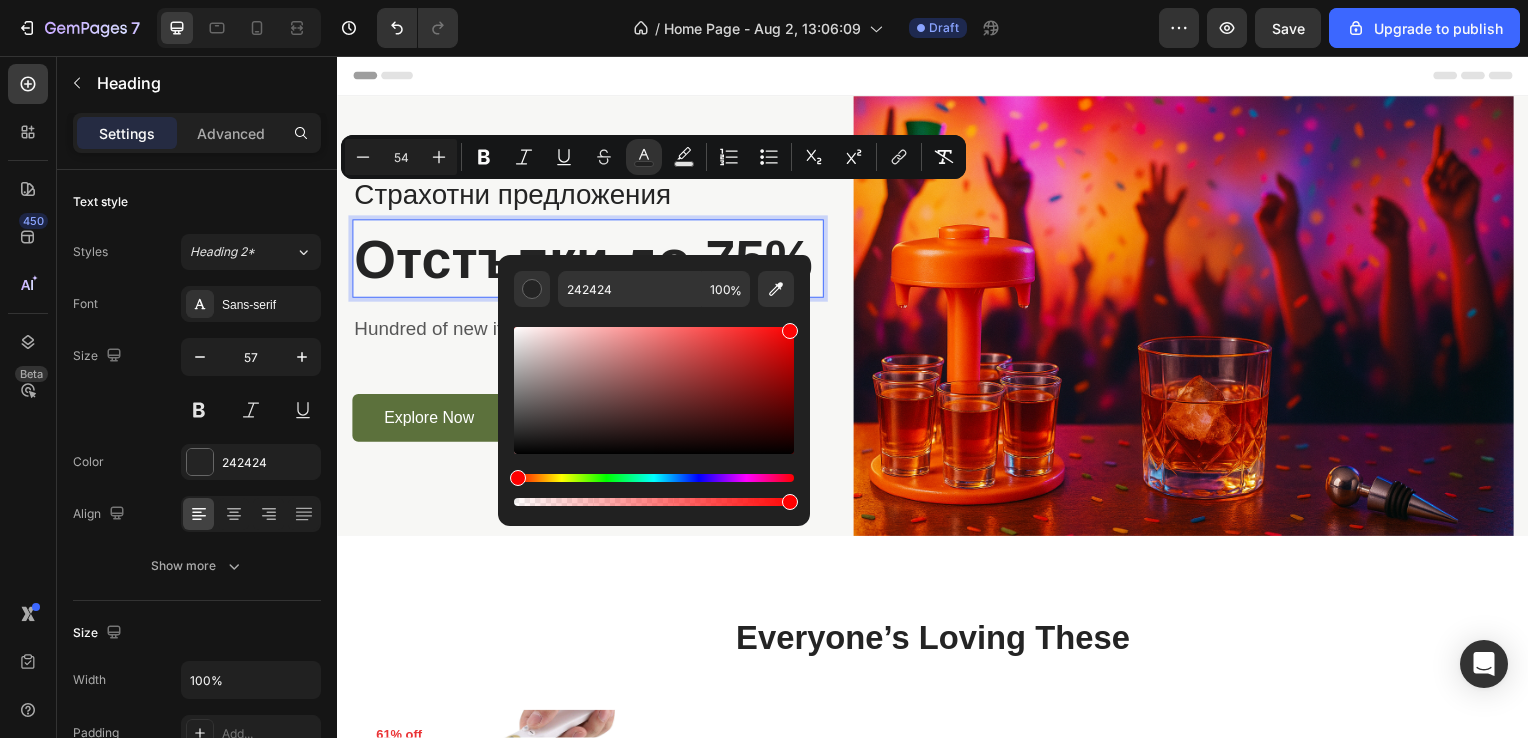 drag, startPoint x: 1117, startPoint y: 391, endPoint x: 815, endPoint y: 308, distance: 313.19803 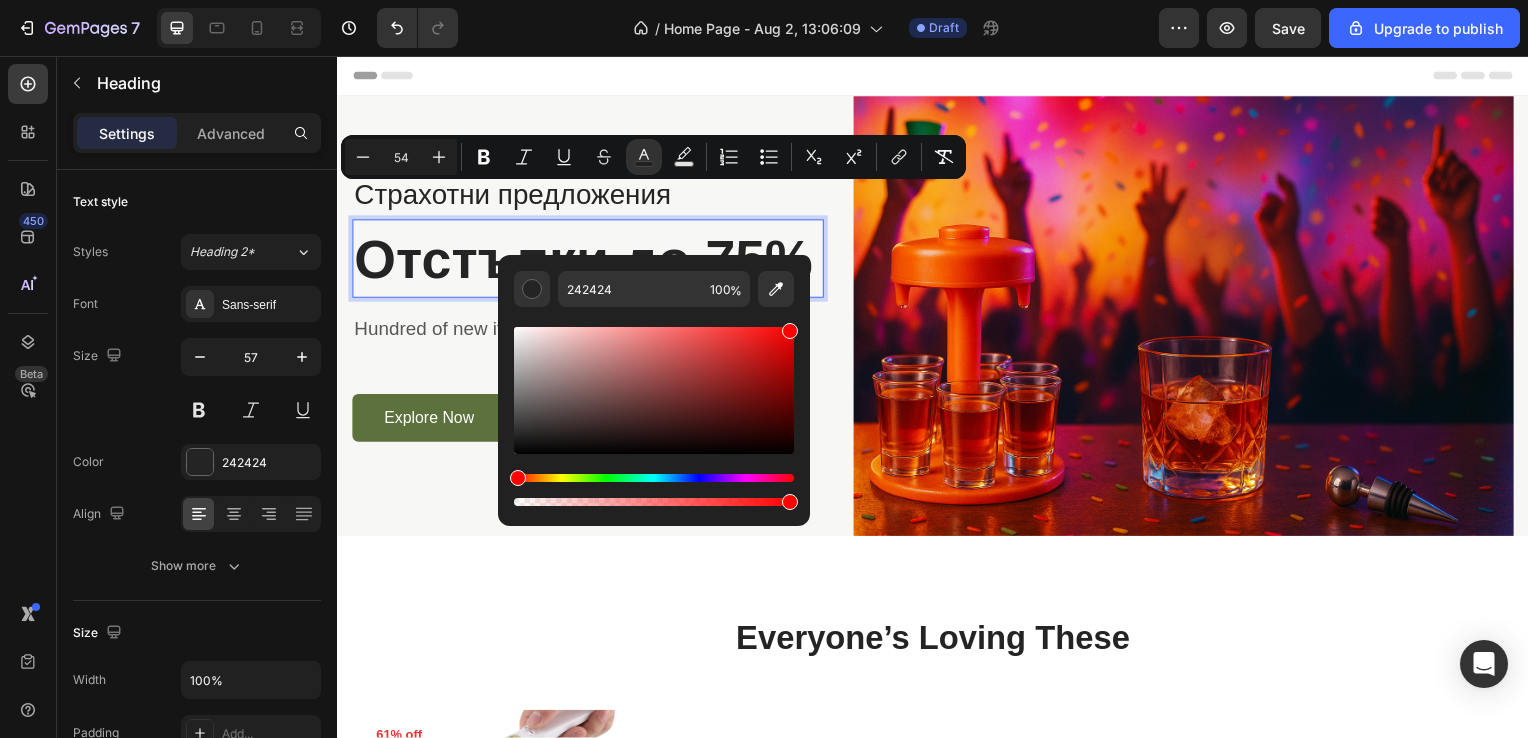 type on "FF0000" 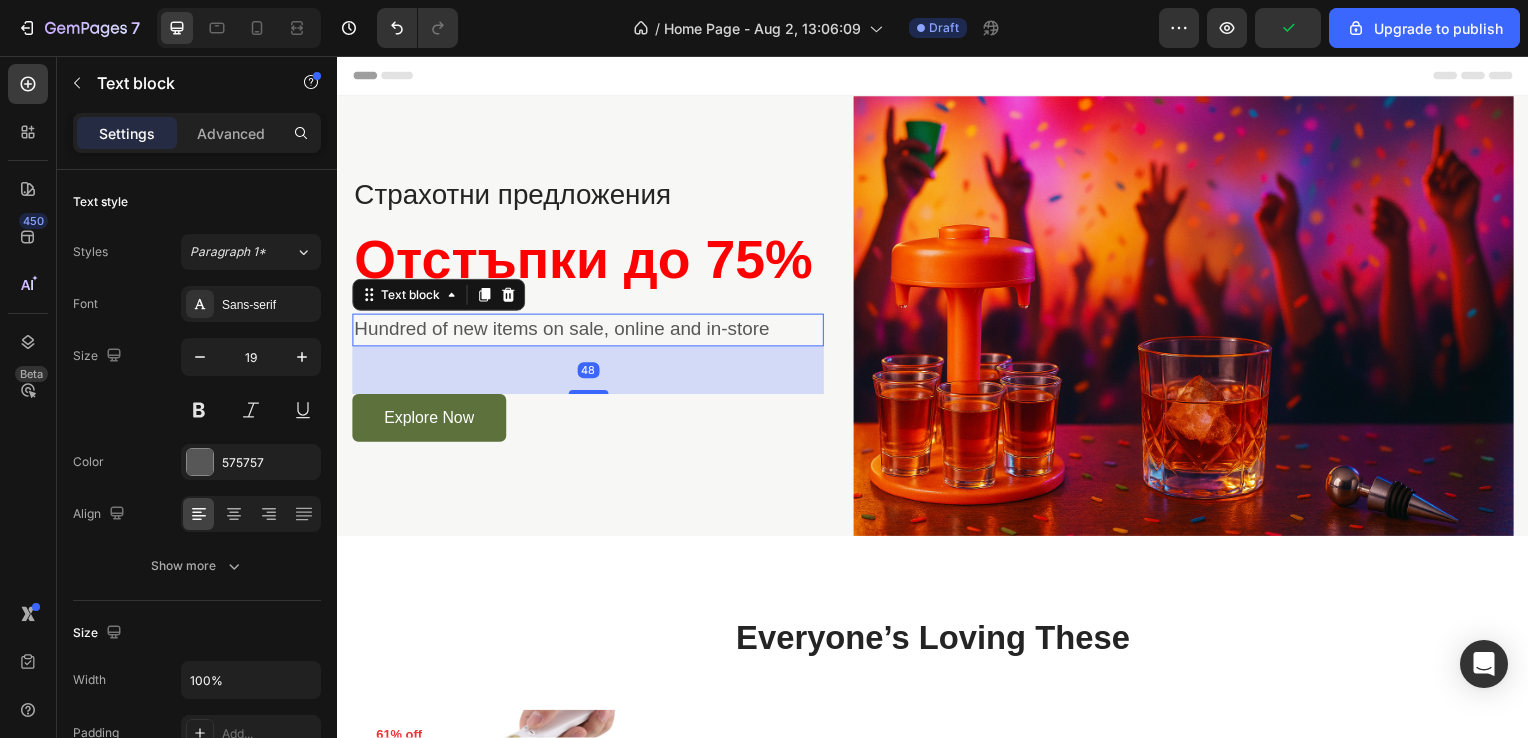click on "Hundred of new items on sale, online and in-store" at bounding box center (589, 332) 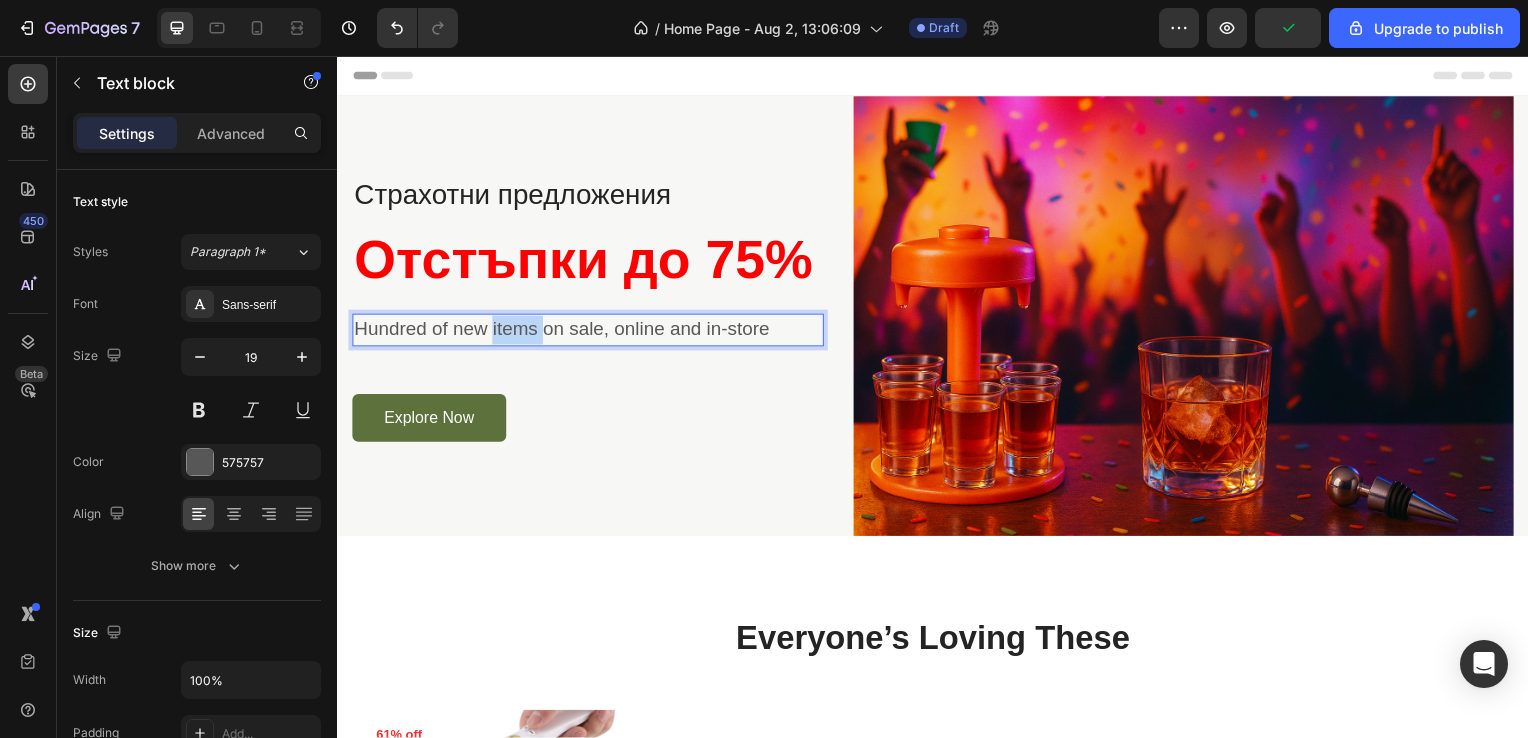 click on "Hundred of new items on sale, online and in-store" at bounding box center [589, 332] 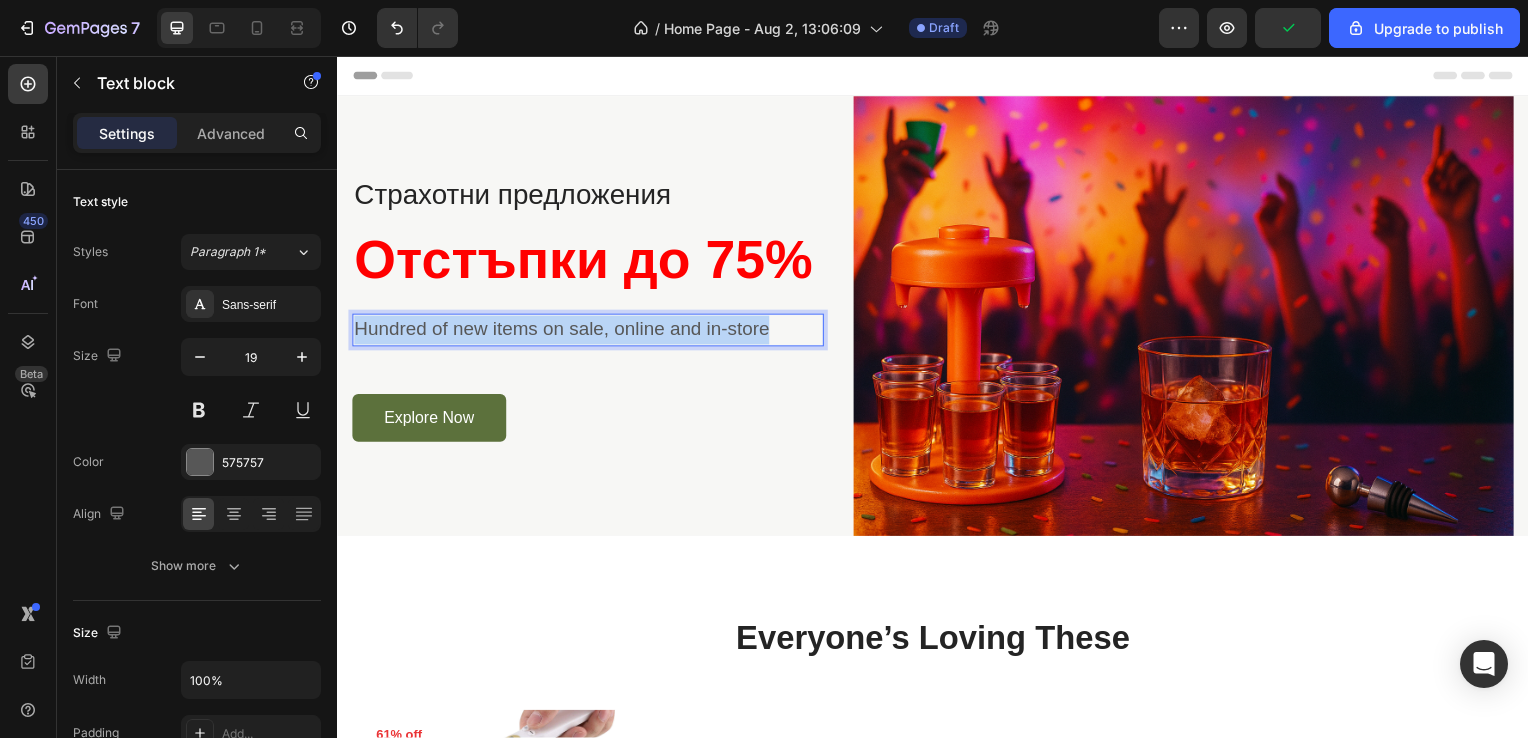 click on "Hundred of new items on sale, online and in-store" at bounding box center (589, 332) 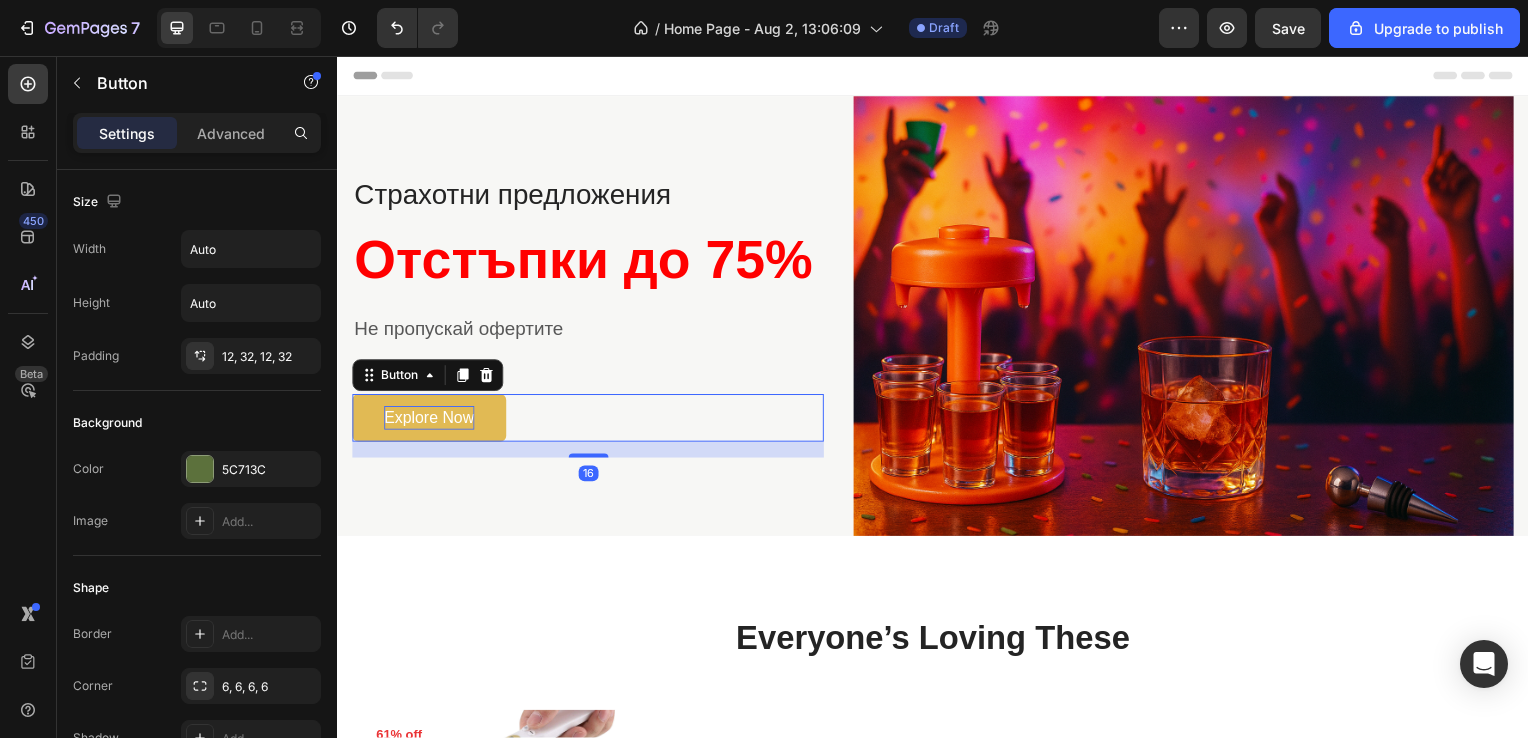 click on "Explore Now" at bounding box center [429, 421] 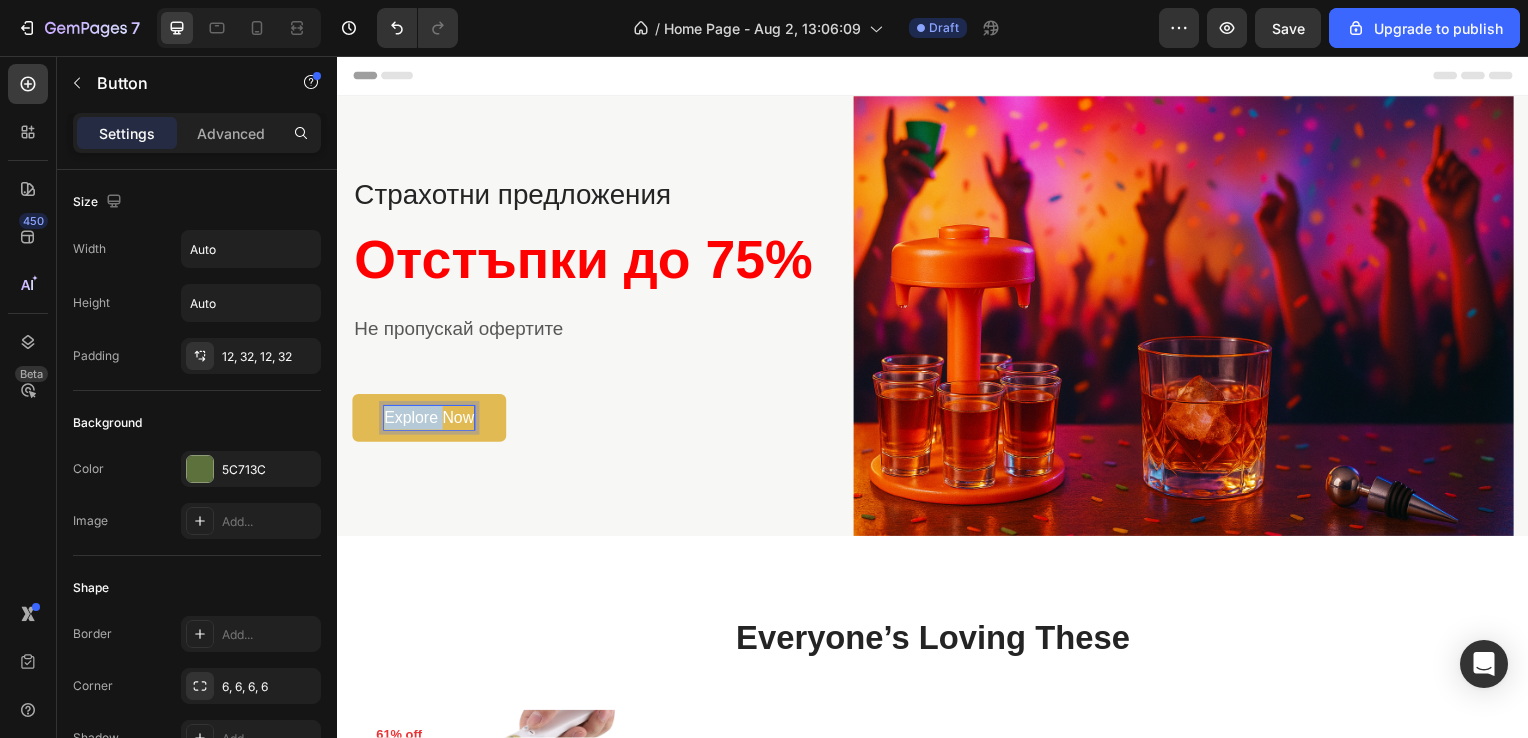 click on "Explore Now" at bounding box center [429, 421] 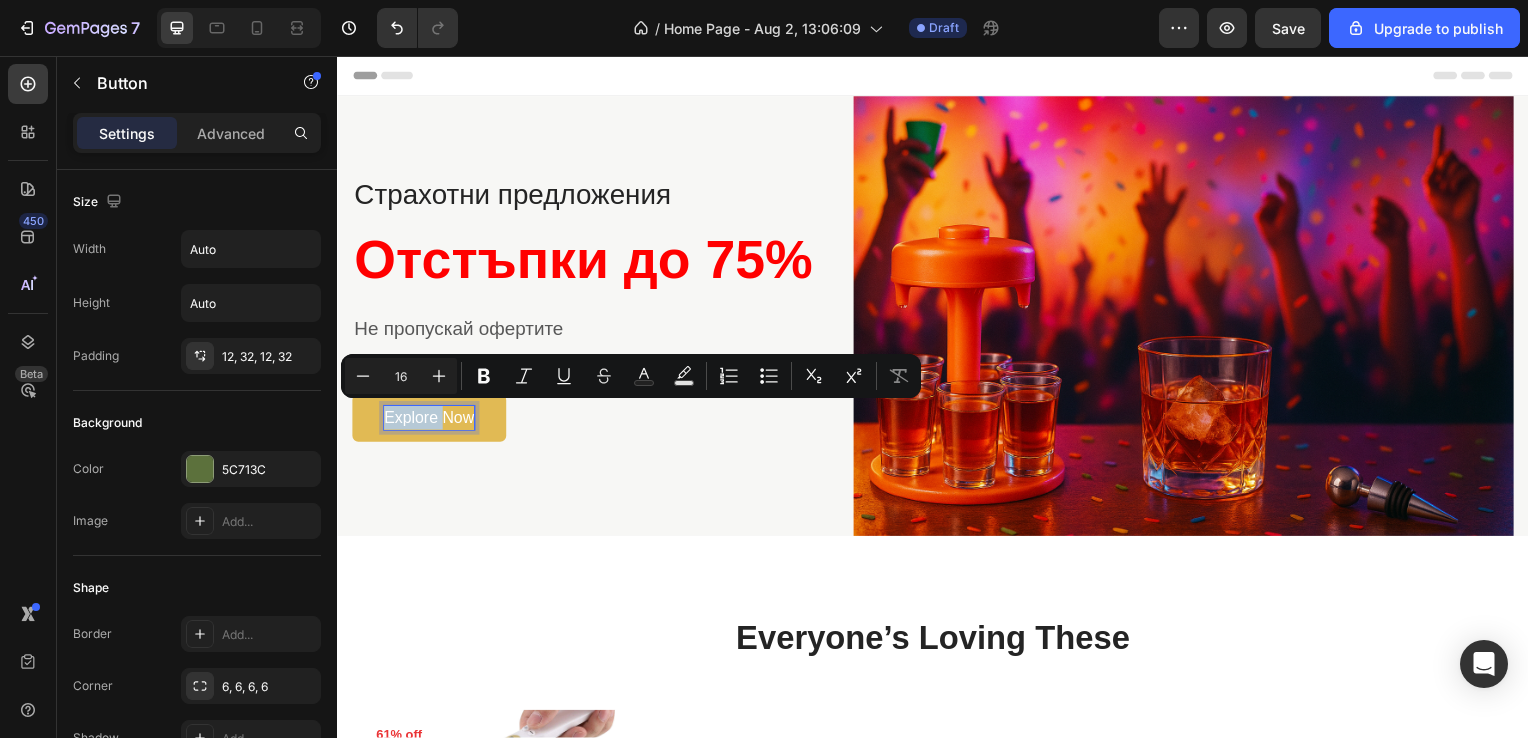 click on "Explore Now" at bounding box center (429, 421) 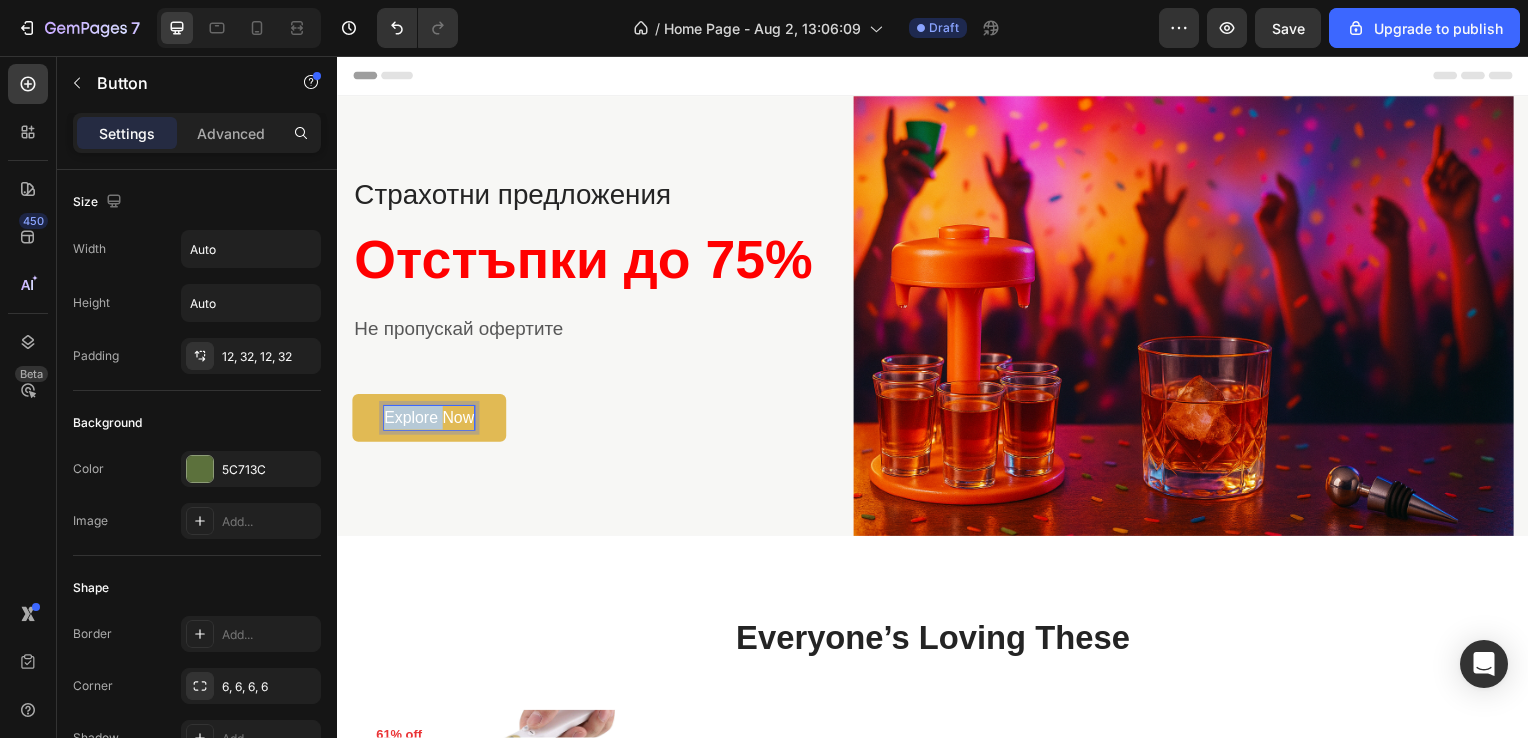 click on "Explore Now" at bounding box center [429, 421] 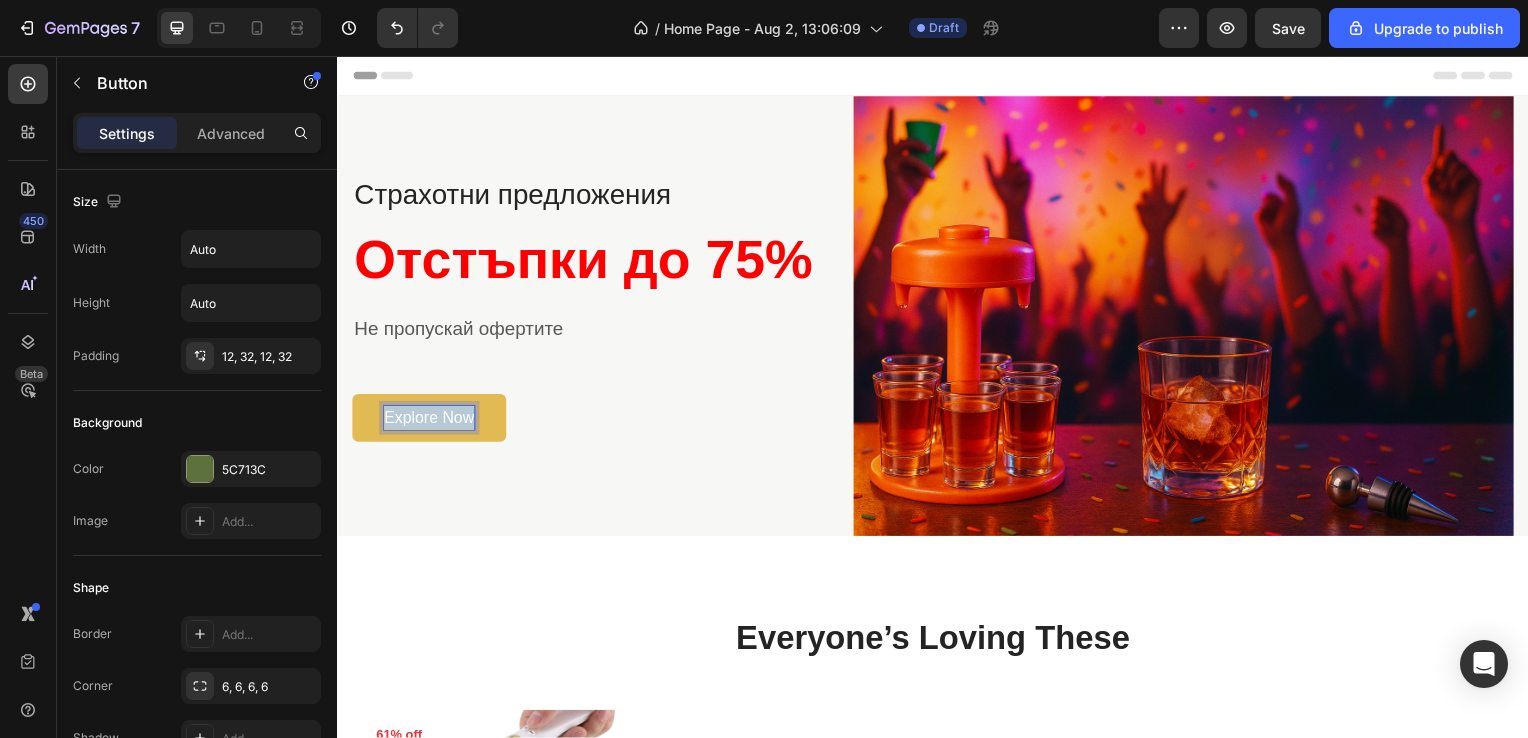 click on "Explore Now" at bounding box center [429, 421] 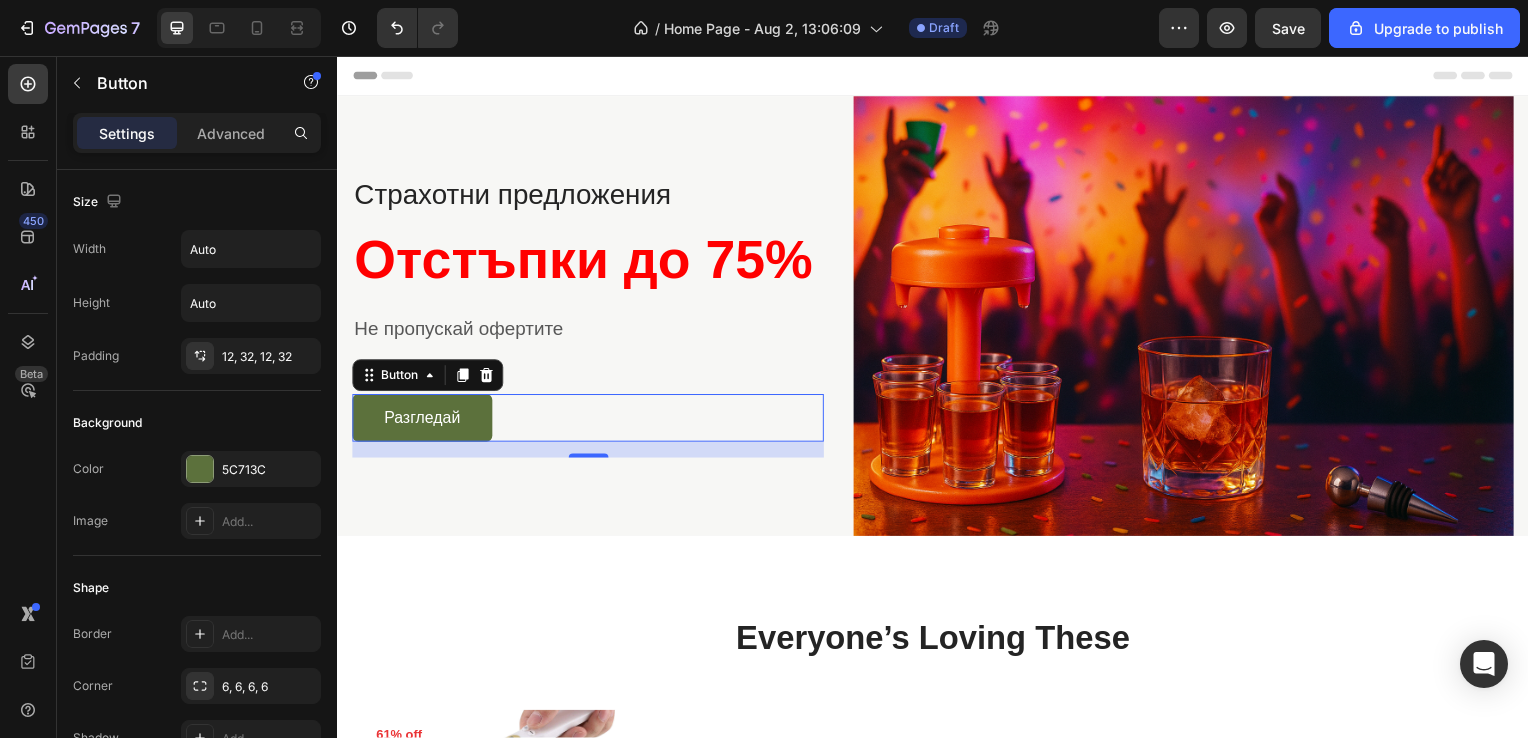 click on "Разгледай Button   16" at bounding box center (589, 421) 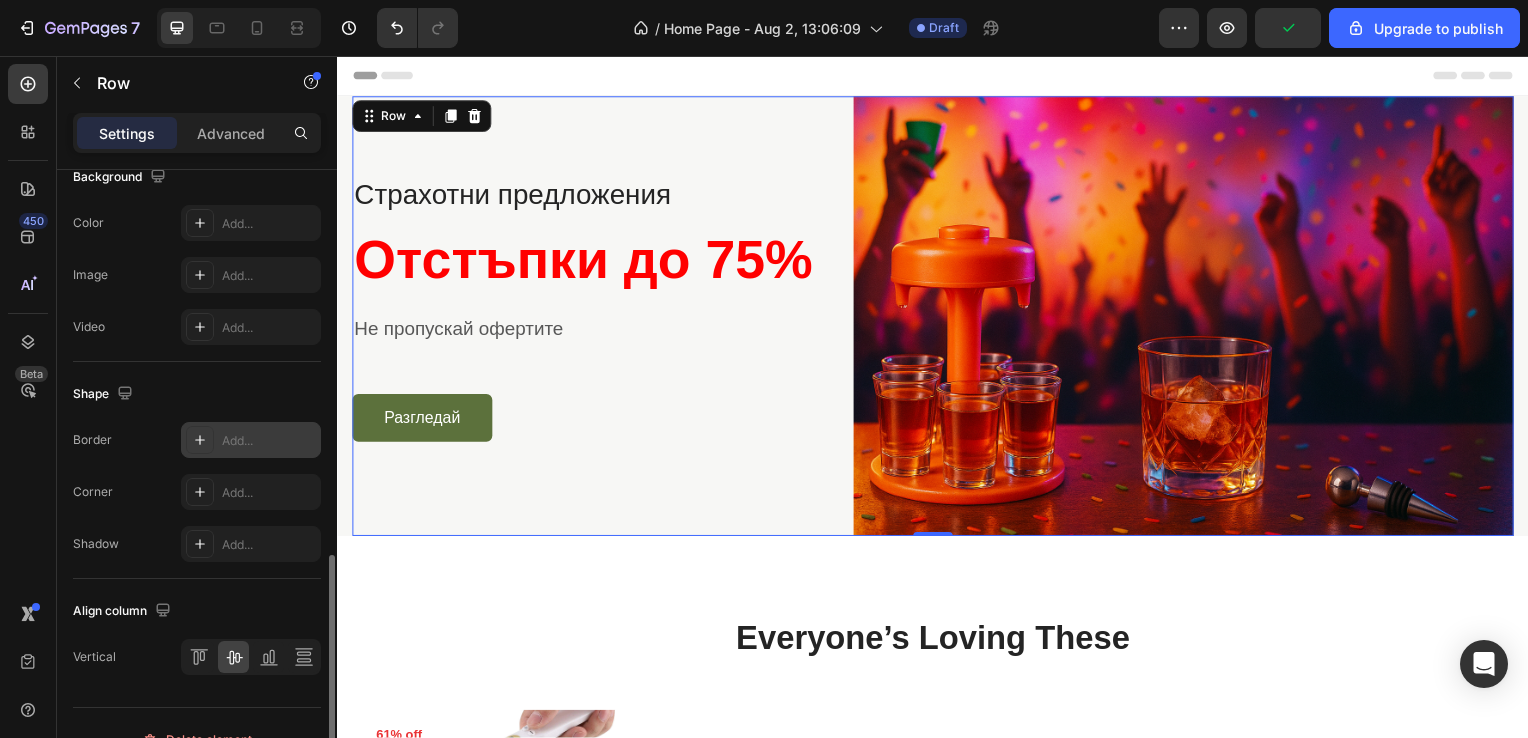 scroll, scrollTop: 820, scrollLeft: 0, axis: vertical 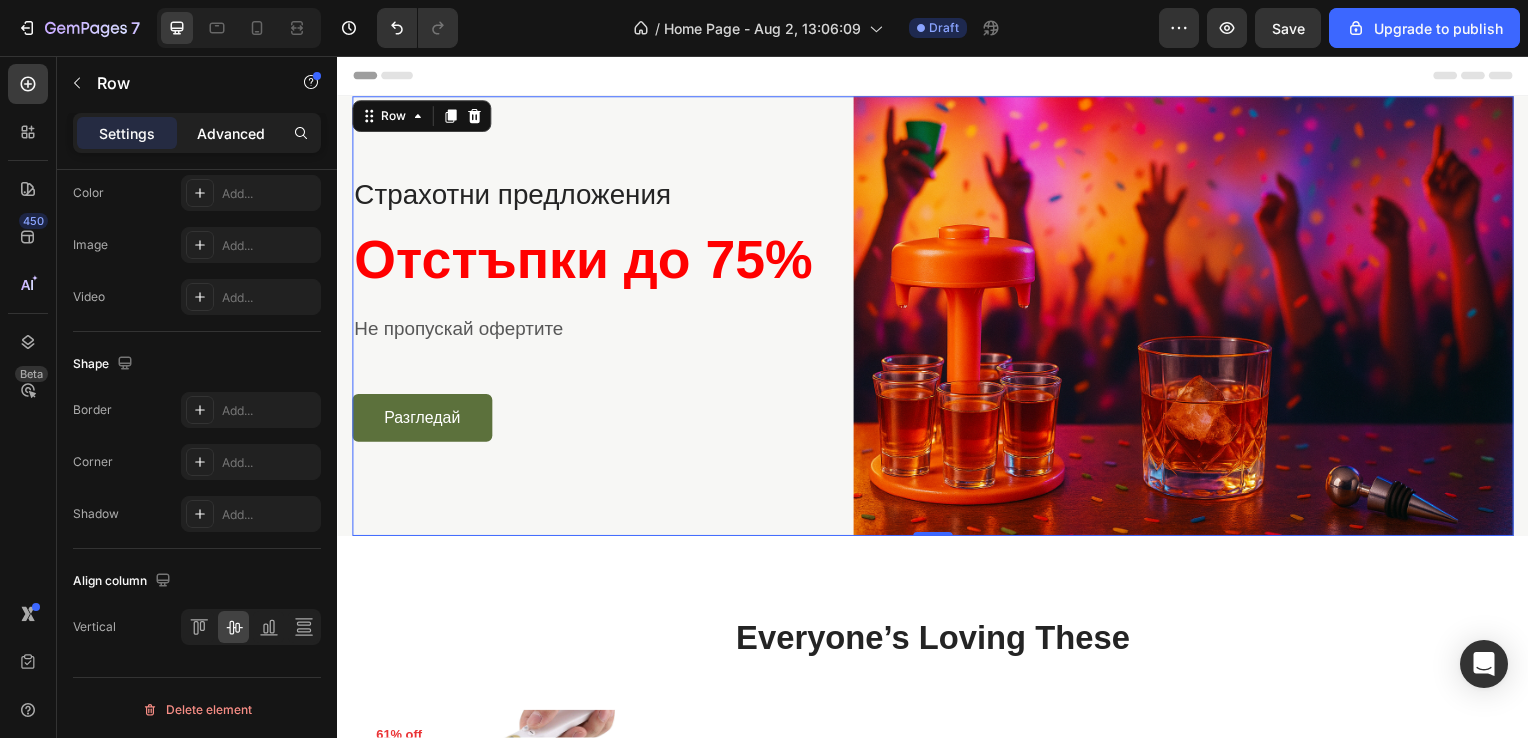 click on "Advanced" at bounding box center [231, 133] 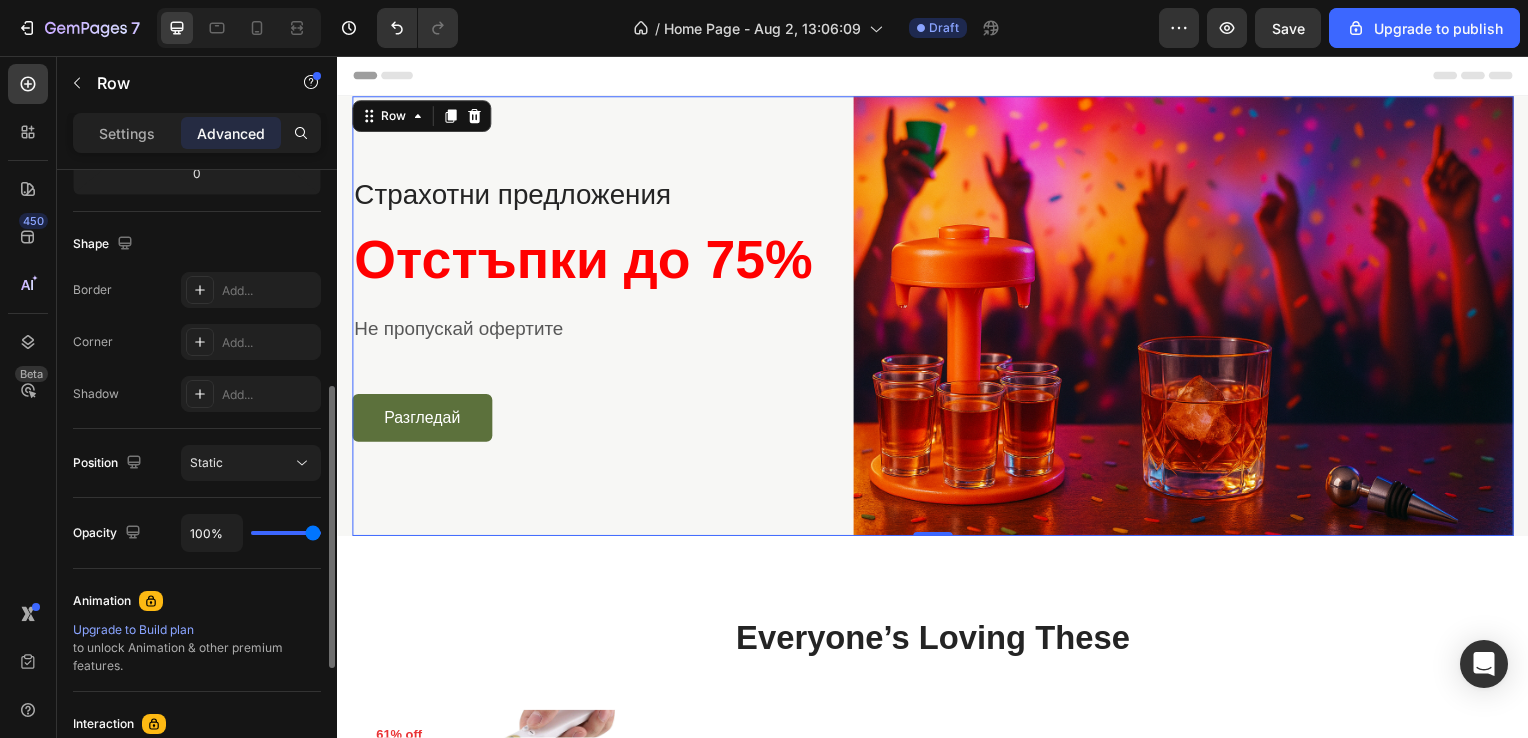 scroll, scrollTop: 471, scrollLeft: 0, axis: vertical 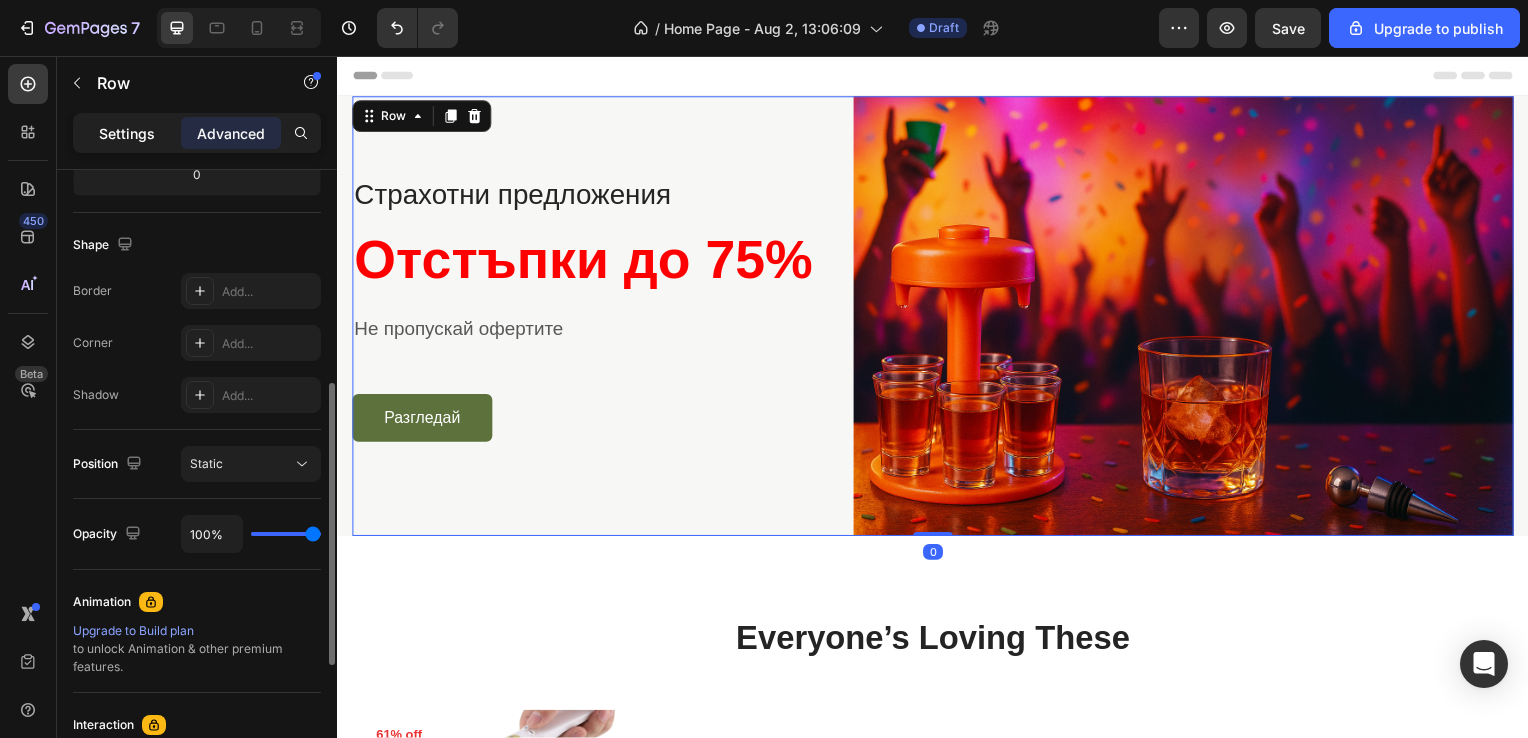 click on "Settings" at bounding box center (127, 133) 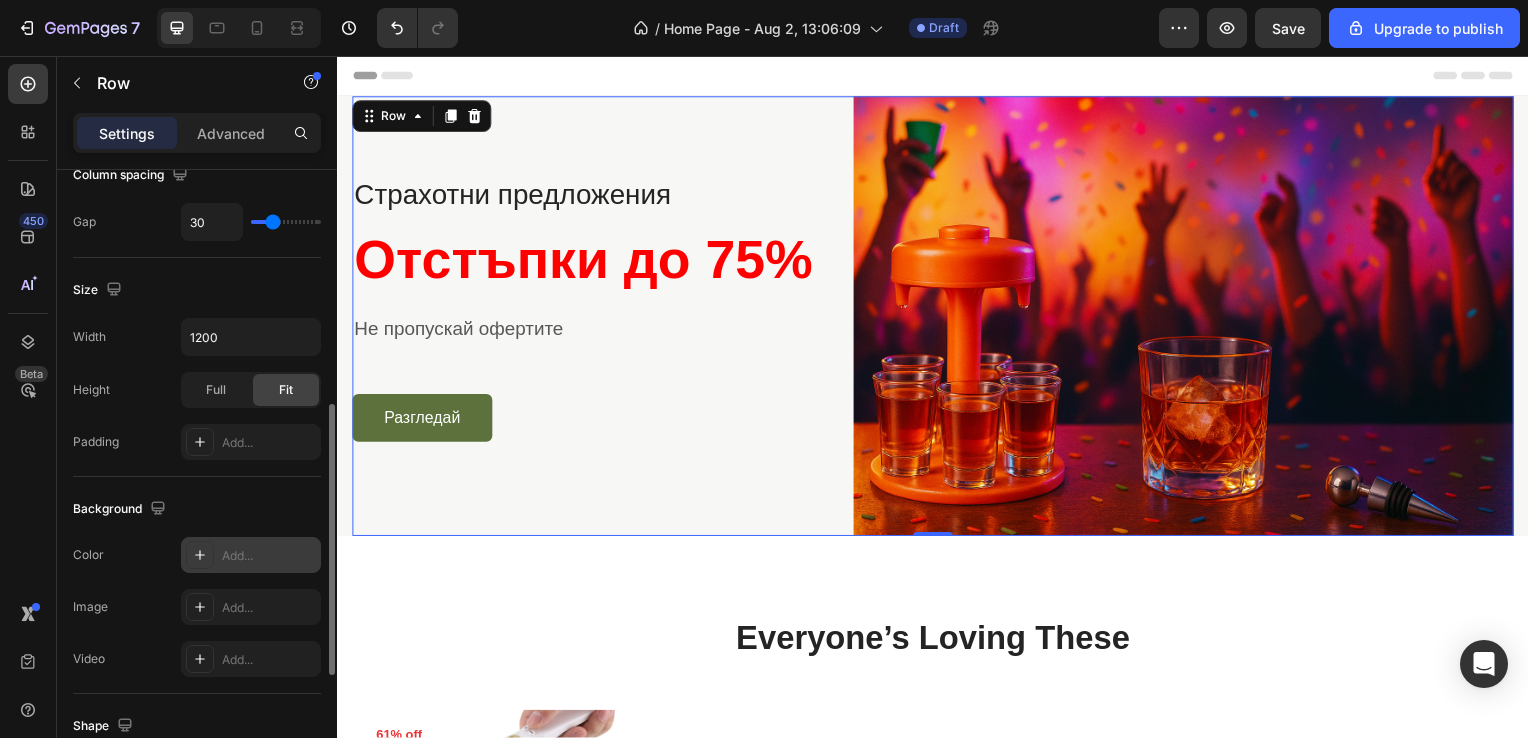 scroll, scrollTop: 493, scrollLeft: 0, axis: vertical 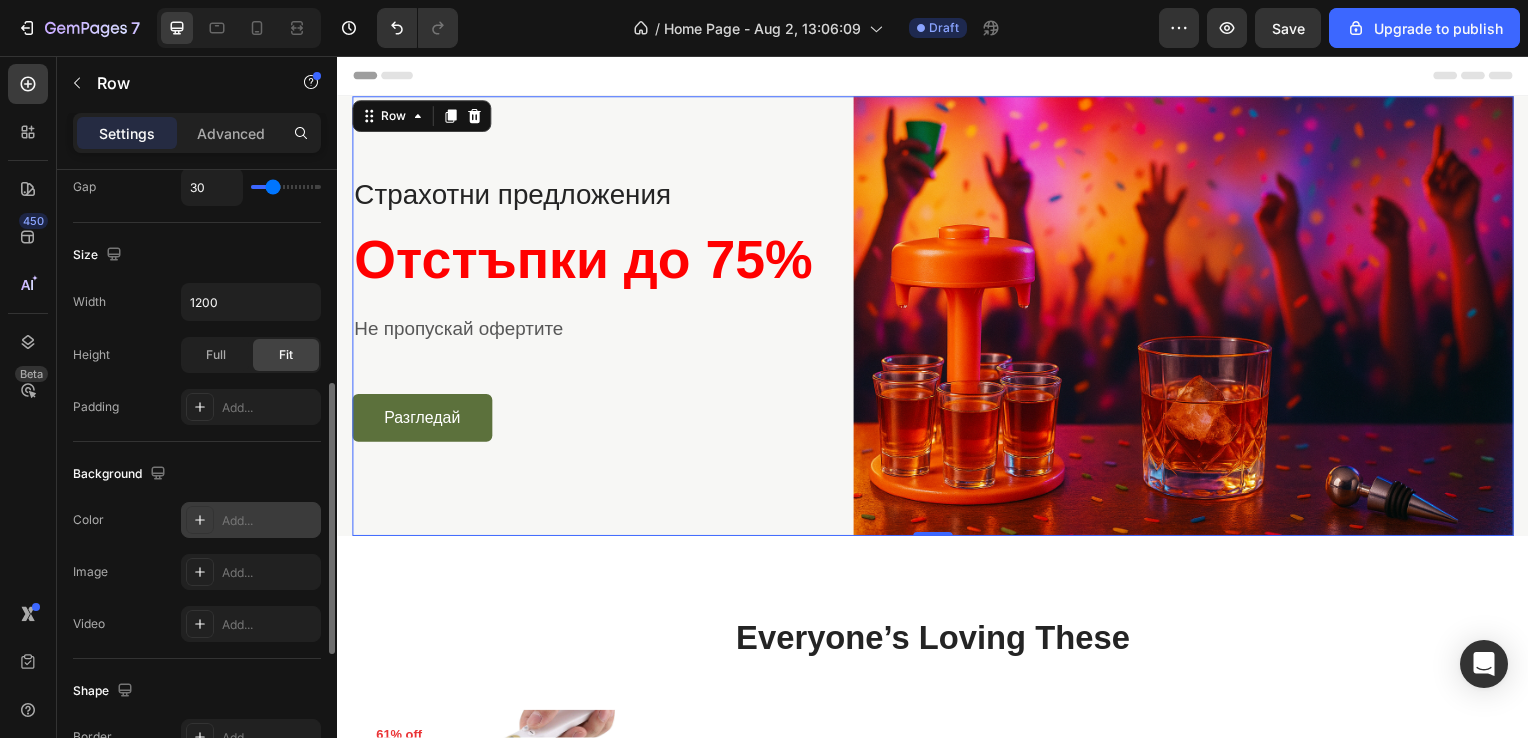 click 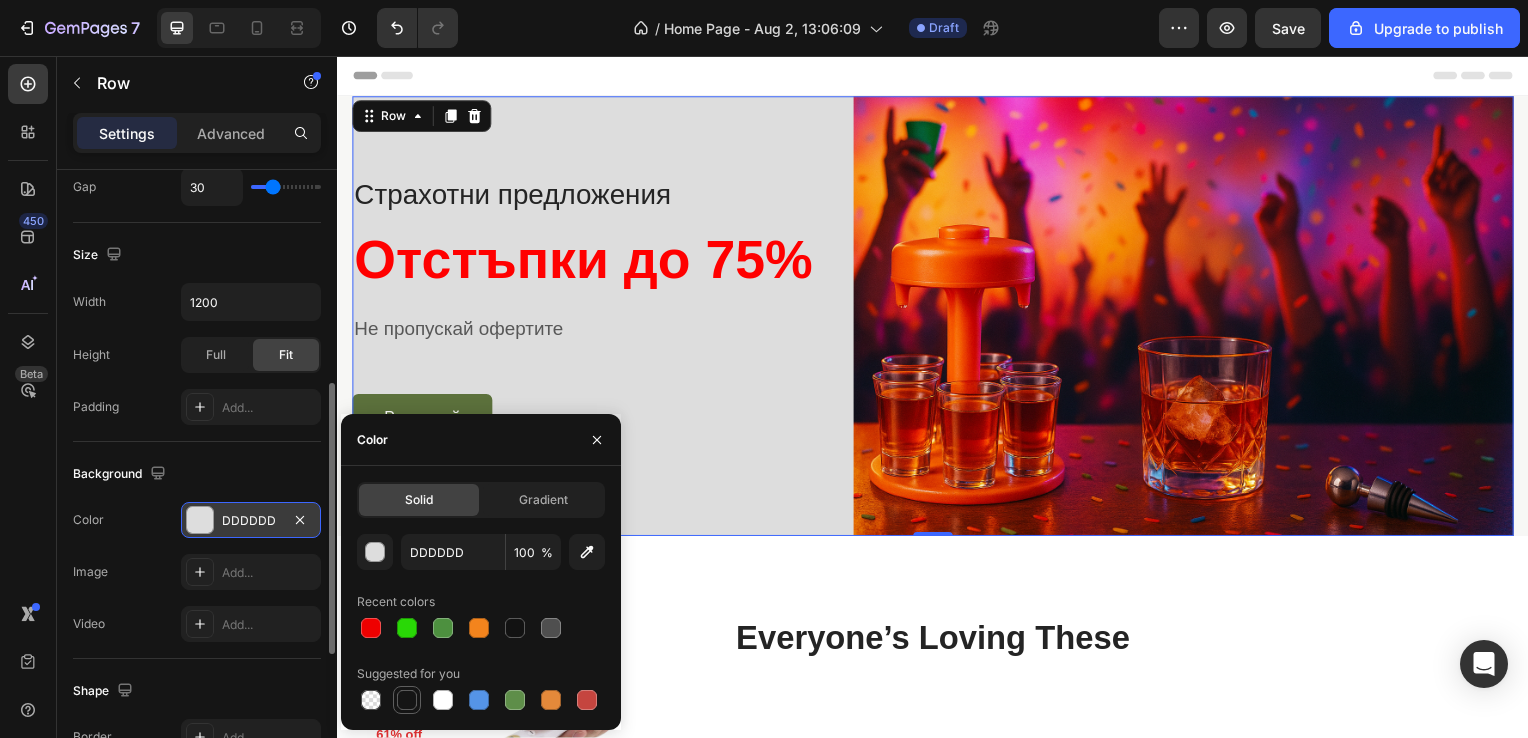 click at bounding box center [407, 700] 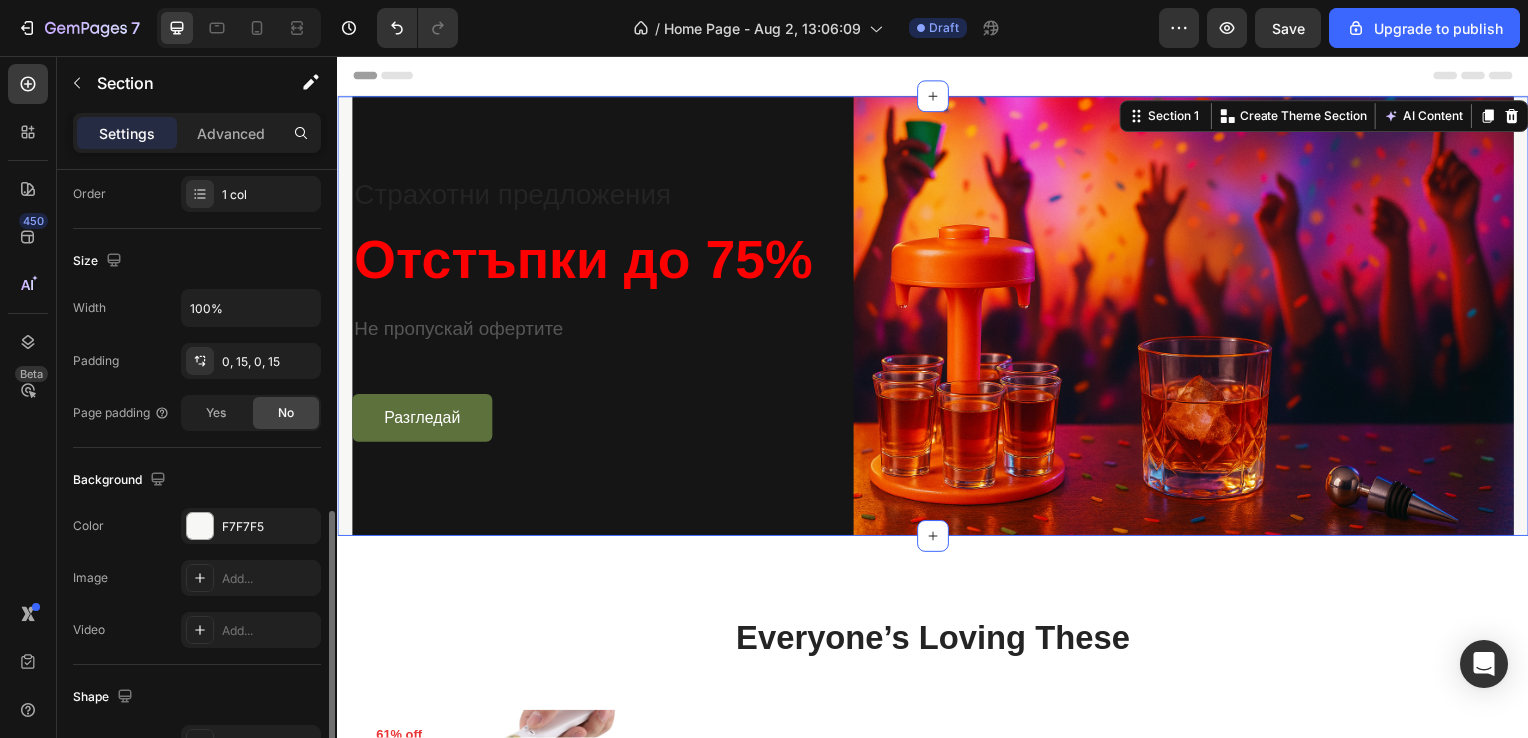 scroll, scrollTop: 477, scrollLeft: 0, axis: vertical 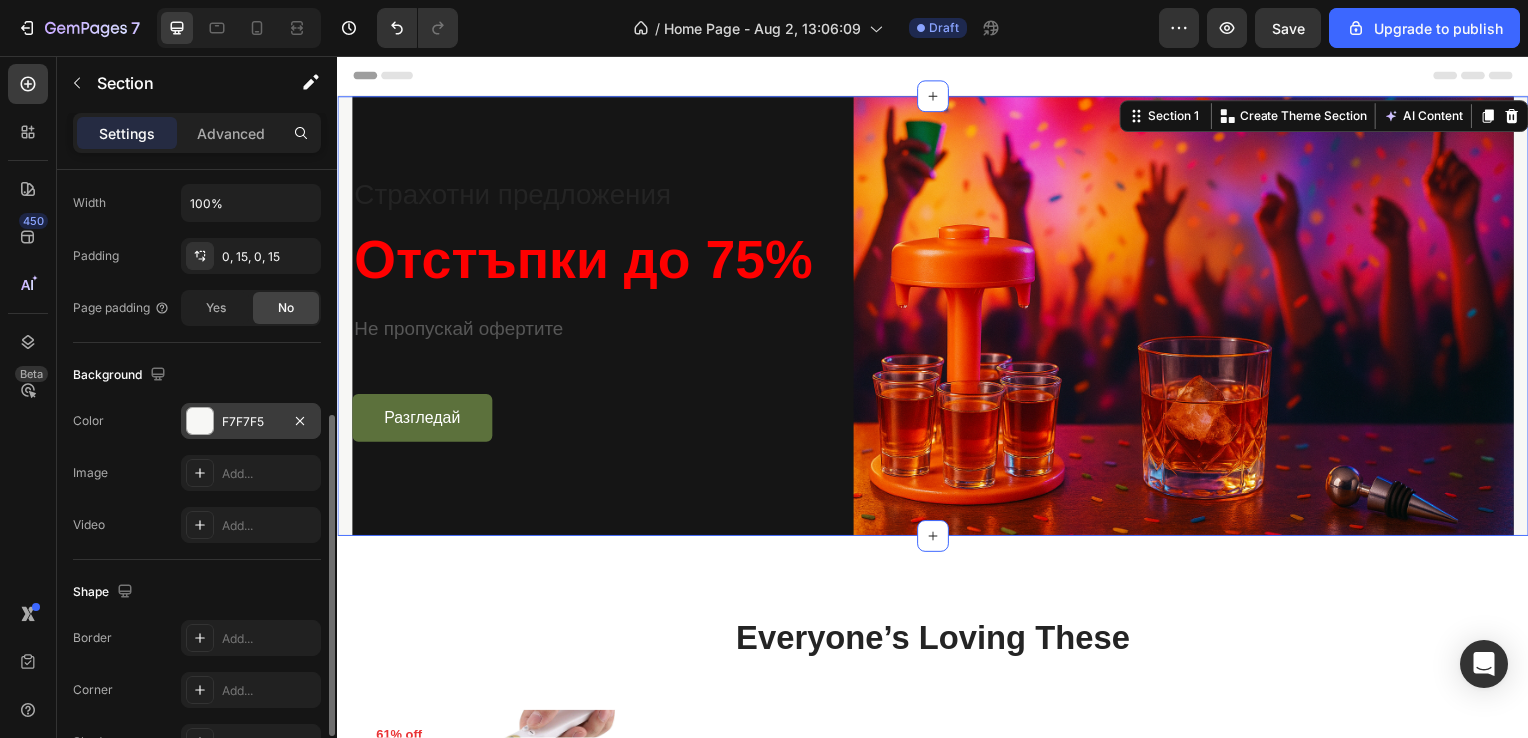 click at bounding box center (200, 421) 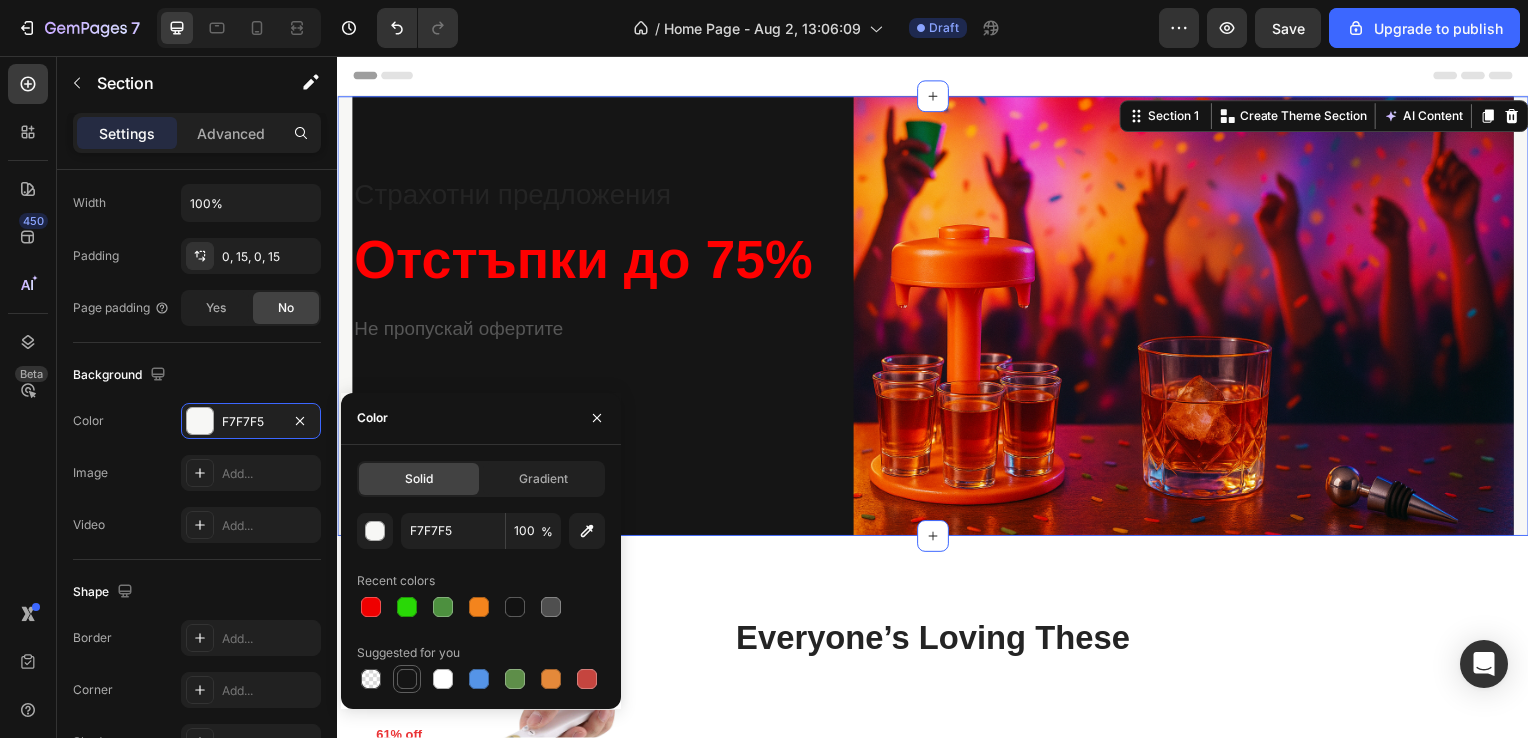 click at bounding box center (407, 679) 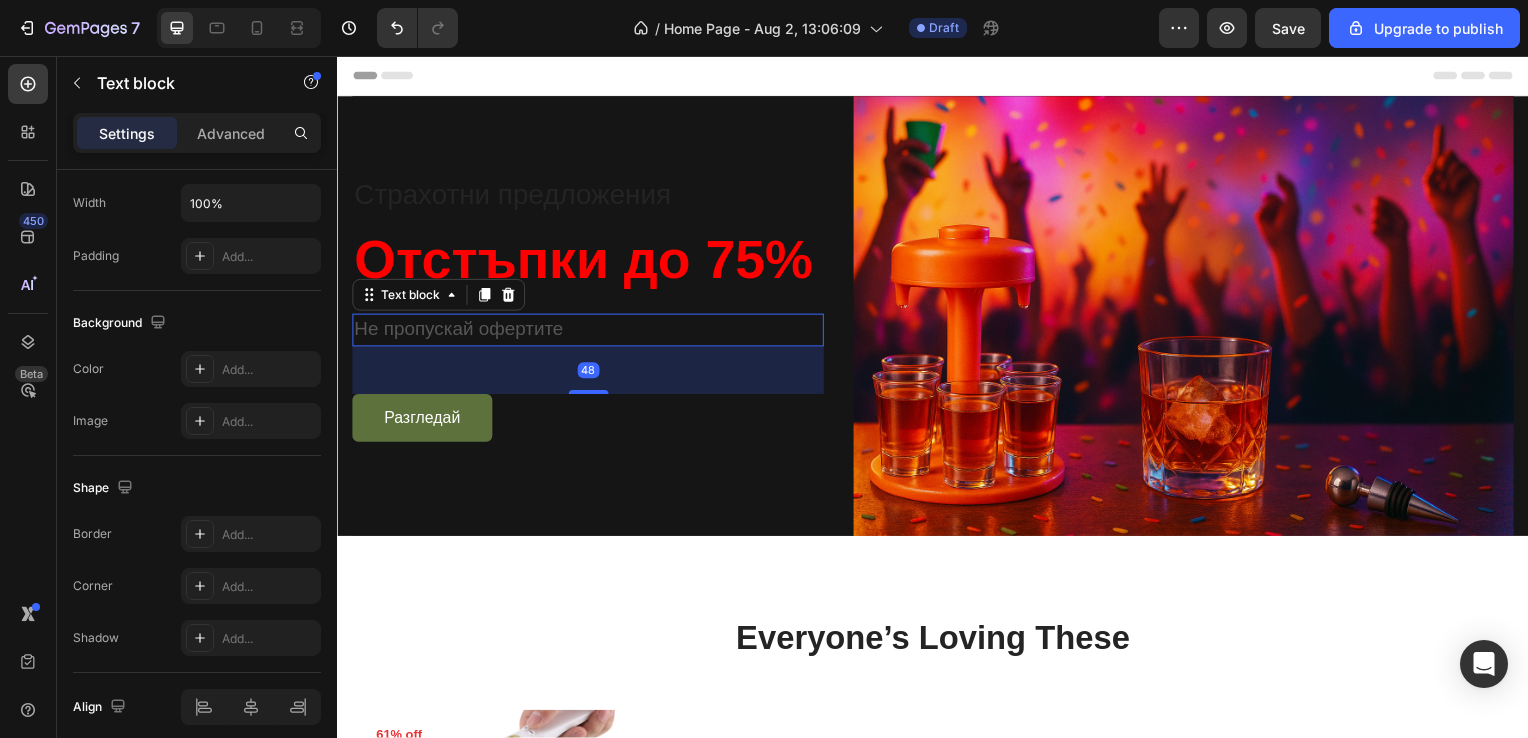 scroll, scrollTop: 0, scrollLeft: 0, axis: both 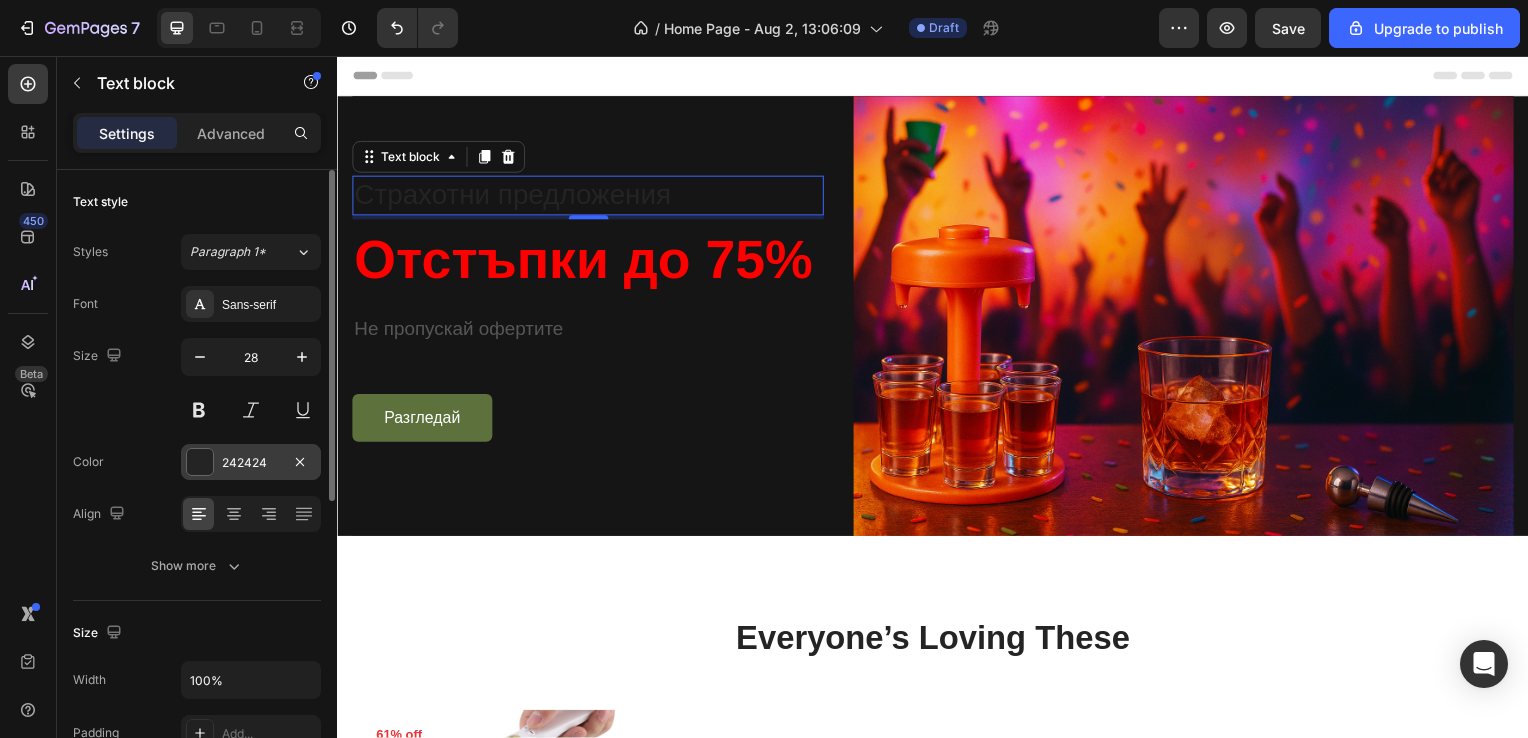 click at bounding box center [200, 462] 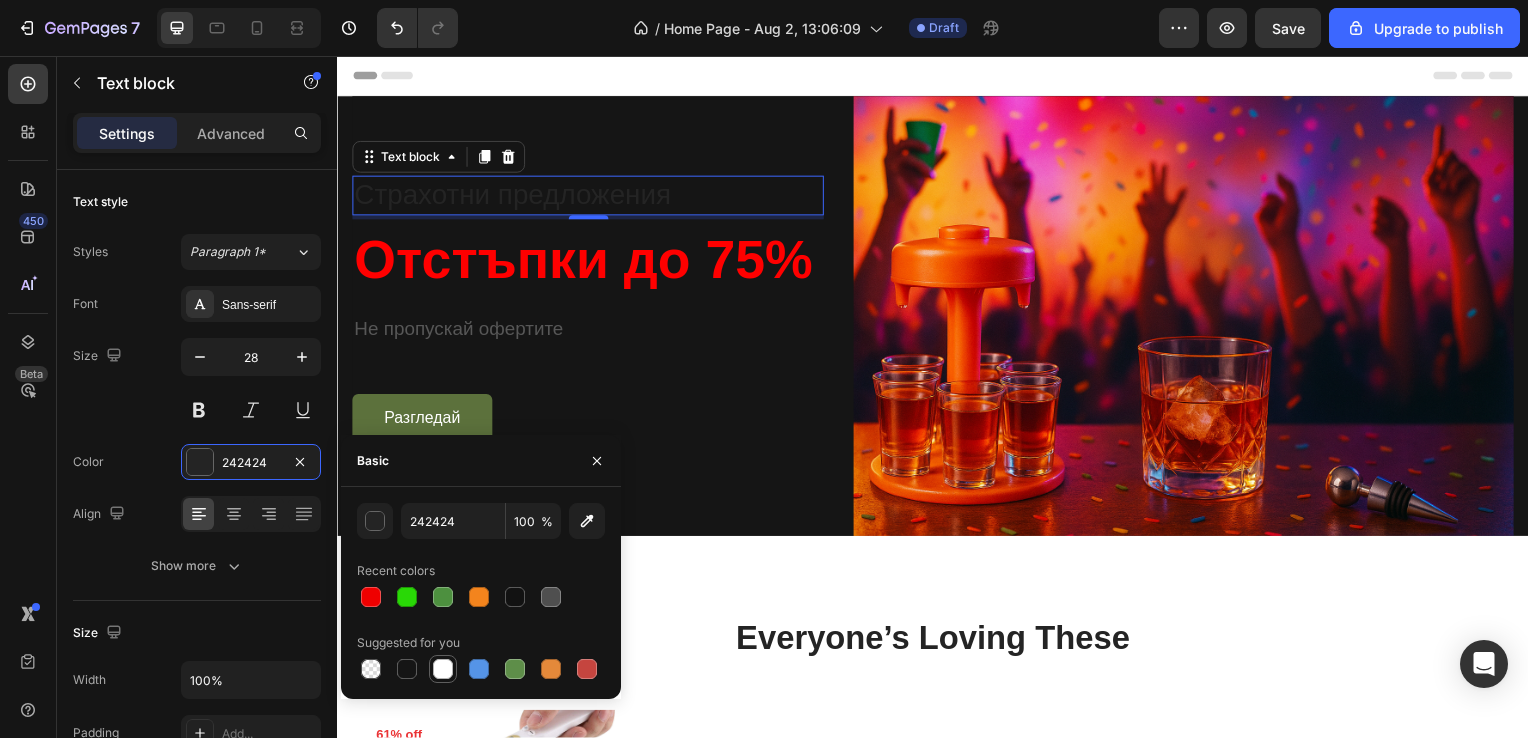 click at bounding box center (443, 669) 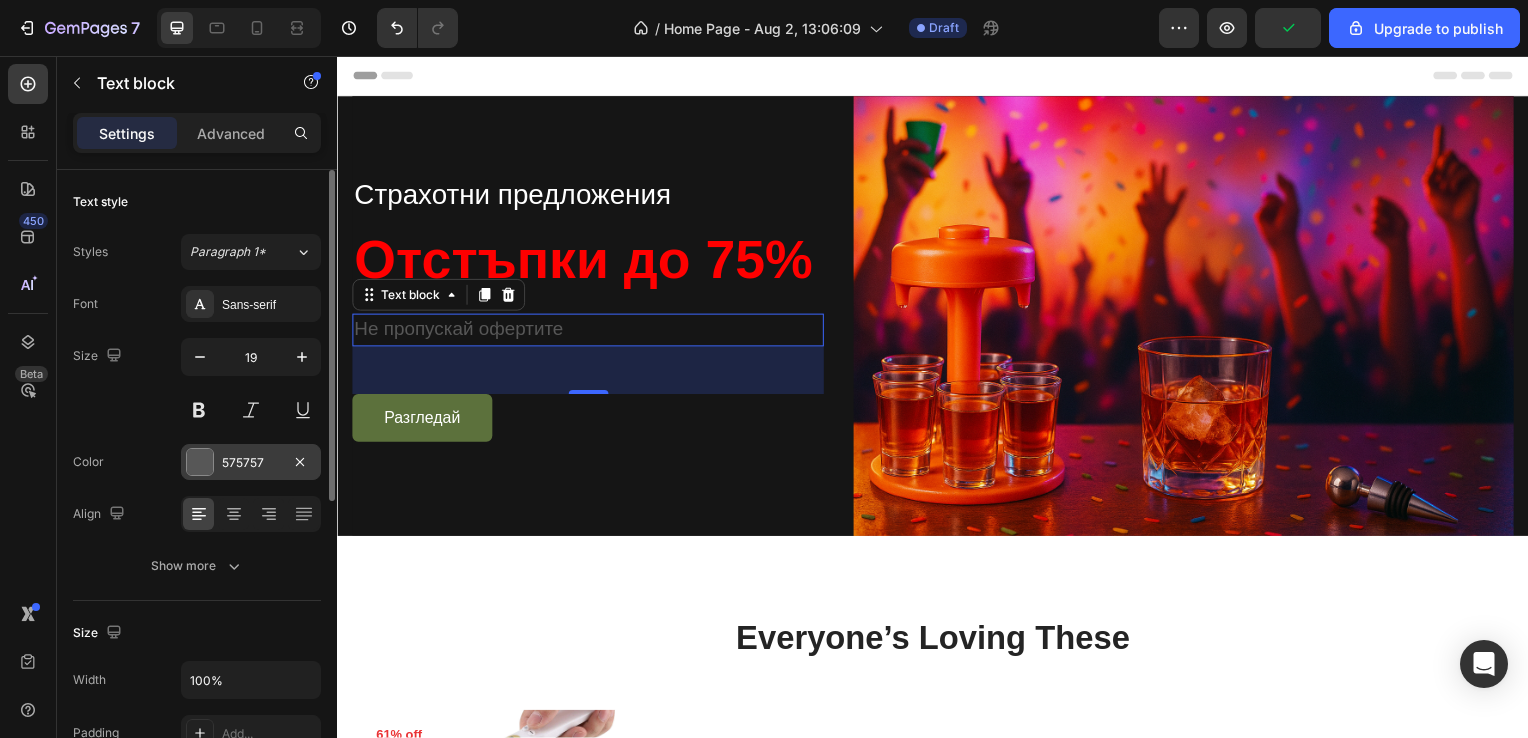 click at bounding box center (200, 462) 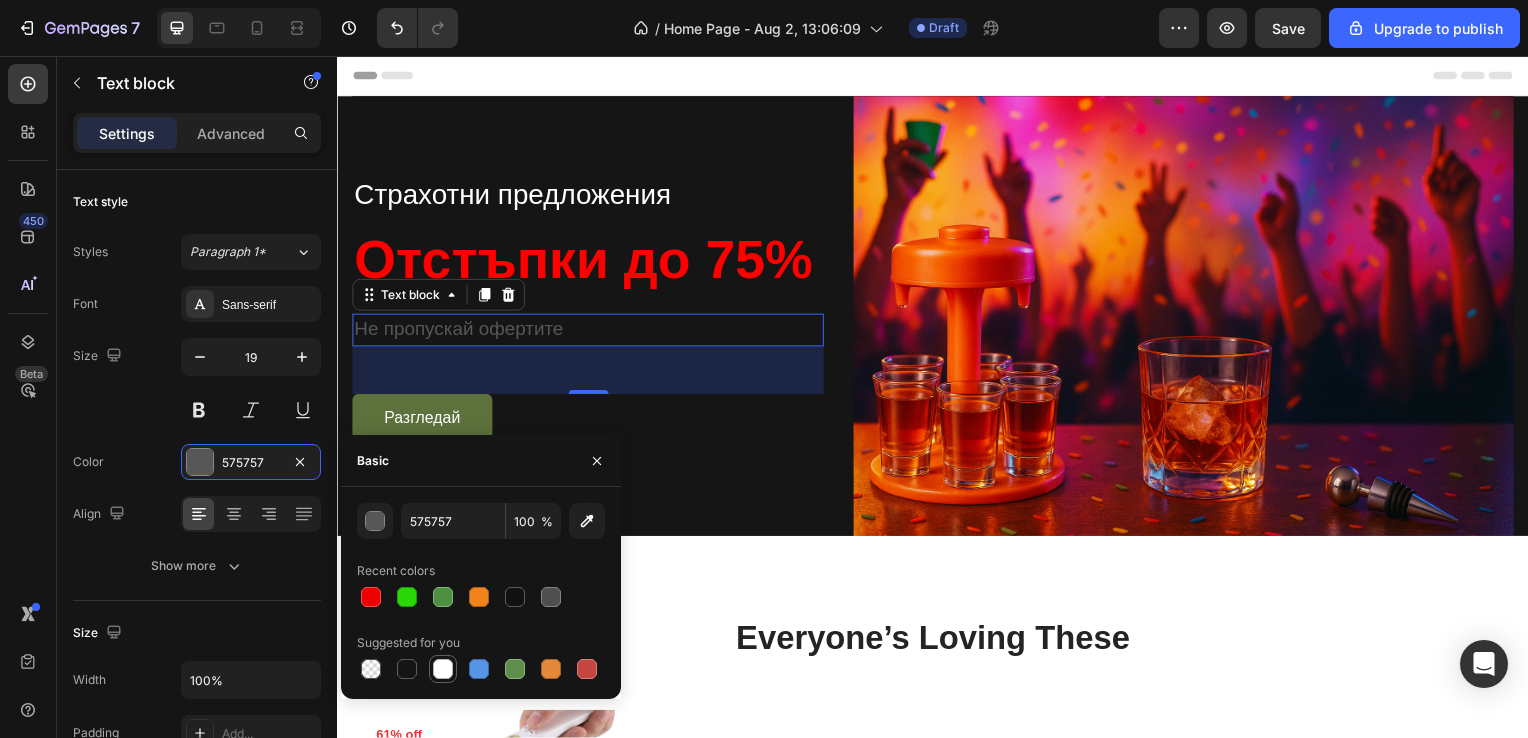 click at bounding box center [443, 669] 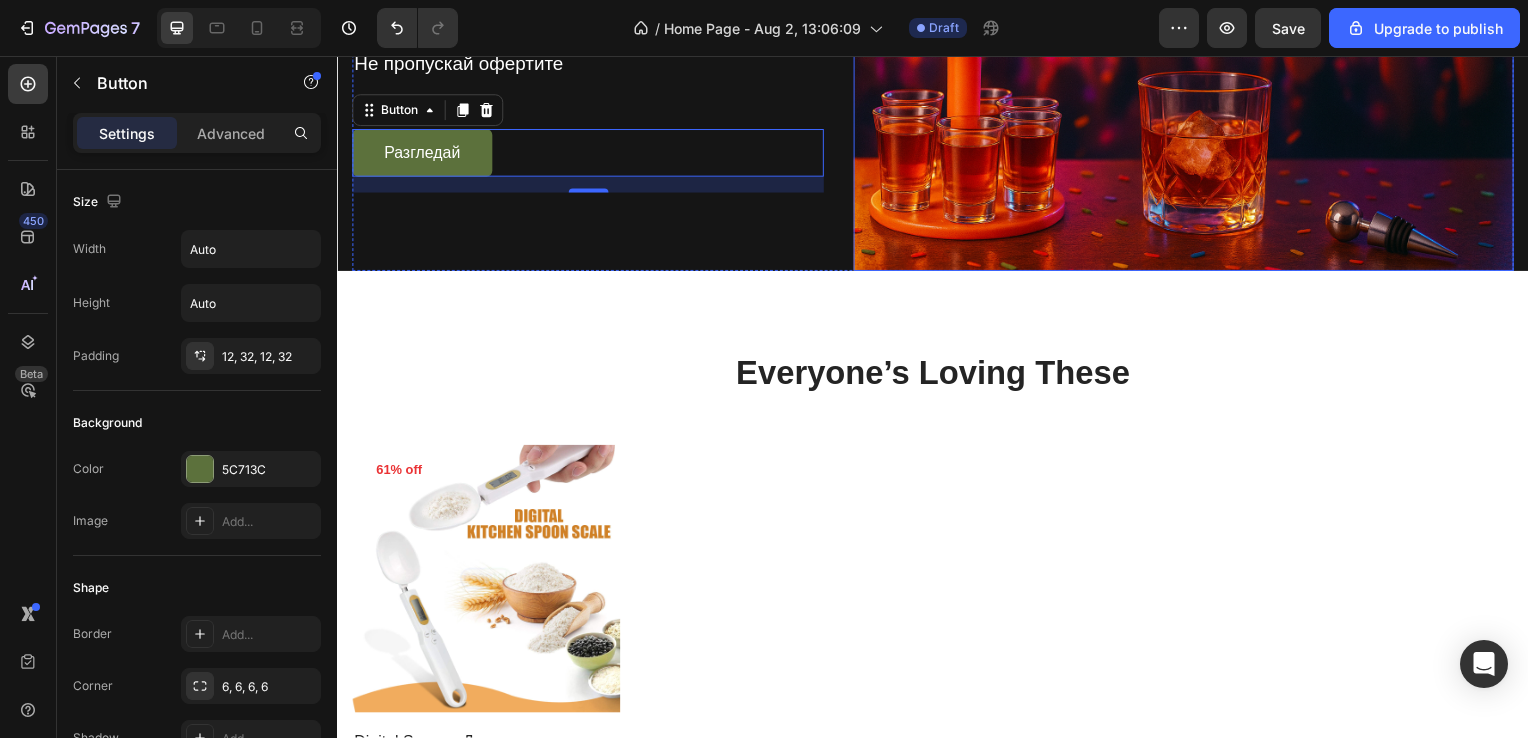 scroll, scrollTop: 274, scrollLeft: 0, axis: vertical 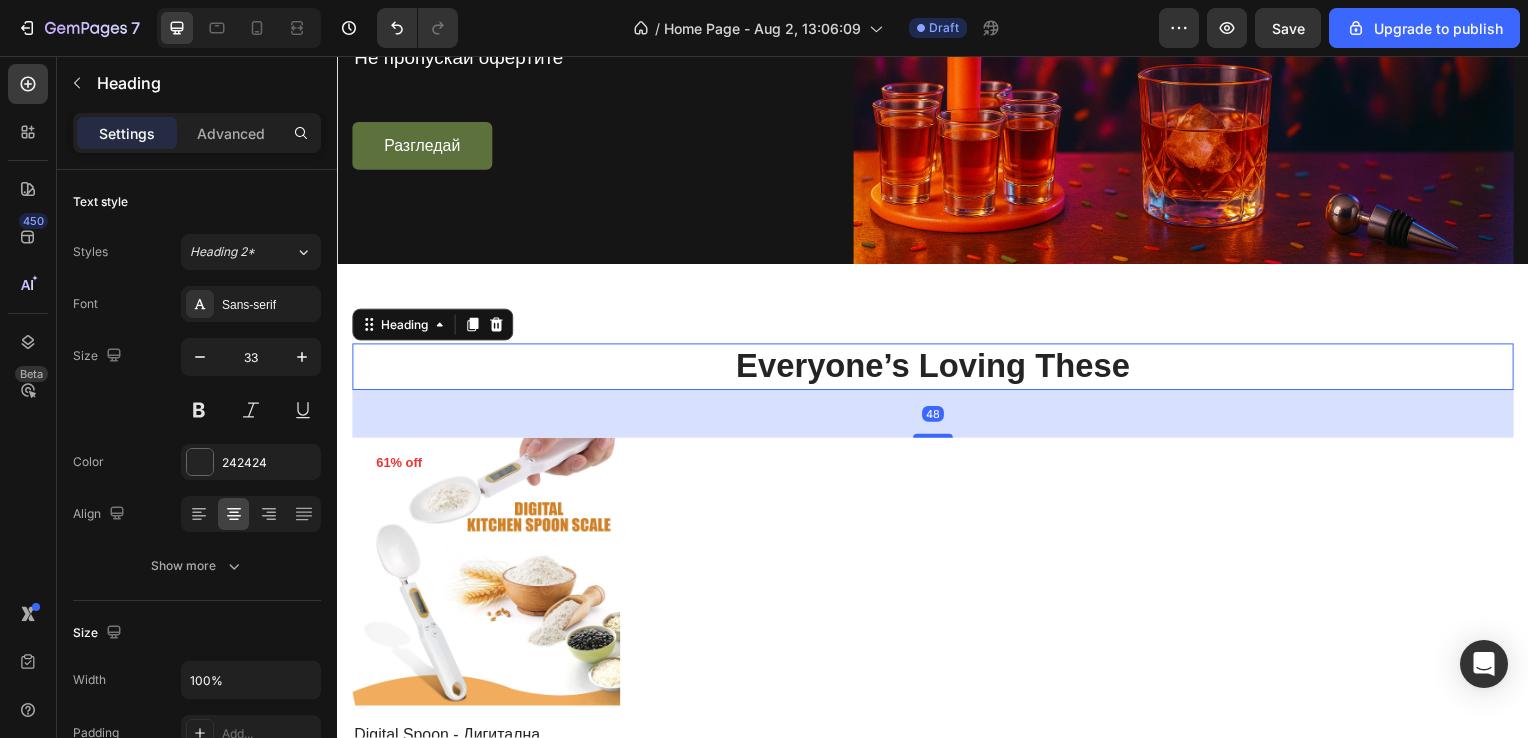 click on "Everyone’s Loving These" at bounding box center (937, 369) 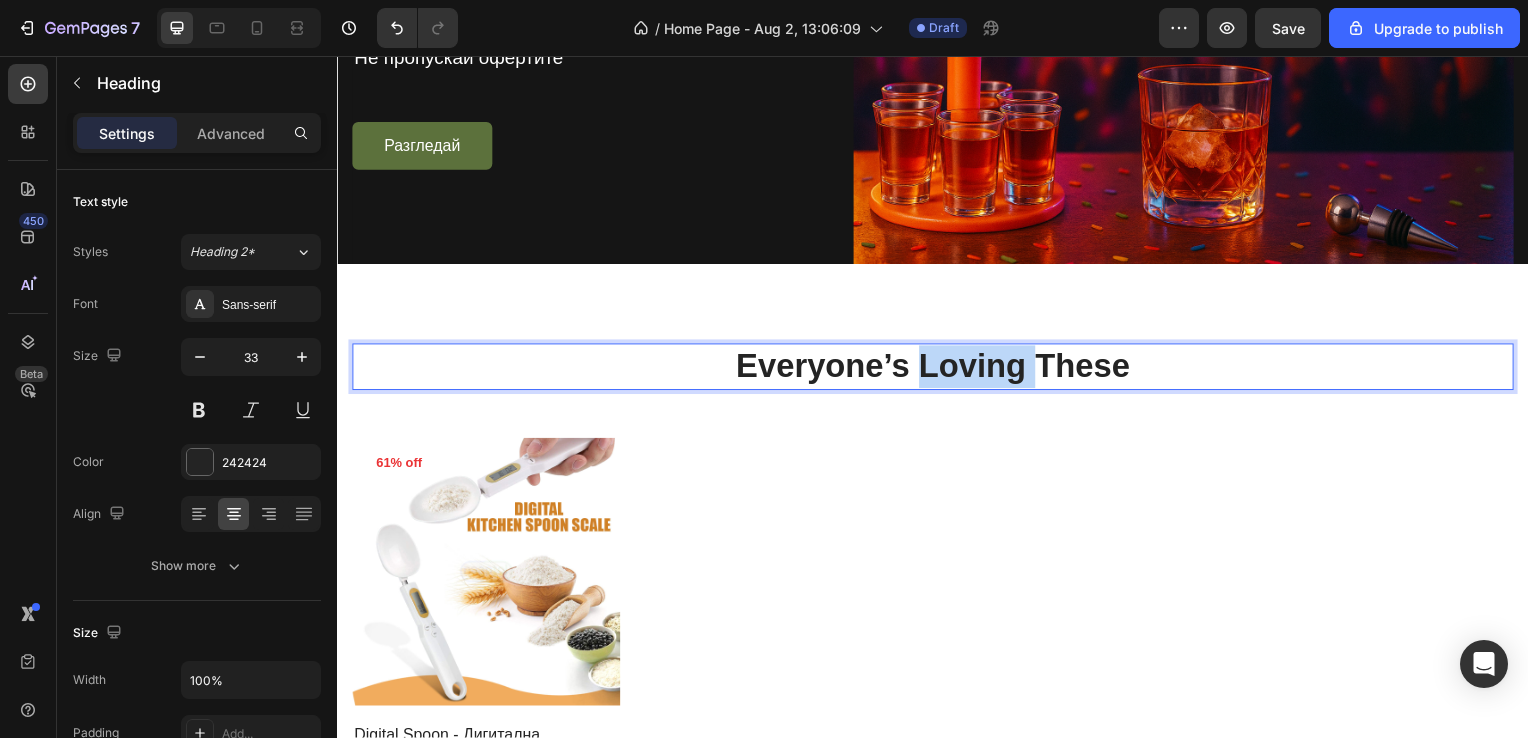 click on "Everyone’s Loving These" at bounding box center (937, 369) 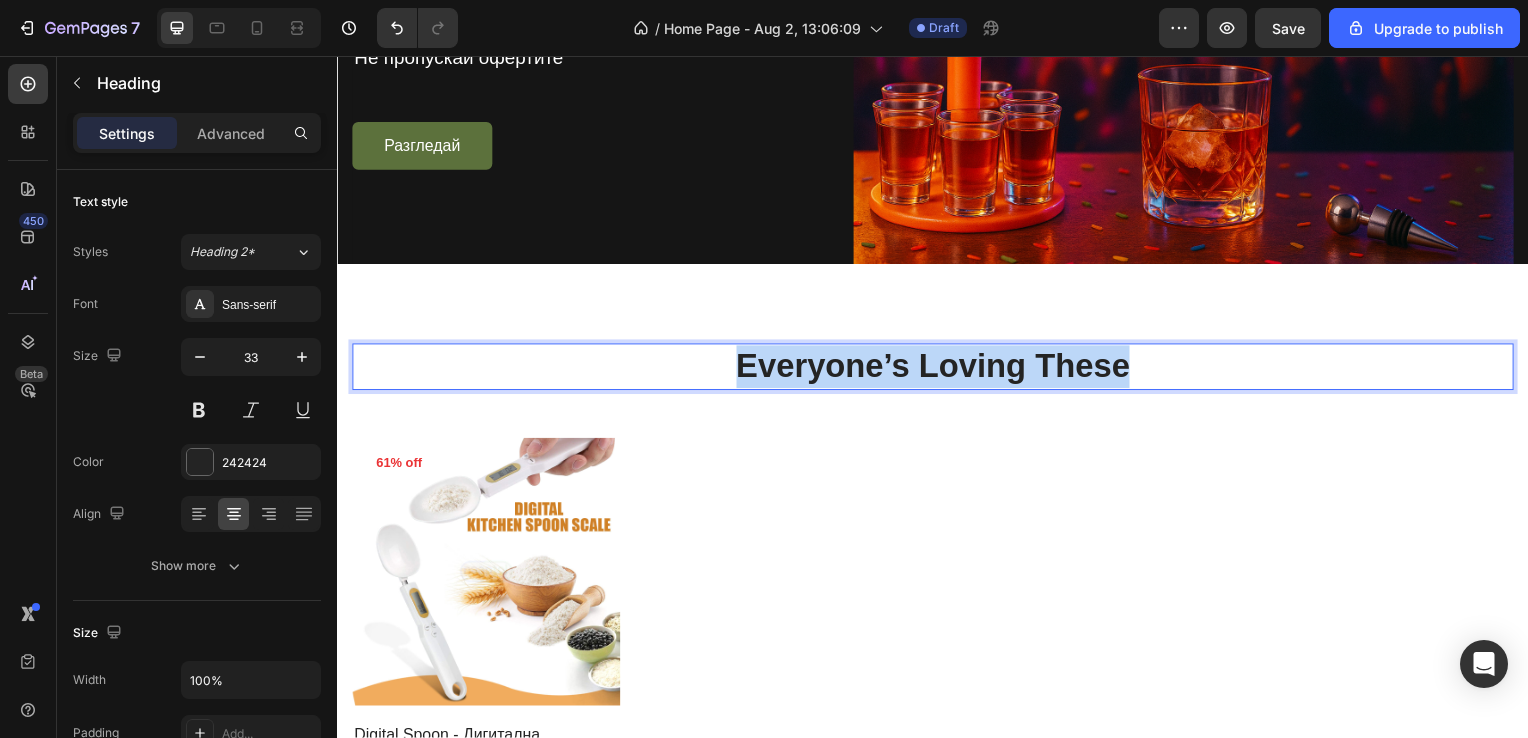 click on "Everyone’s Loving These" at bounding box center [937, 369] 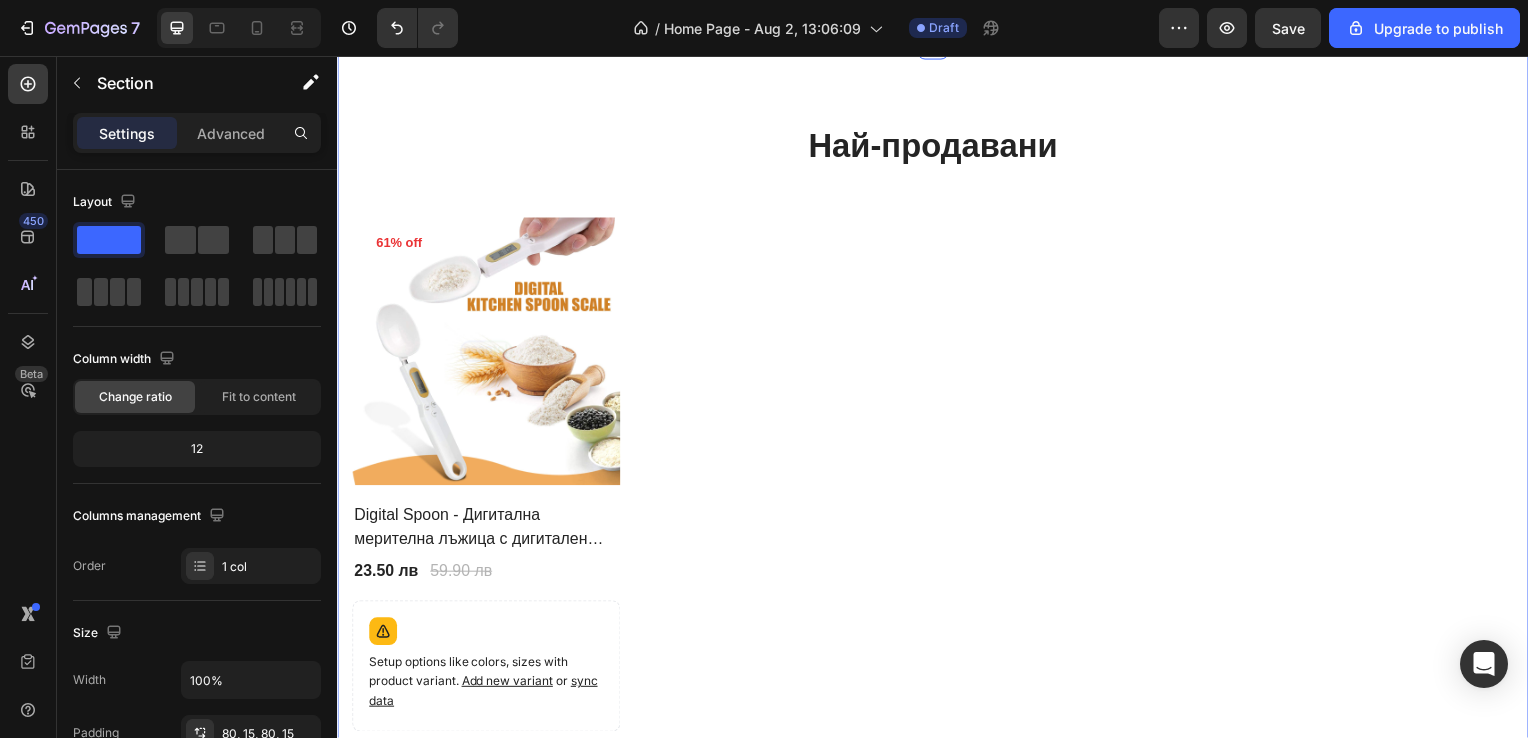 scroll, scrollTop: 0, scrollLeft: 0, axis: both 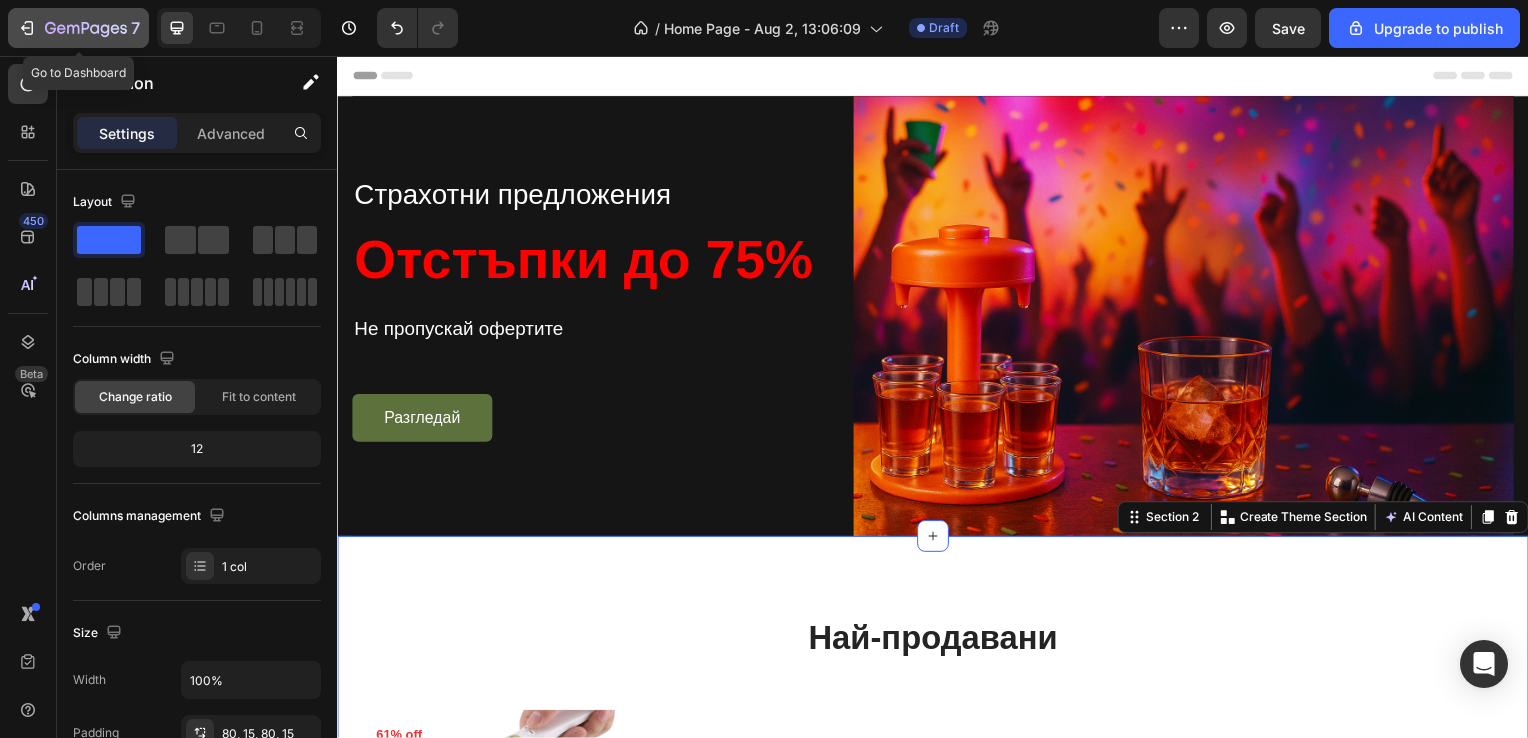 click 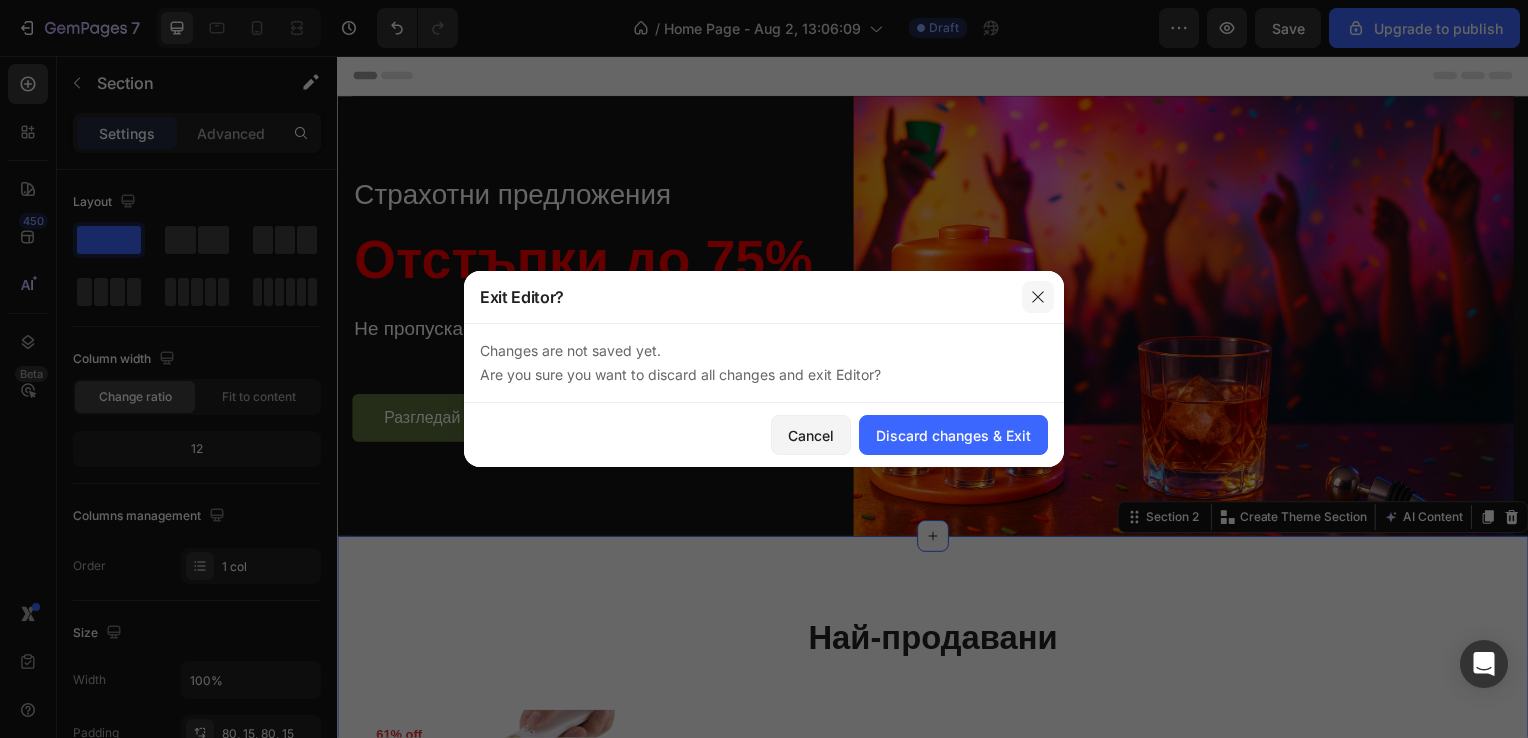 click at bounding box center [1038, 297] 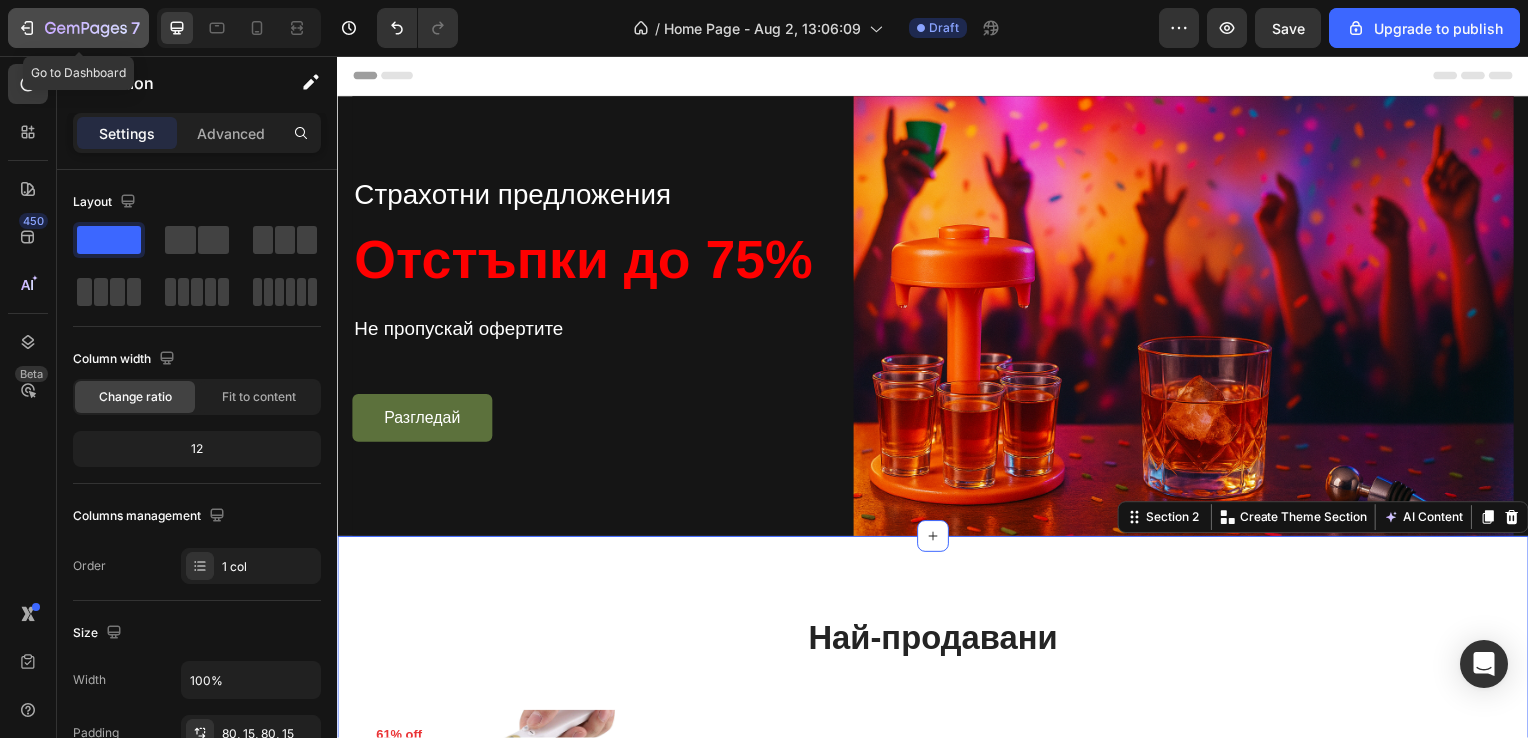 click 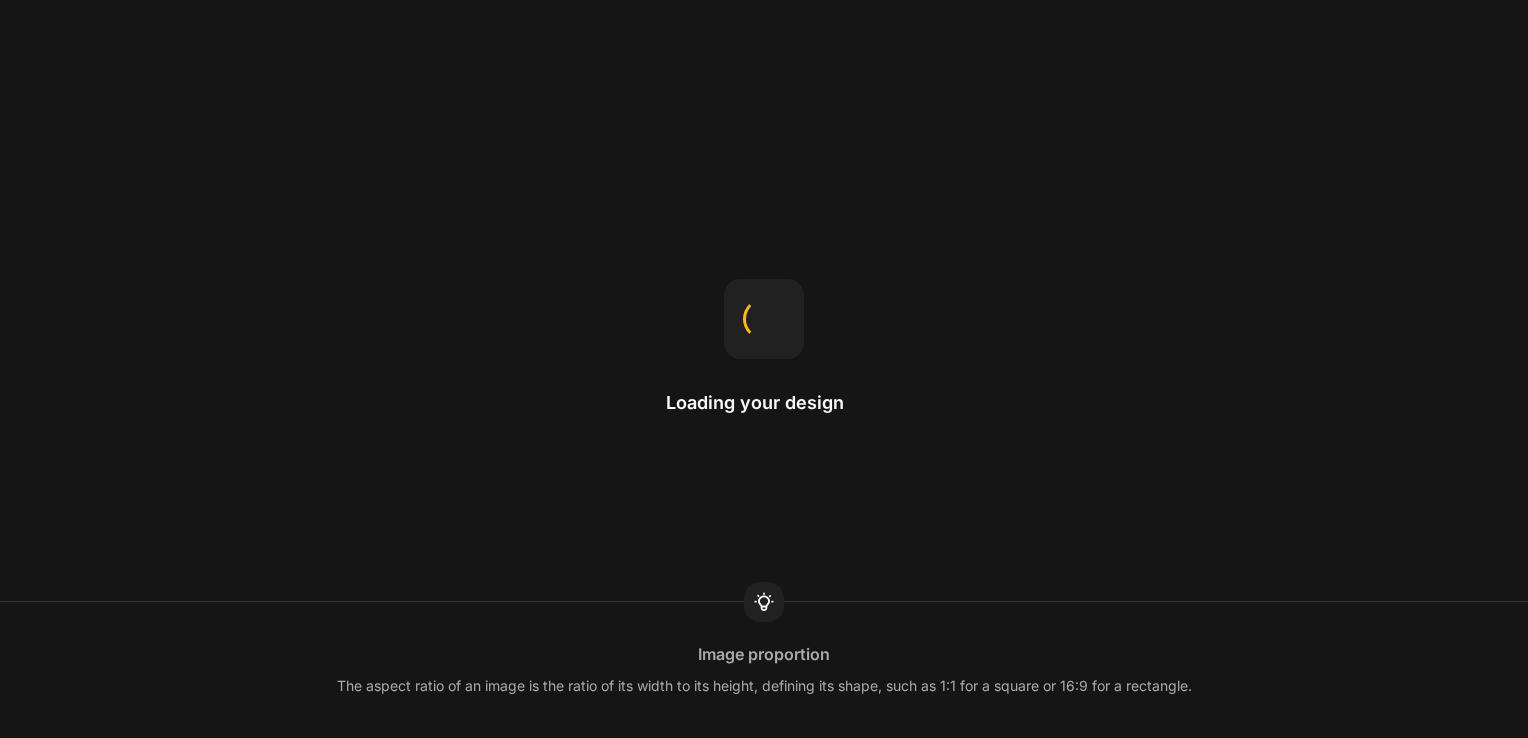 scroll, scrollTop: 0, scrollLeft: 0, axis: both 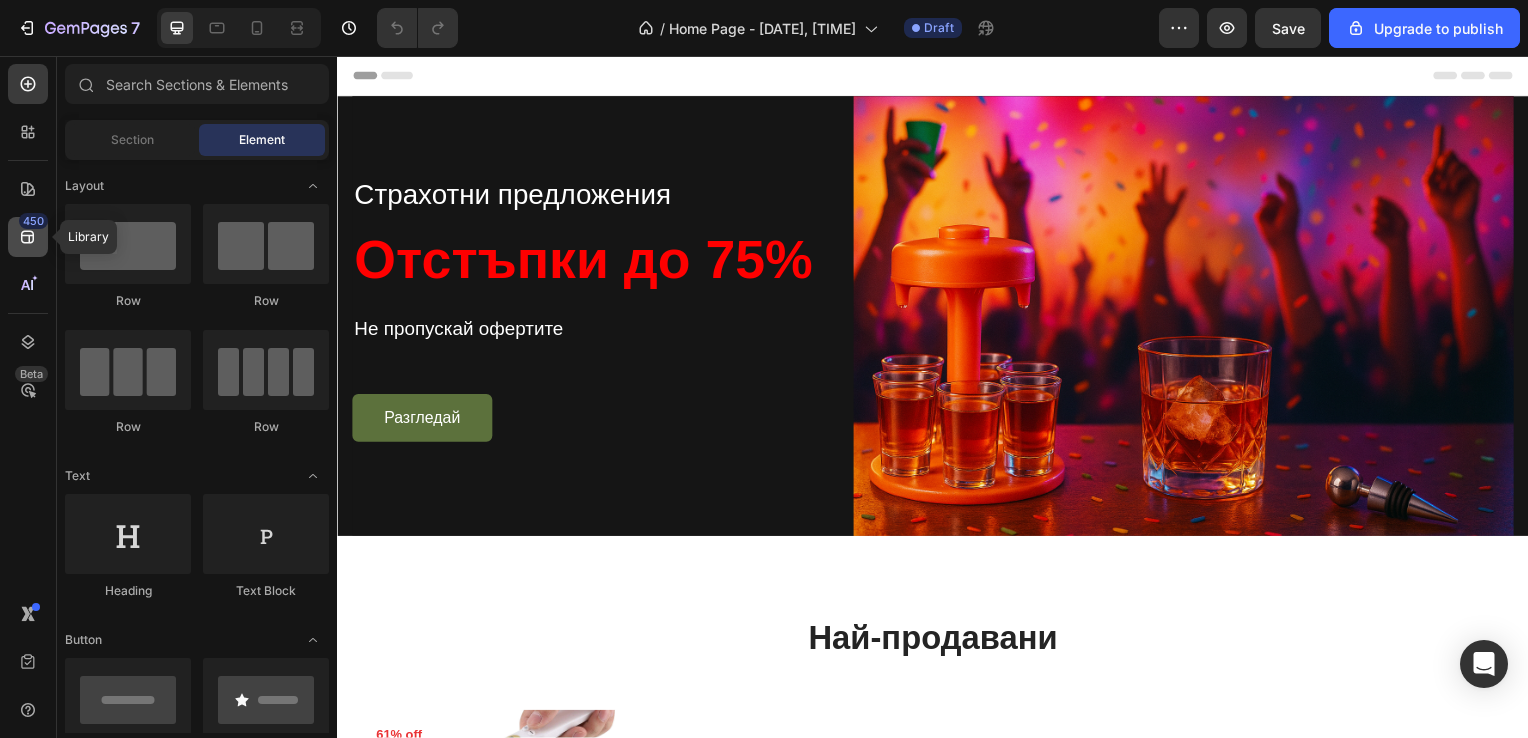 click on "450" 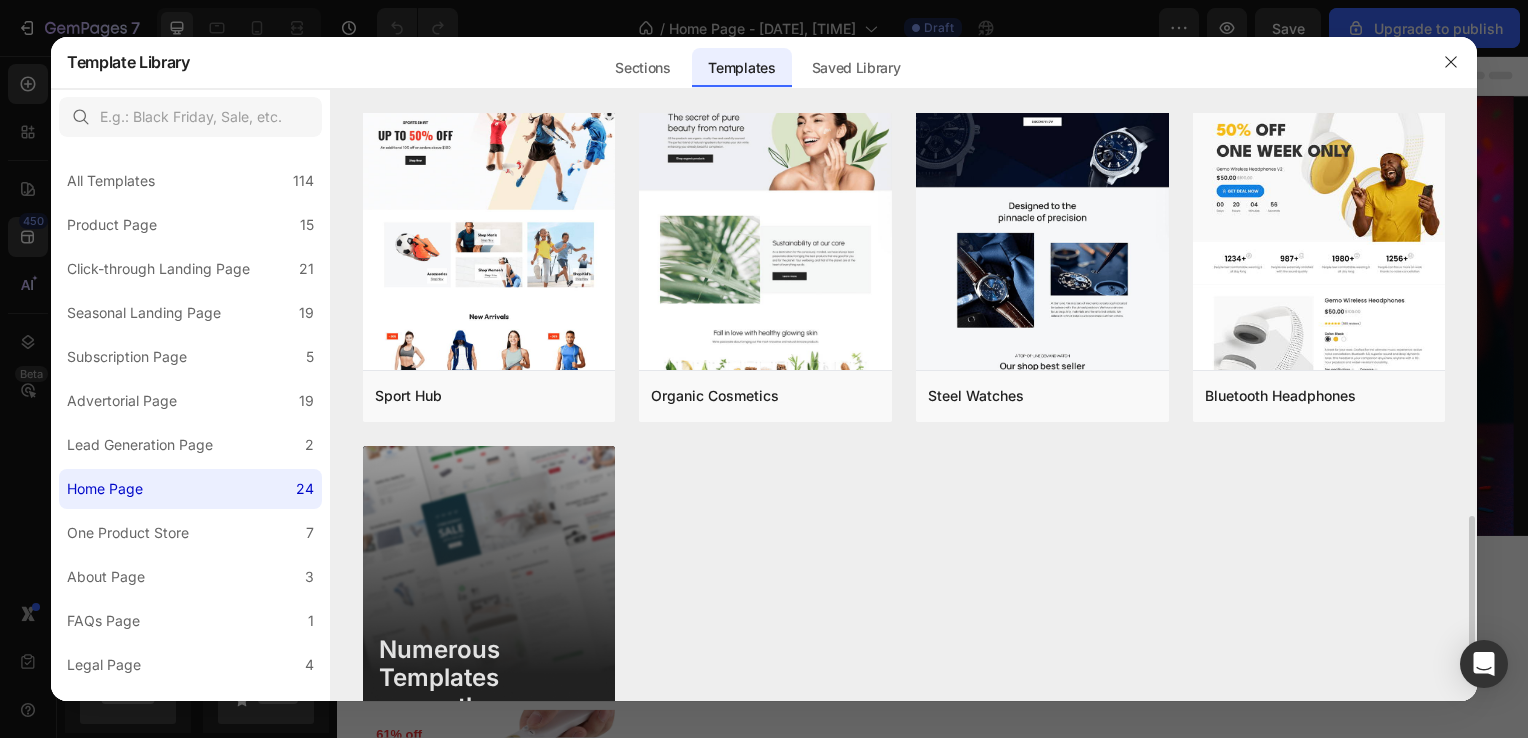 scroll, scrollTop: 1632, scrollLeft: 0, axis: vertical 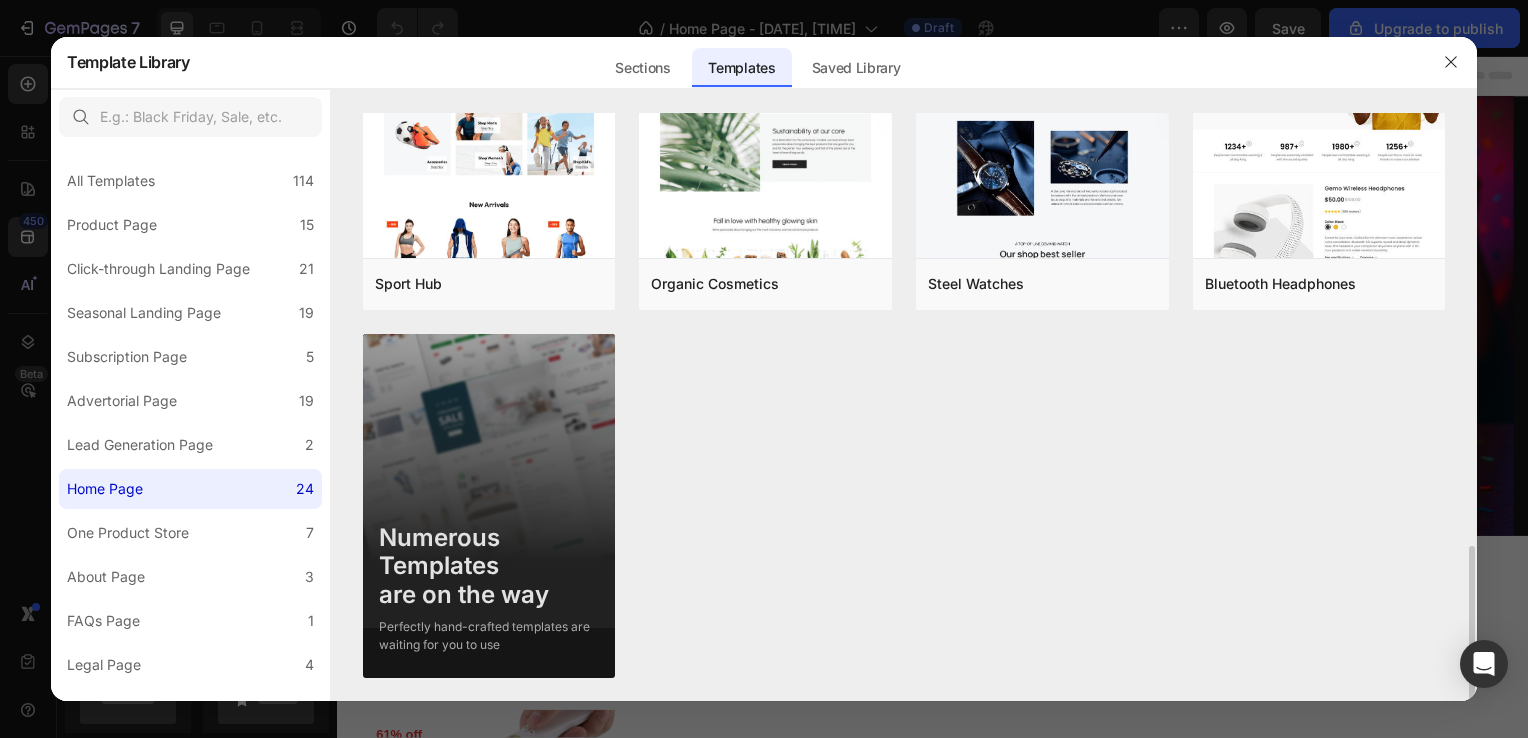 click on "Numerous Templates  are on the way" at bounding box center [489, 567] 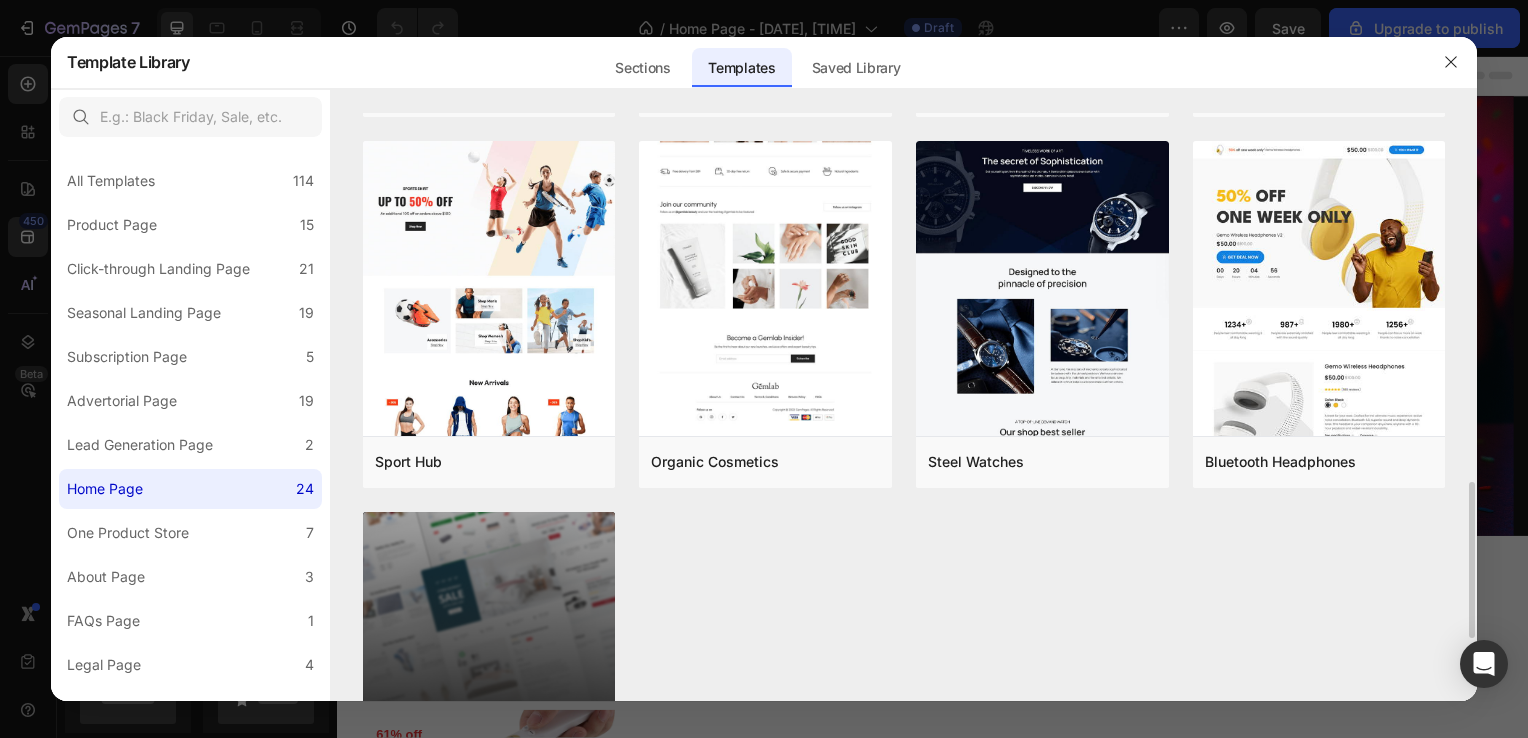 scroll, scrollTop: 1438, scrollLeft: 0, axis: vertical 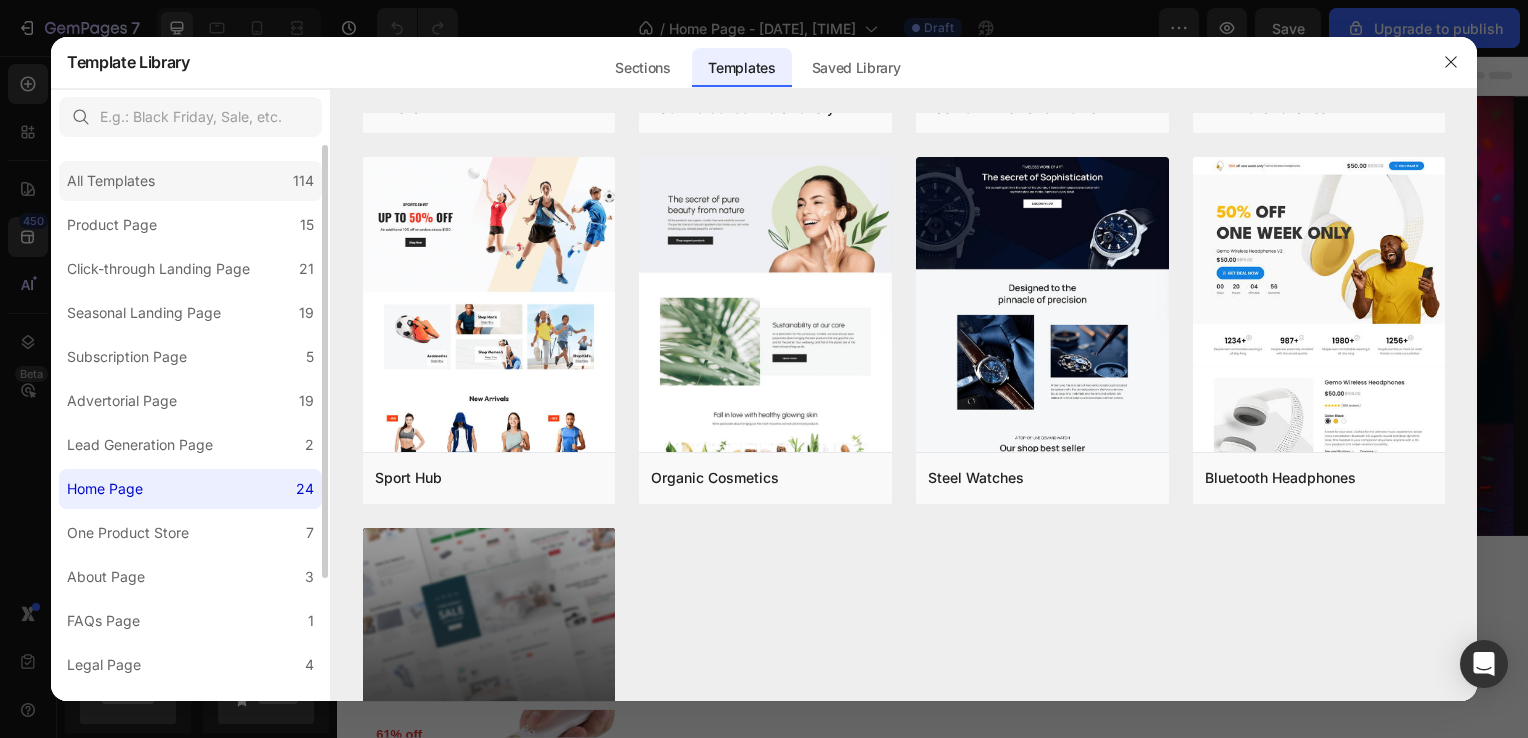 click on "All Templates 114" 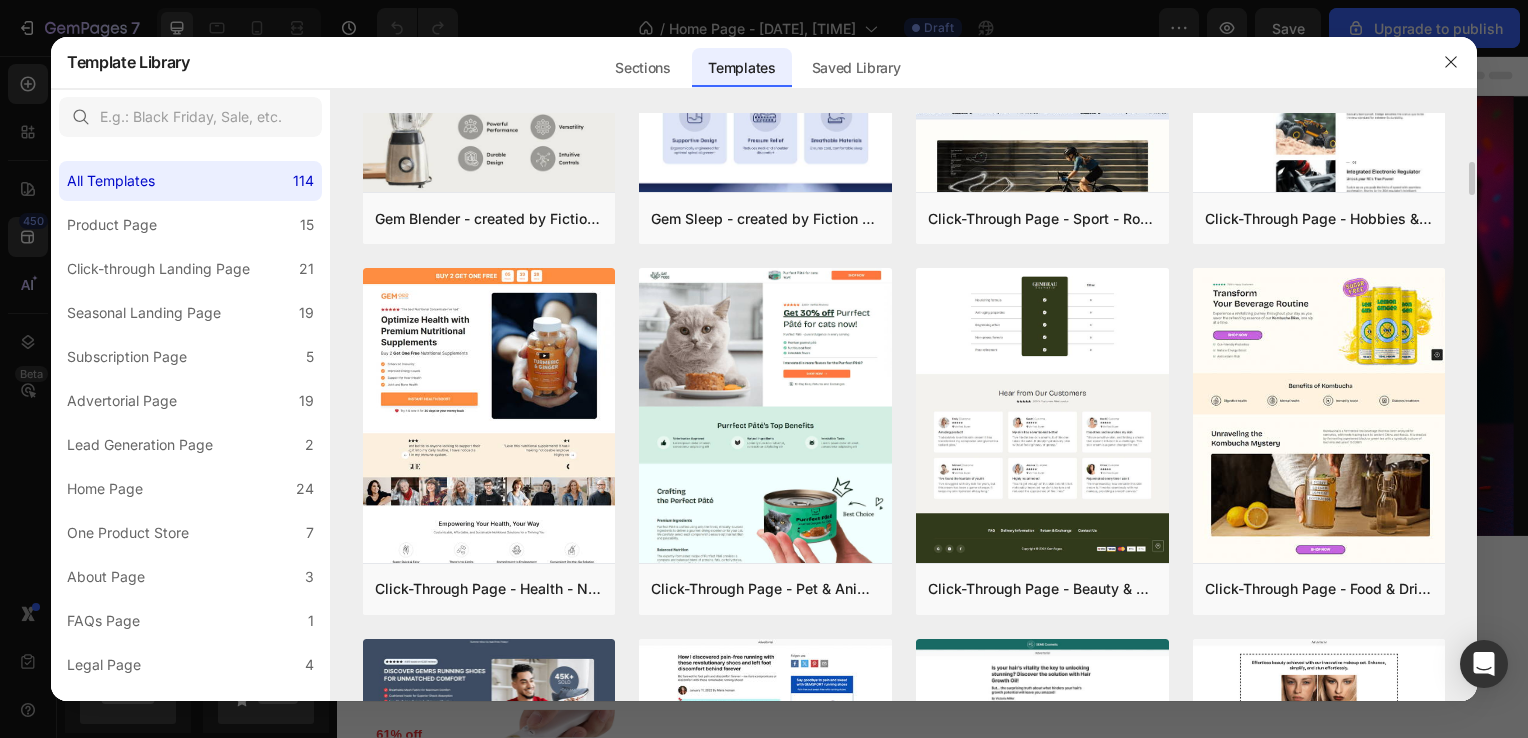 scroll, scrollTop: 1966, scrollLeft: 0, axis: vertical 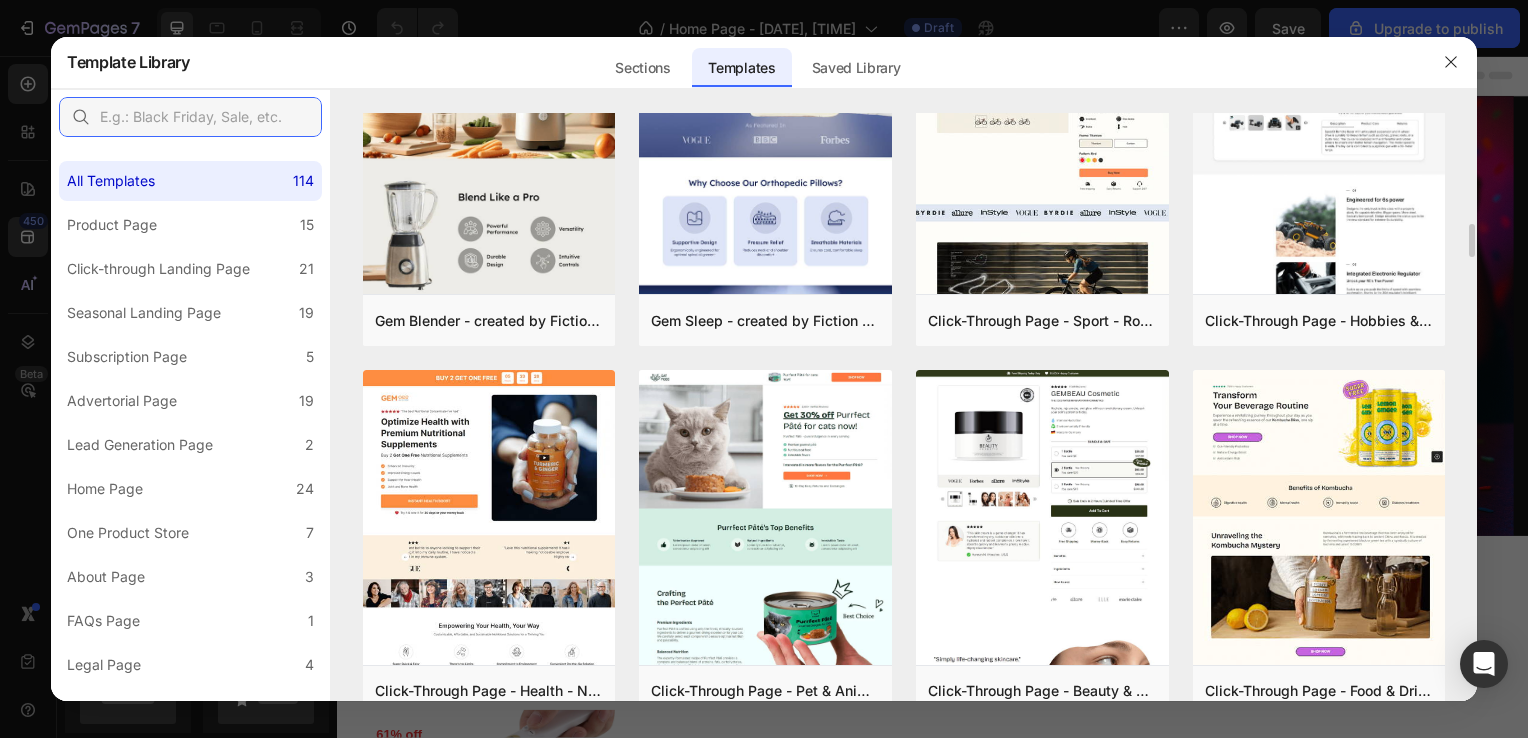 click at bounding box center (190, 117) 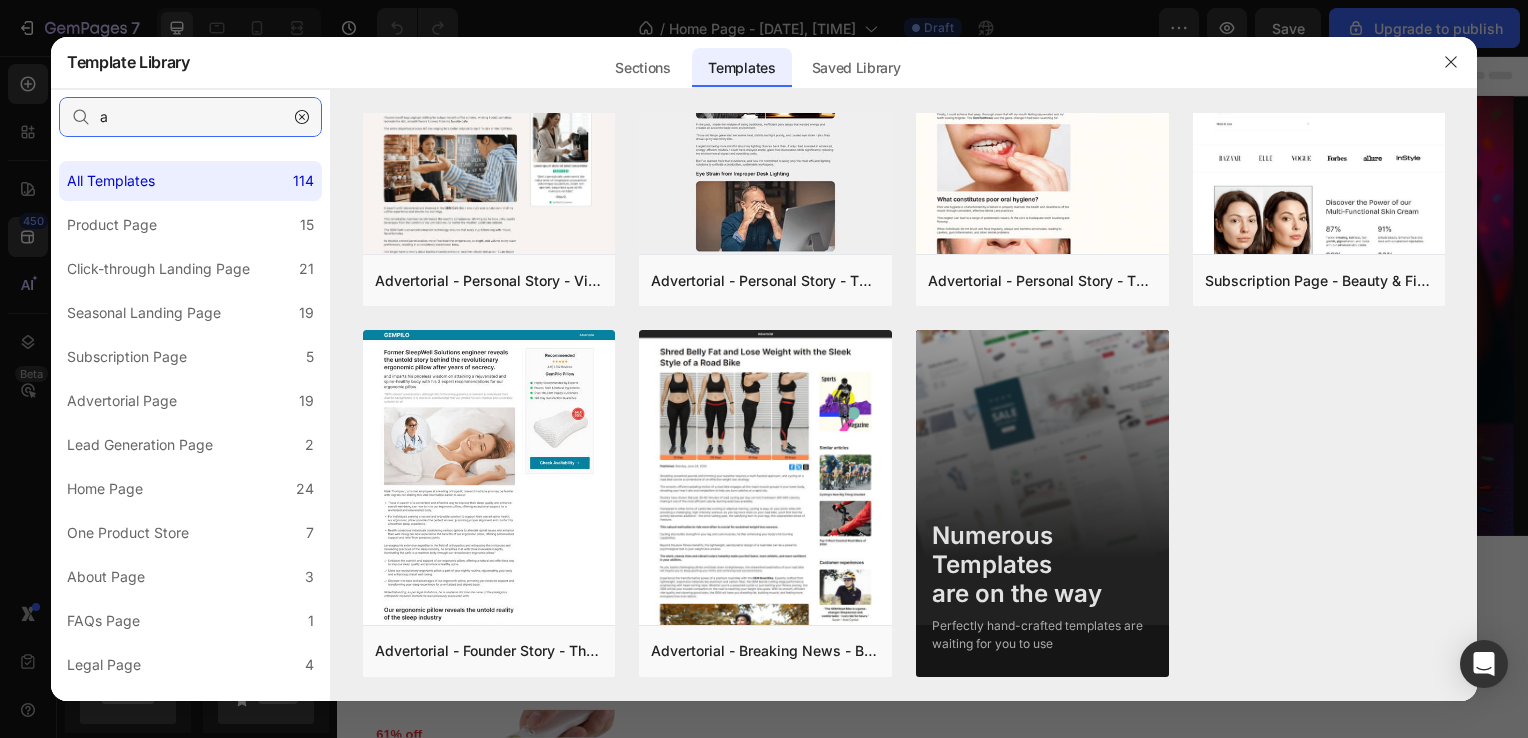 scroll, scrollTop: 0, scrollLeft: 0, axis: both 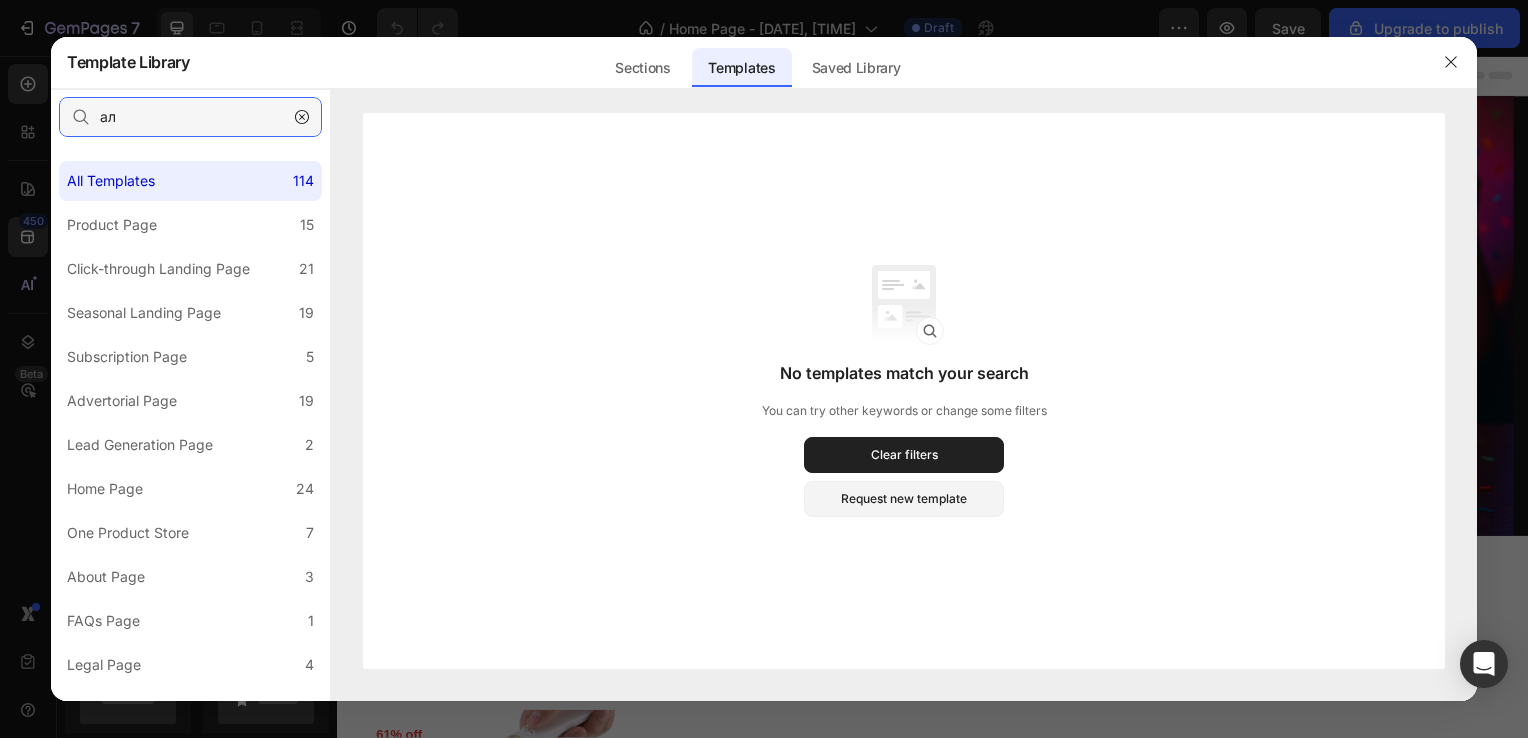 type on "а" 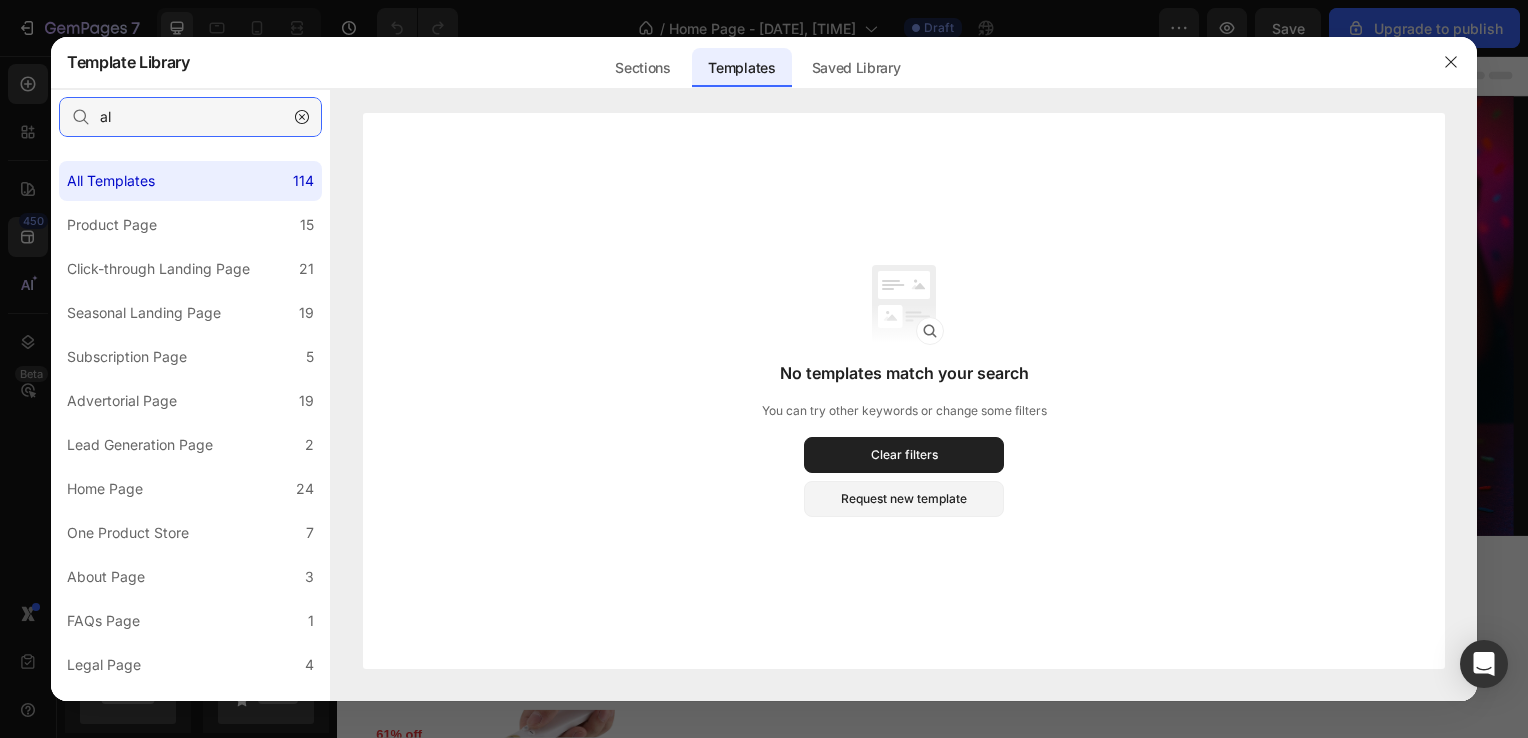 type on "a" 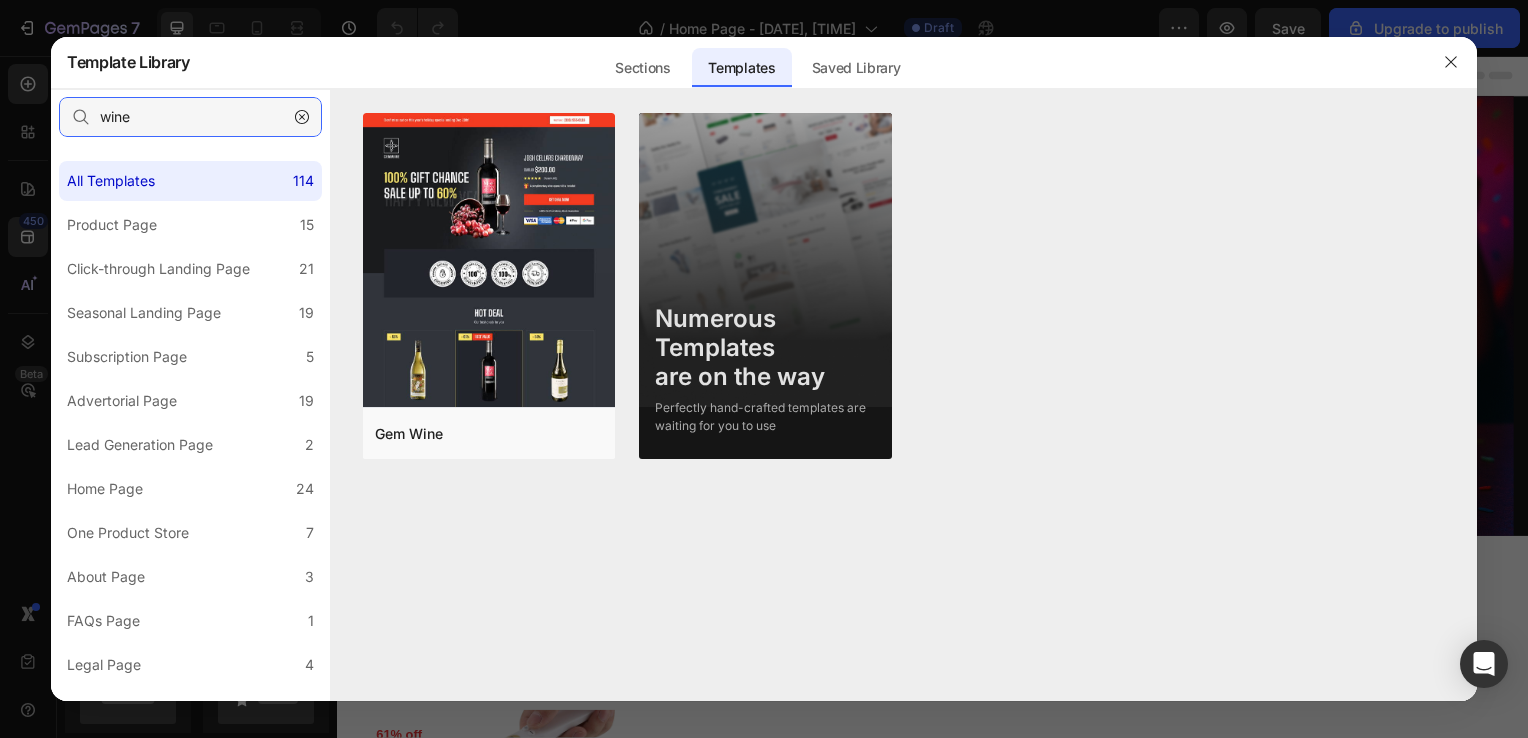click on "wine" at bounding box center (190, 117) 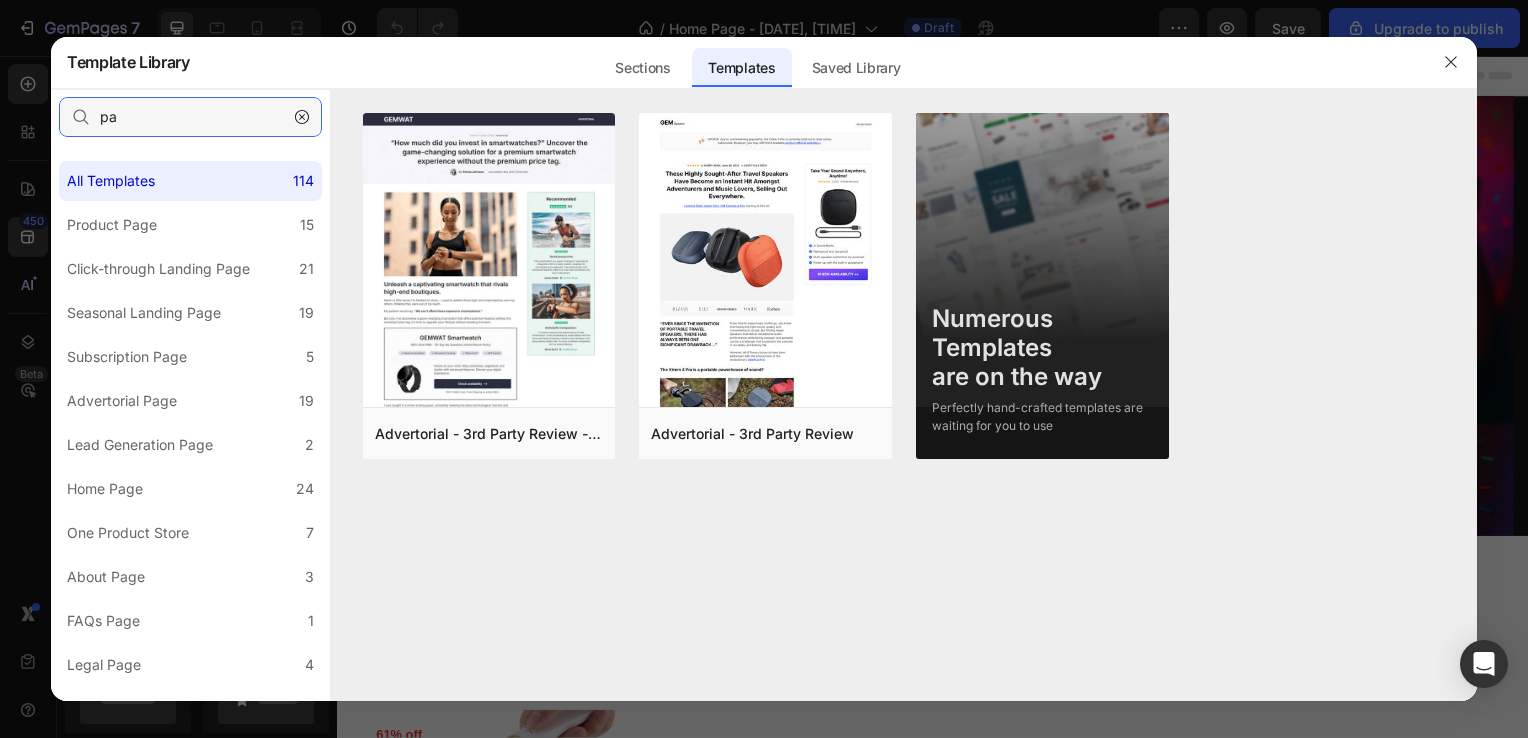 type on "p" 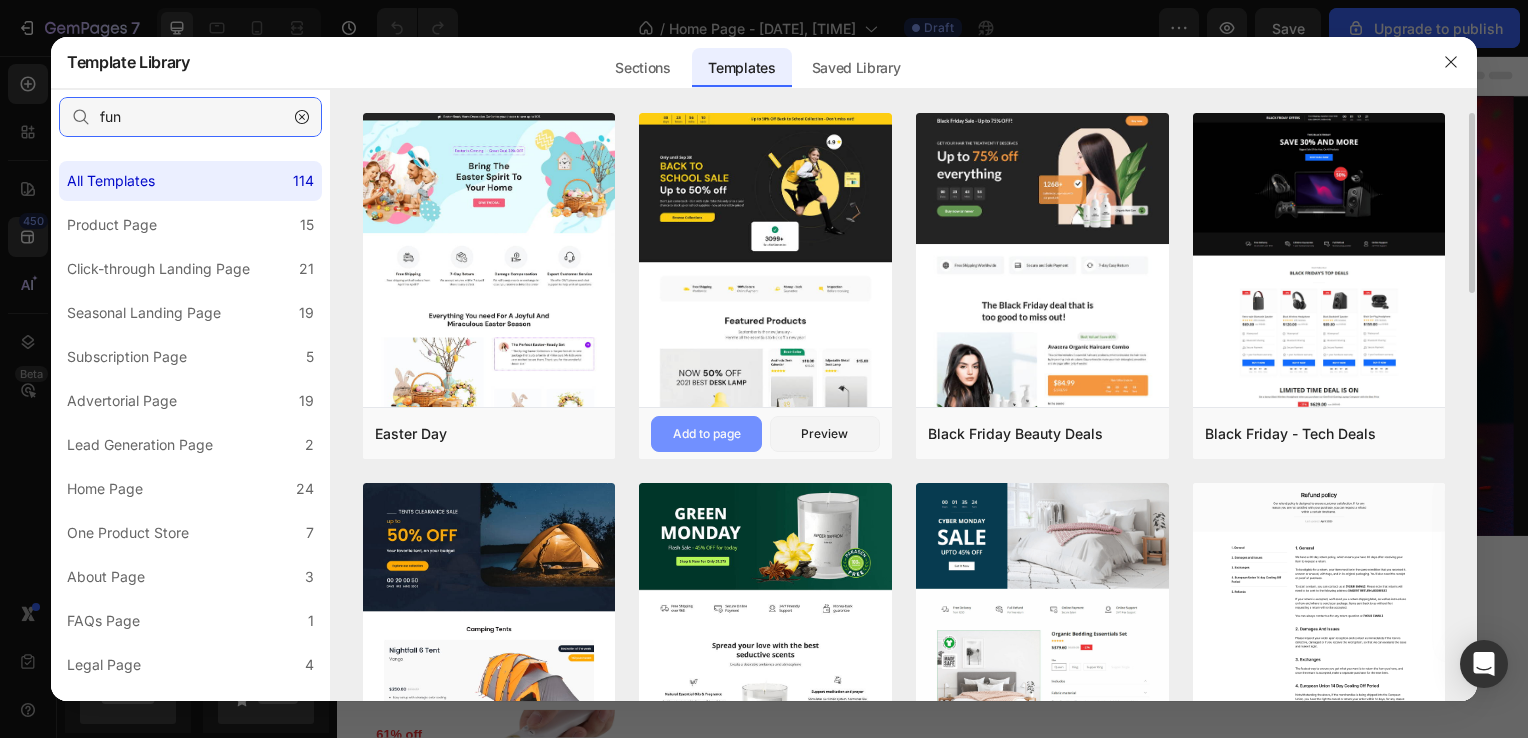 type on "fun" 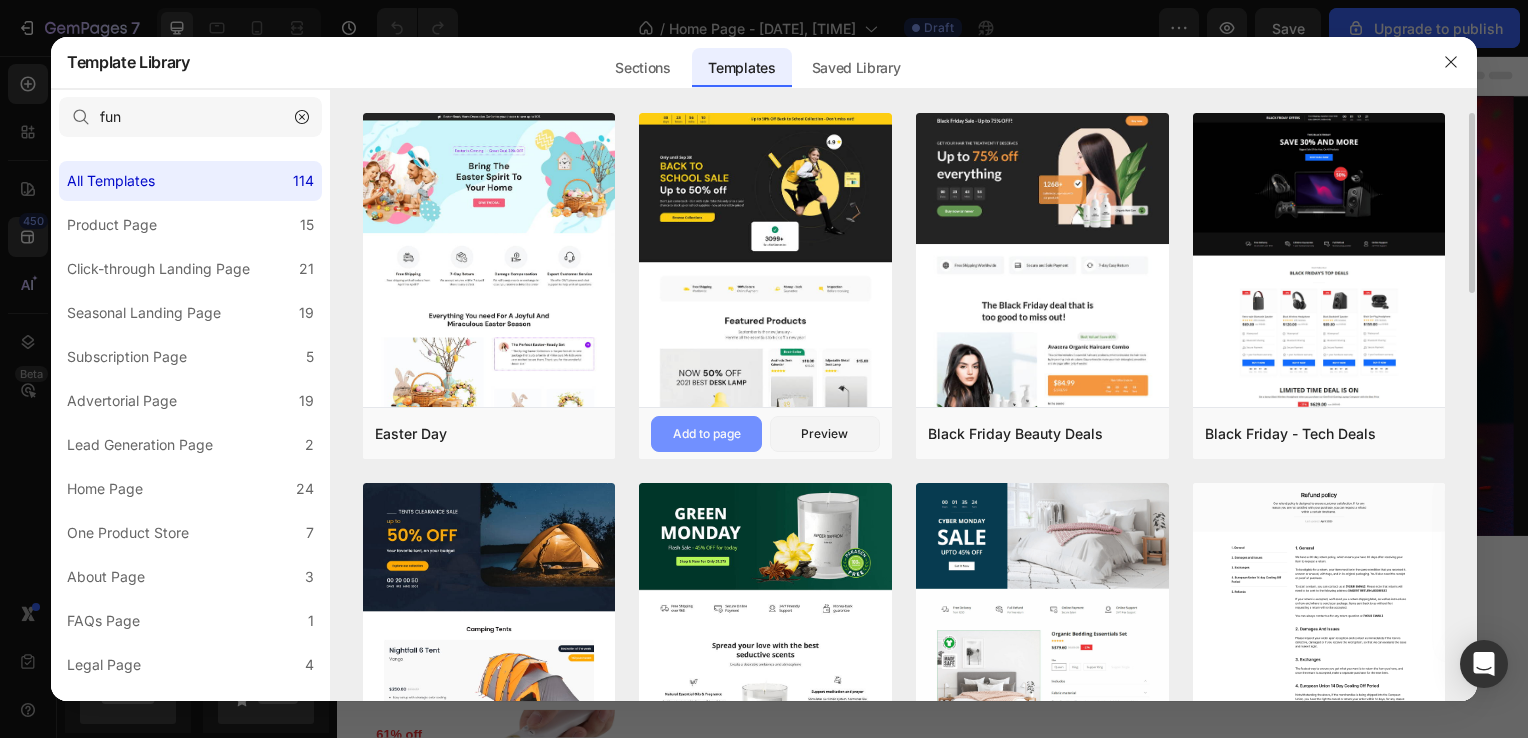 click on "Add to page" at bounding box center [707, 434] 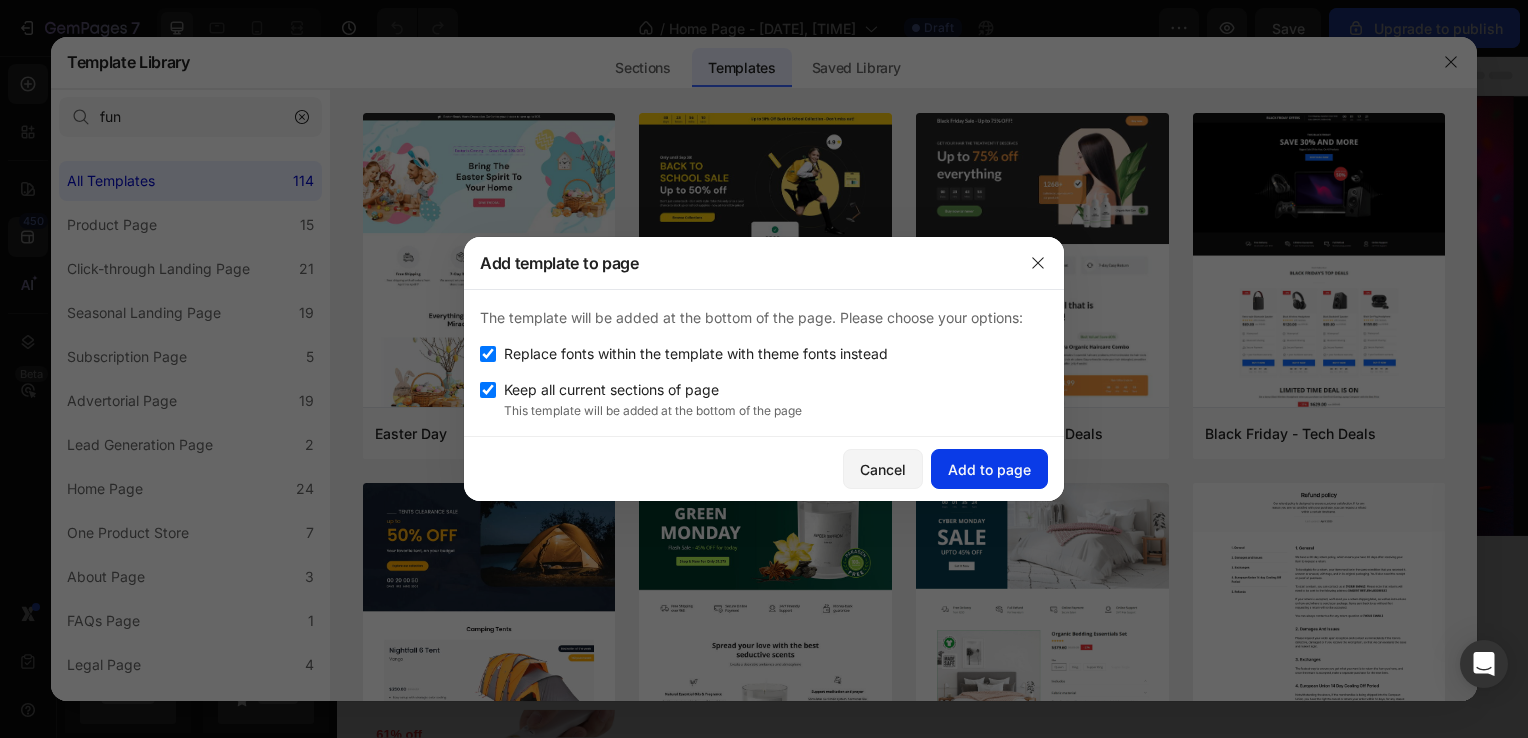 click on "Add to page" at bounding box center [989, 469] 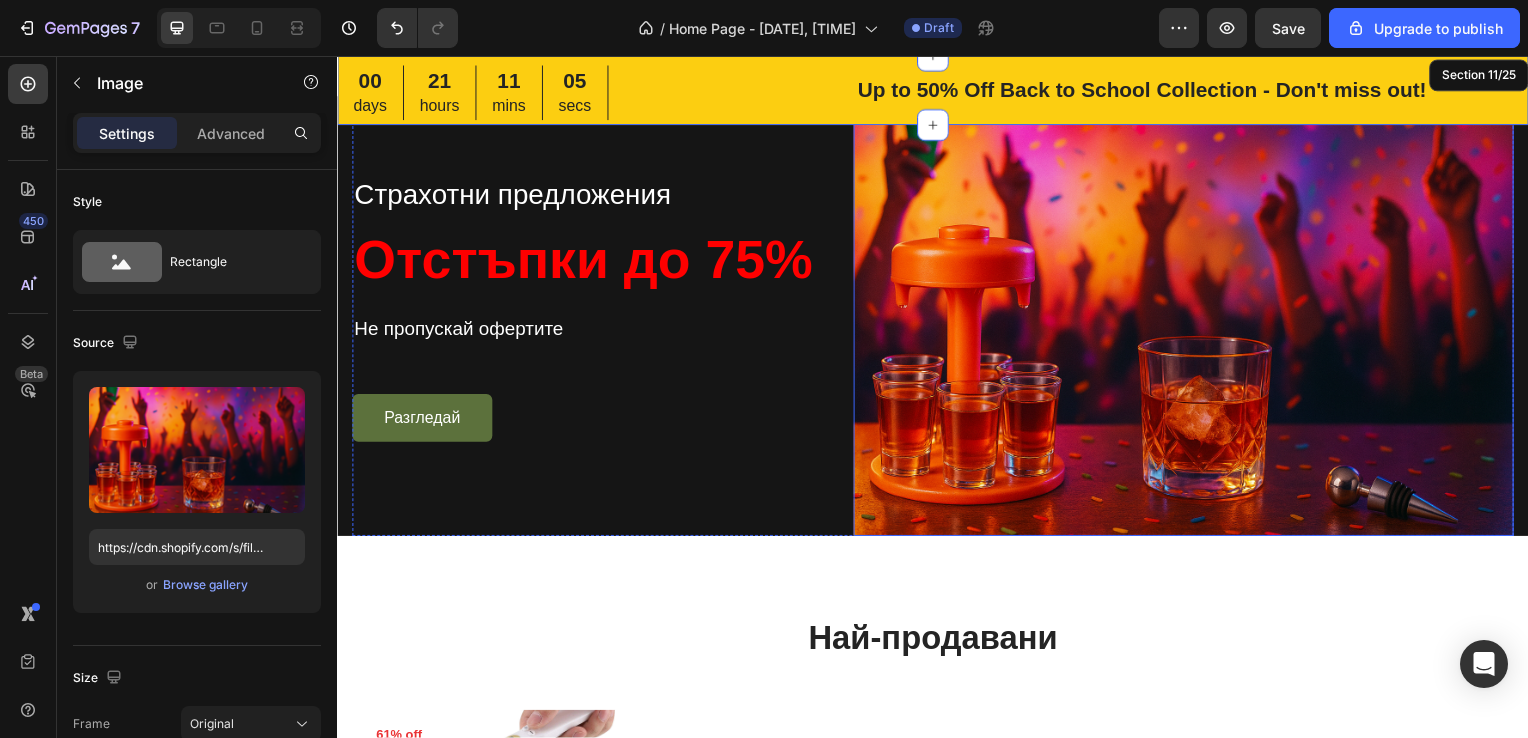 click at bounding box center (1189, 318) 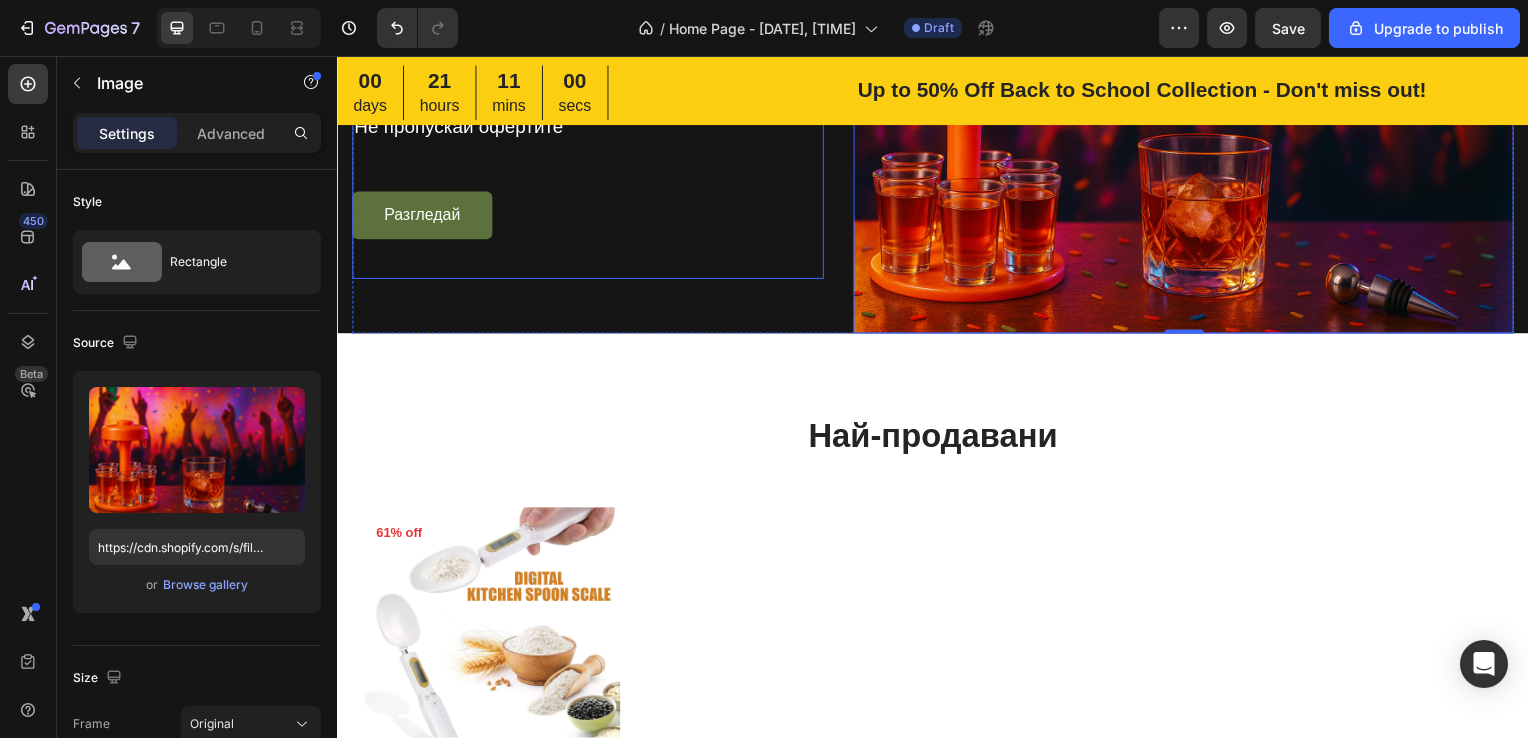 scroll, scrollTop: 0, scrollLeft: 0, axis: both 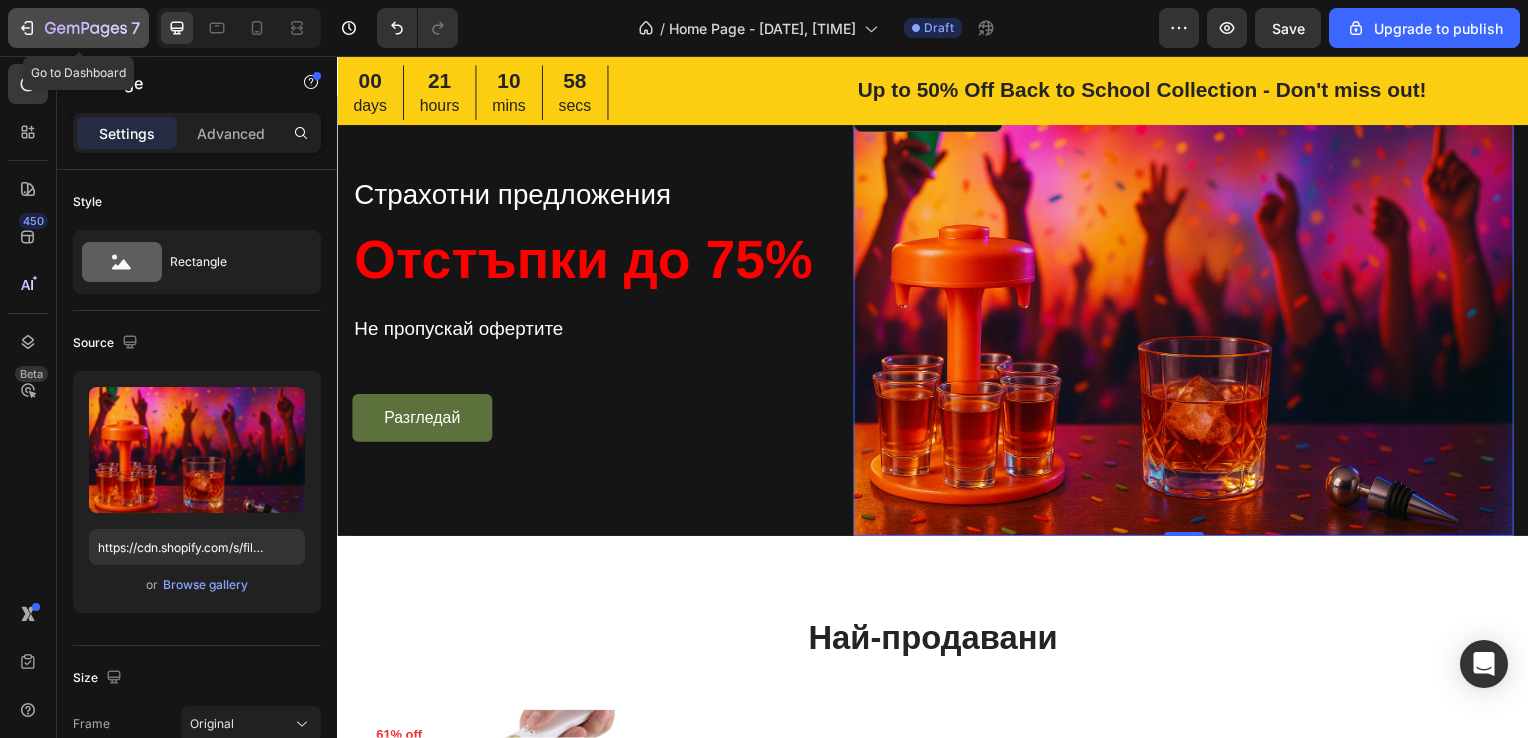 click 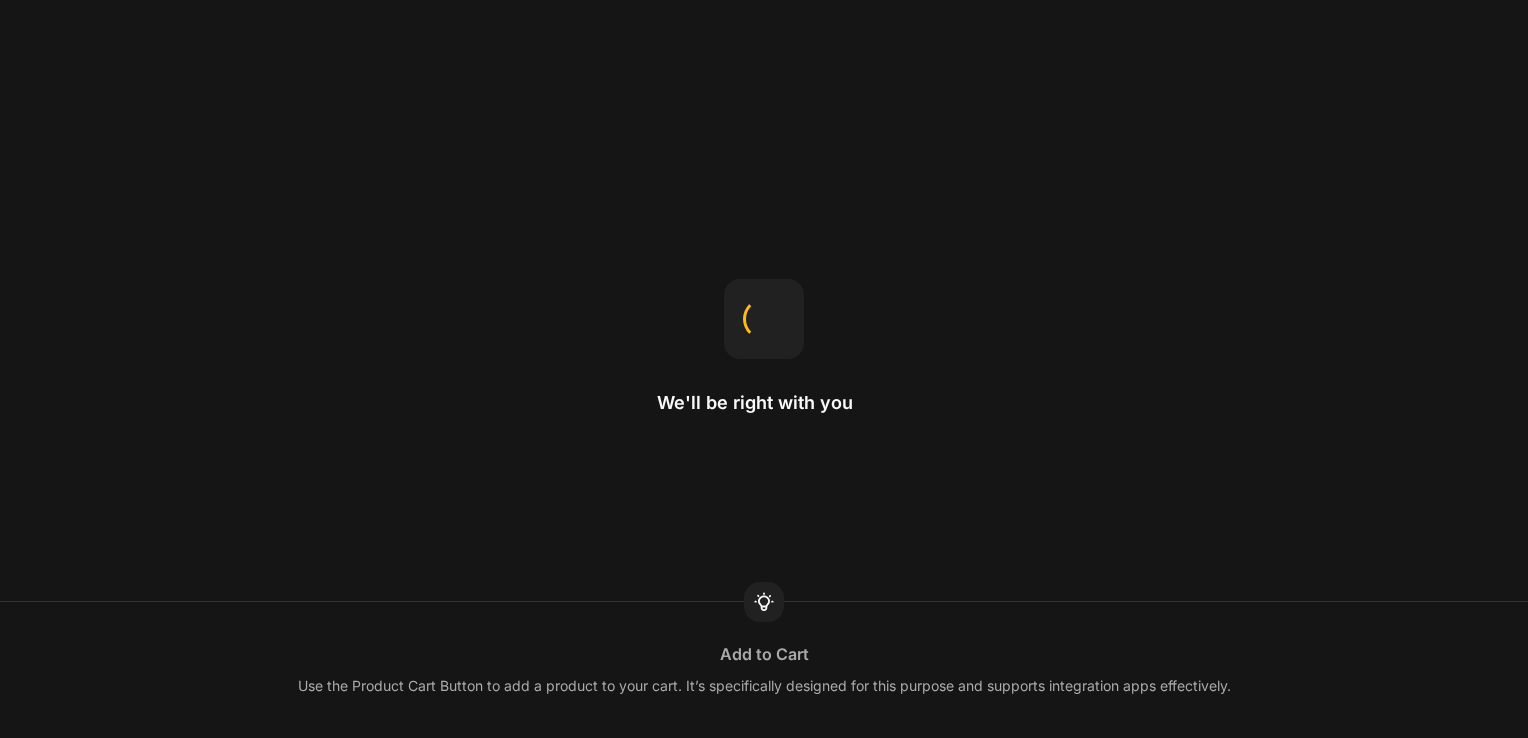 scroll, scrollTop: 0, scrollLeft: 0, axis: both 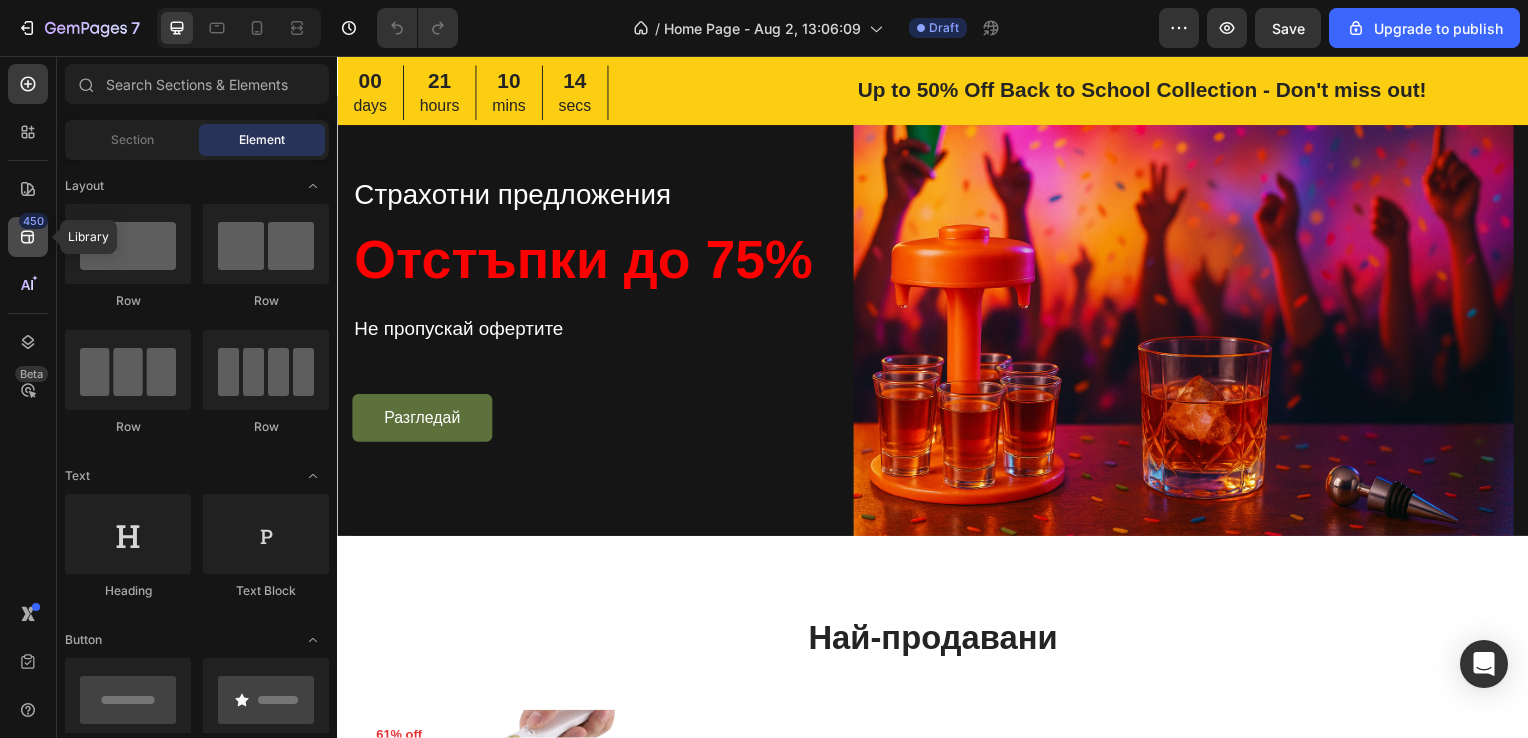 click 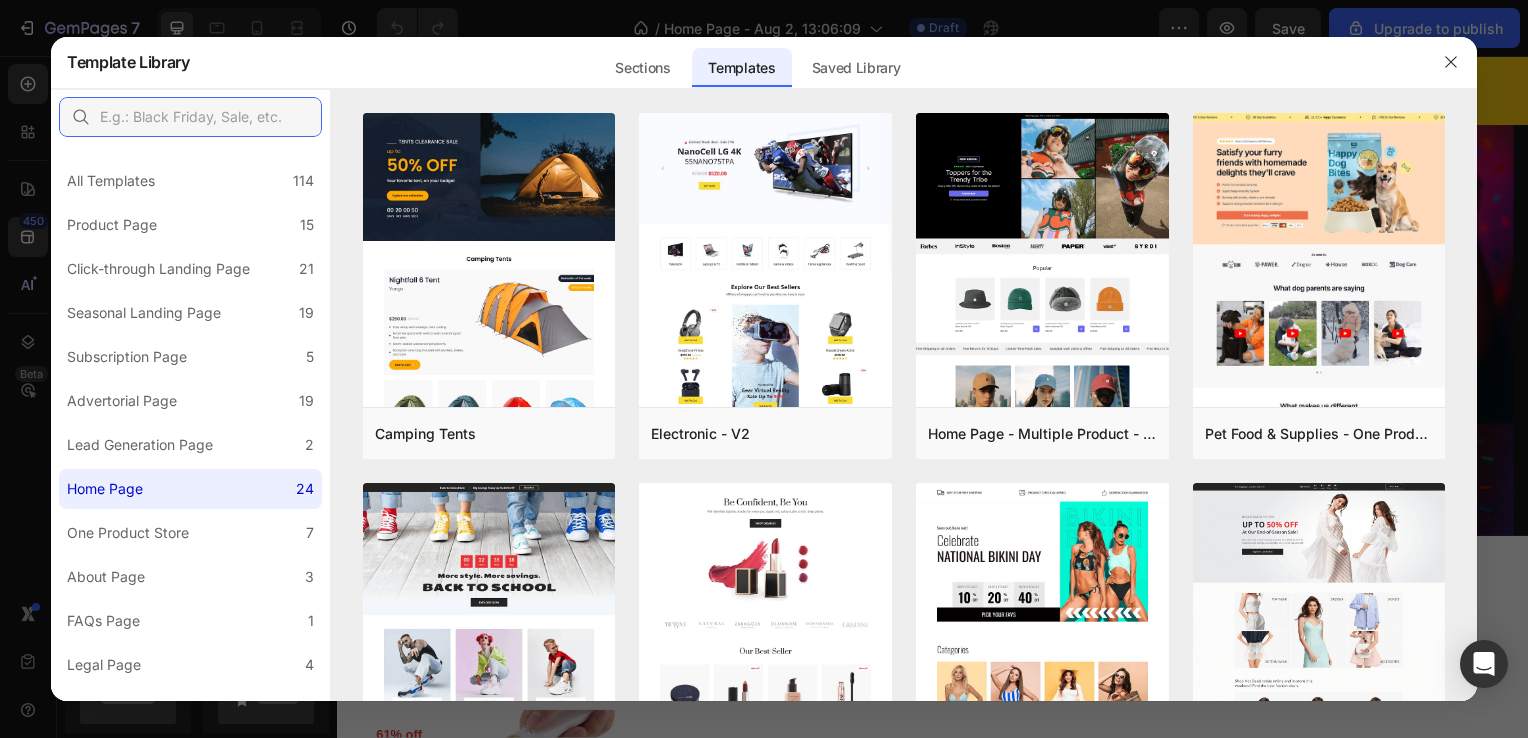 click at bounding box center [190, 117] 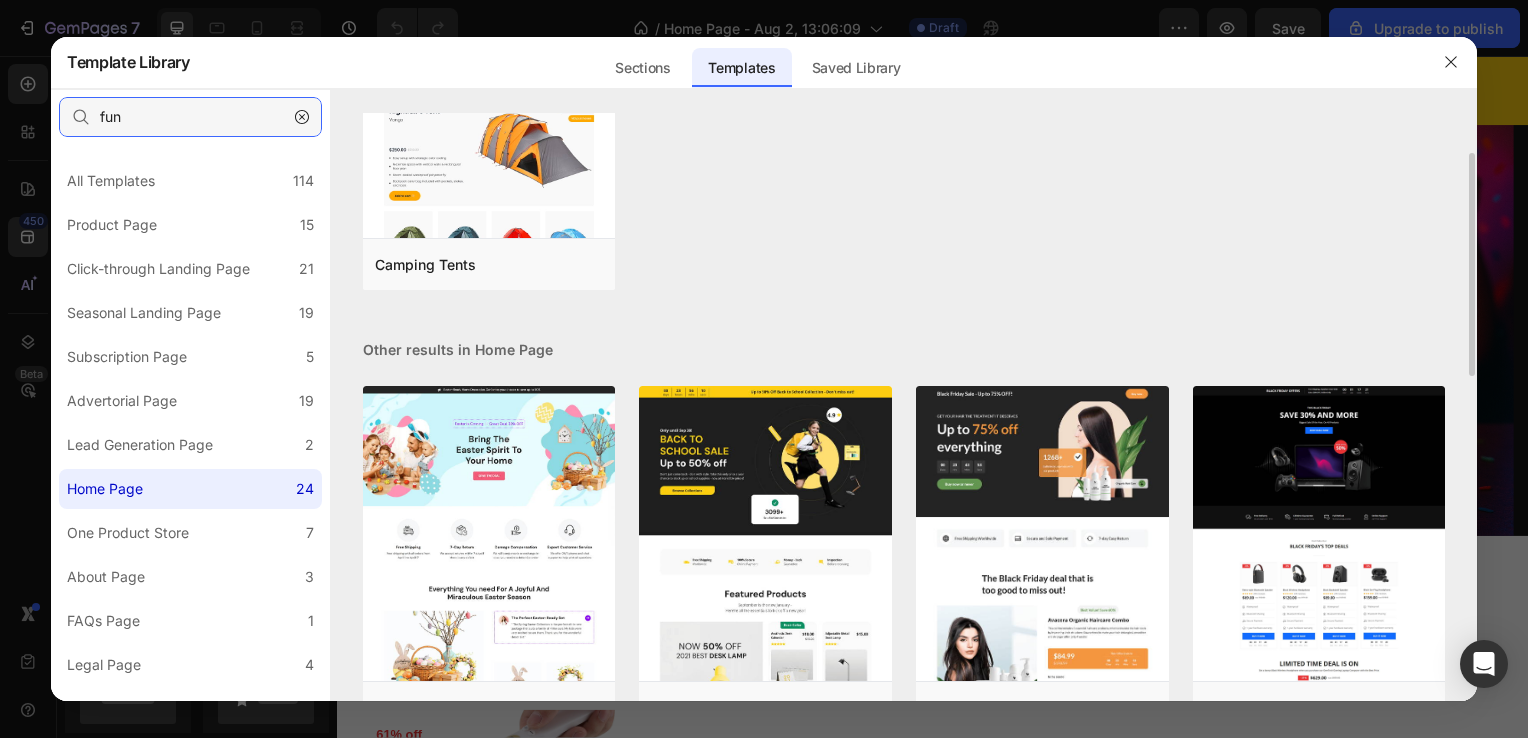 scroll, scrollTop: 185, scrollLeft: 0, axis: vertical 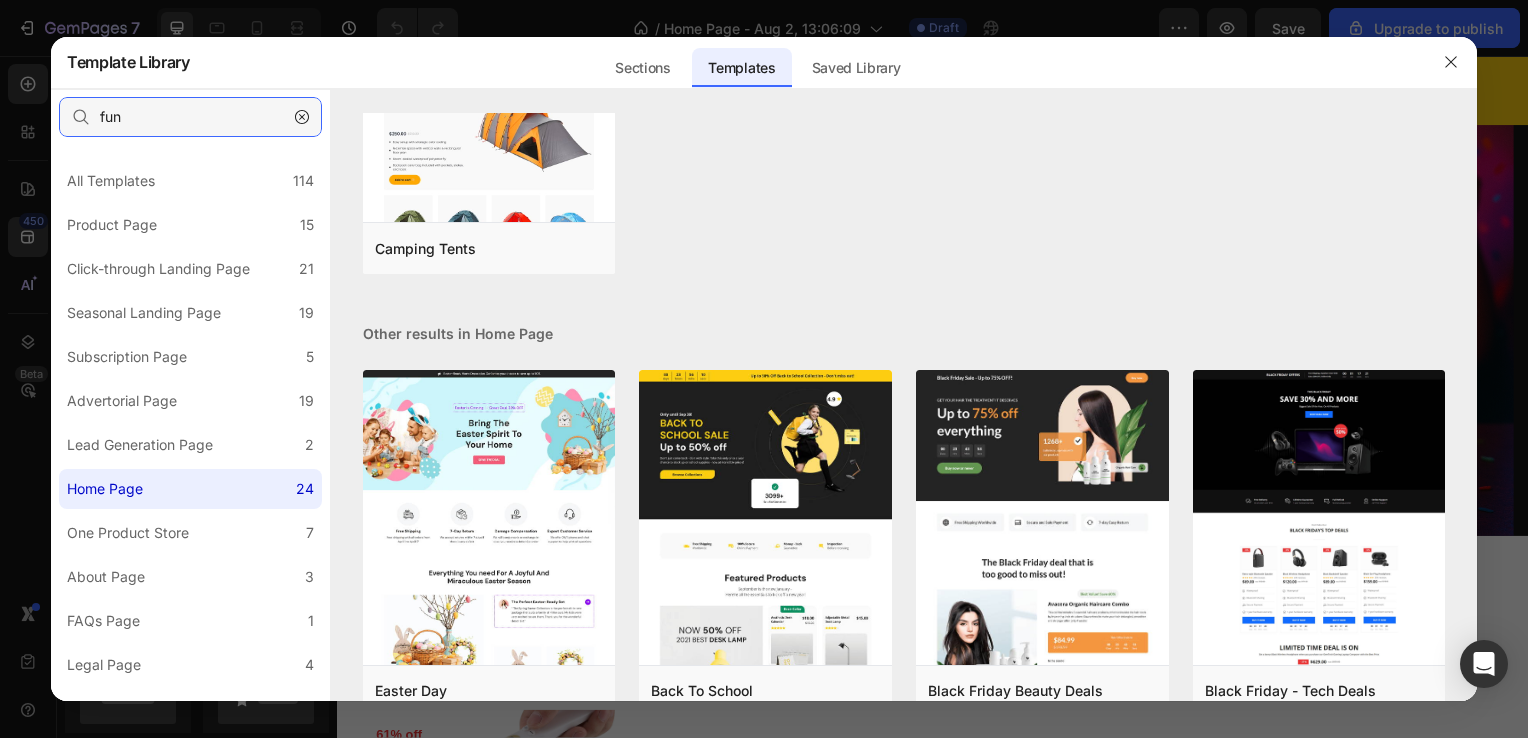 type on "fun" 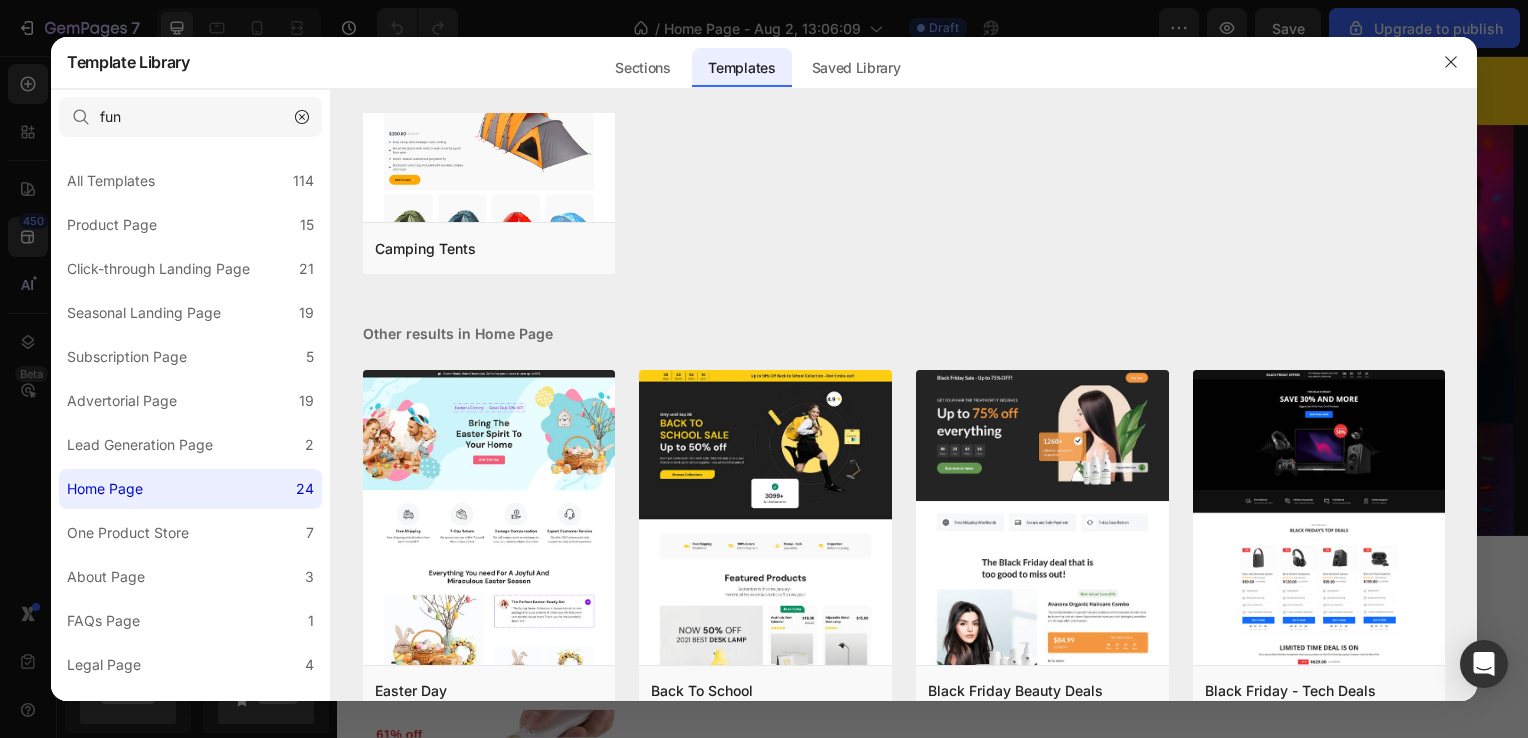 click at bounding box center [904, 101] 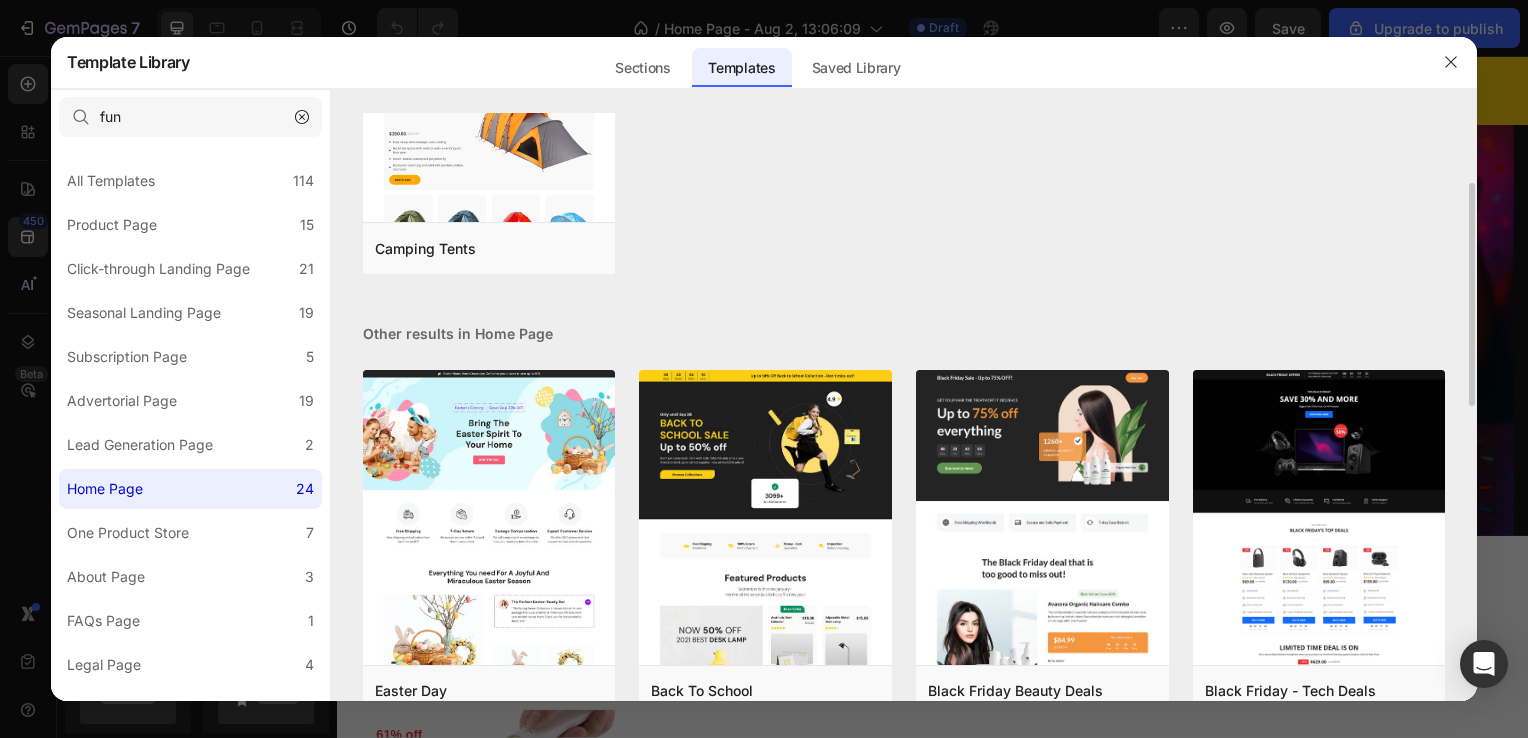 click on "Camping Tents Add to page  Preview" at bounding box center (904, 113) 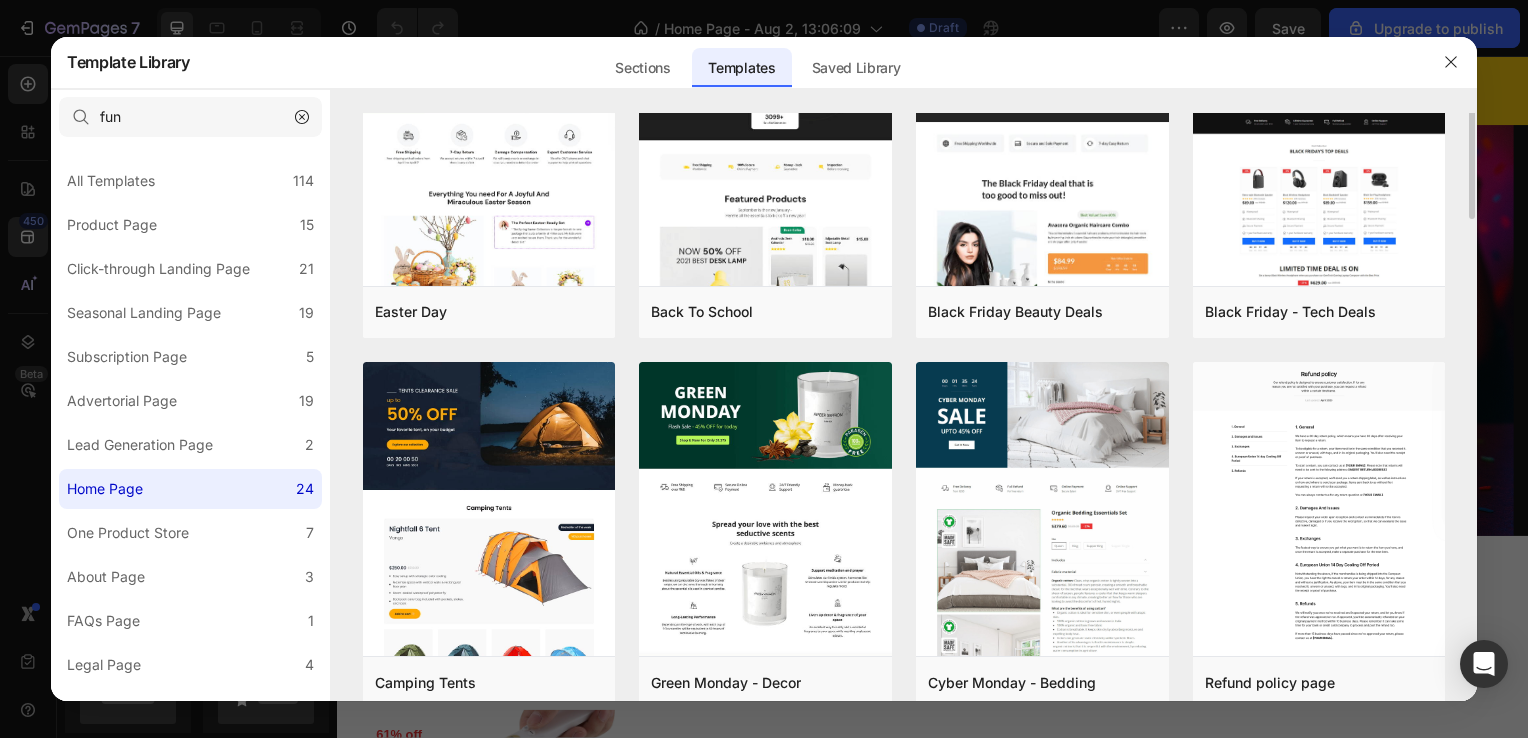 scroll, scrollTop: 273, scrollLeft: 0, axis: vertical 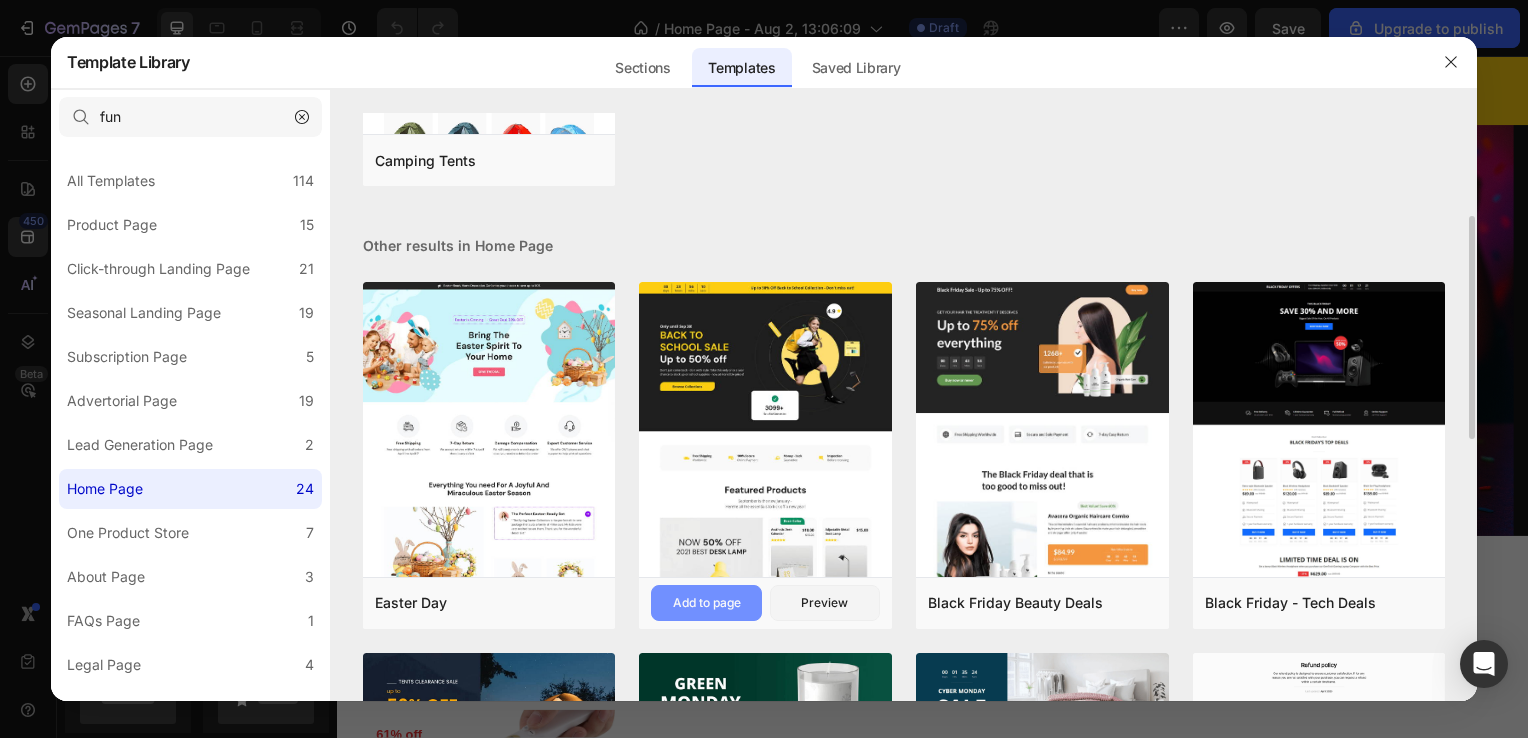 click on "Add to page" at bounding box center (707, 603) 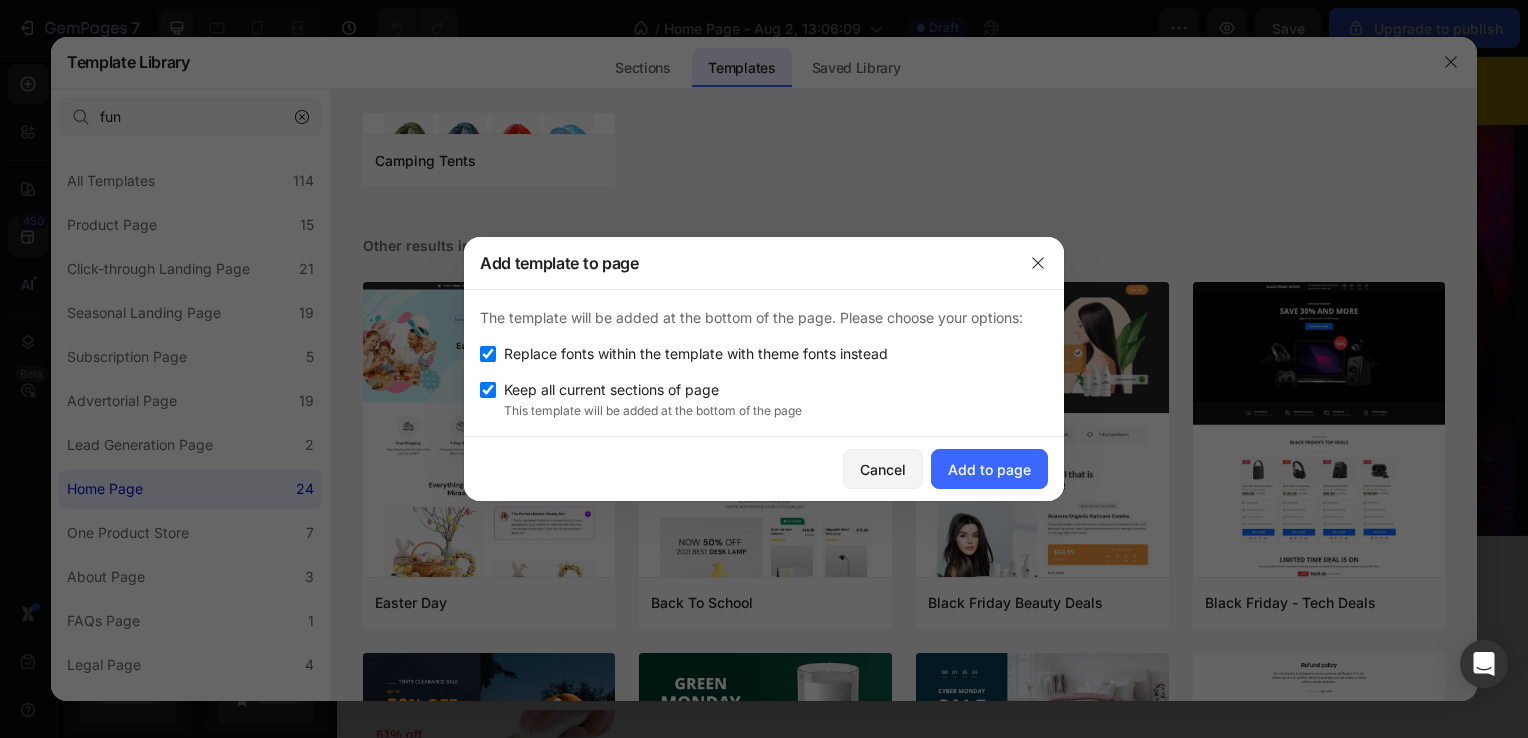 click on "Keep all current sections of page" at bounding box center [611, 390] 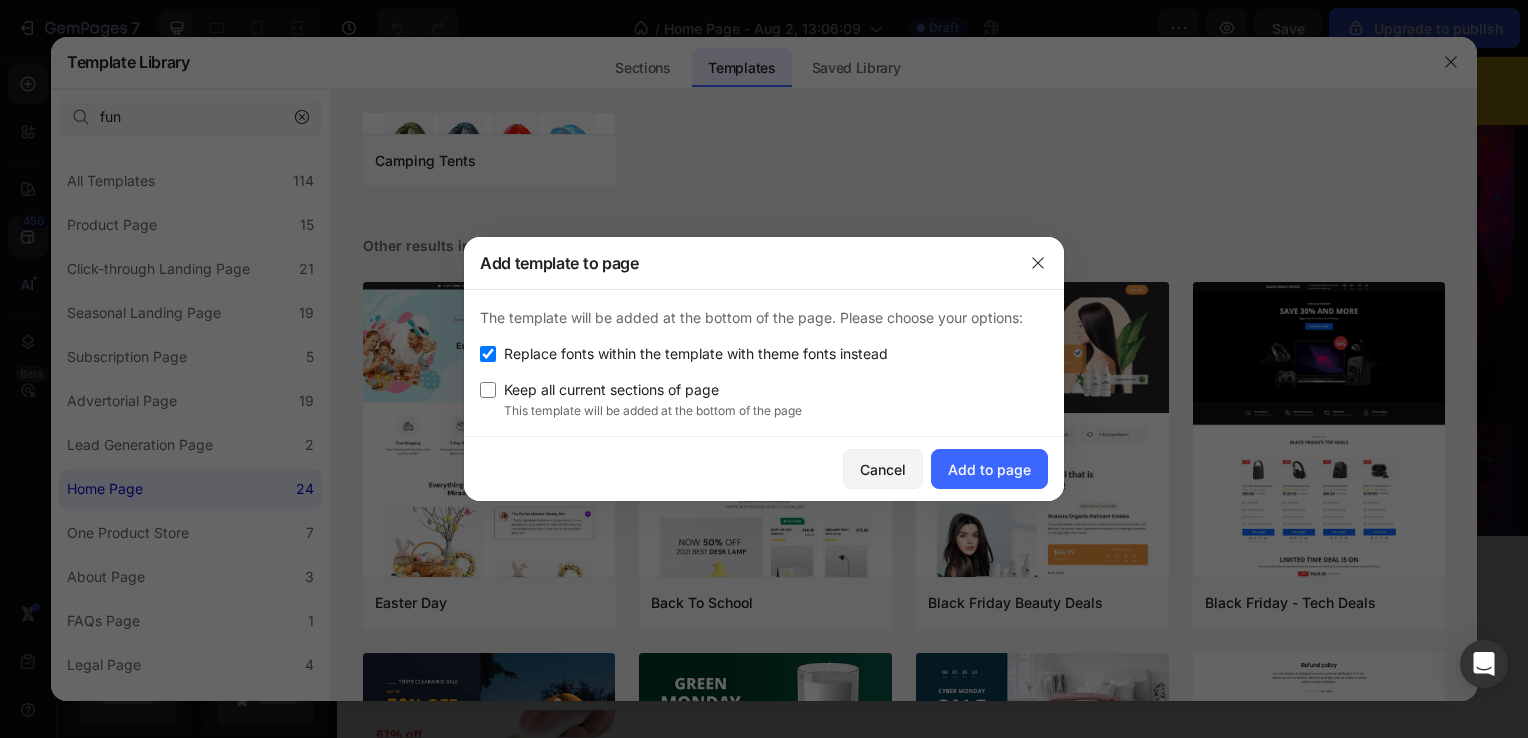 checkbox on "false" 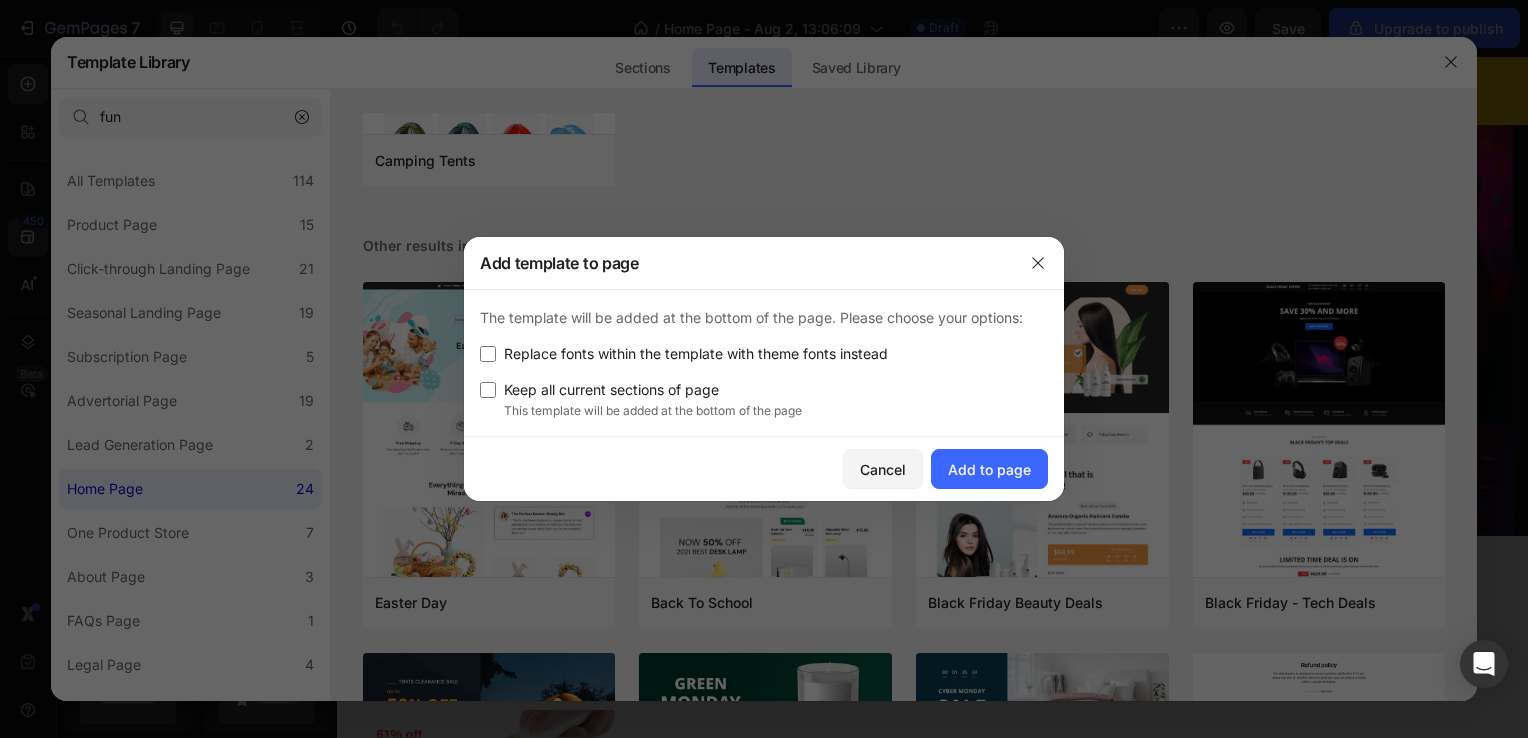 click on "Replace fonts within the template with theme fonts instead" at bounding box center (696, 354) 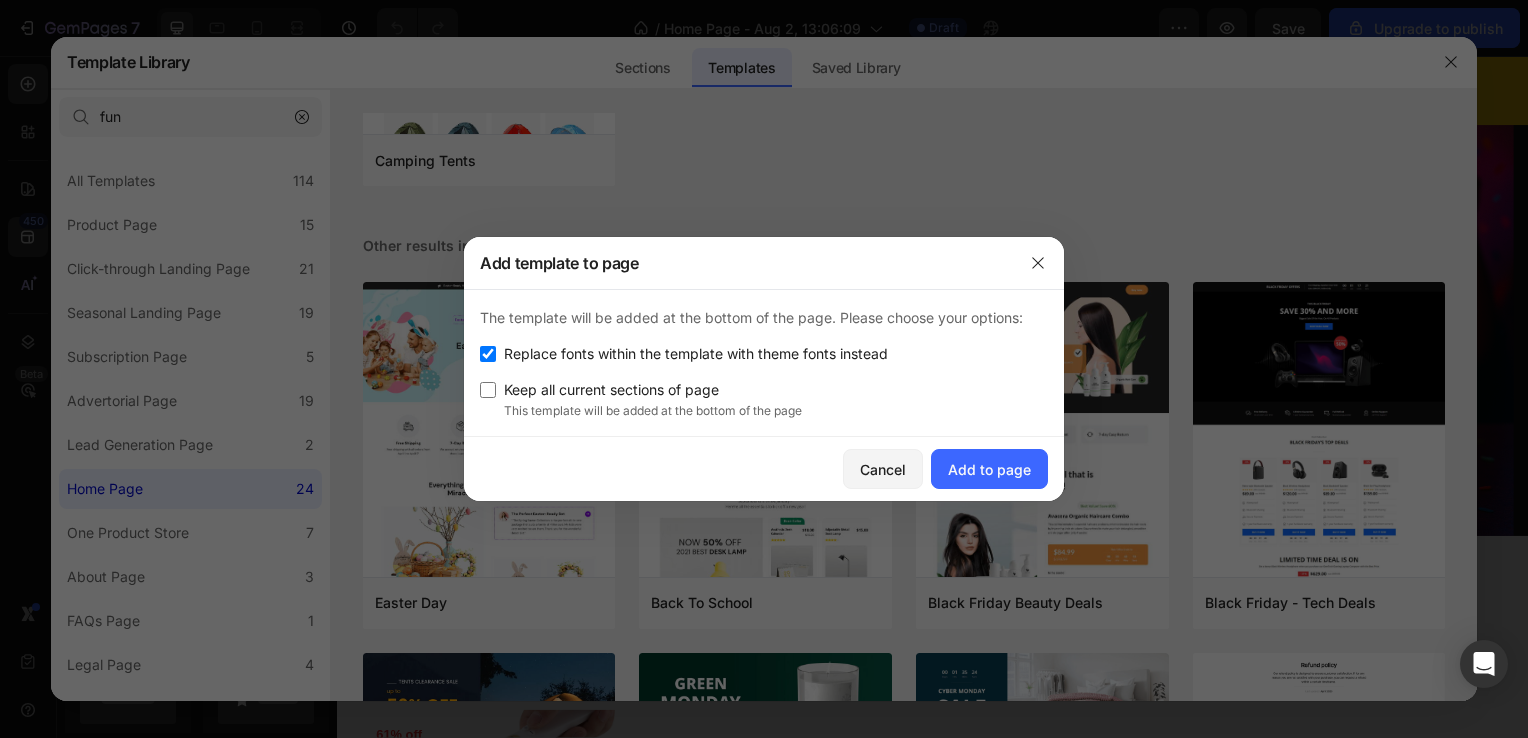 click on "Replace fonts within the template with theme fonts instead" at bounding box center (696, 354) 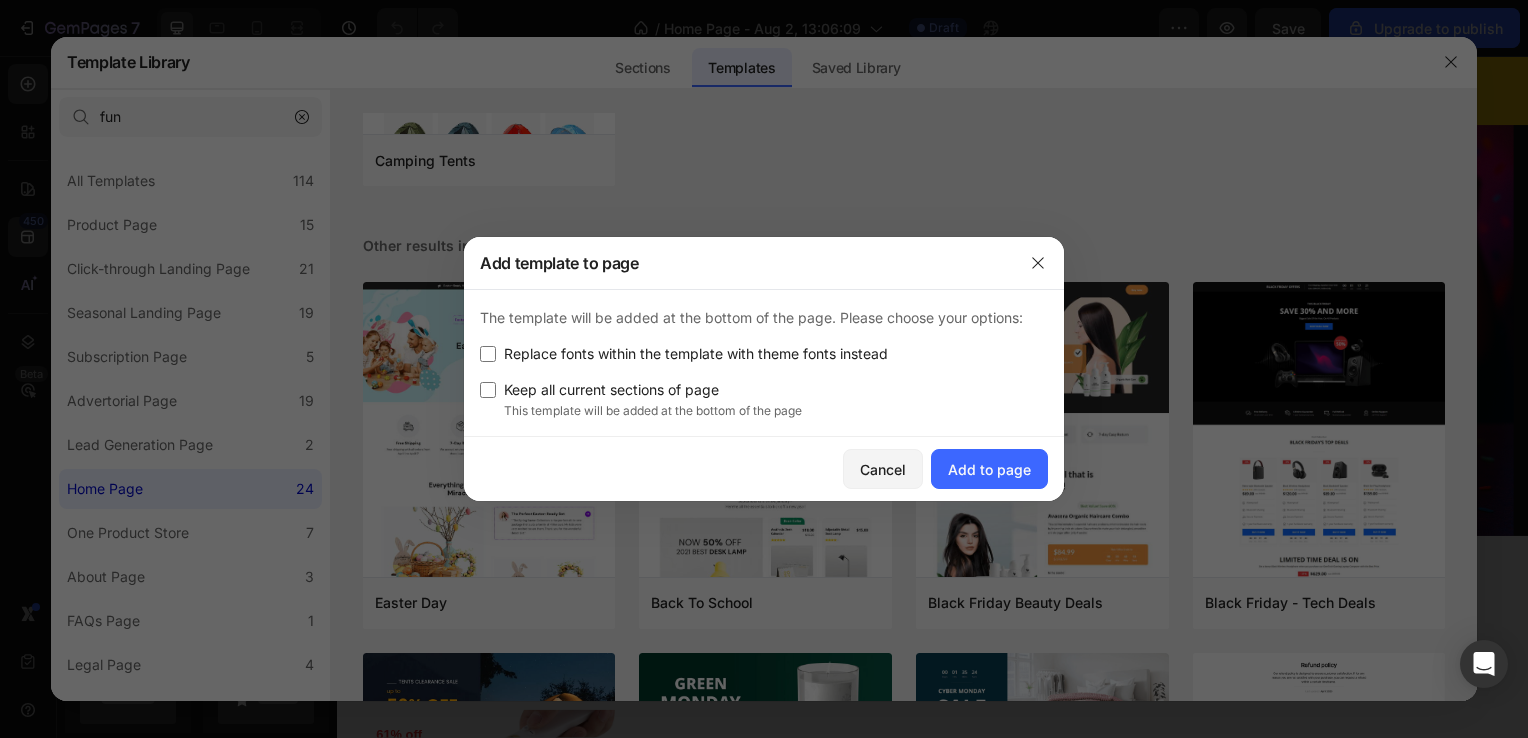 click on "Replace fonts within the template with theme fonts instead" at bounding box center (696, 354) 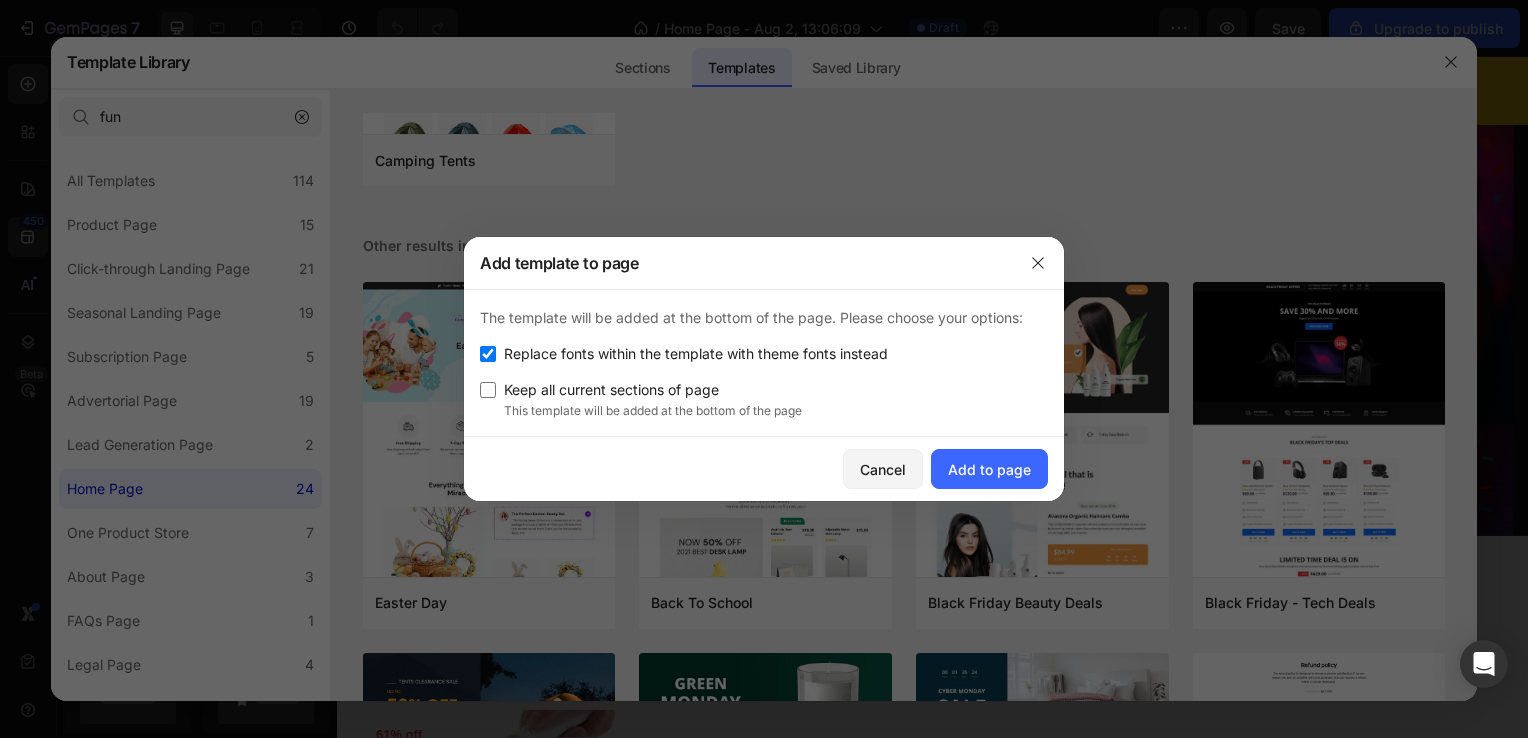 click on "Replace fonts within the template with theme fonts instead" at bounding box center (696, 354) 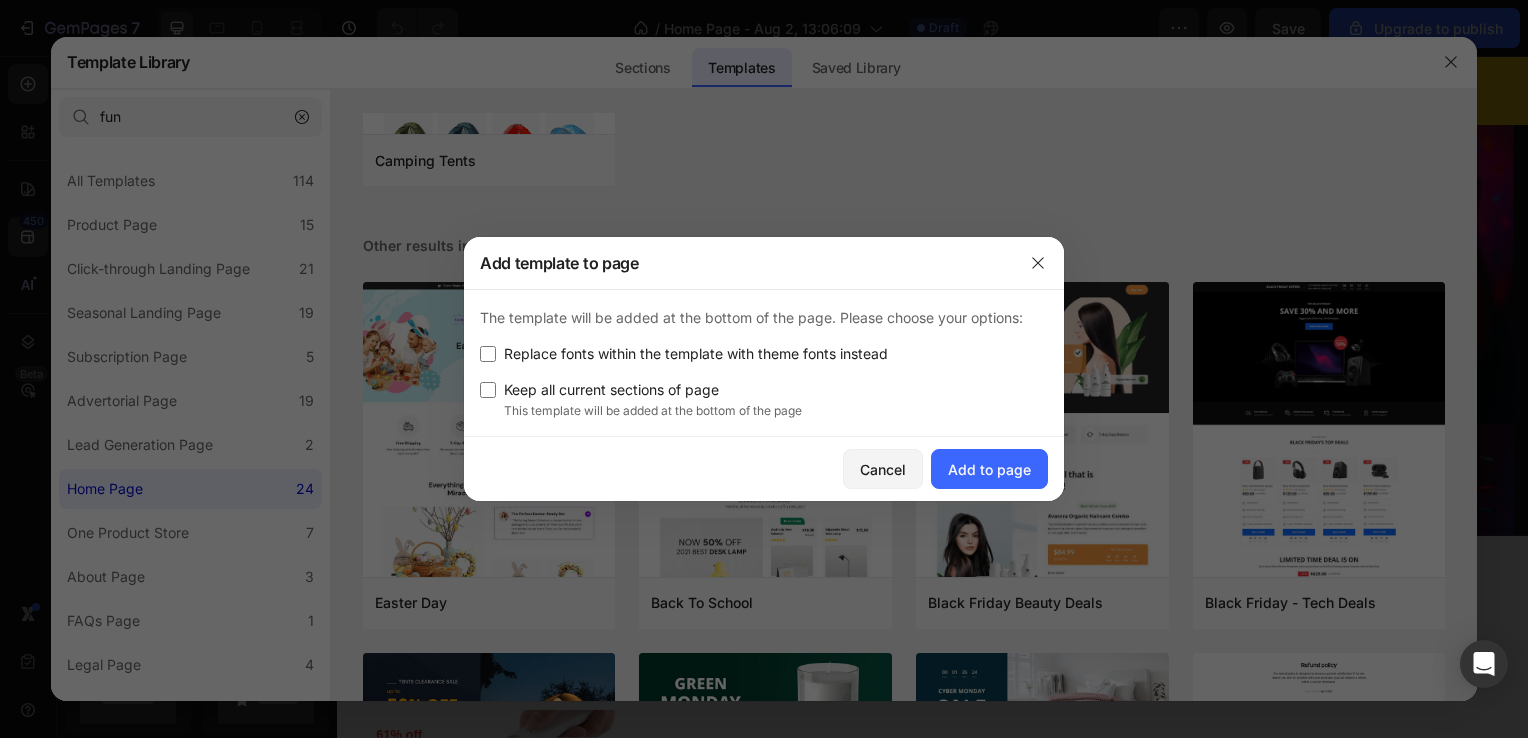 checkbox on "false" 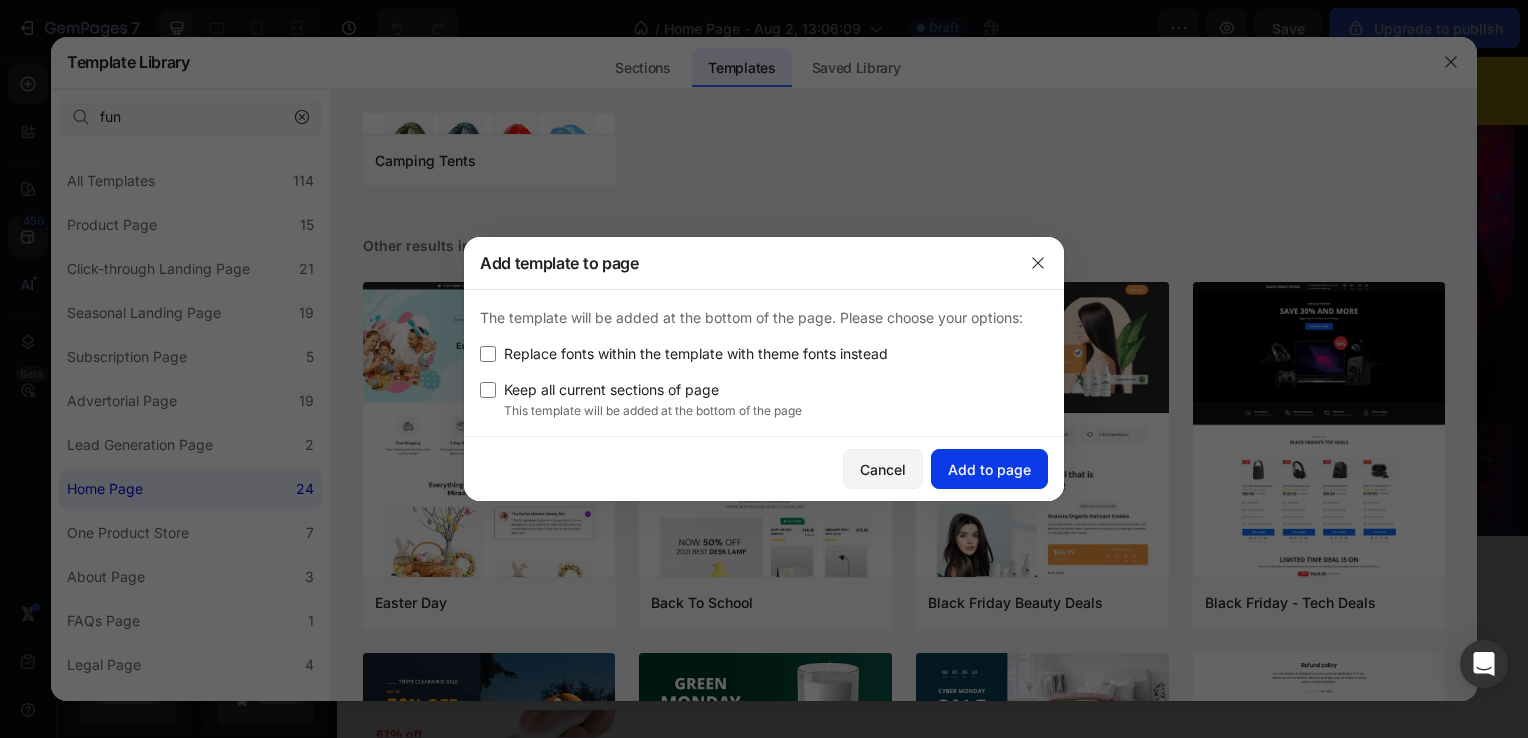 click on "Add to page" at bounding box center [989, 469] 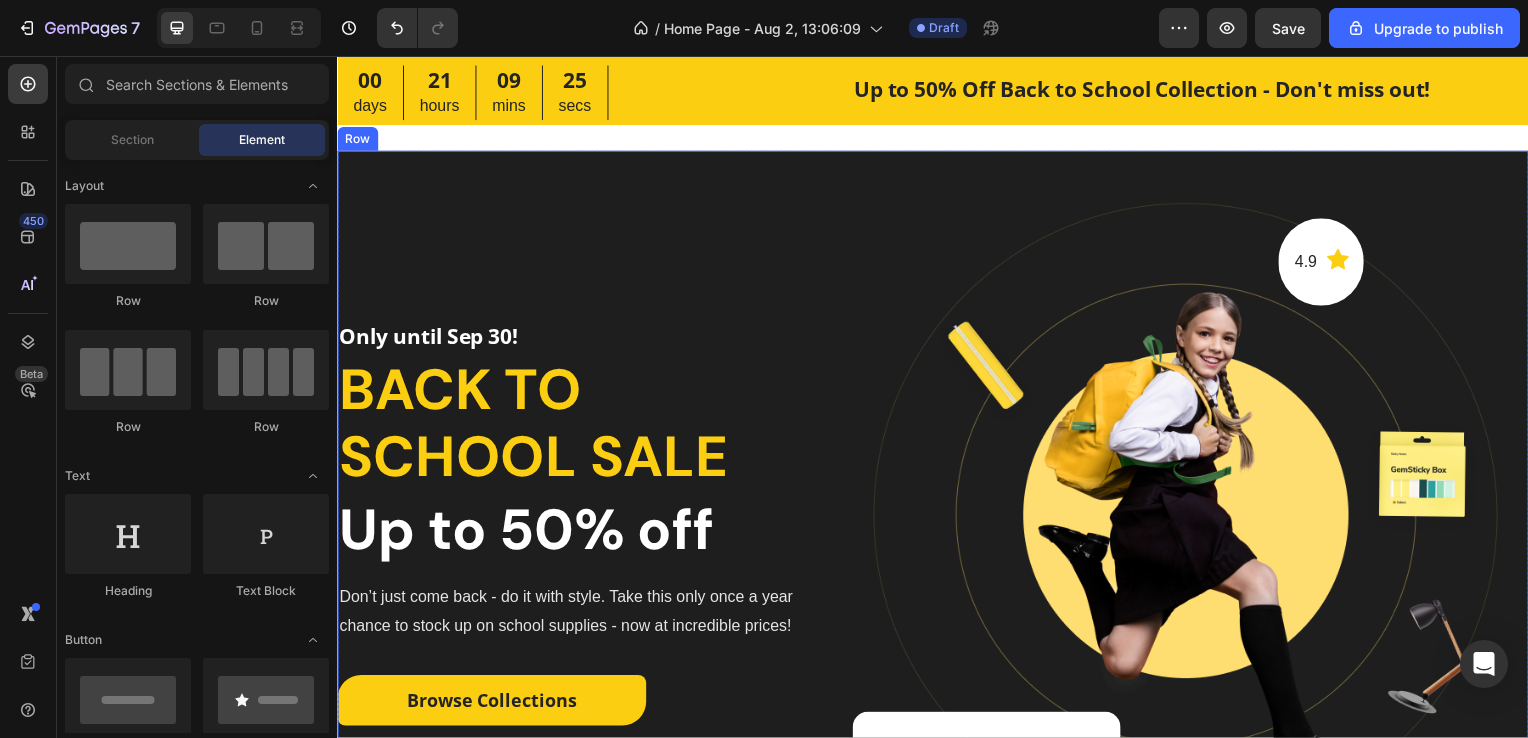 click on "Only until Sep 30! Heading Back to school sale Heading Up to 50% off Heading Don’t just come back - do it with style. Take this only once a year chance to stock up on school supplies - now at incredible prices! Text block Browse Collections Button" at bounding box center (580, 534) 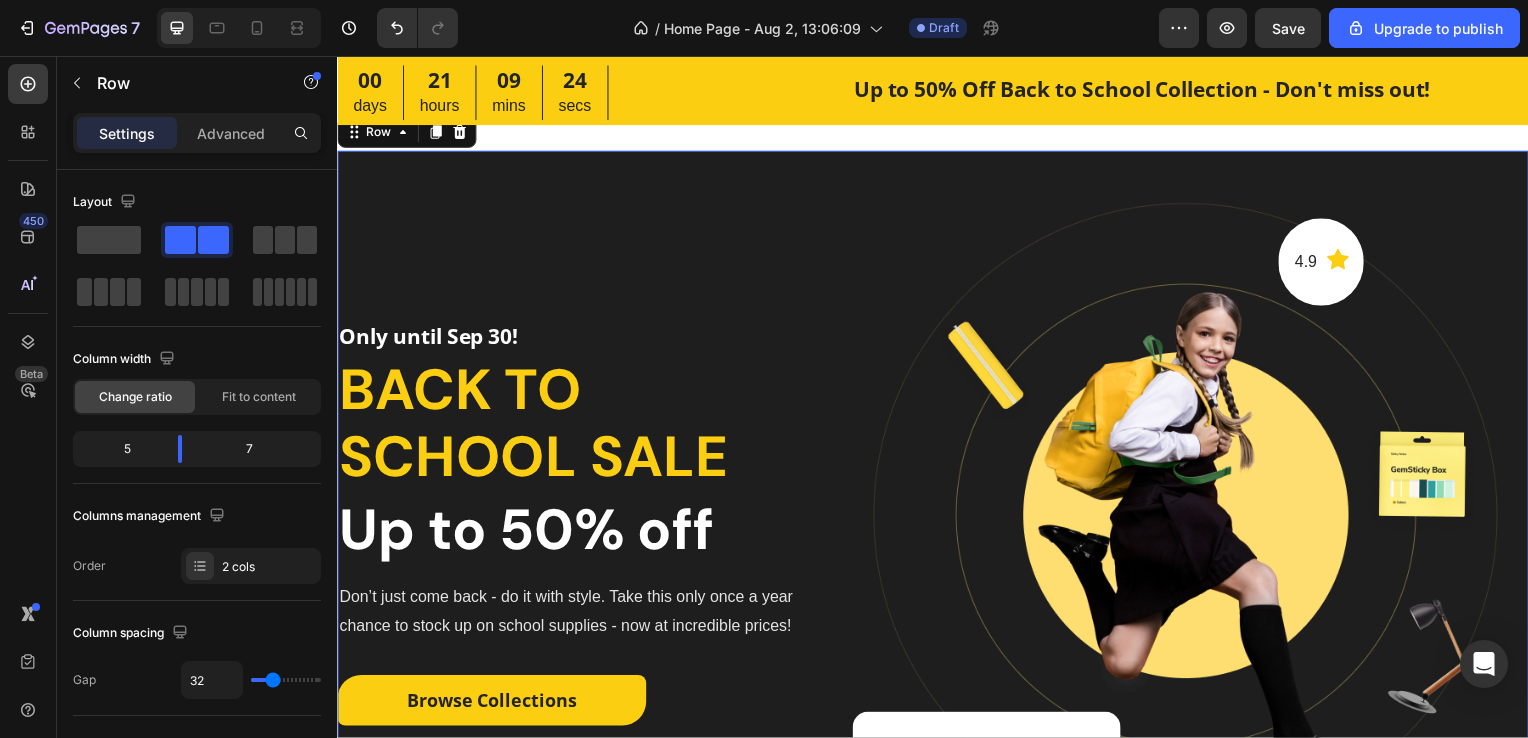 click on "Header 00 days 21 hours 09 mins 24 secs CountDown Timer Up to 50% Off Back to School Collection - Don't miss out! Heading Row Section 1 Only until Sep 30! Heading Back to school sale Heading Up to 50% off Heading Don’t just come back - do it with style. Take this only once a year chance to stock up on school supplies - now at incredible prices! Text block Browse Collections Button 4.9 Text block Icon Row Image Image 3099+ Heading Satisfied Customers Text block Row Row 0 Section 2 Image Free Shipping Heading Worldwide Heading Row Image 100% Secure Heading Online Payment Heading Row Image Money - back Heading Guarantee Heading Row Image Inspection Heading Before receiving Heading Row Row Section 3 Commonly asked Heading
How long does it take to complete an order?
Can I inspect the goods before receiving them?
What should I do if there is a problem with my custom order?
How long does shipment normally take? Accordion Commonly asked Heading" at bounding box center (937, 4064) 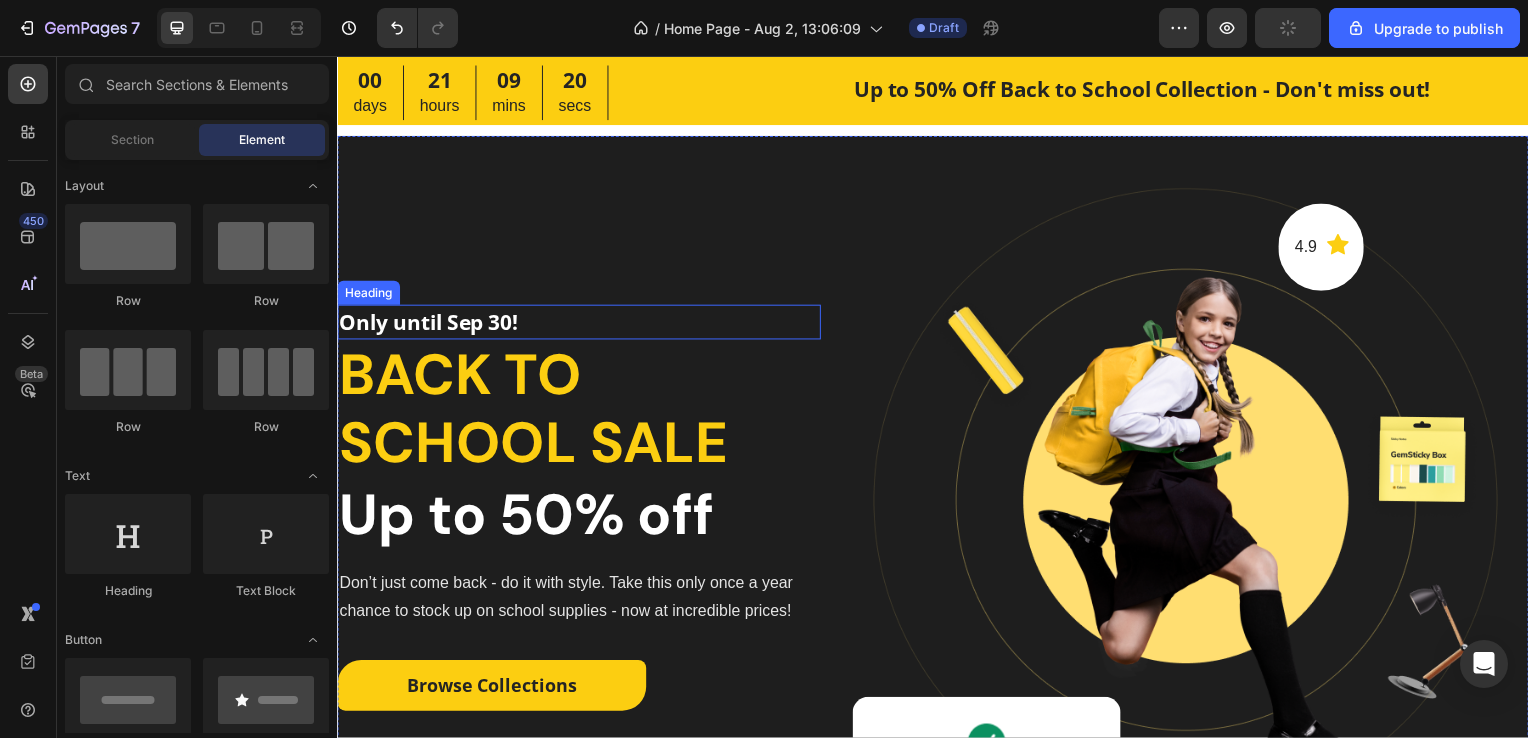 scroll, scrollTop: 0, scrollLeft: 0, axis: both 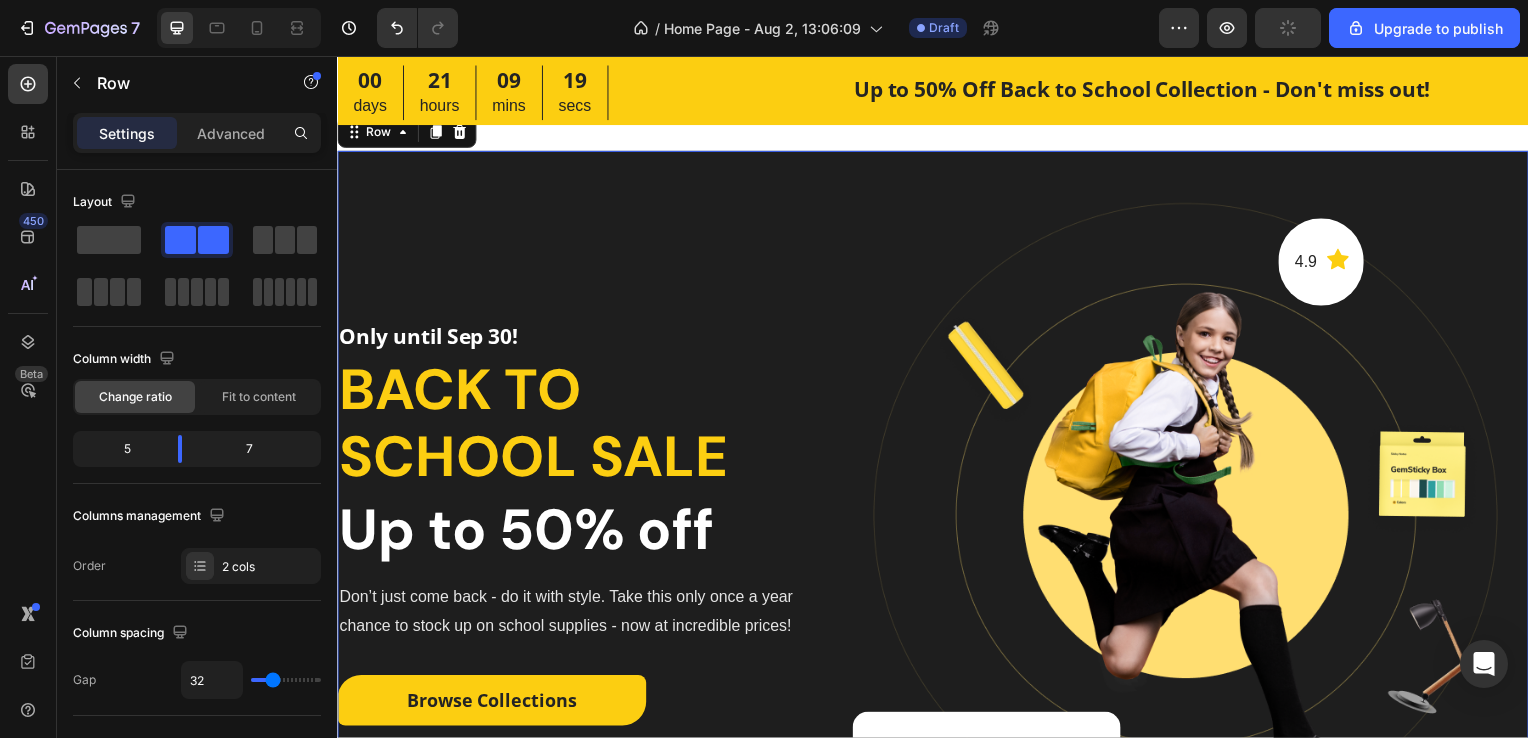 click on "Only until Sep 30! Heading Back to school sale Heading Up to 50% off Heading Don’t just come back - do it with style. Take this only once a year chance to stock up on school supplies - now at incredible prices! Text block Browse Collections Button" at bounding box center [580, 534] 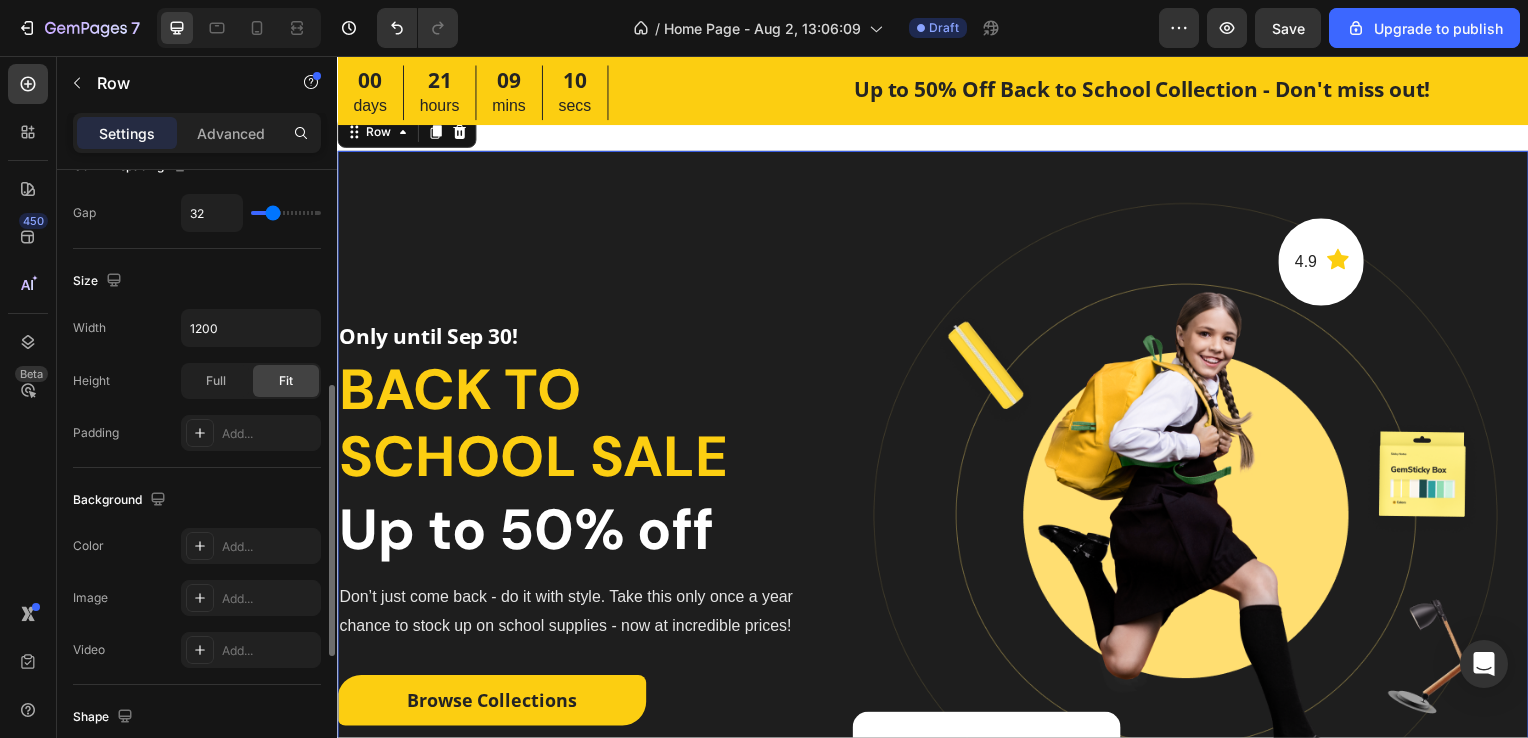 scroll, scrollTop: 490, scrollLeft: 0, axis: vertical 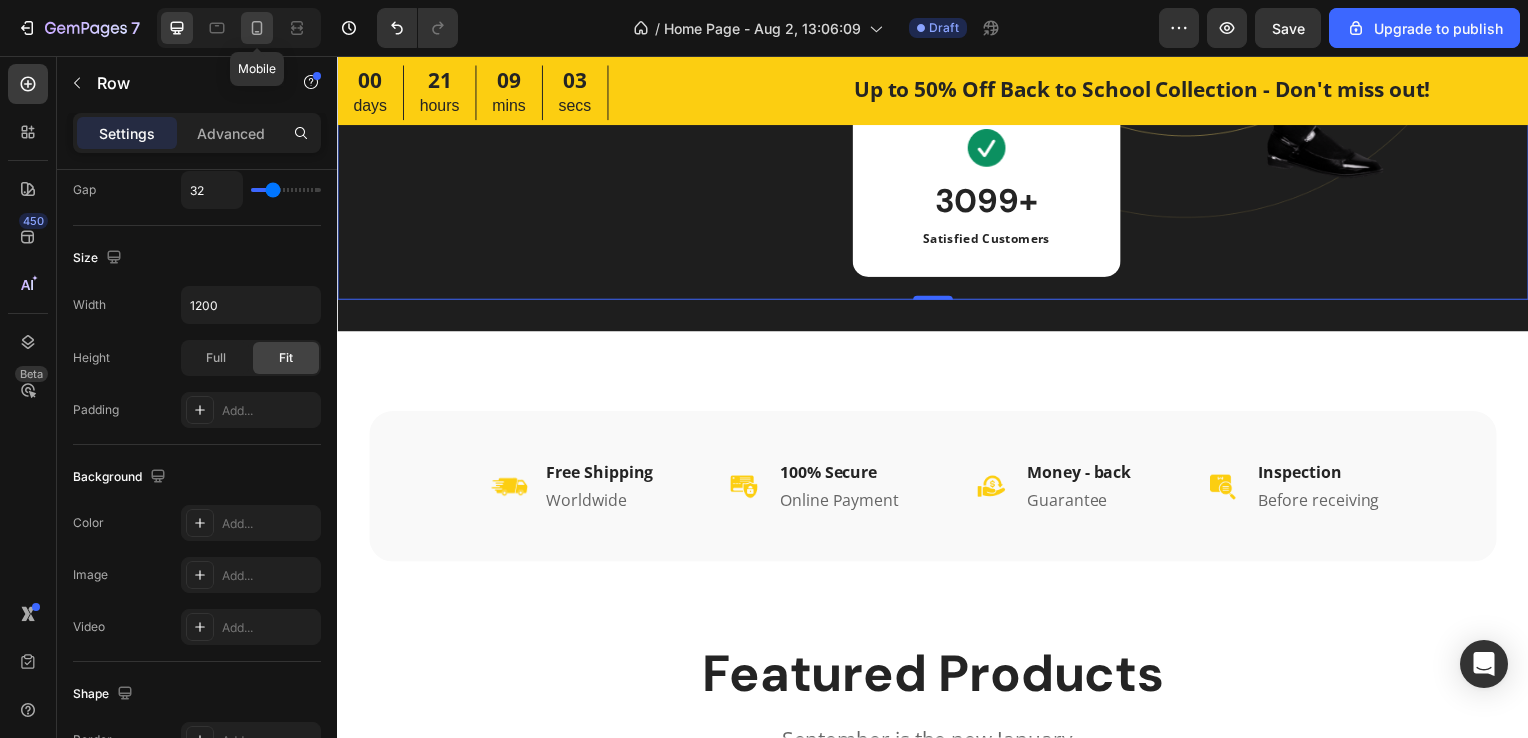 click 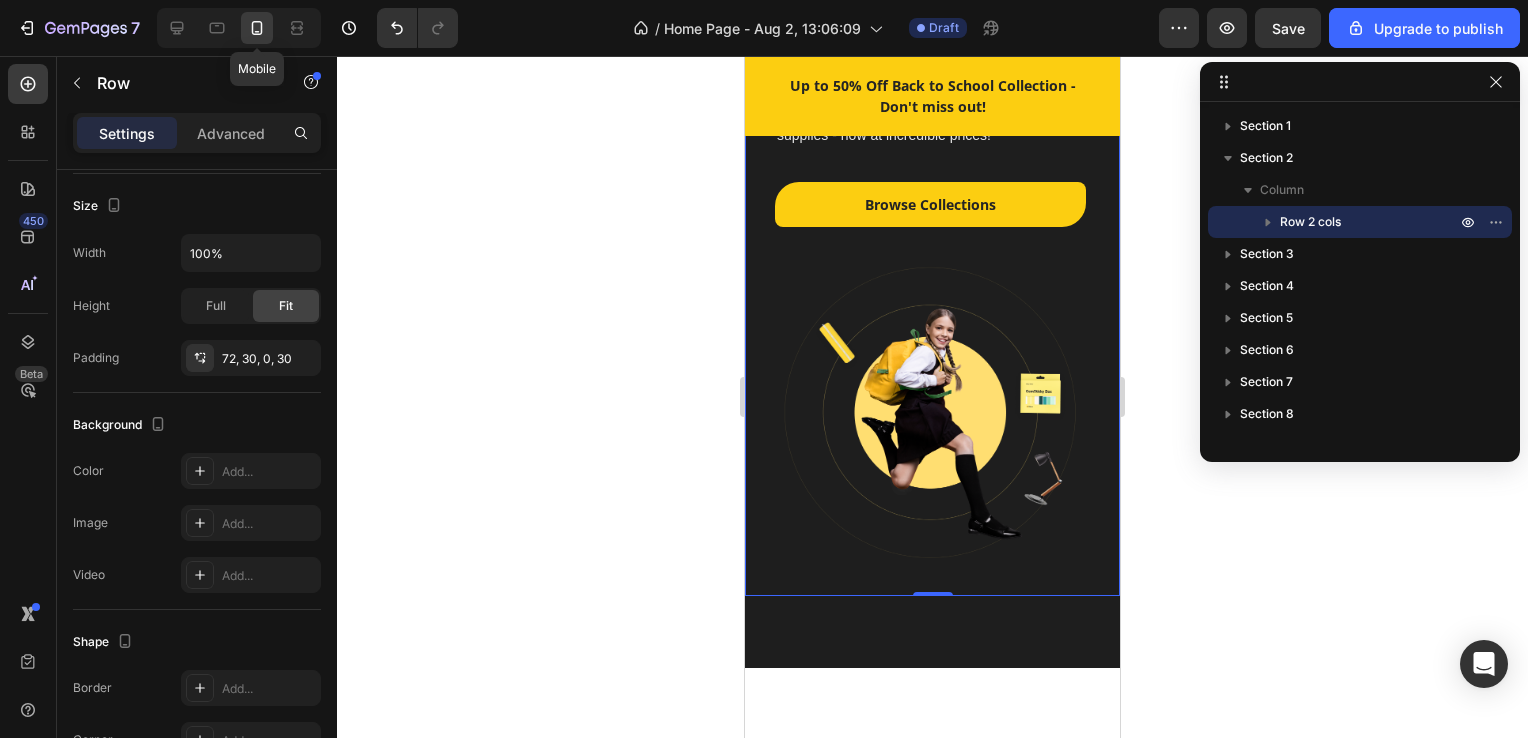 scroll, scrollTop: 116, scrollLeft: 0, axis: vertical 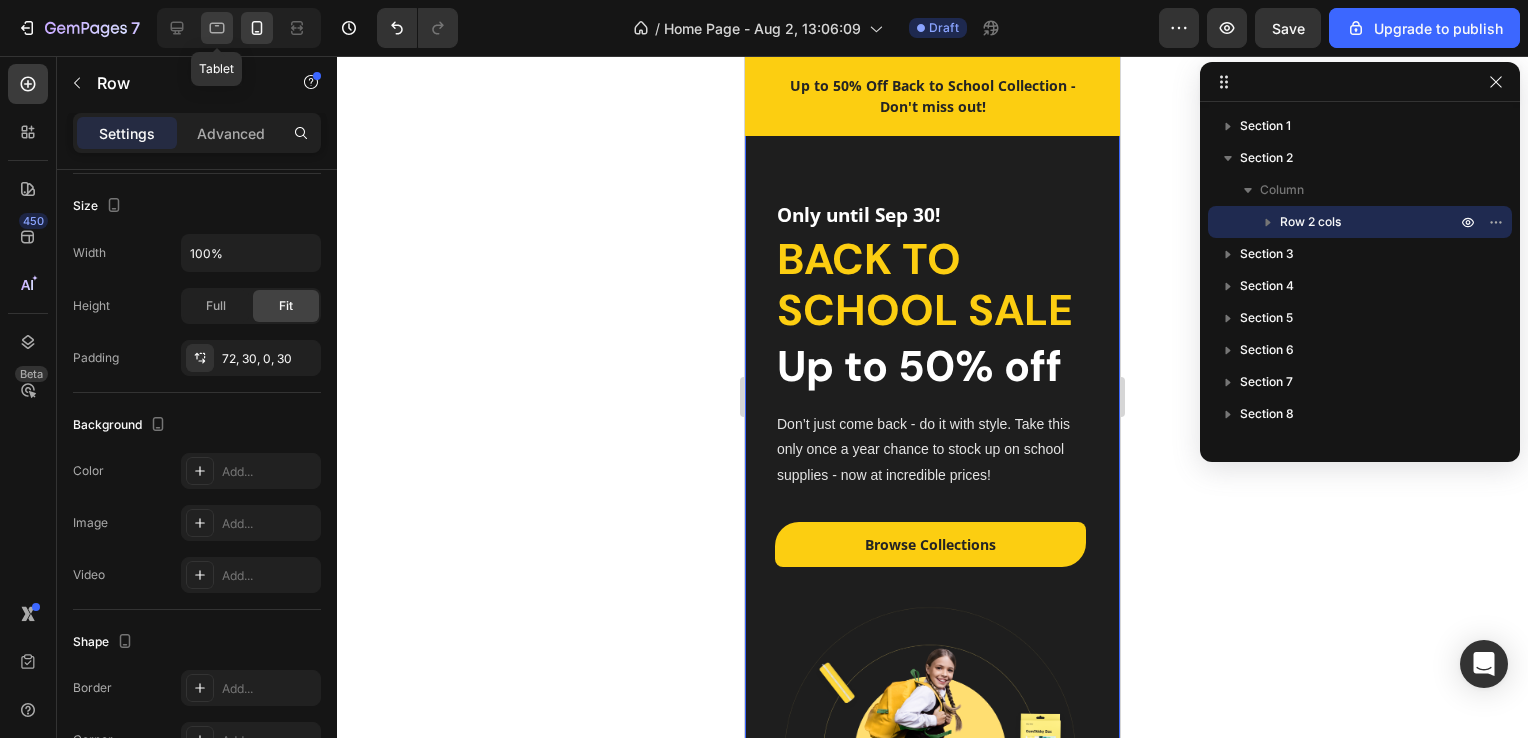 click 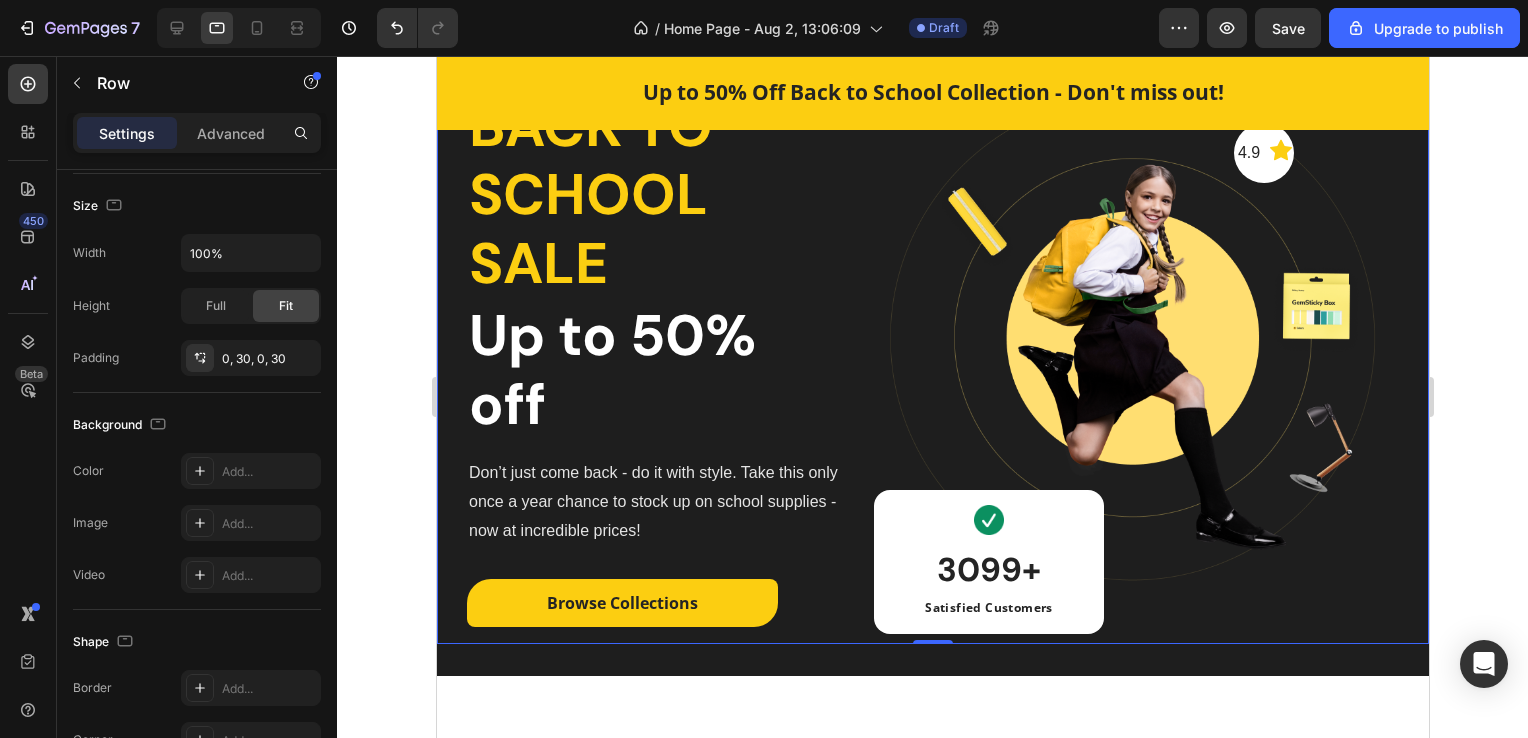 scroll, scrollTop: 115, scrollLeft: 0, axis: vertical 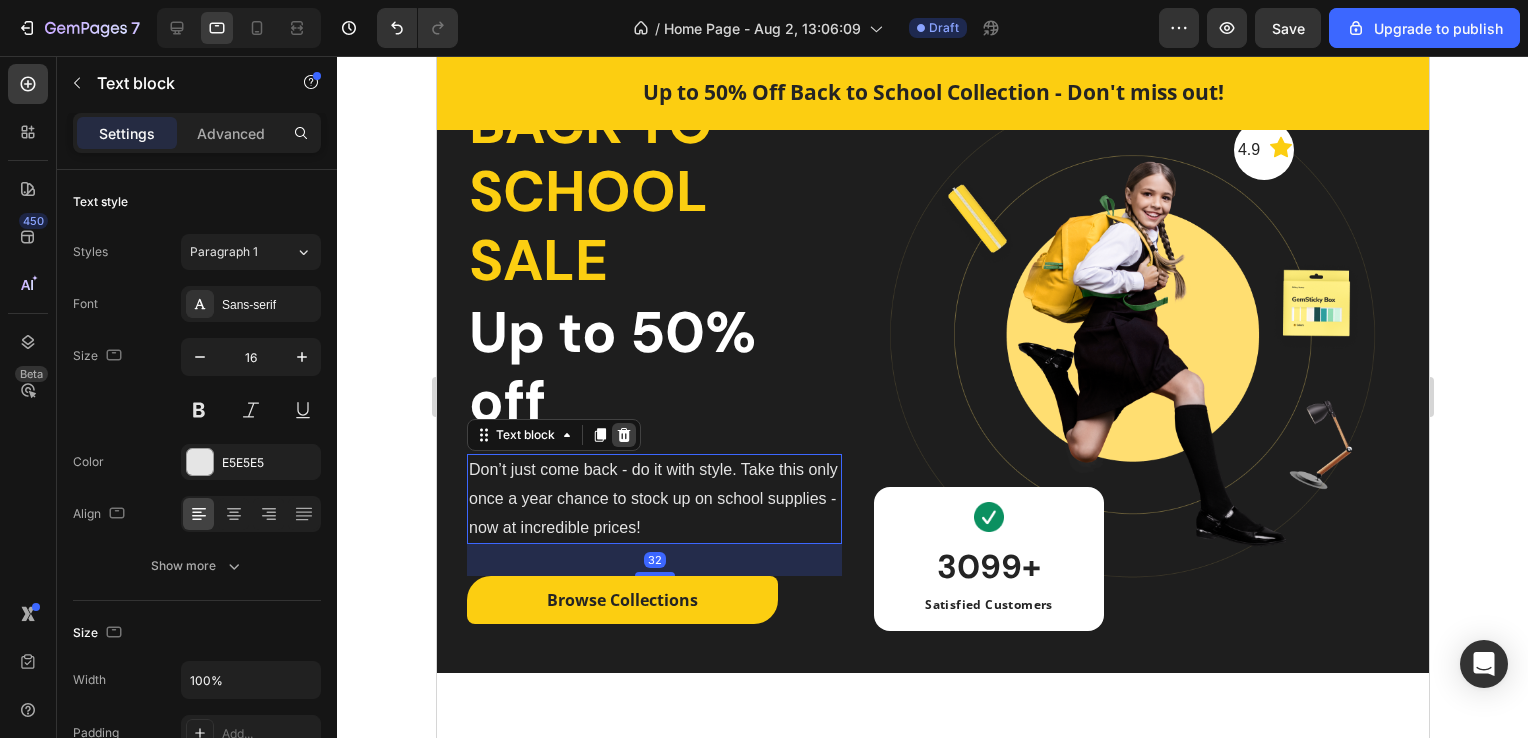 click 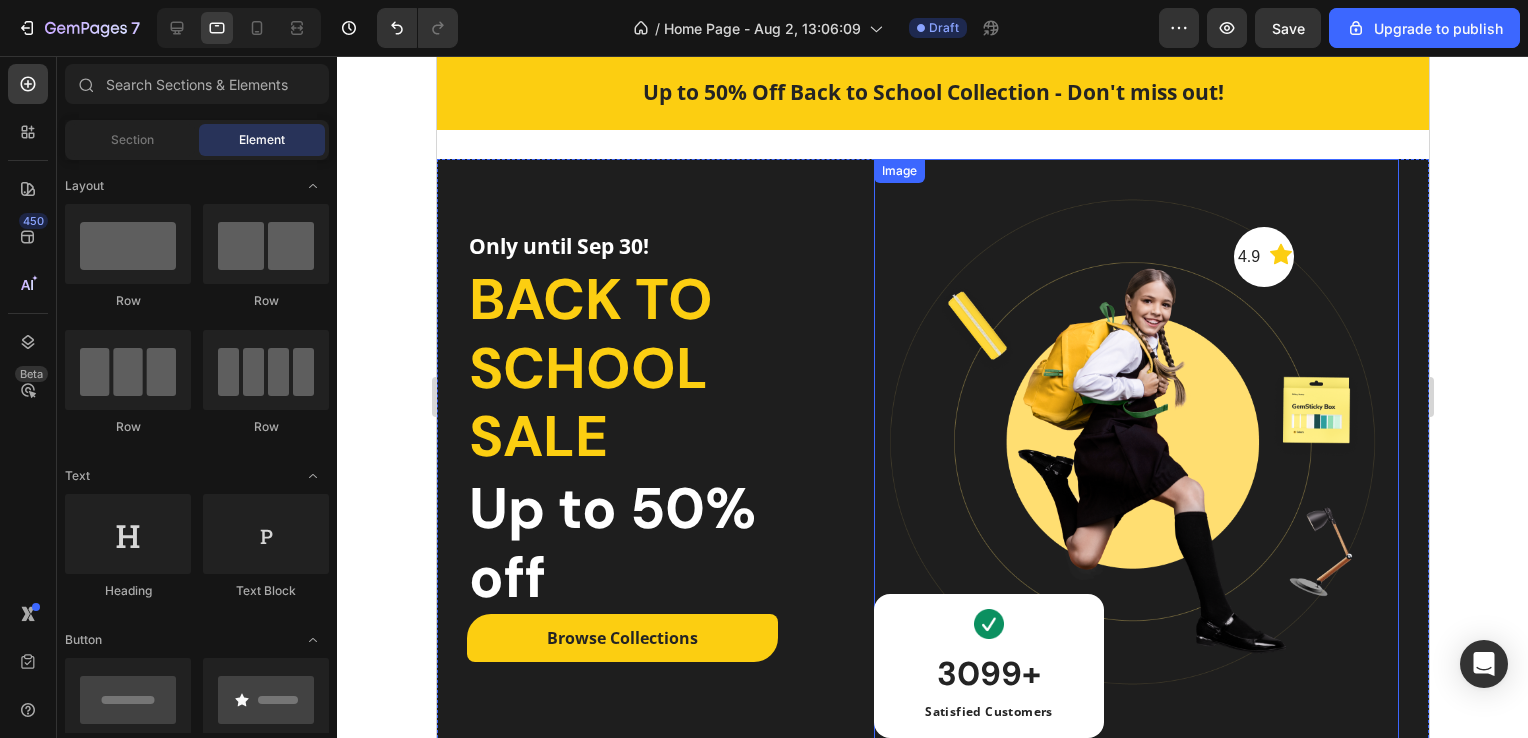 scroll, scrollTop: 0, scrollLeft: 0, axis: both 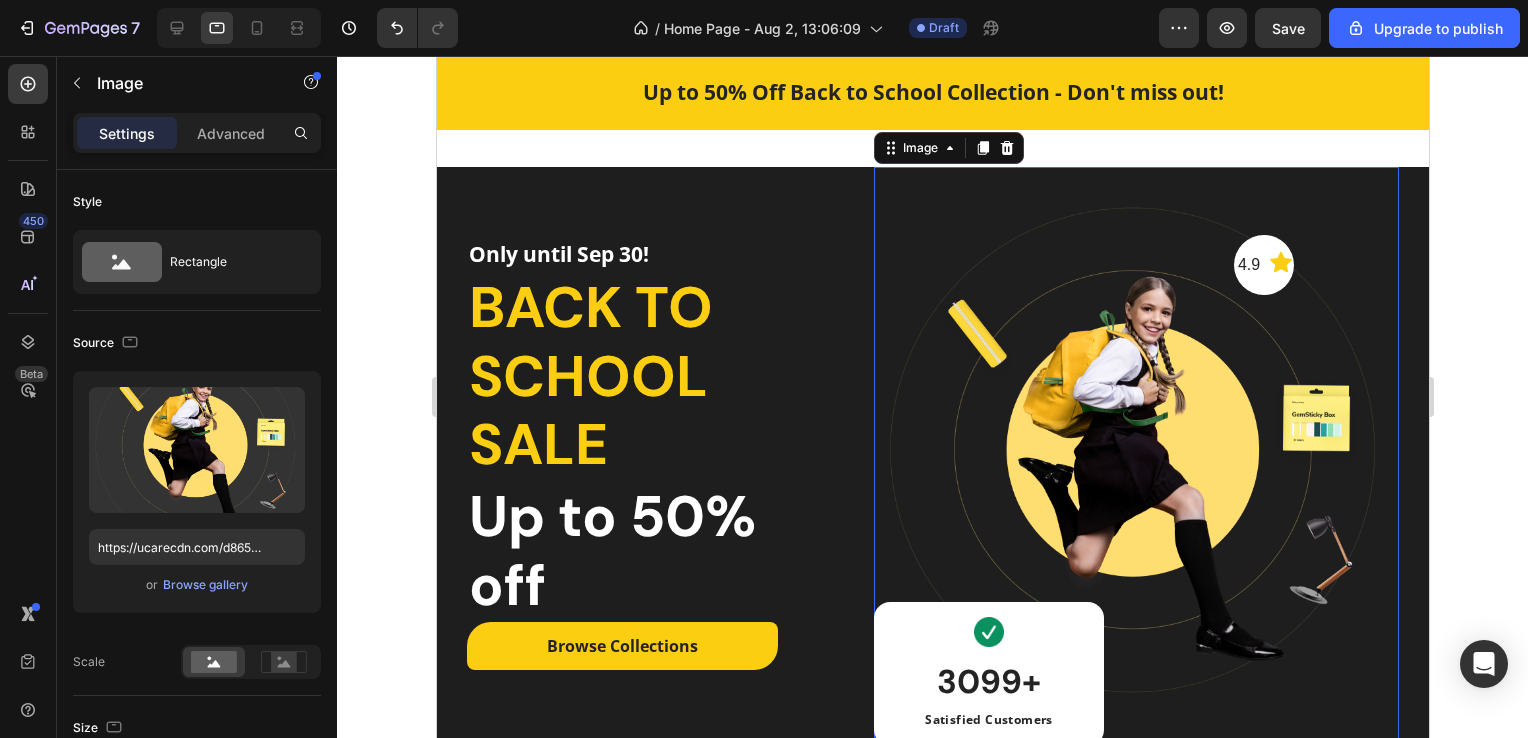 click at bounding box center (1135, 461) 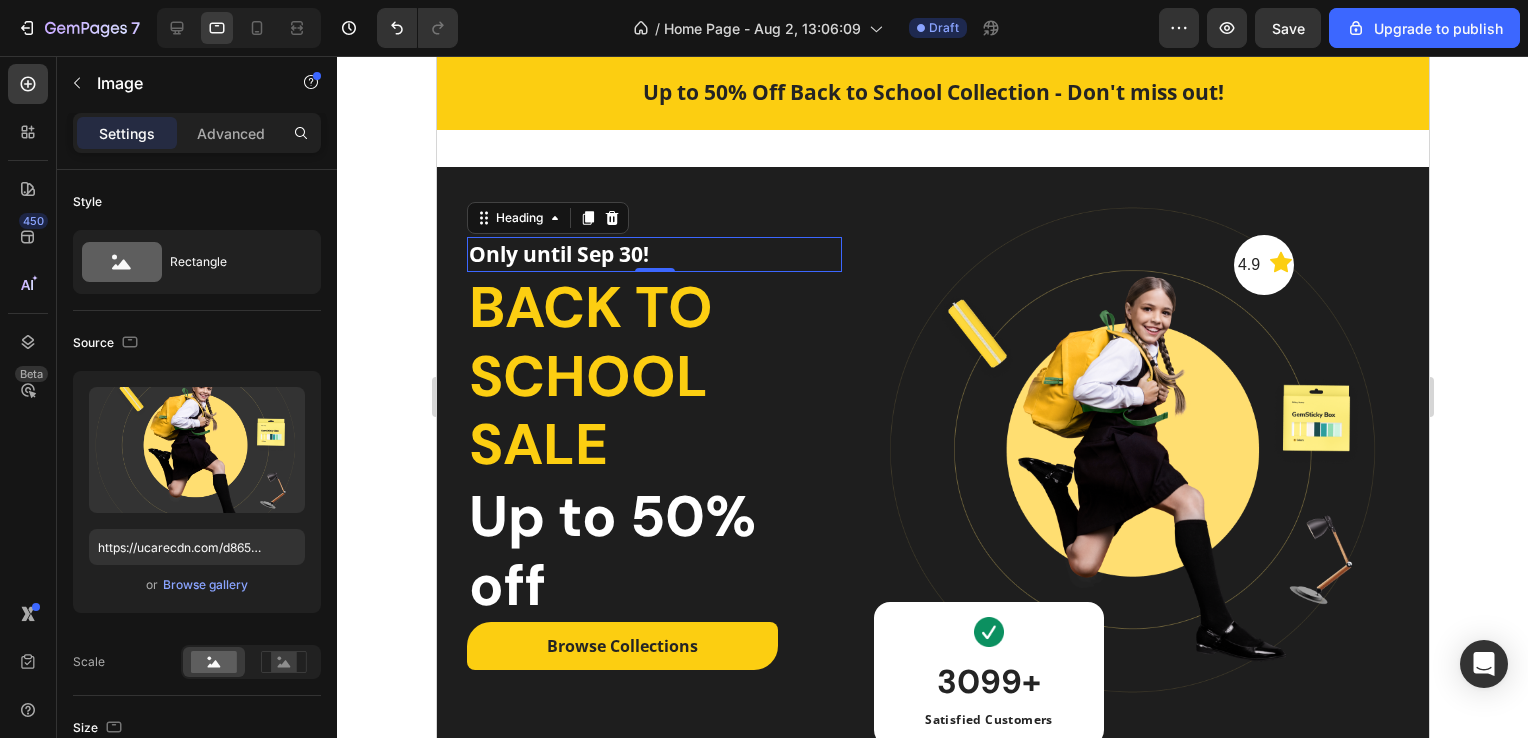 click on "Only until Sep 30!" at bounding box center (653, 255) 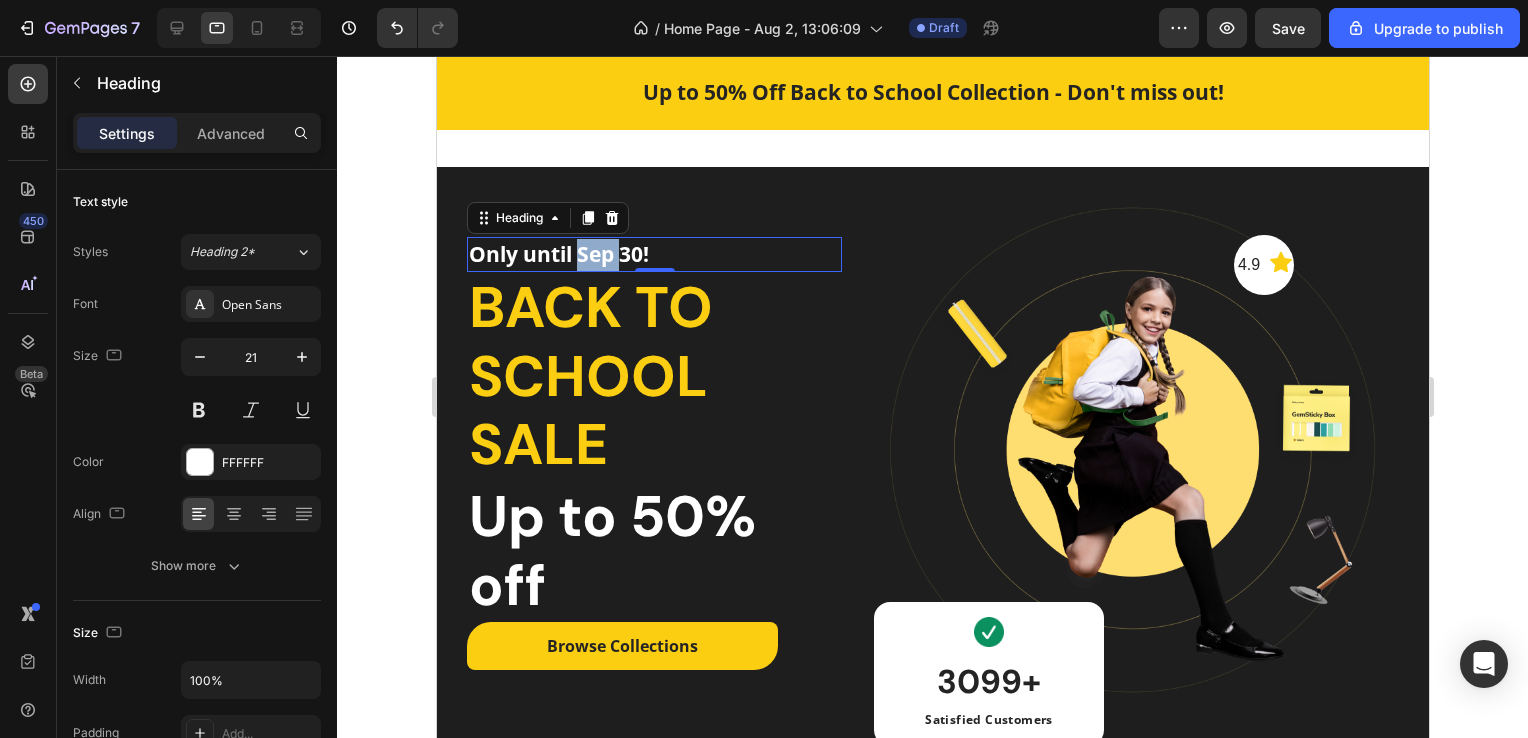 click on "Only until Sep 30!" at bounding box center [653, 255] 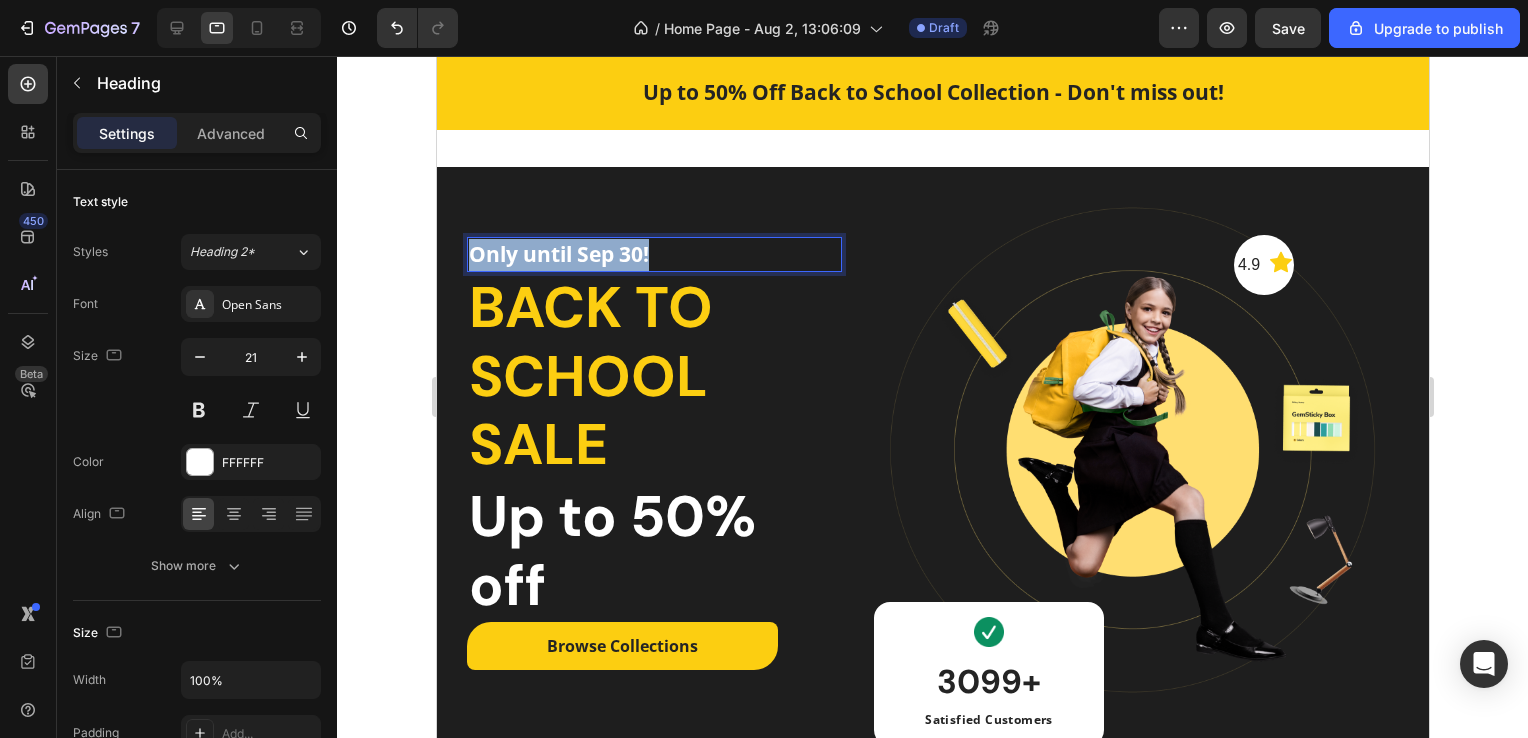 click on "Only until Sep 30!" at bounding box center [653, 255] 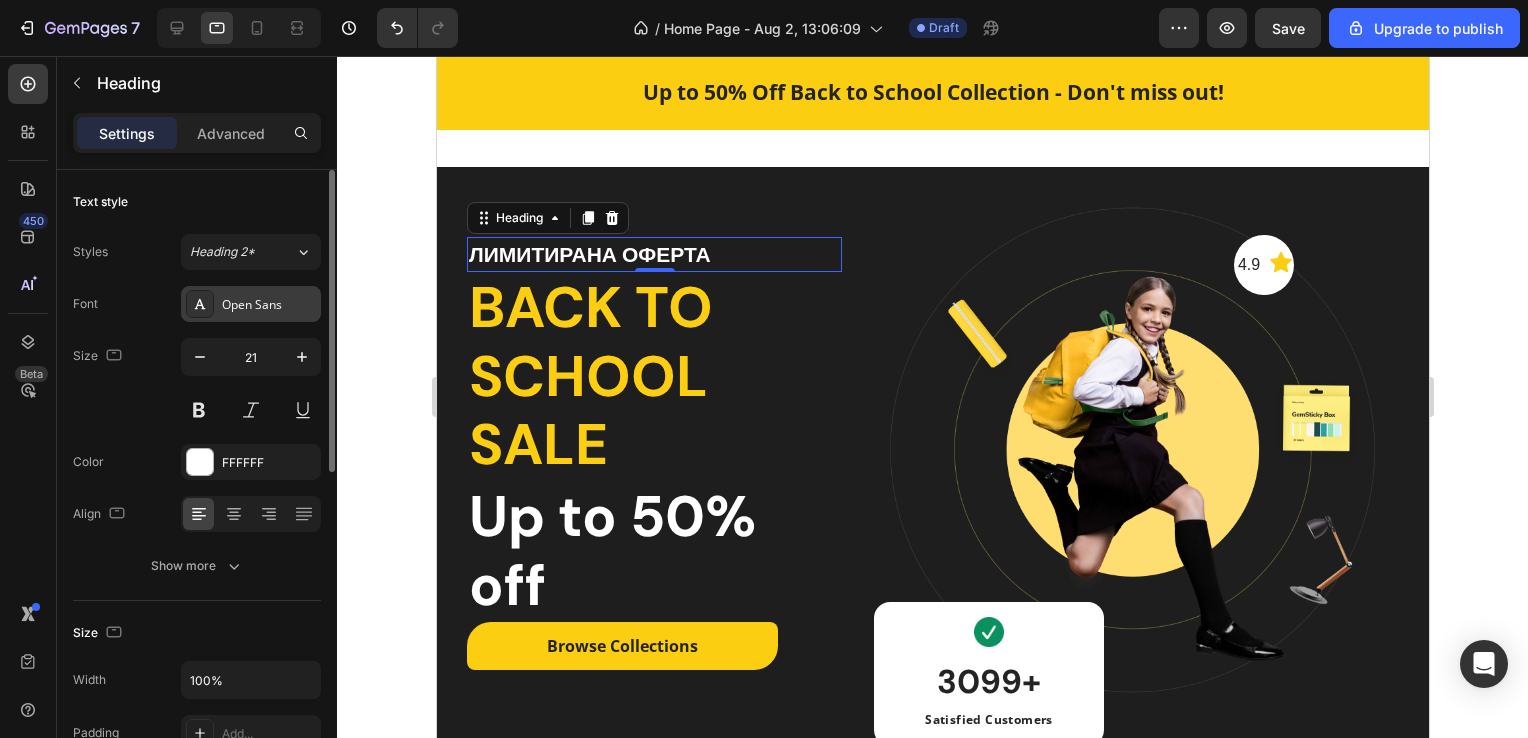 click on "Open Sans" at bounding box center [269, 305] 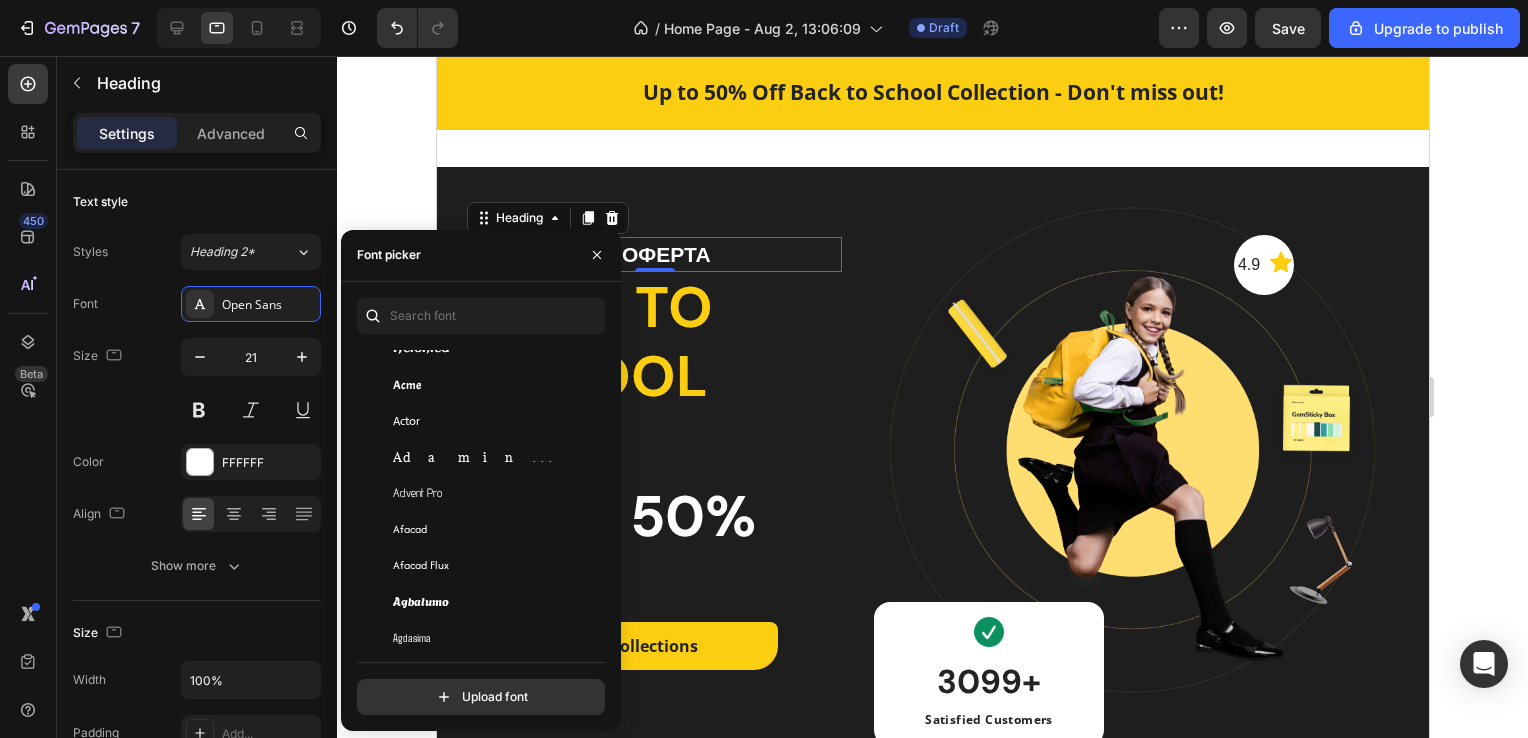 scroll, scrollTop: 396, scrollLeft: 0, axis: vertical 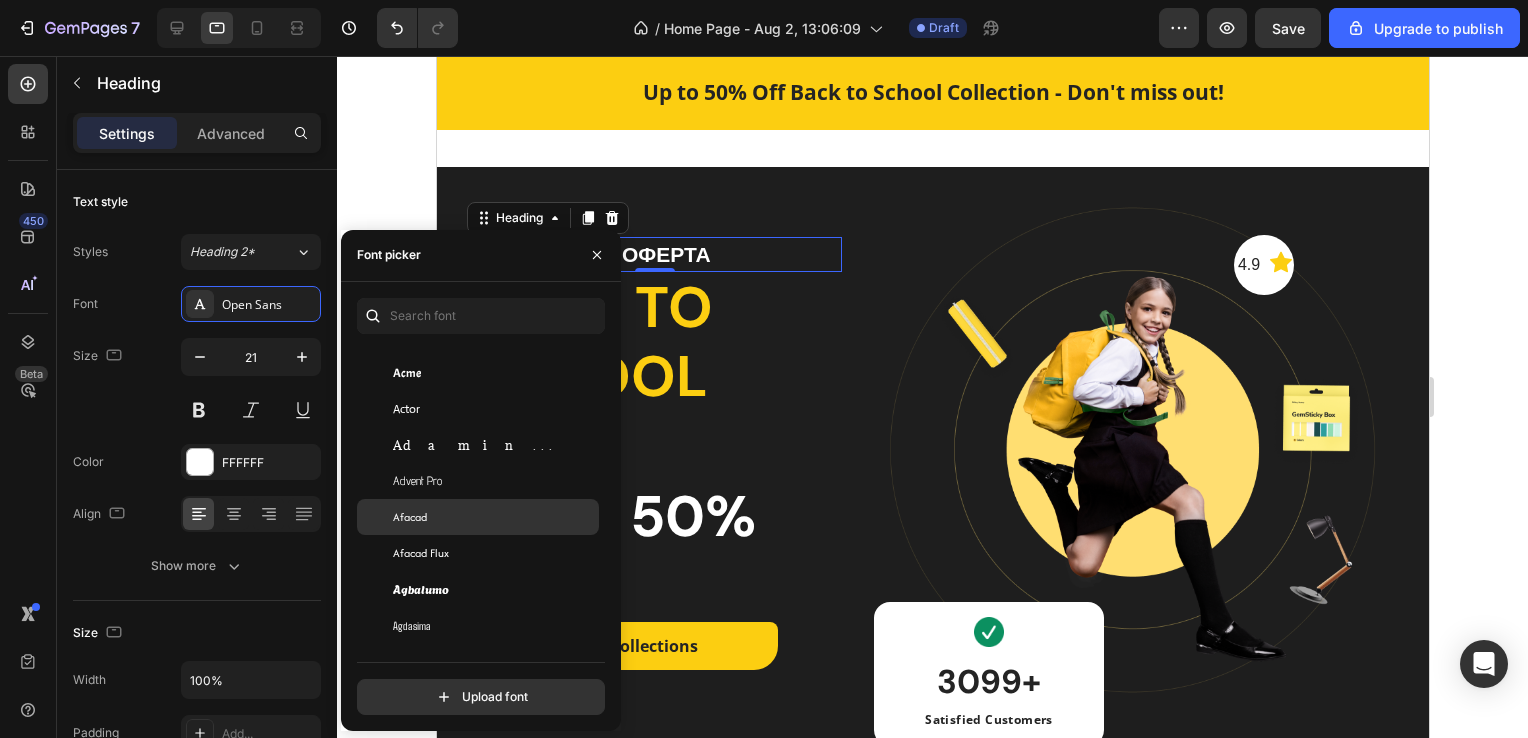 click on "Afacad" at bounding box center [494, 517] 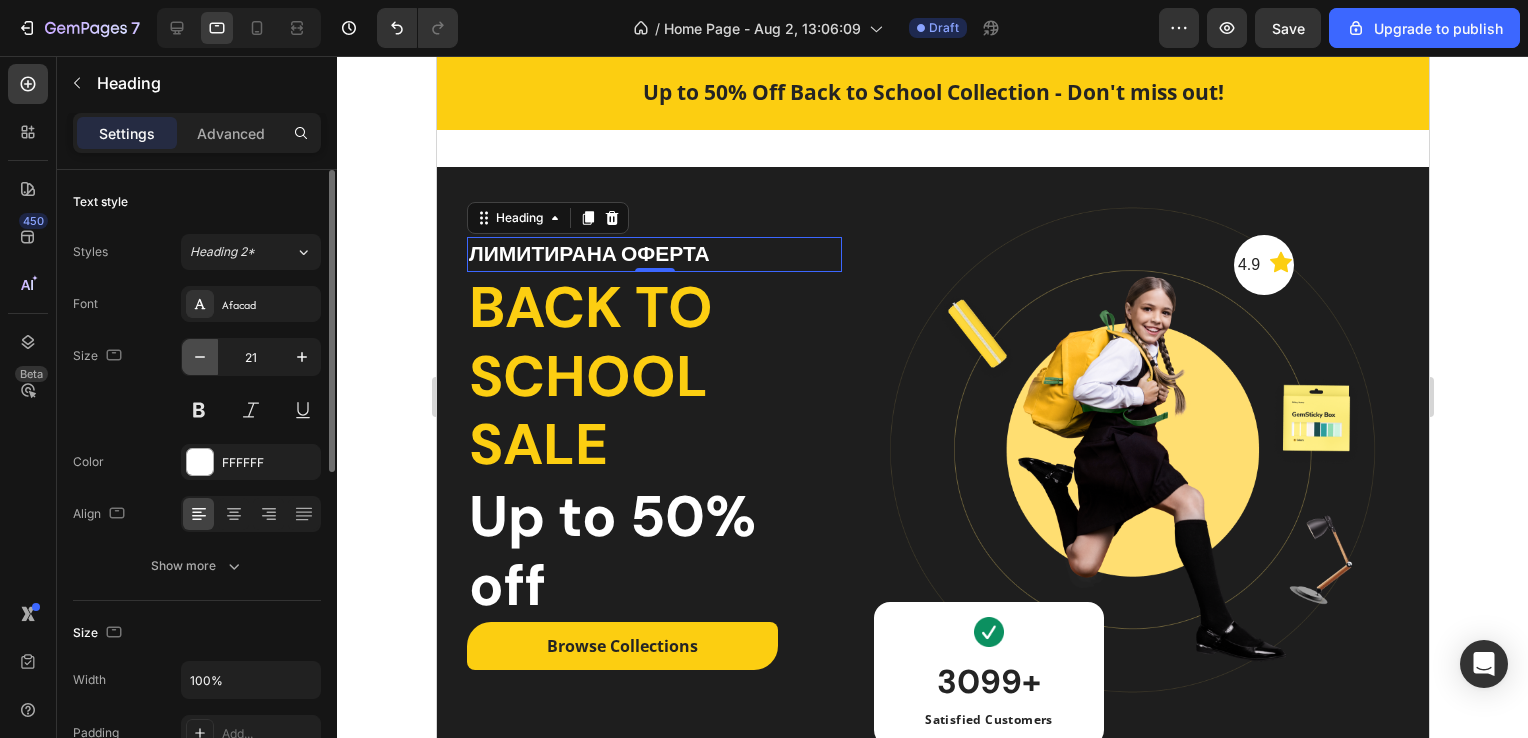 click 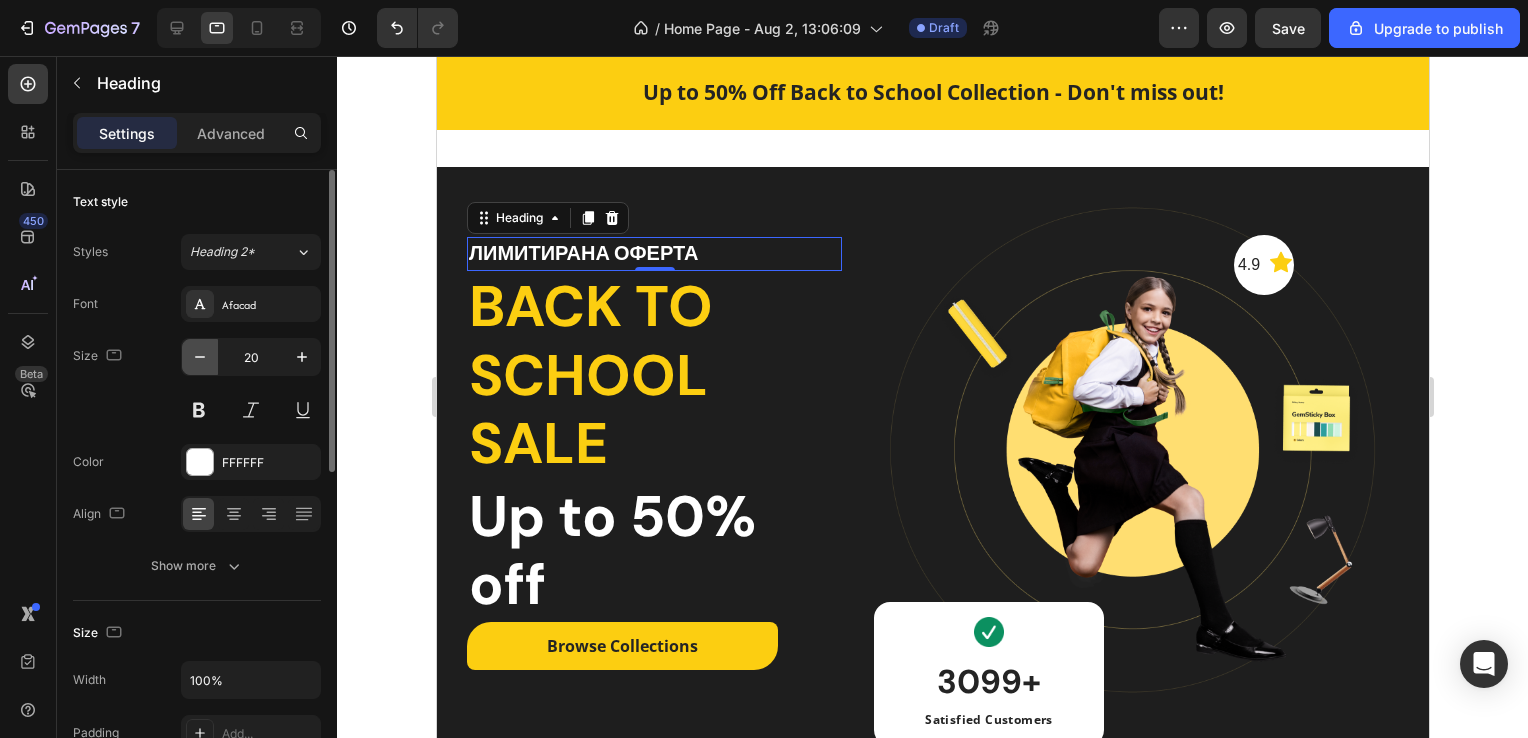 click 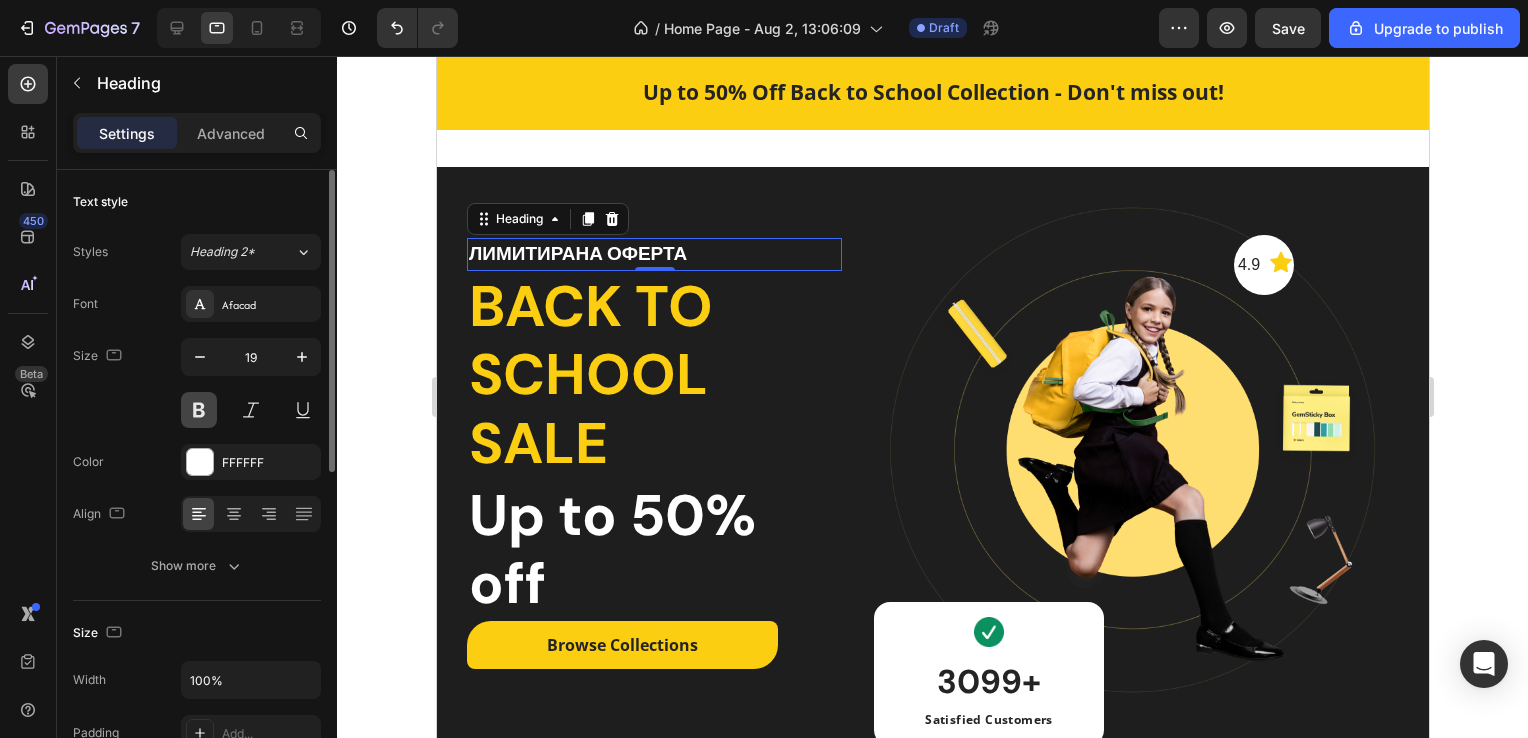 click at bounding box center (199, 410) 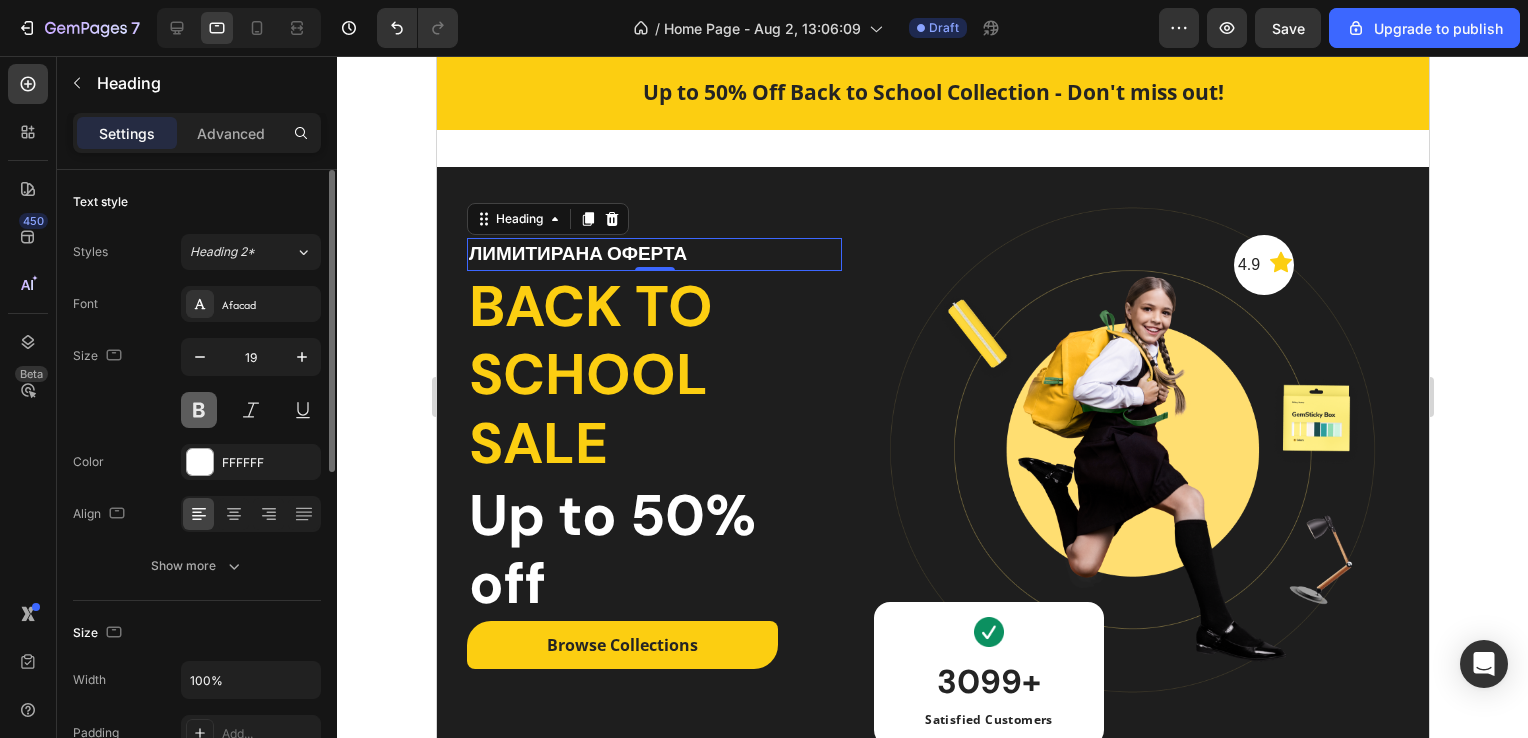 click at bounding box center (199, 410) 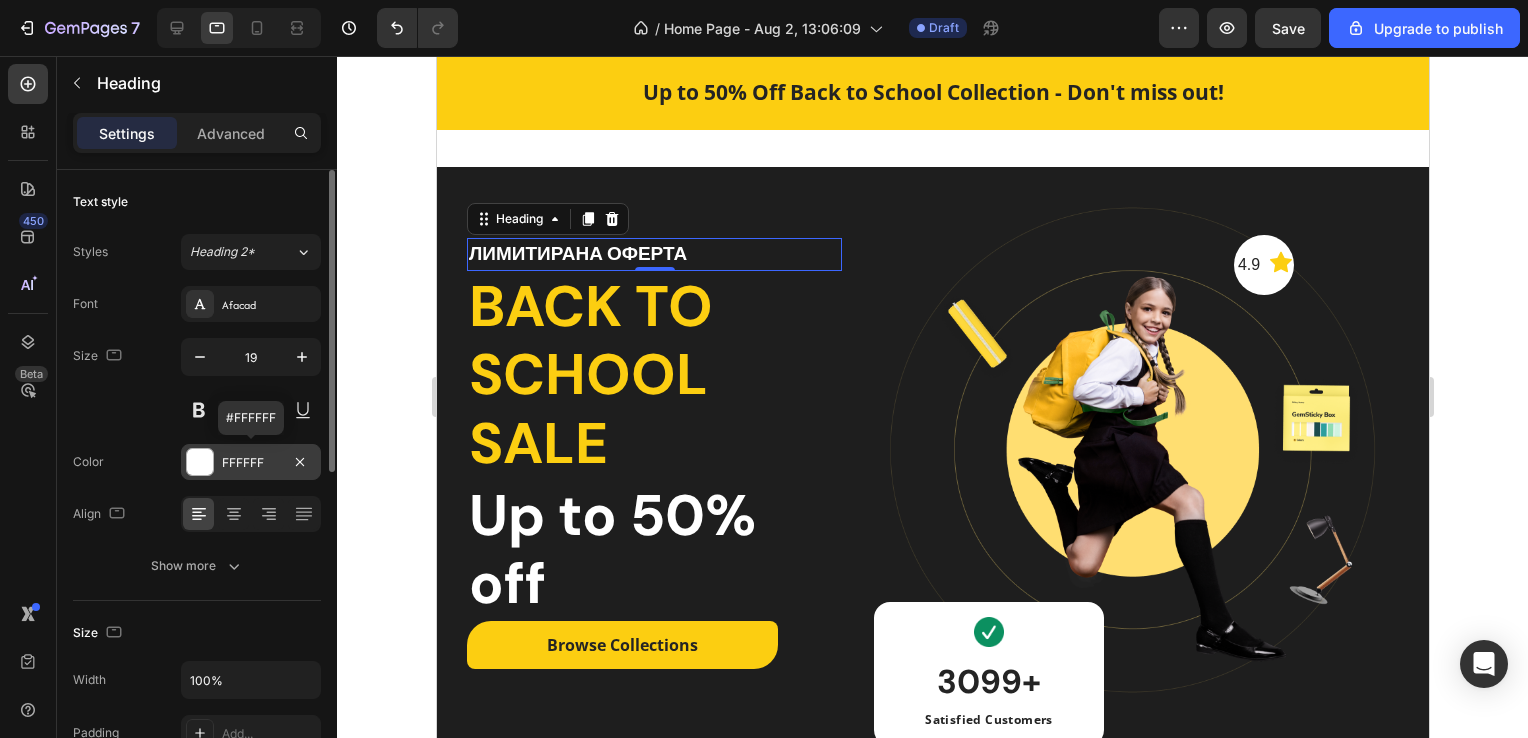 click at bounding box center [200, 462] 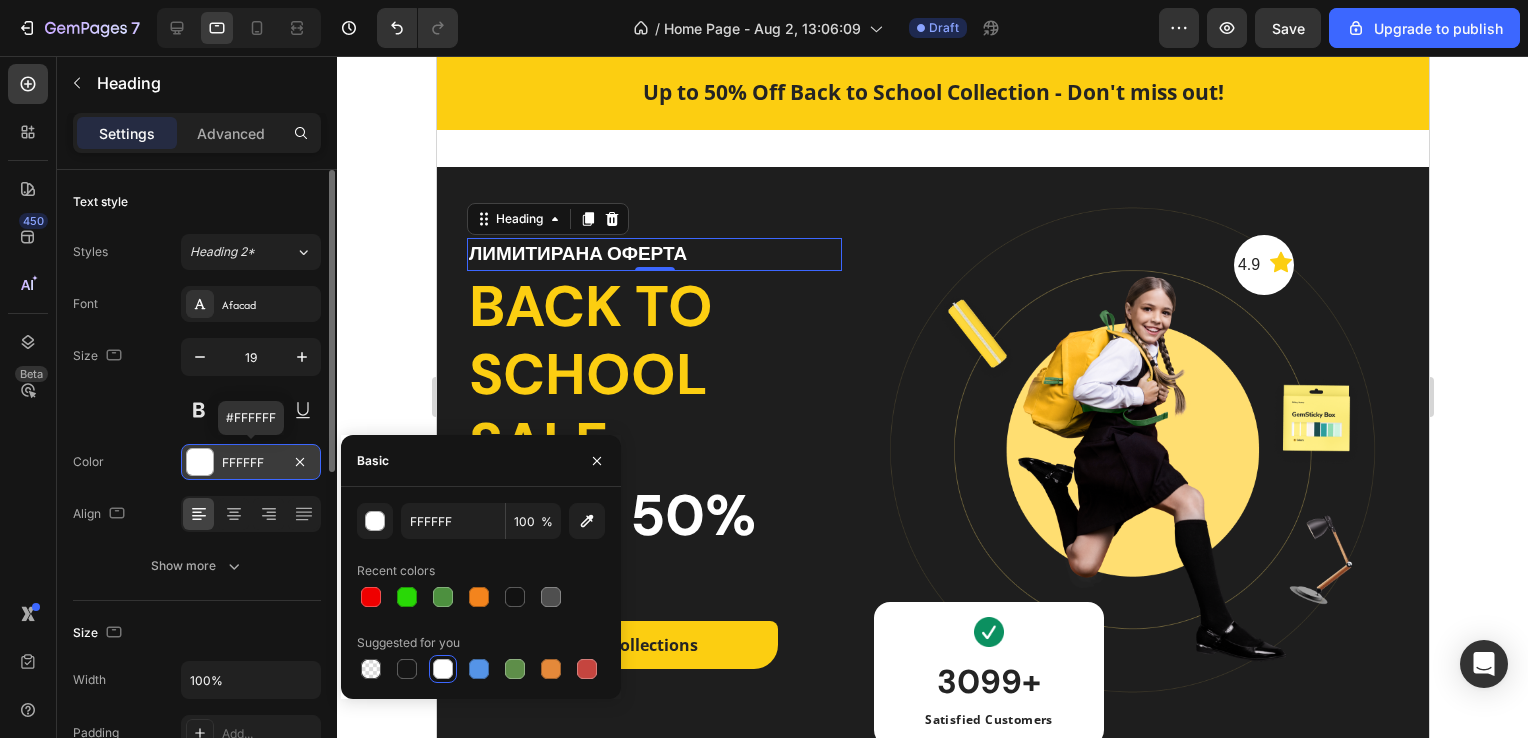 click at bounding box center (200, 462) 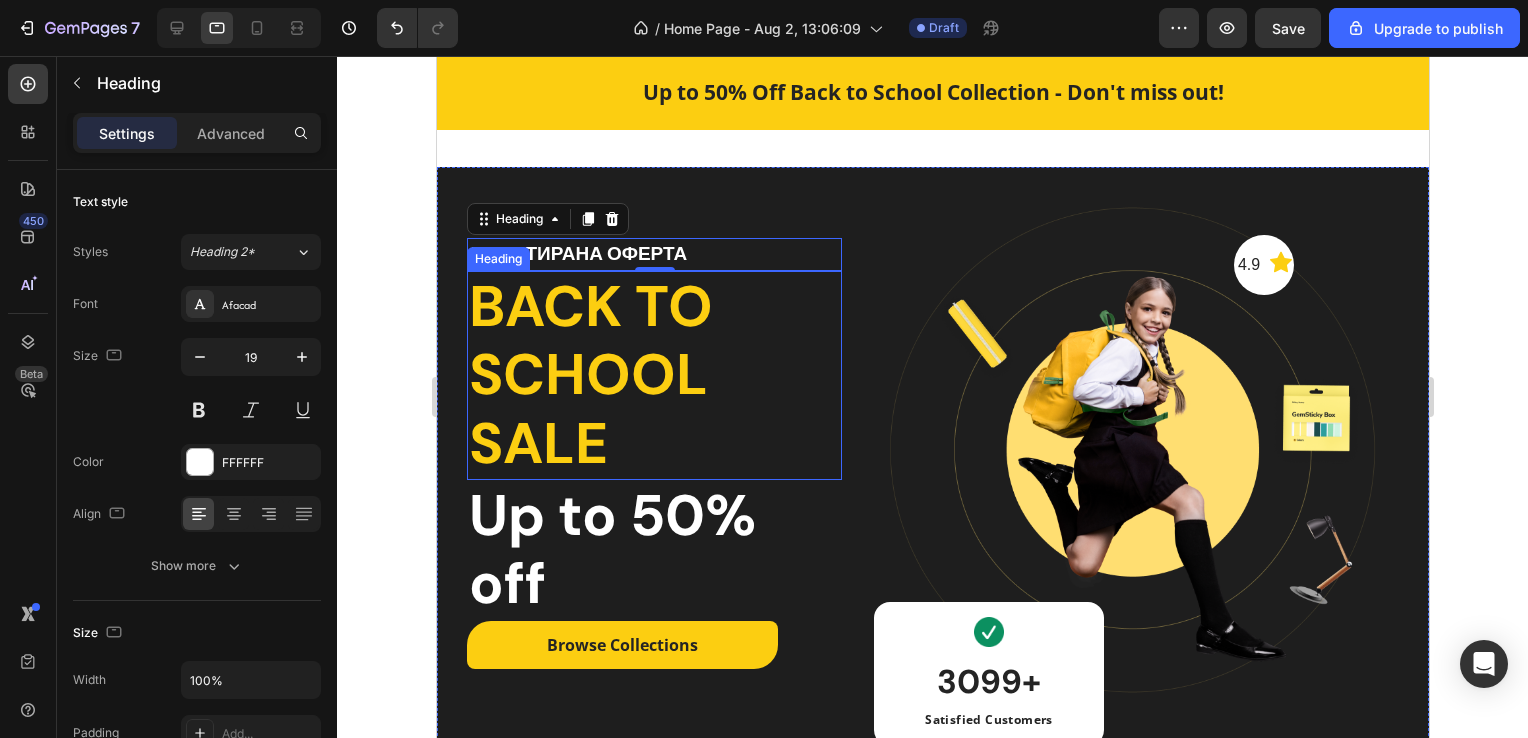 scroll, scrollTop: 127, scrollLeft: 0, axis: vertical 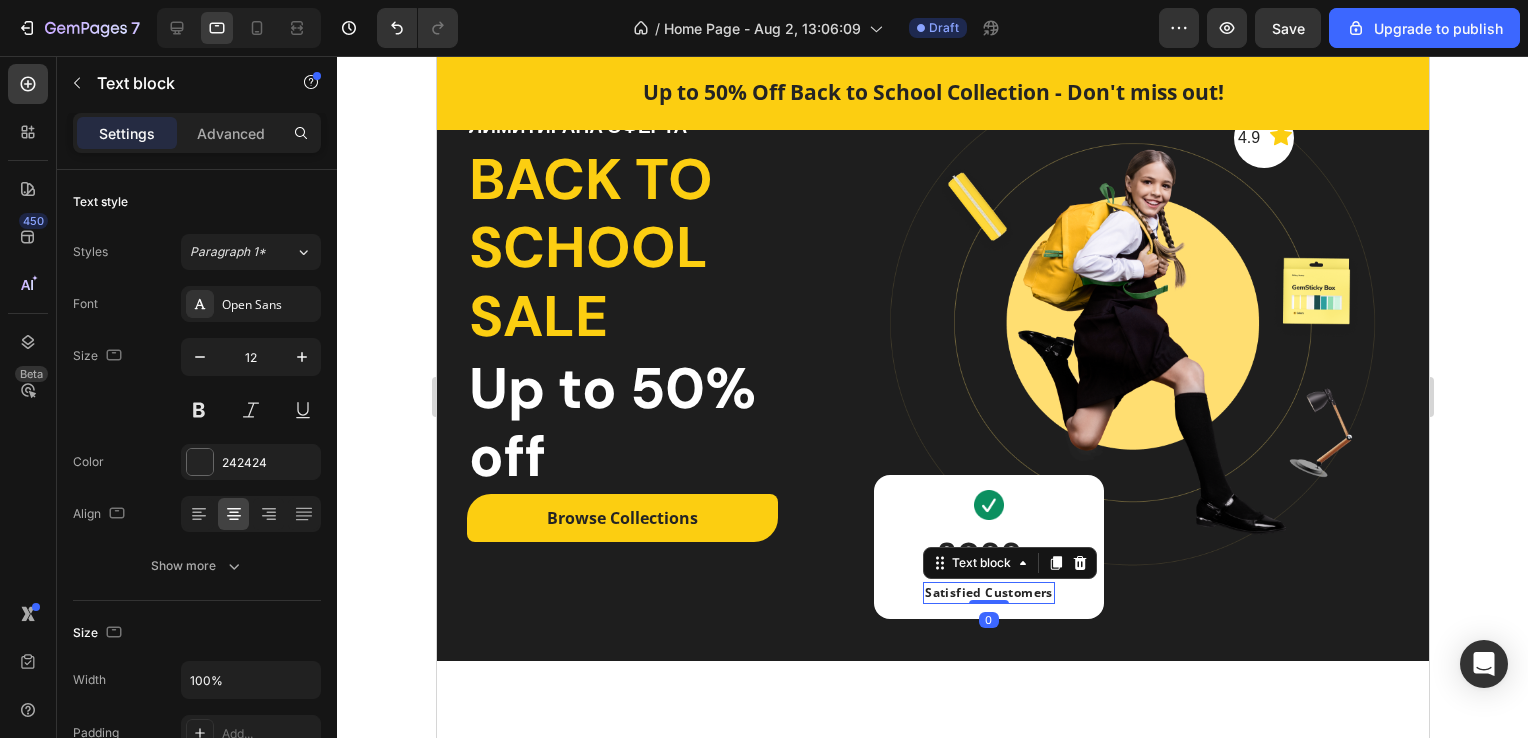 click on "Satisfied Customers" at bounding box center [988, 593] 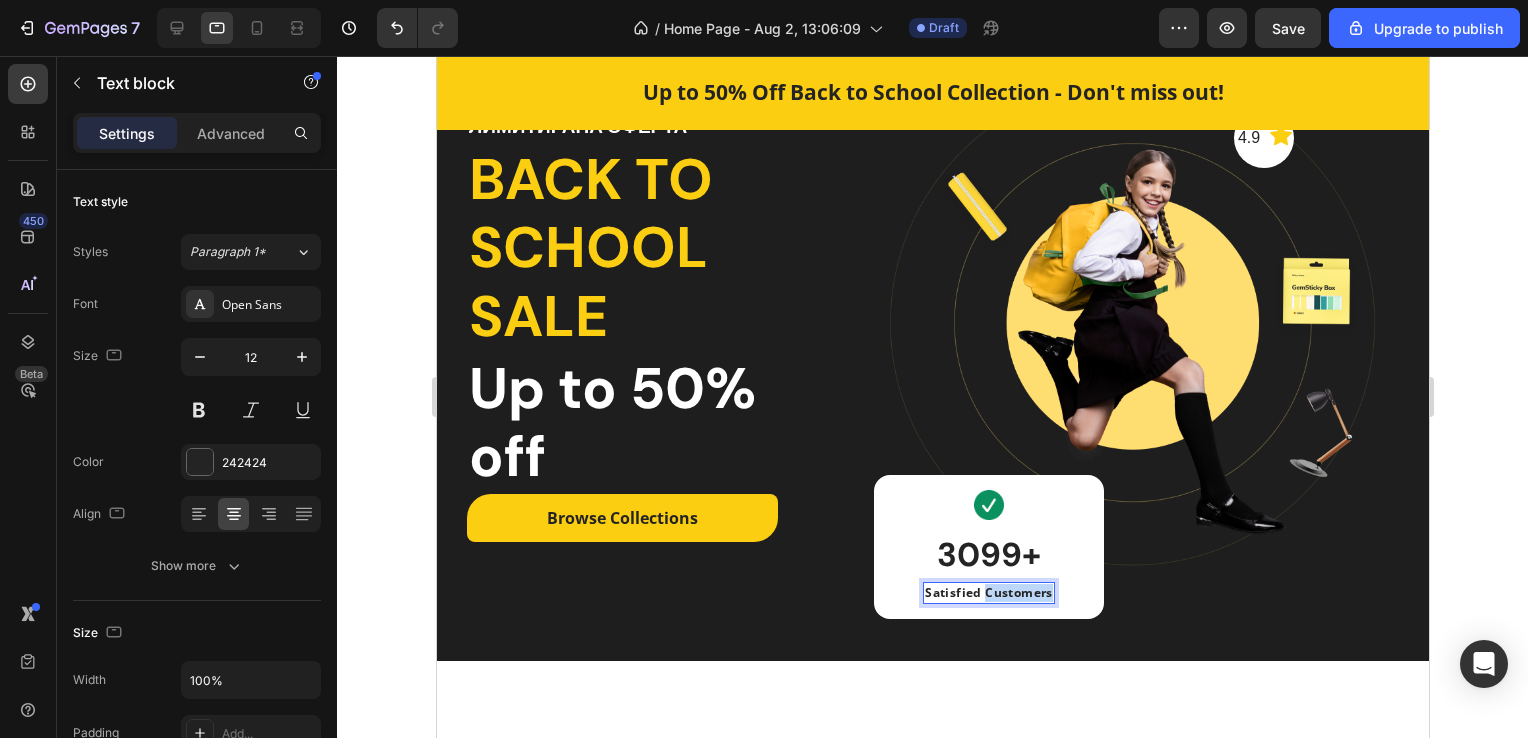 click on "Satisfied Customers" at bounding box center [988, 593] 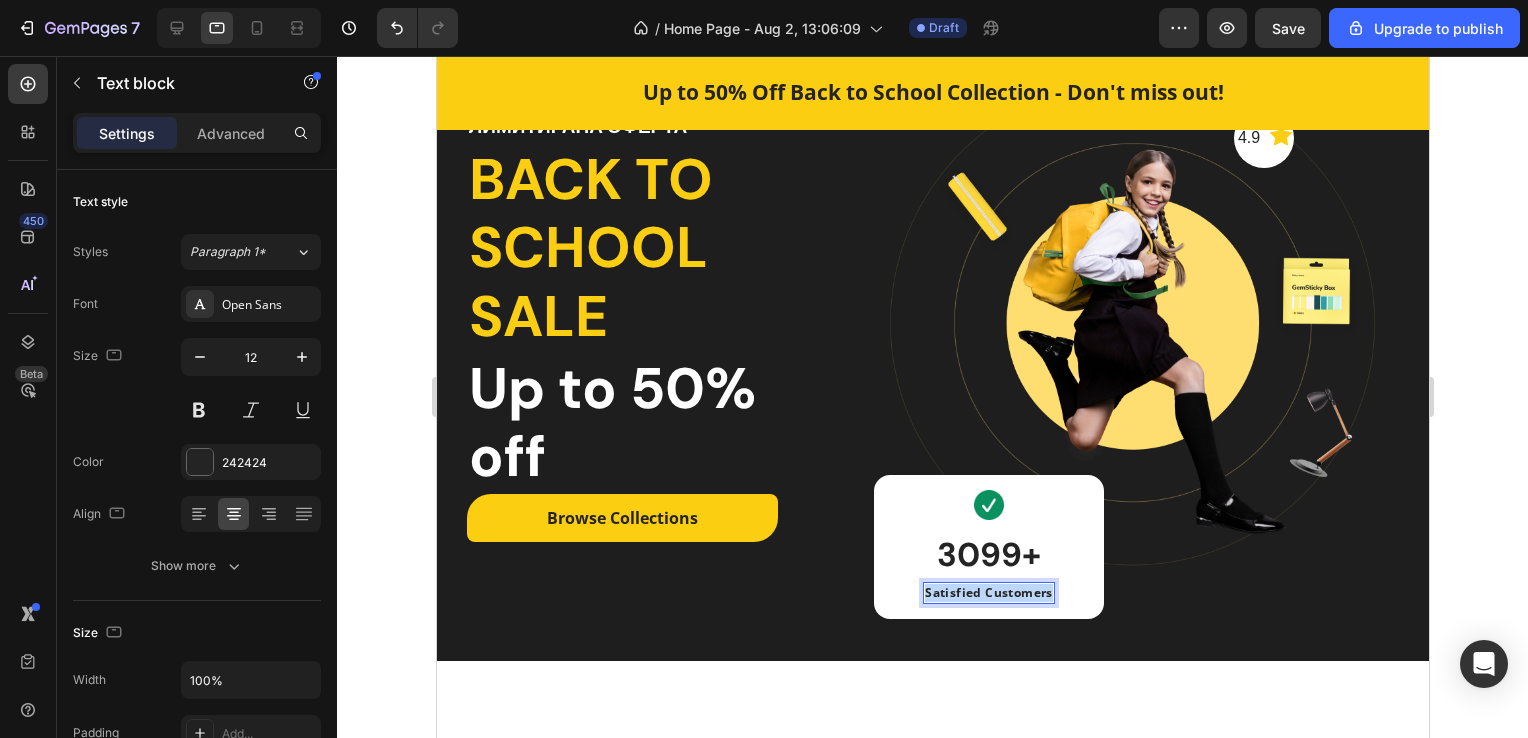 click on "Satisfied Customers" at bounding box center (988, 593) 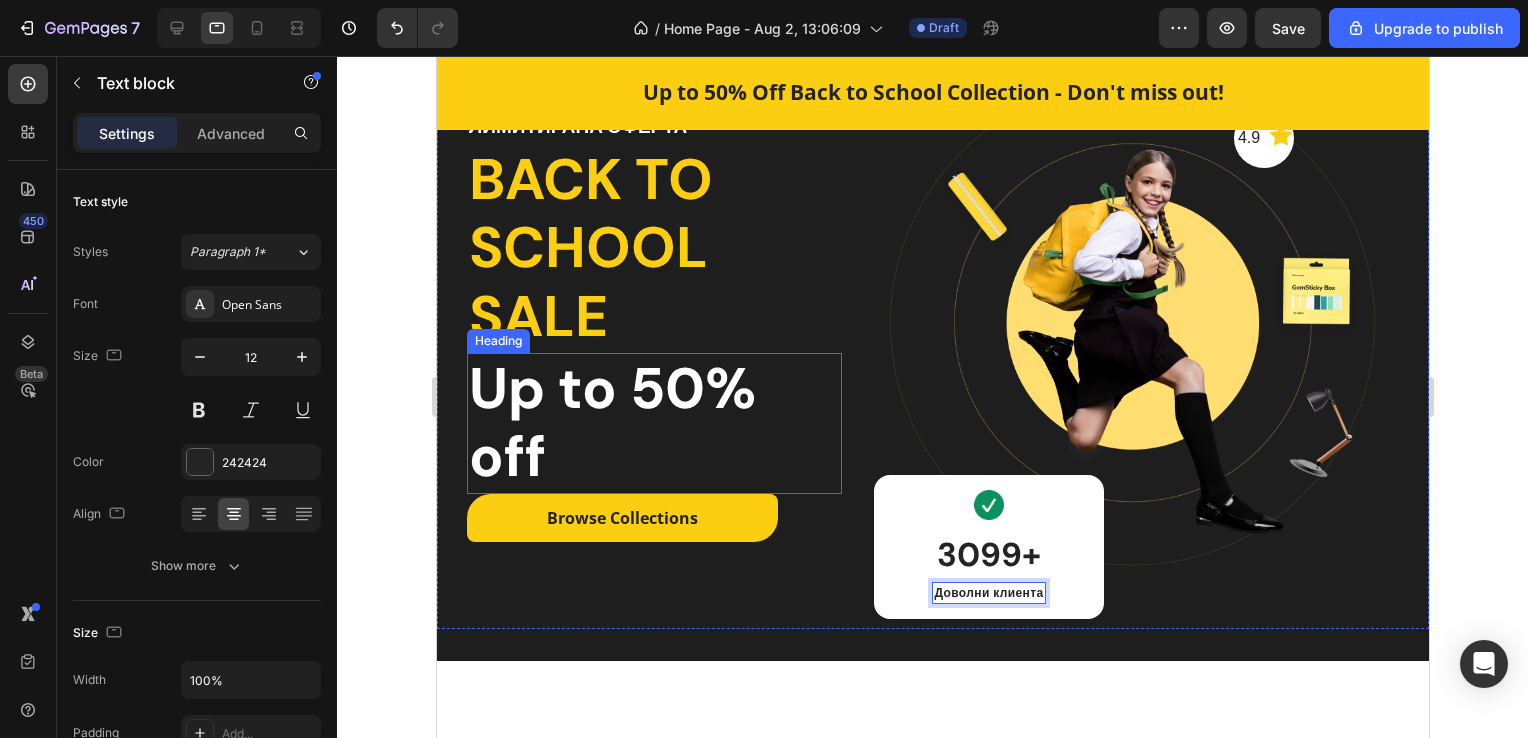 scroll, scrollTop: 0, scrollLeft: 0, axis: both 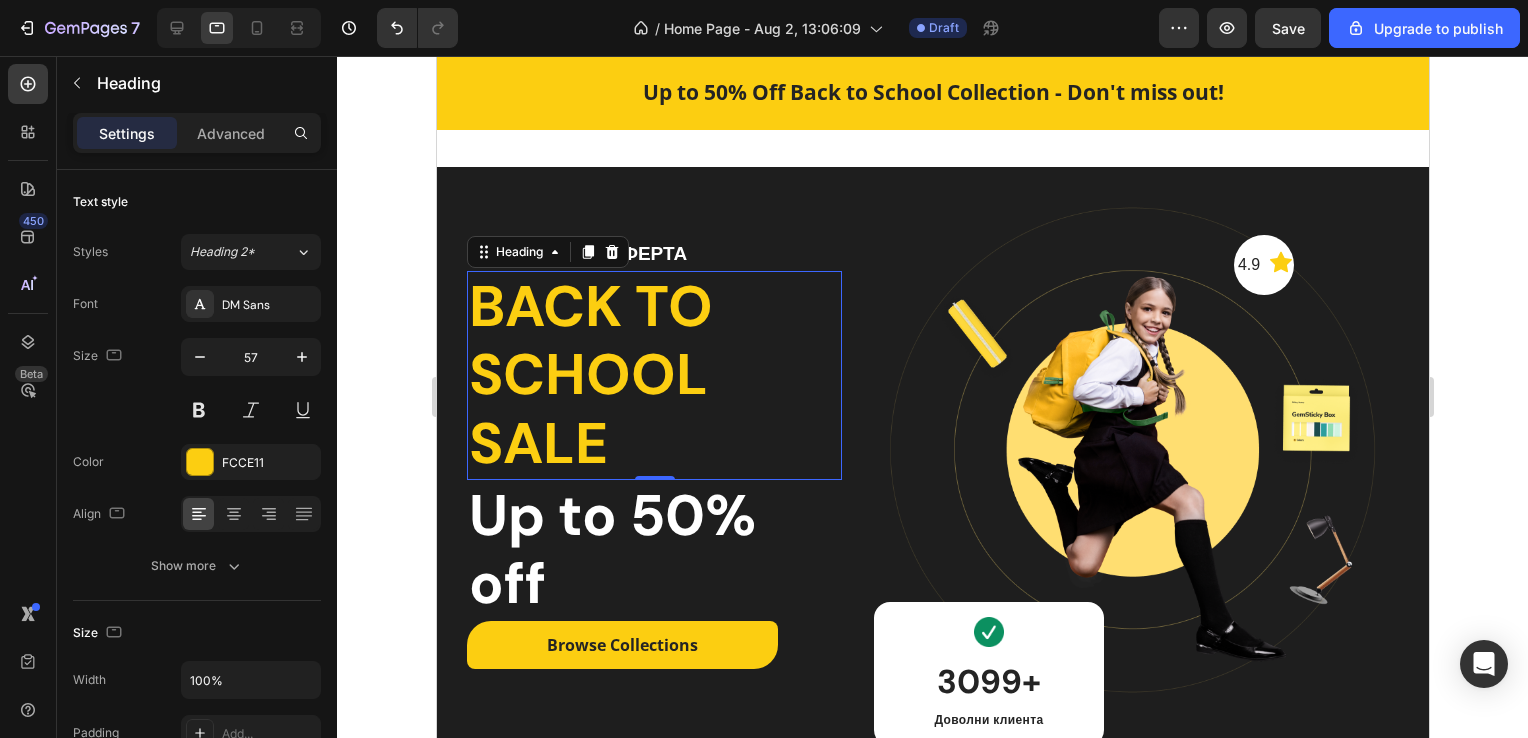 click on "Back to school sale" at bounding box center [653, 375] 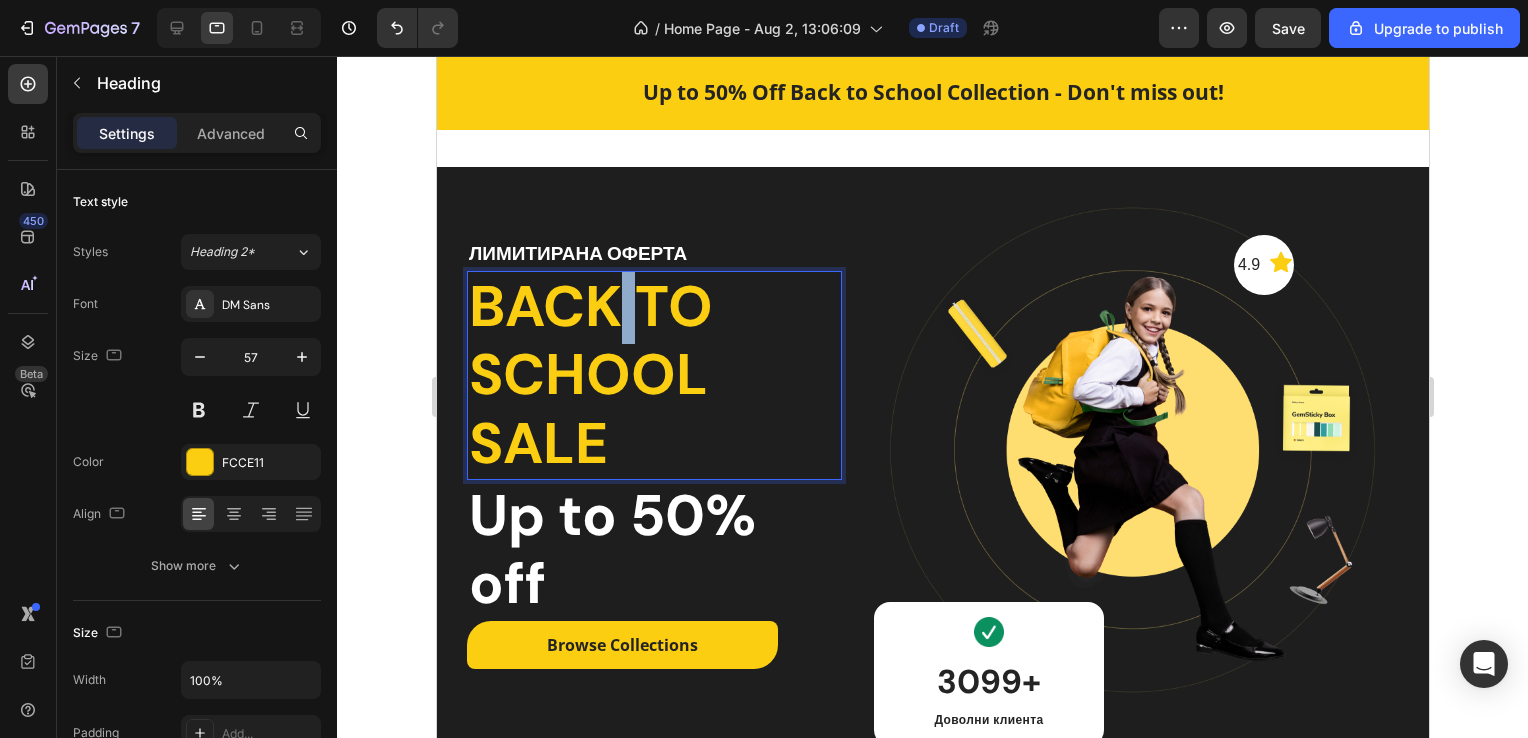 click on "Back to school sale" at bounding box center (653, 375) 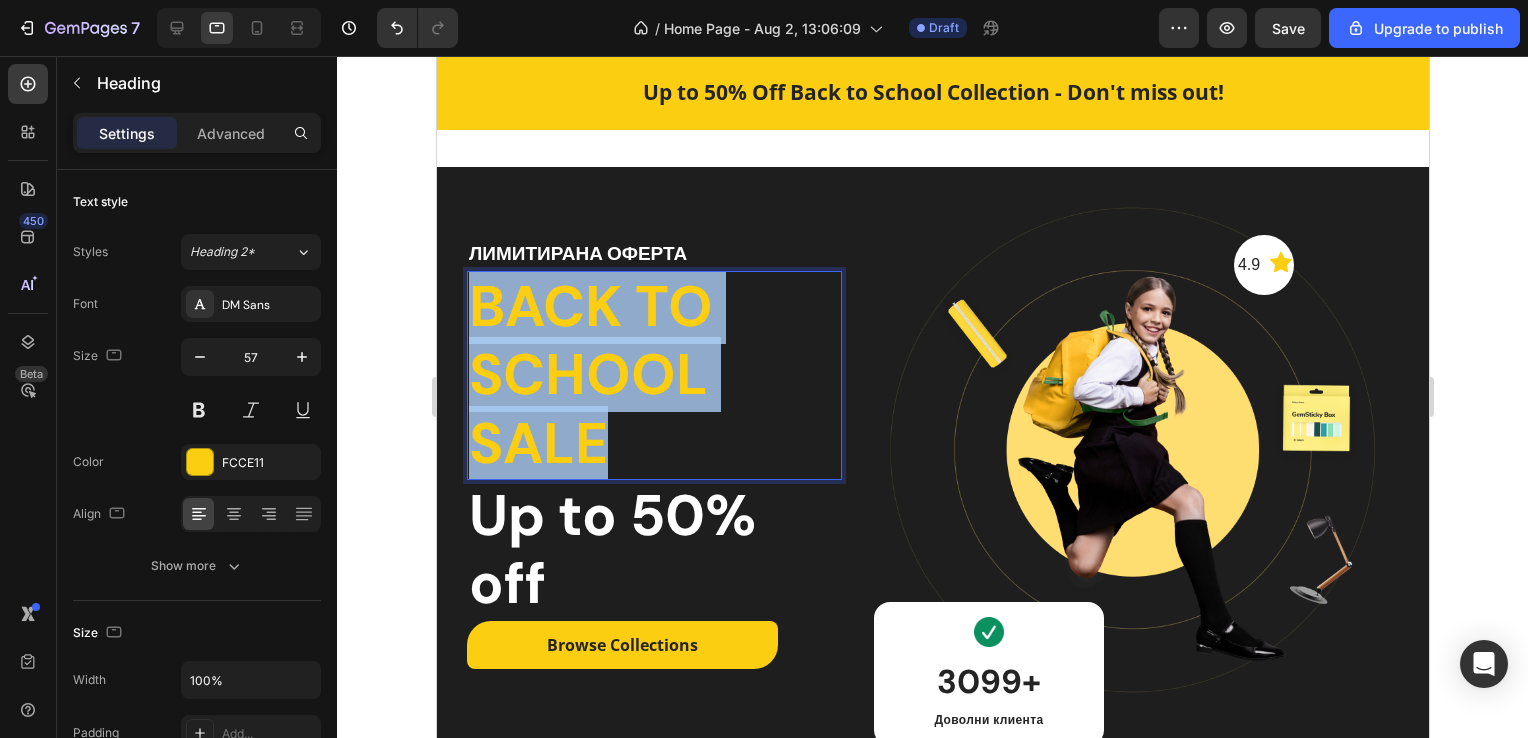 click on "Back to school sale" at bounding box center (653, 375) 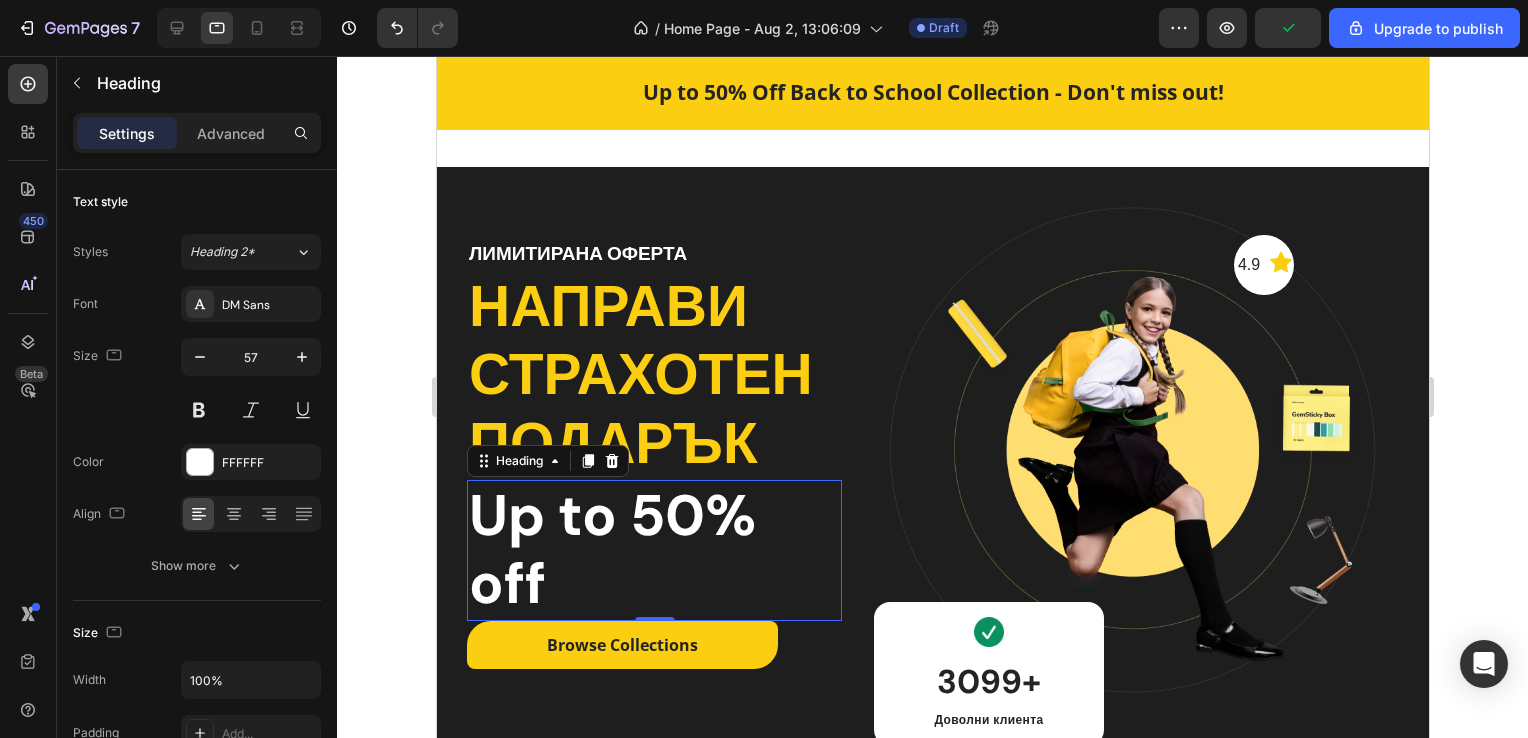 click on "Up to 50% off" at bounding box center (653, 550) 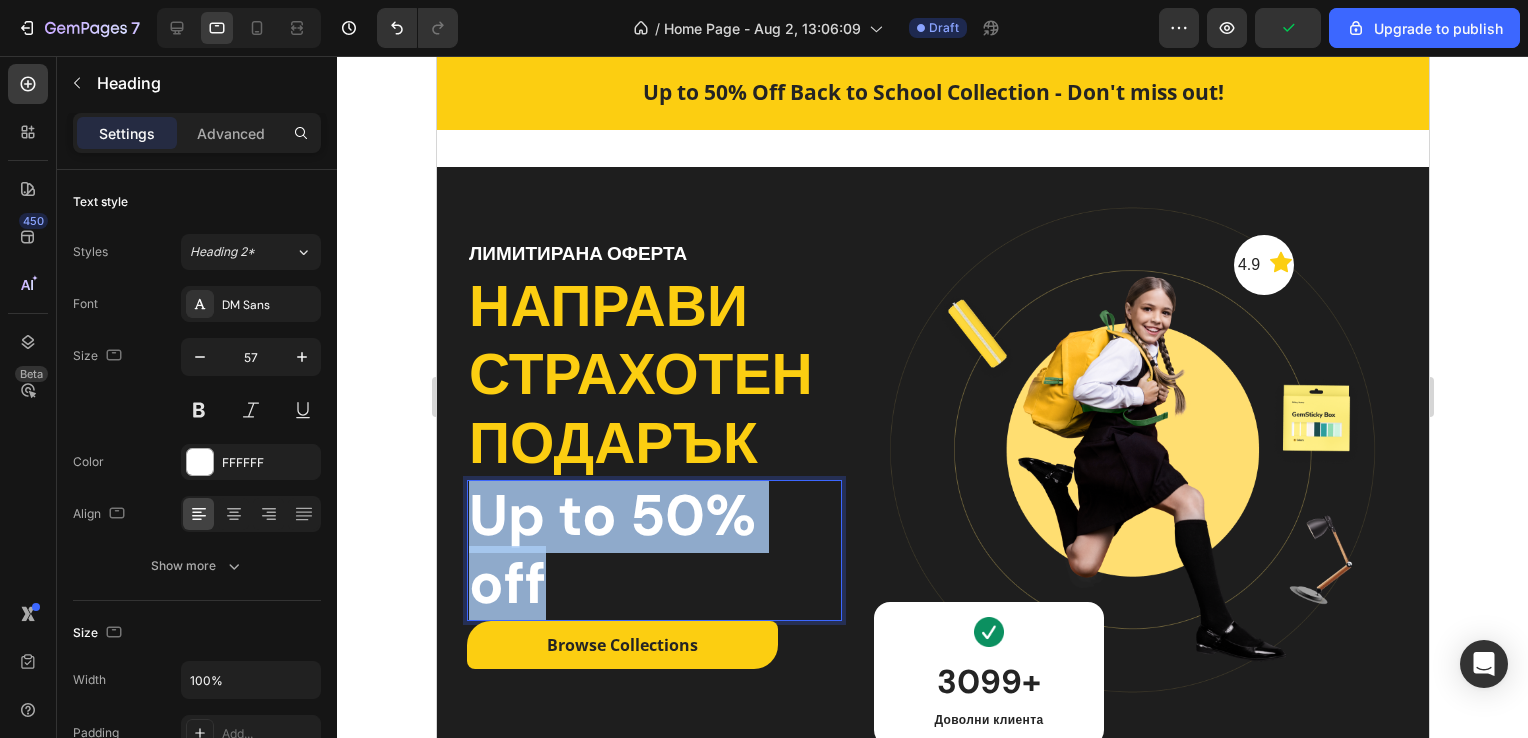 click on "Up to 50% off" at bounding box center (653, 550) 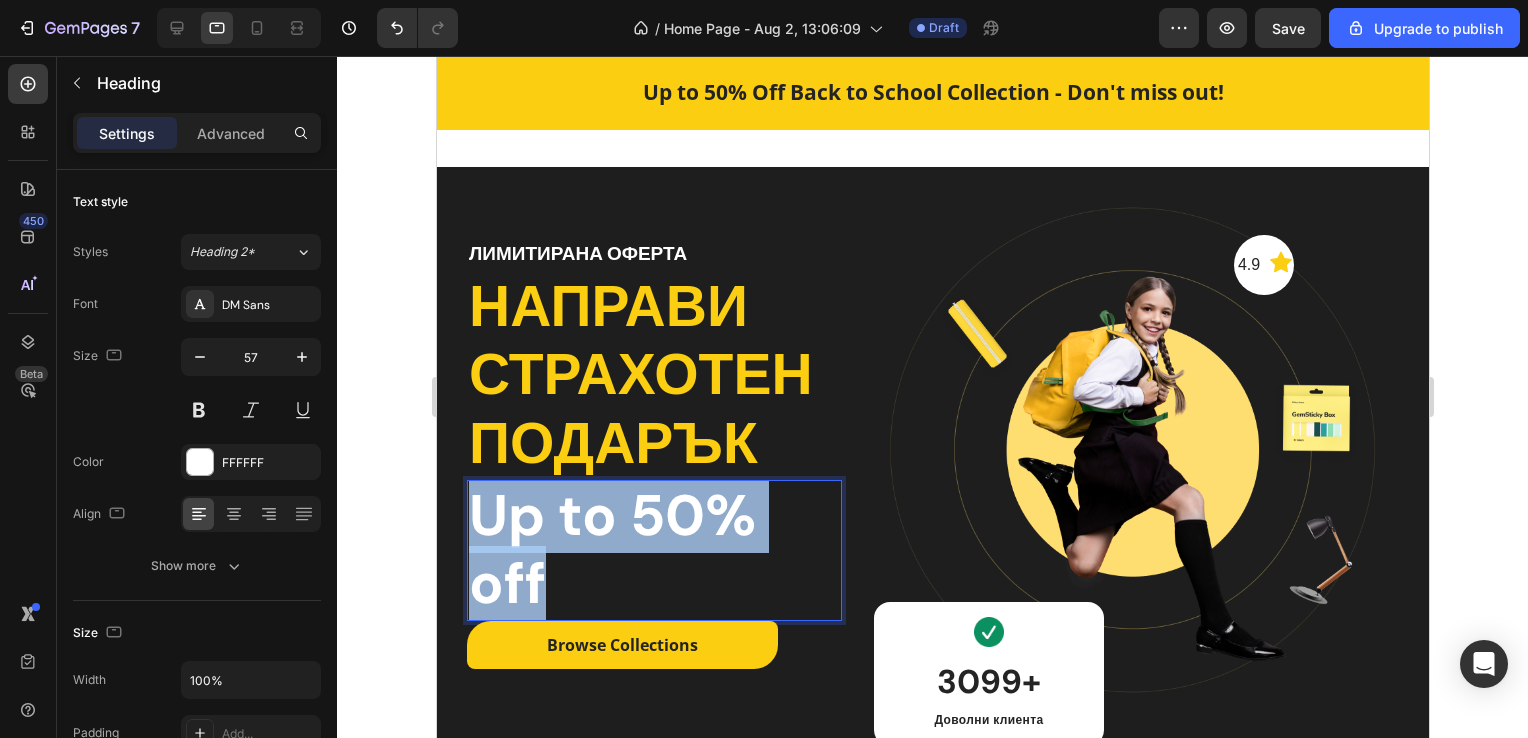 click on "Up to 50% off" at bounding box center (653, 550) 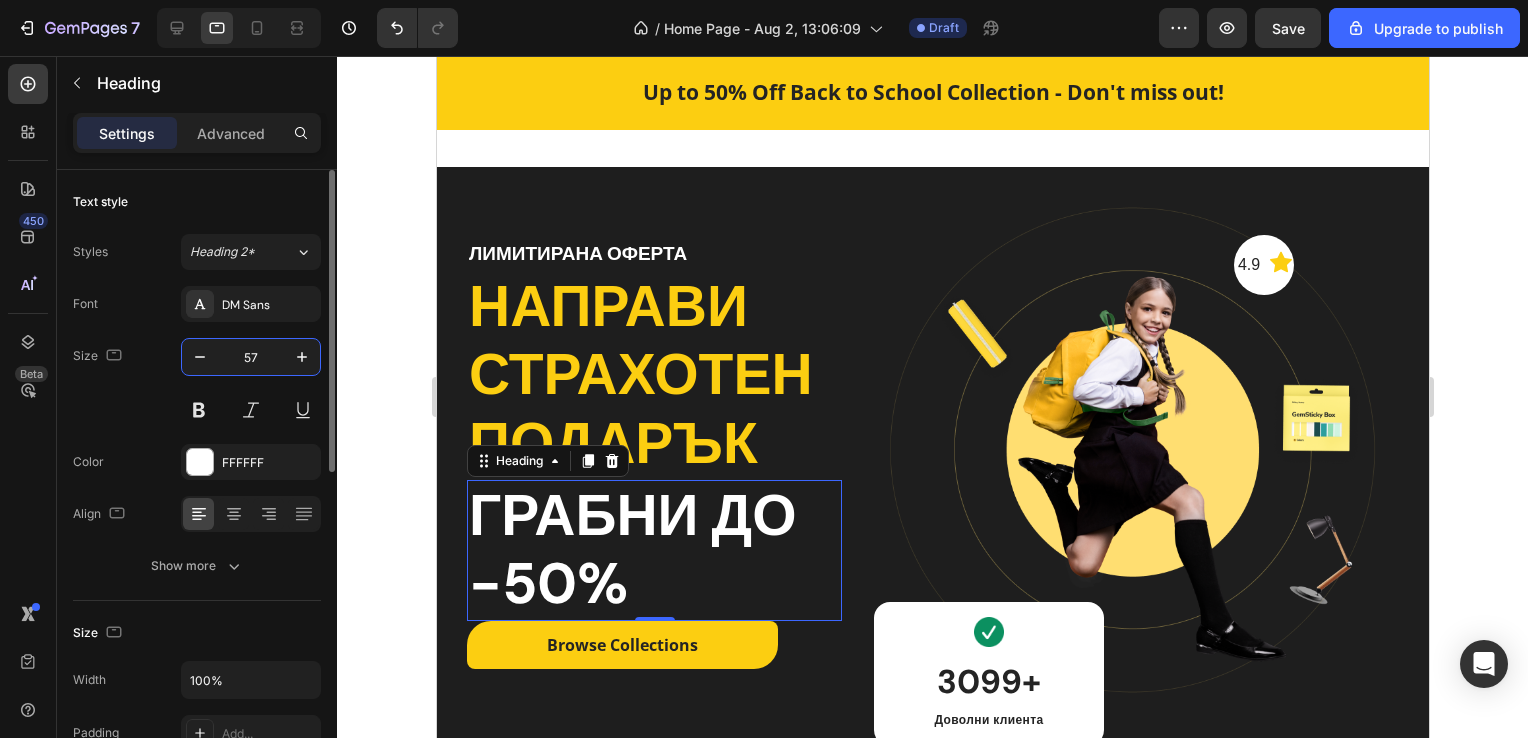 click on "57" at bounding box center [251, 357] 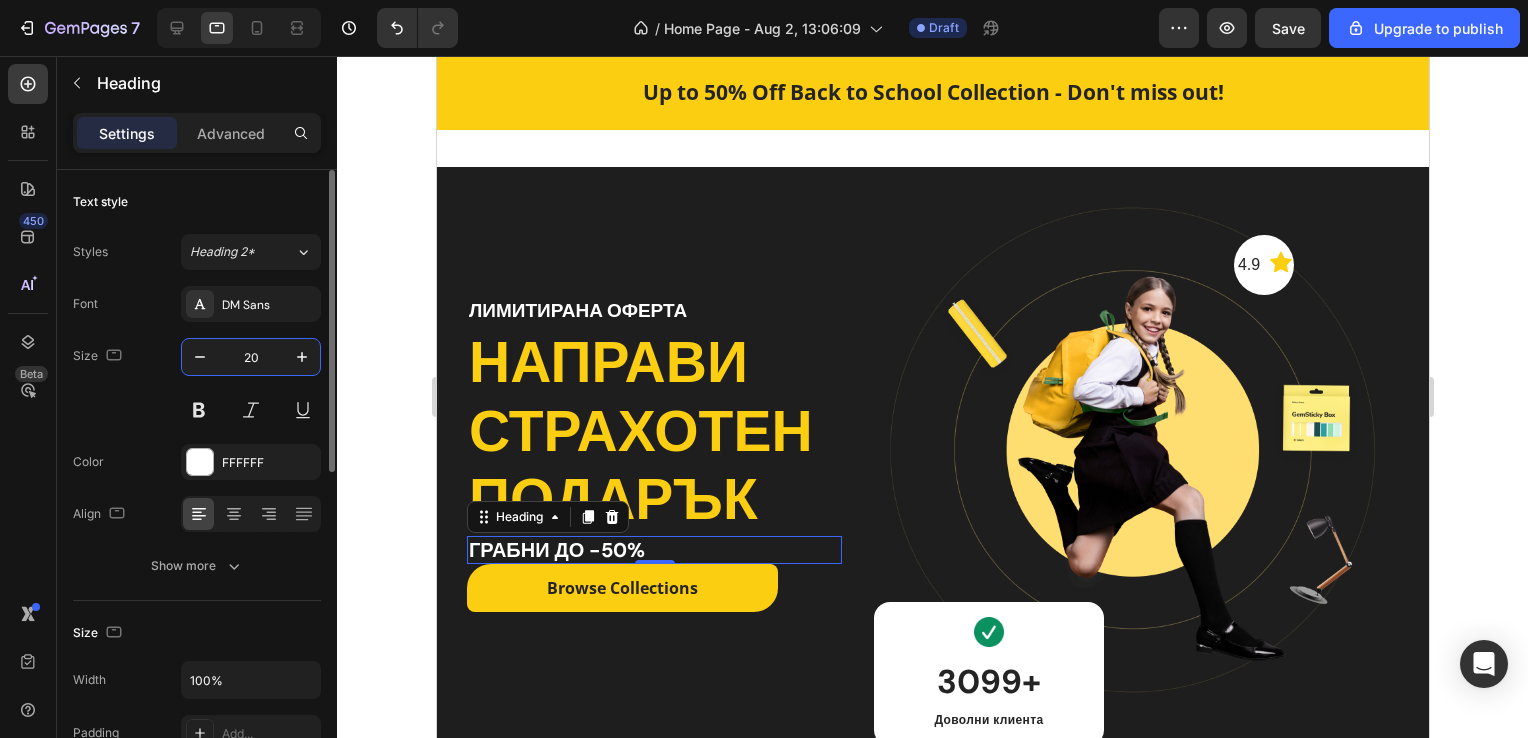 click on "20" at bounding box center (251, 357) 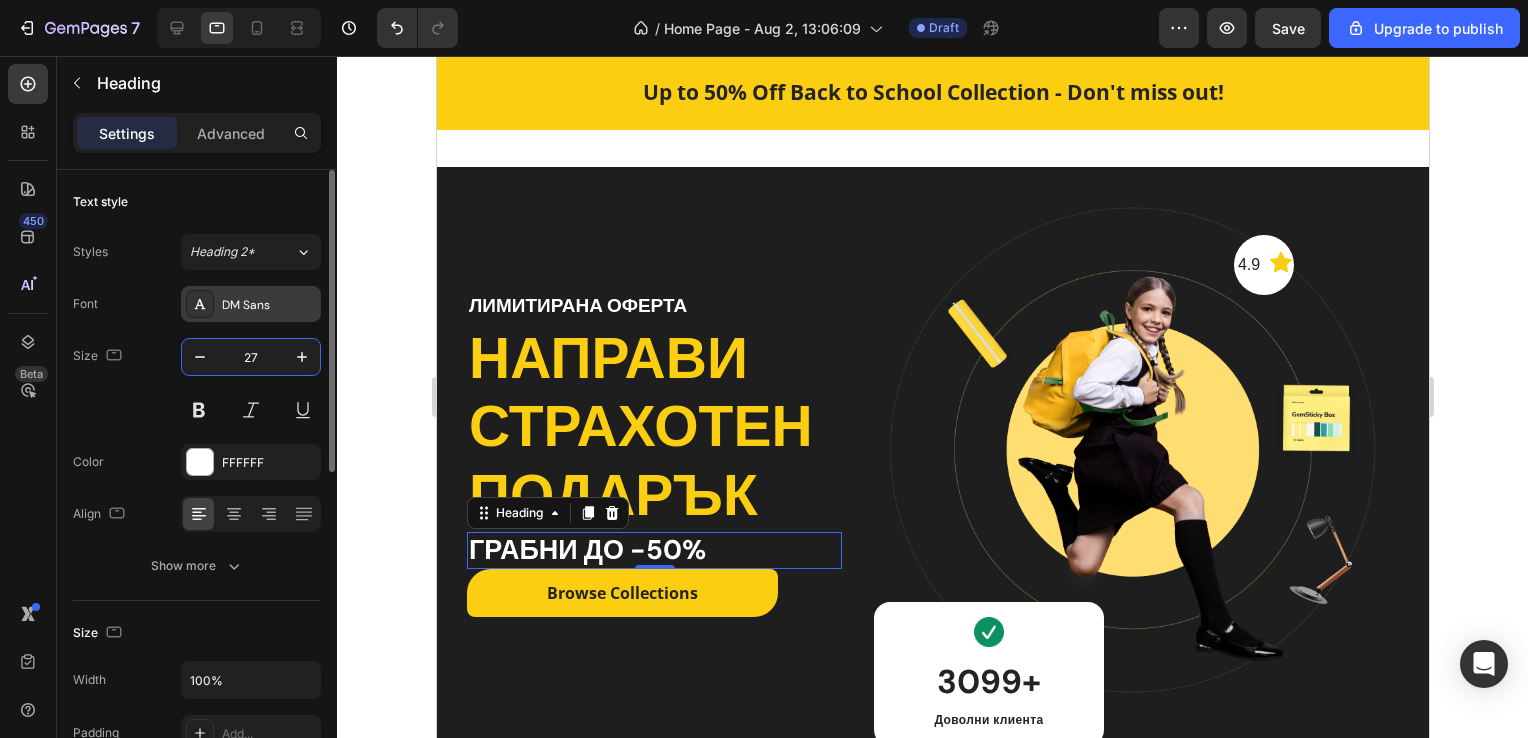 type on "27" 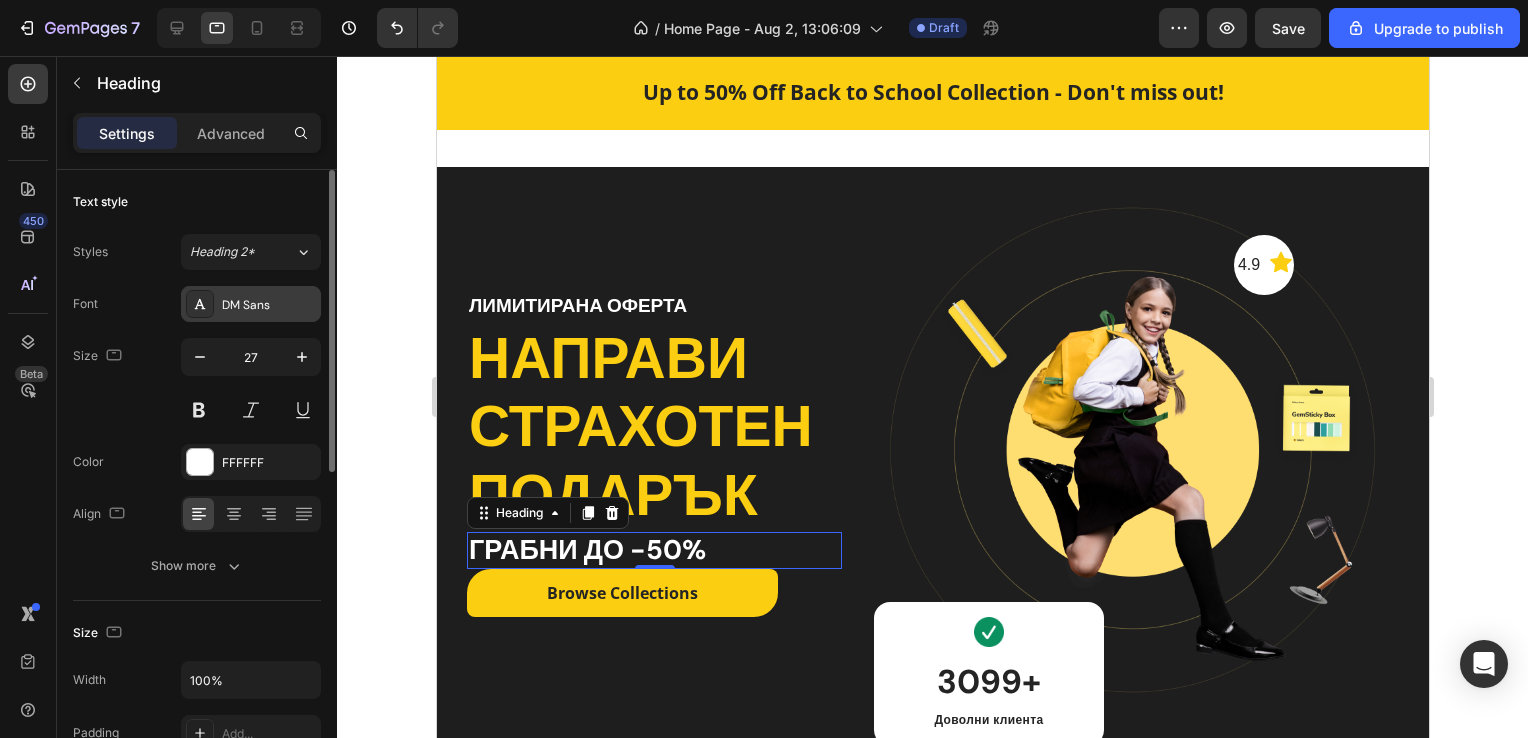 click on "DM Sans" at bounding box center [269, 305] 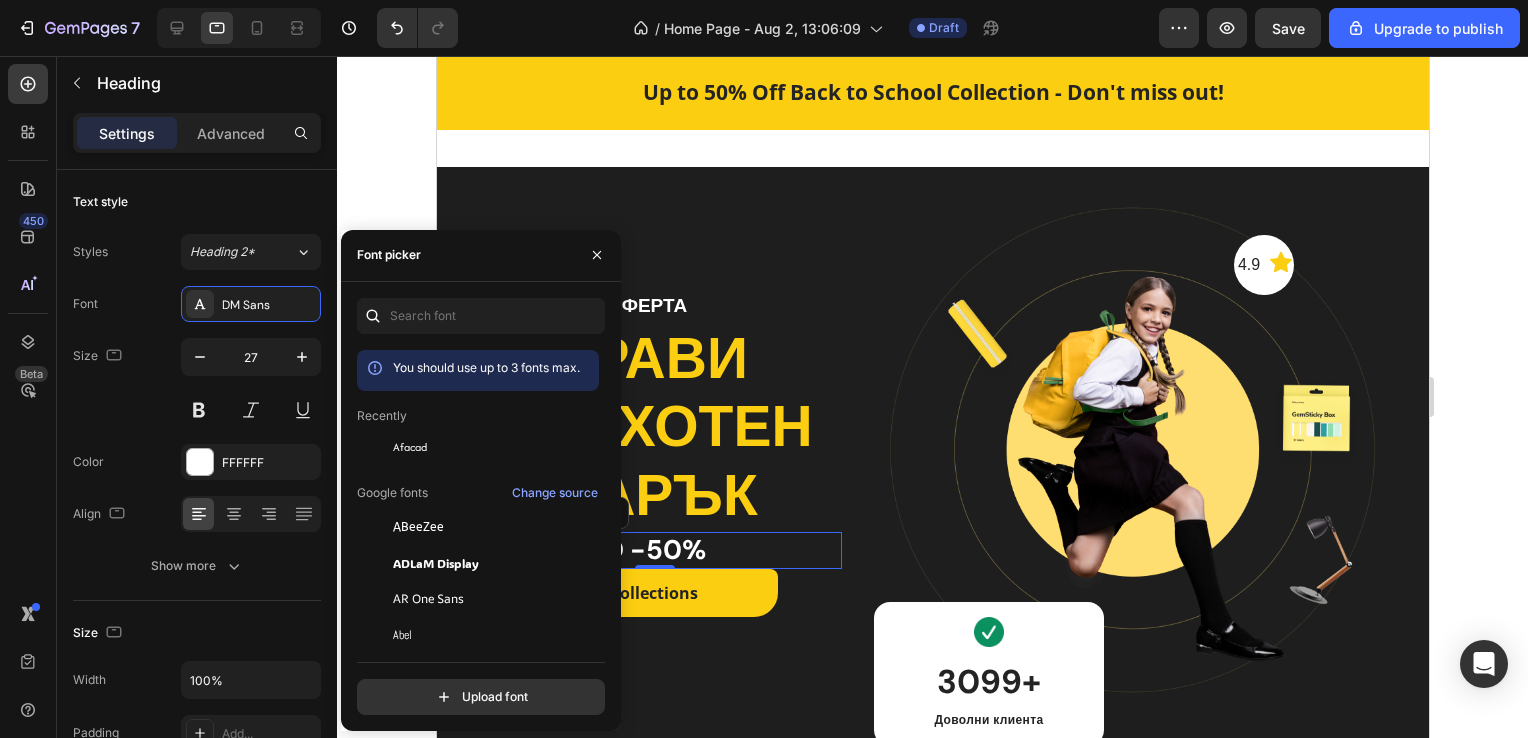 scroll, scrollTop: 267, scrollLeft: 0, axis: vertical 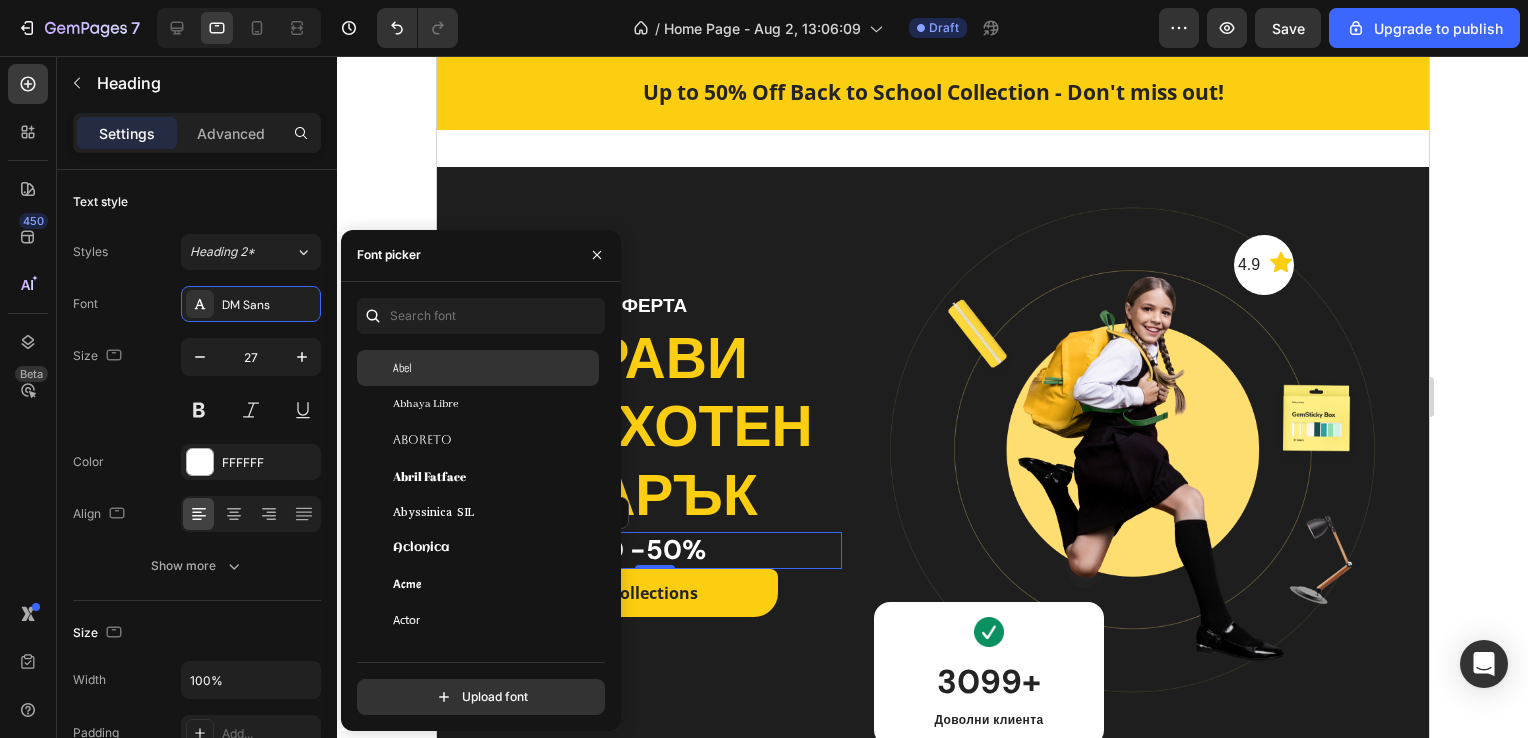 click on "Abel" at bounding box center [494, 368] 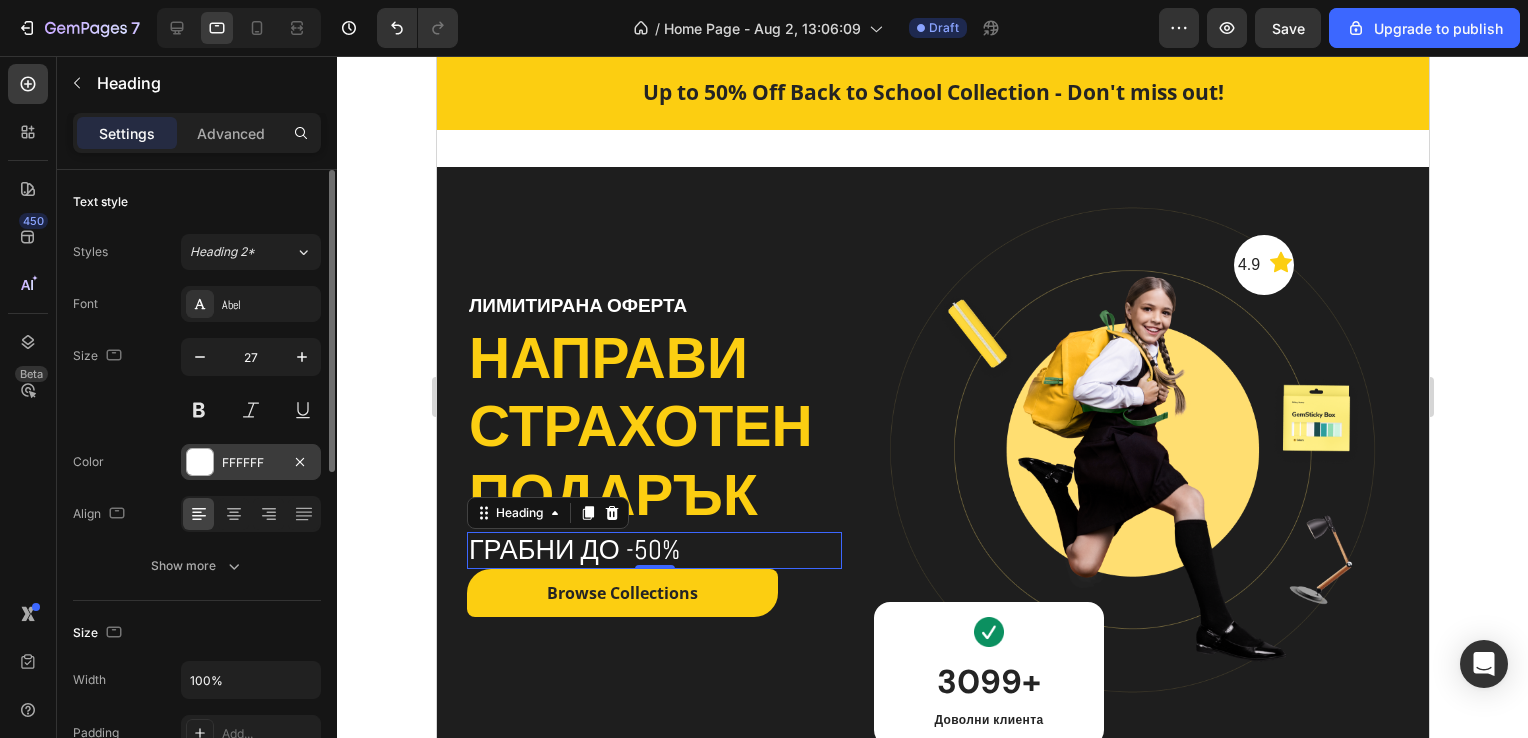 click at bounding box center [200, 462] 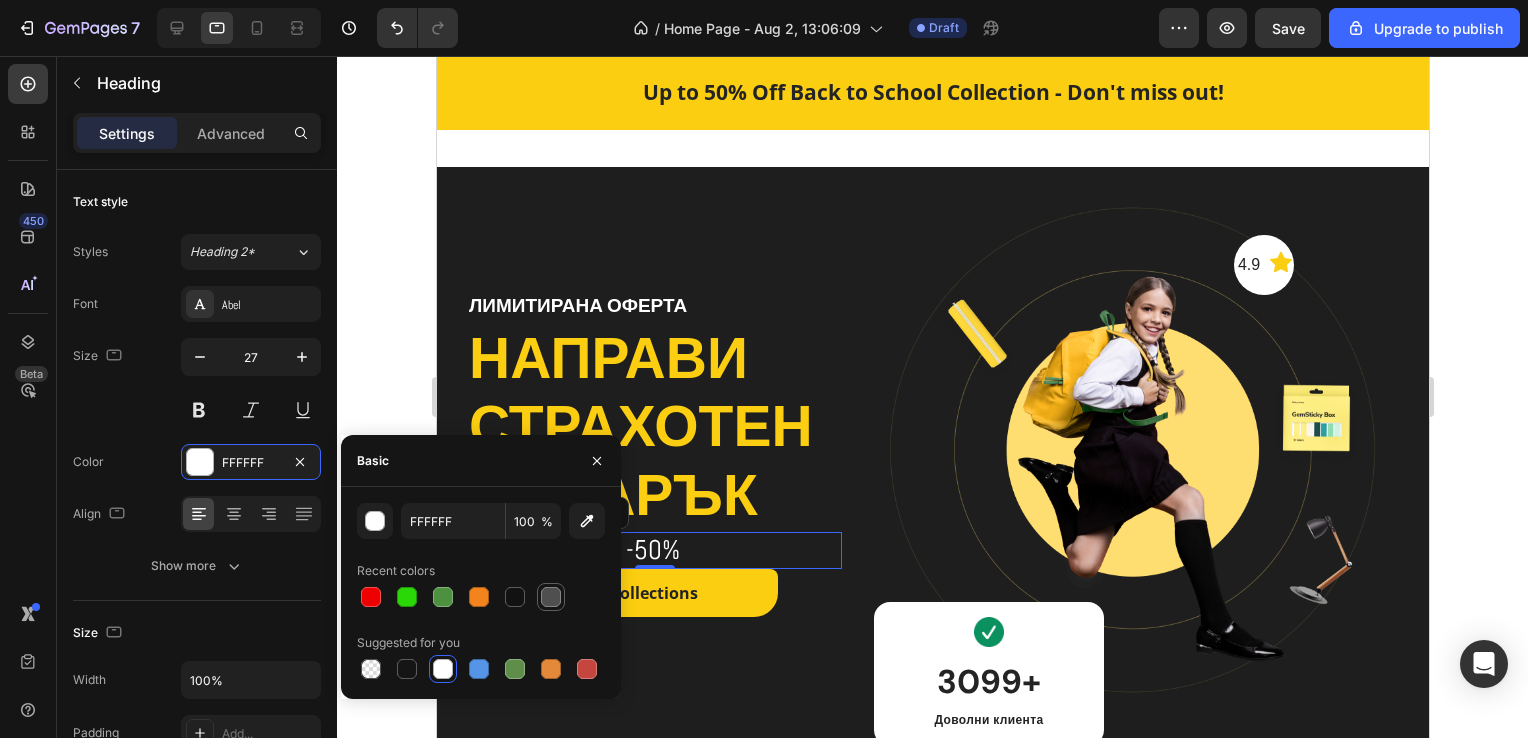click at bounding box center (551, 597) 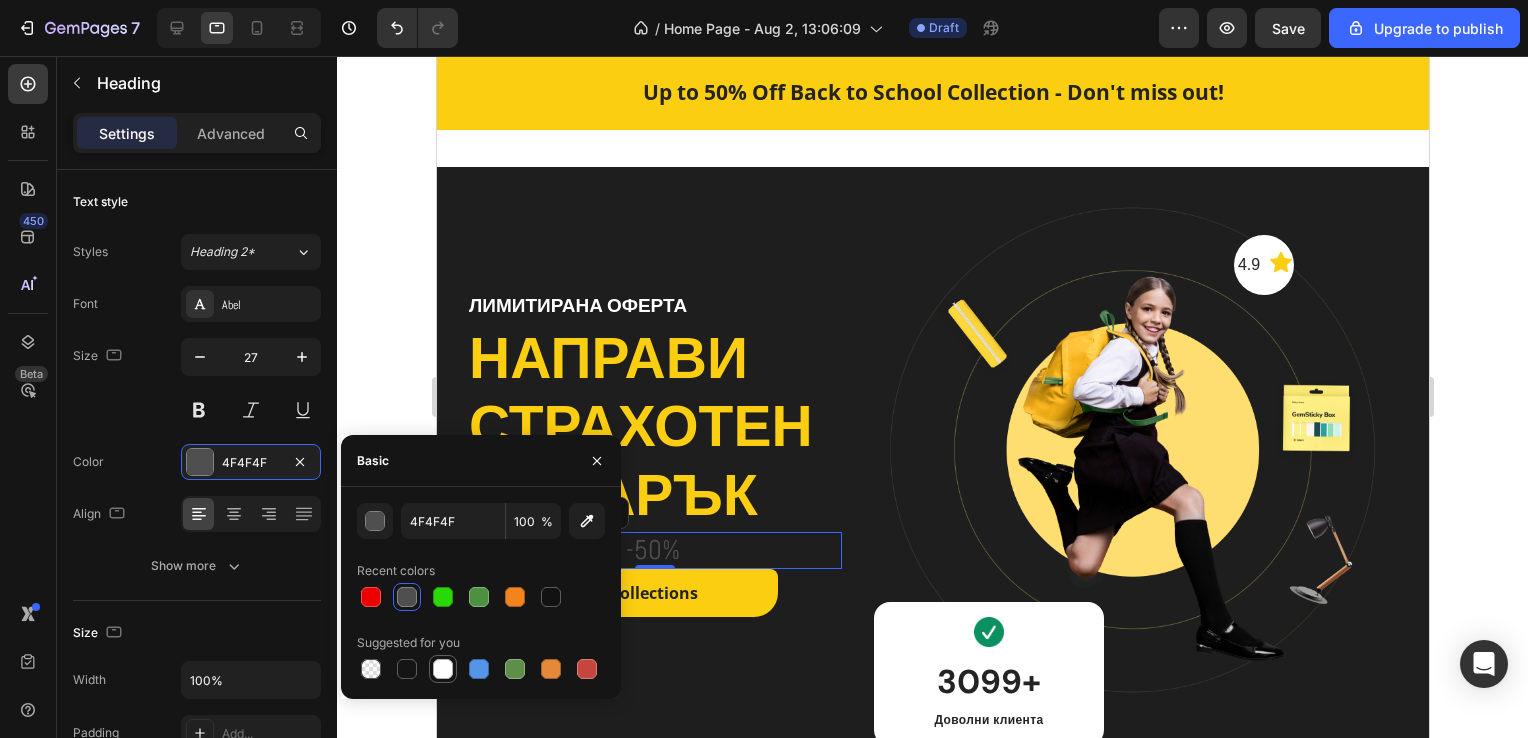 click at bounding box center (443, 669) 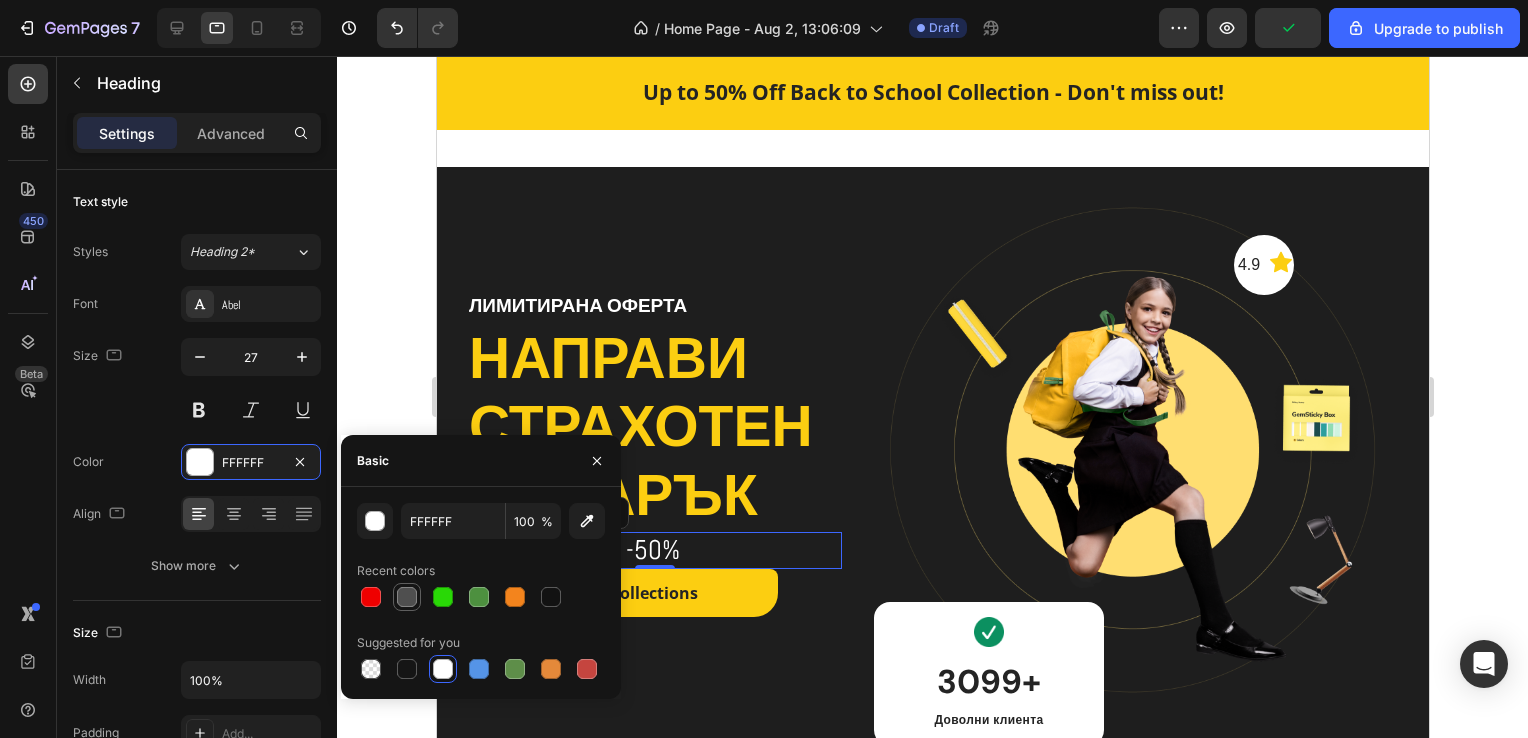 click at bounding box center (407, 597) 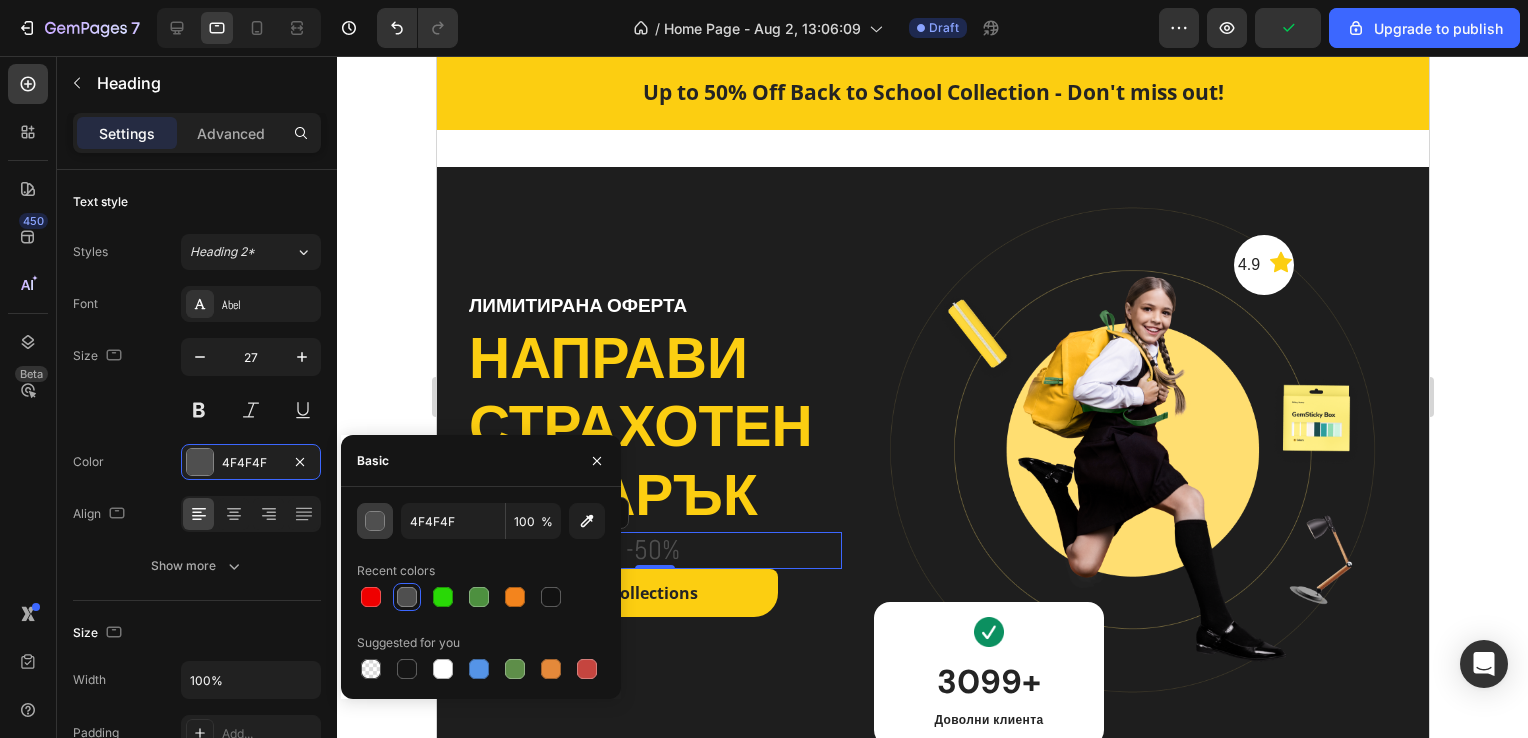 click at bounding box center (375, 521) 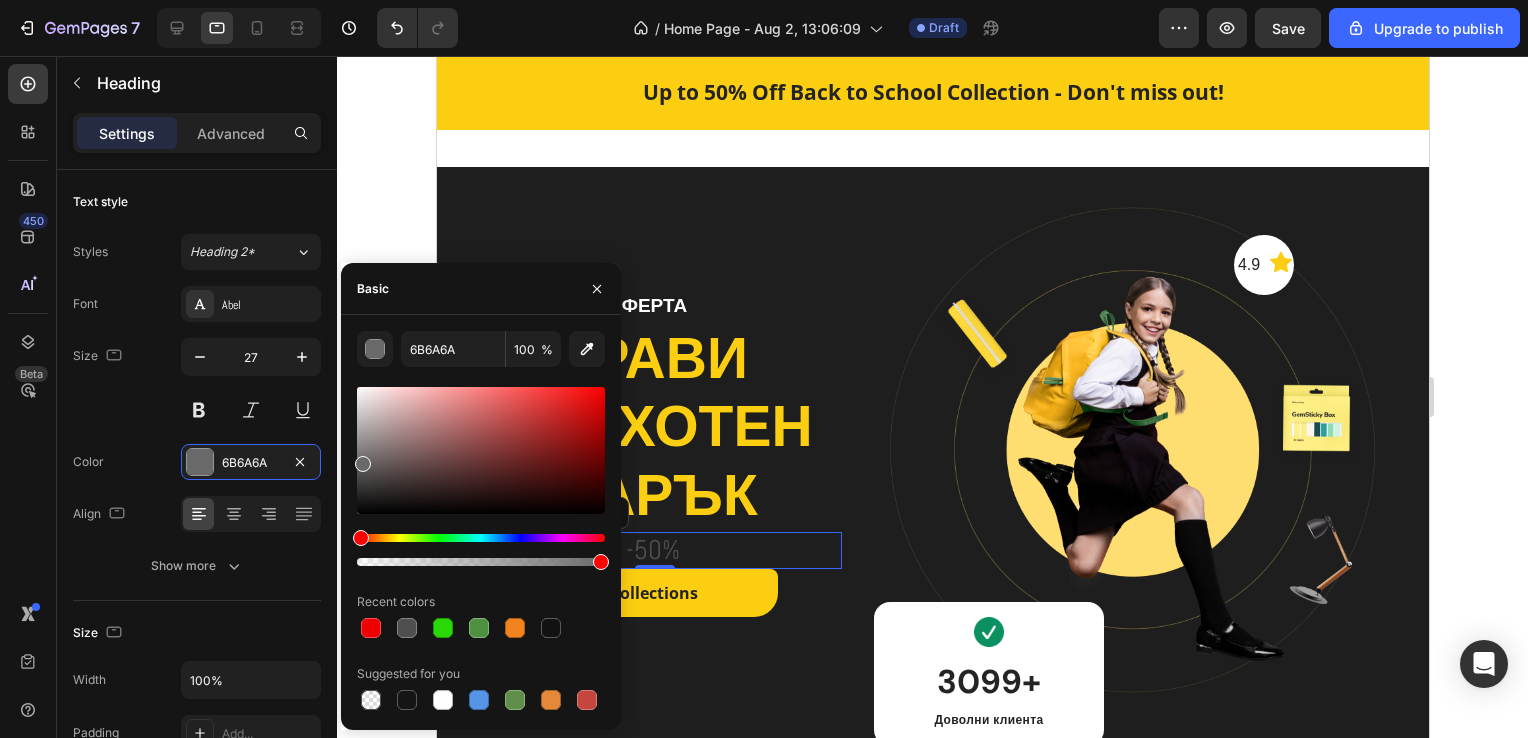 click at bounding box center (481, 450) 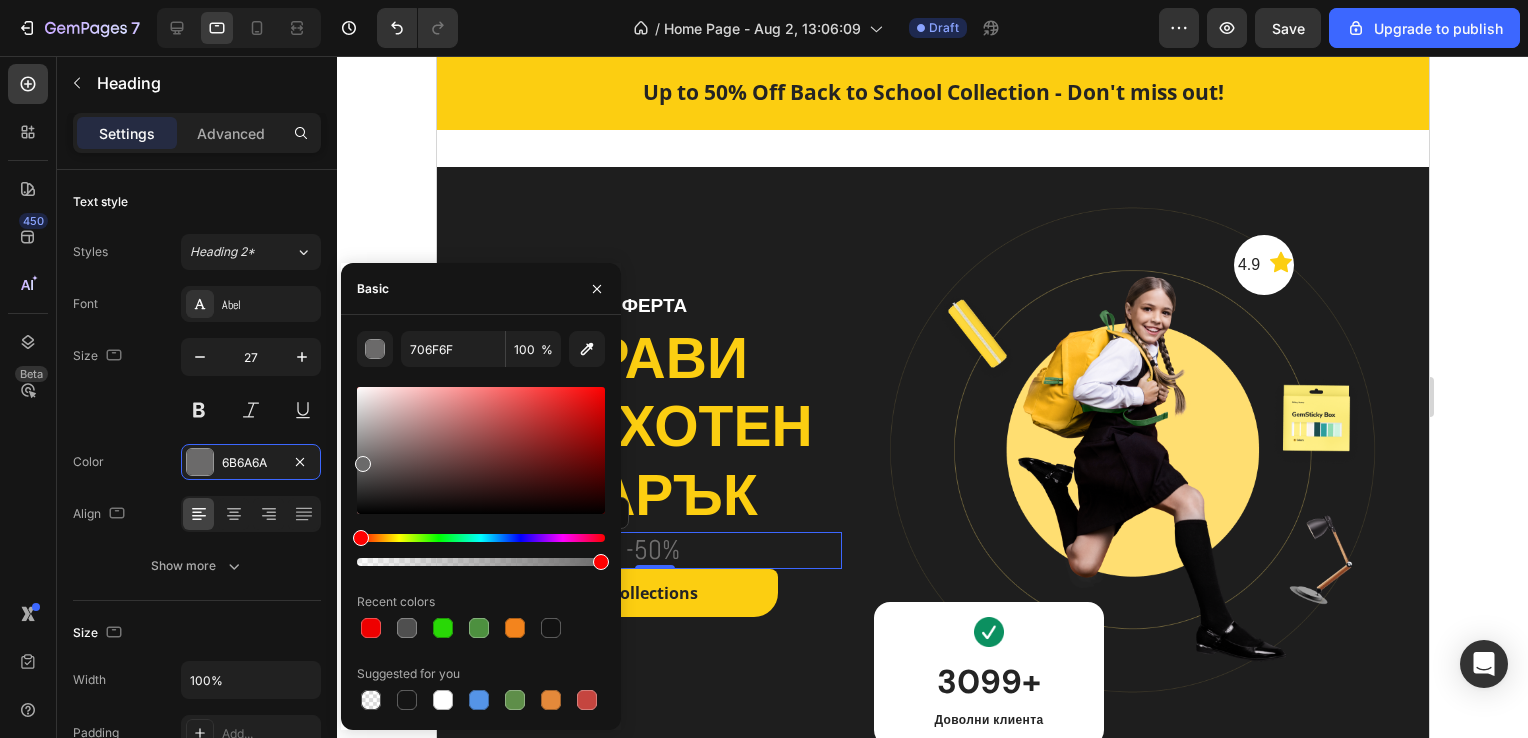 click at bounding box center [363, 464] 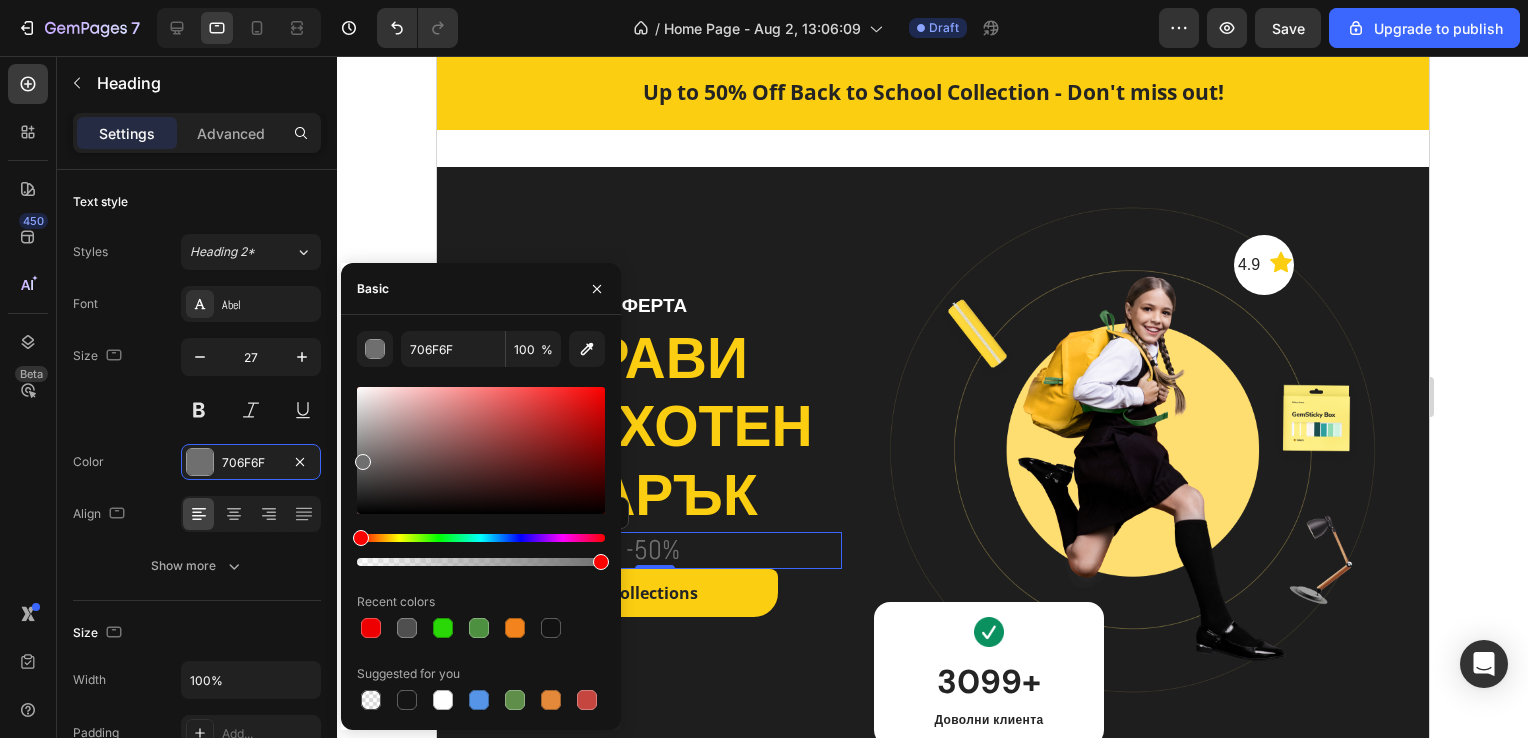 click at bounding box center (363, 462) 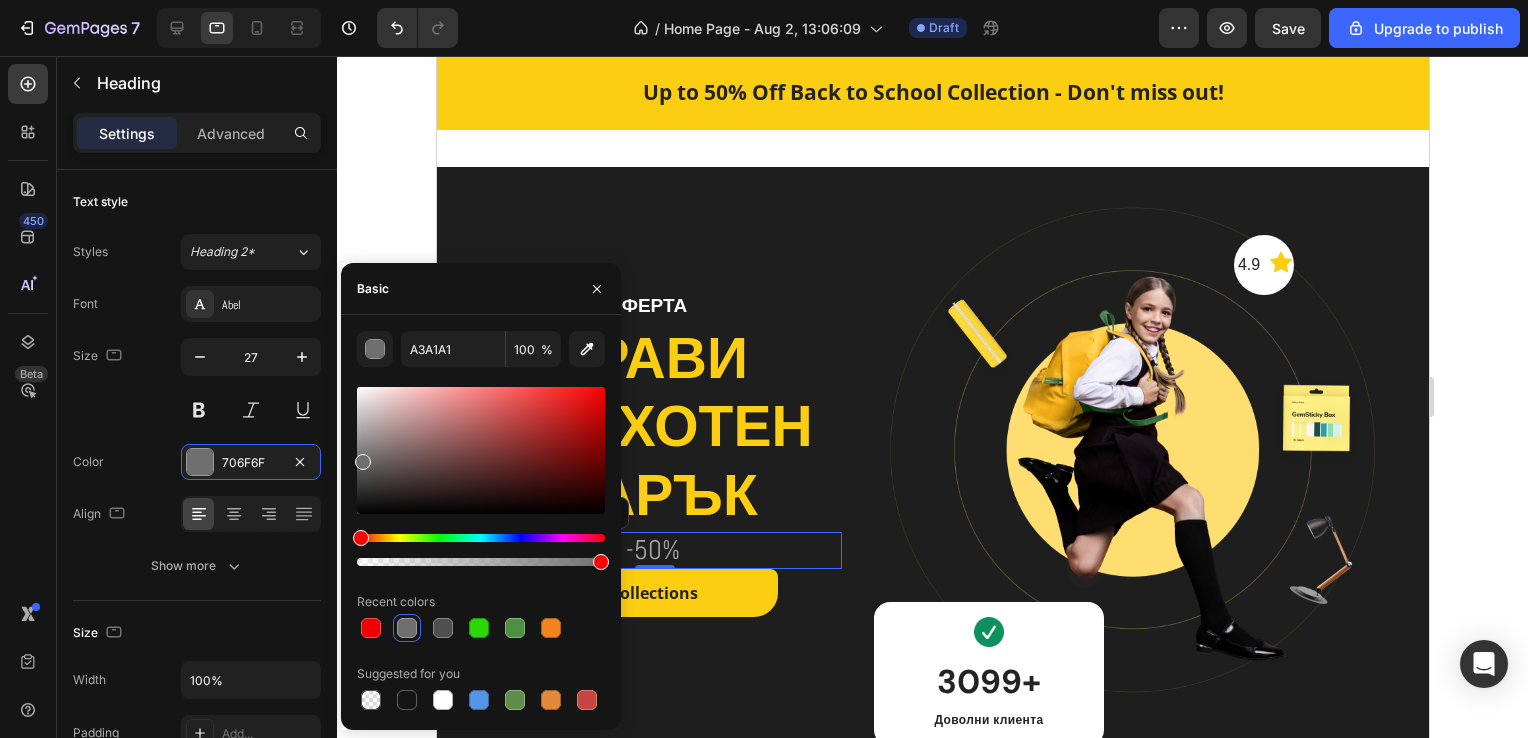 click at bounding box center [481, 450] 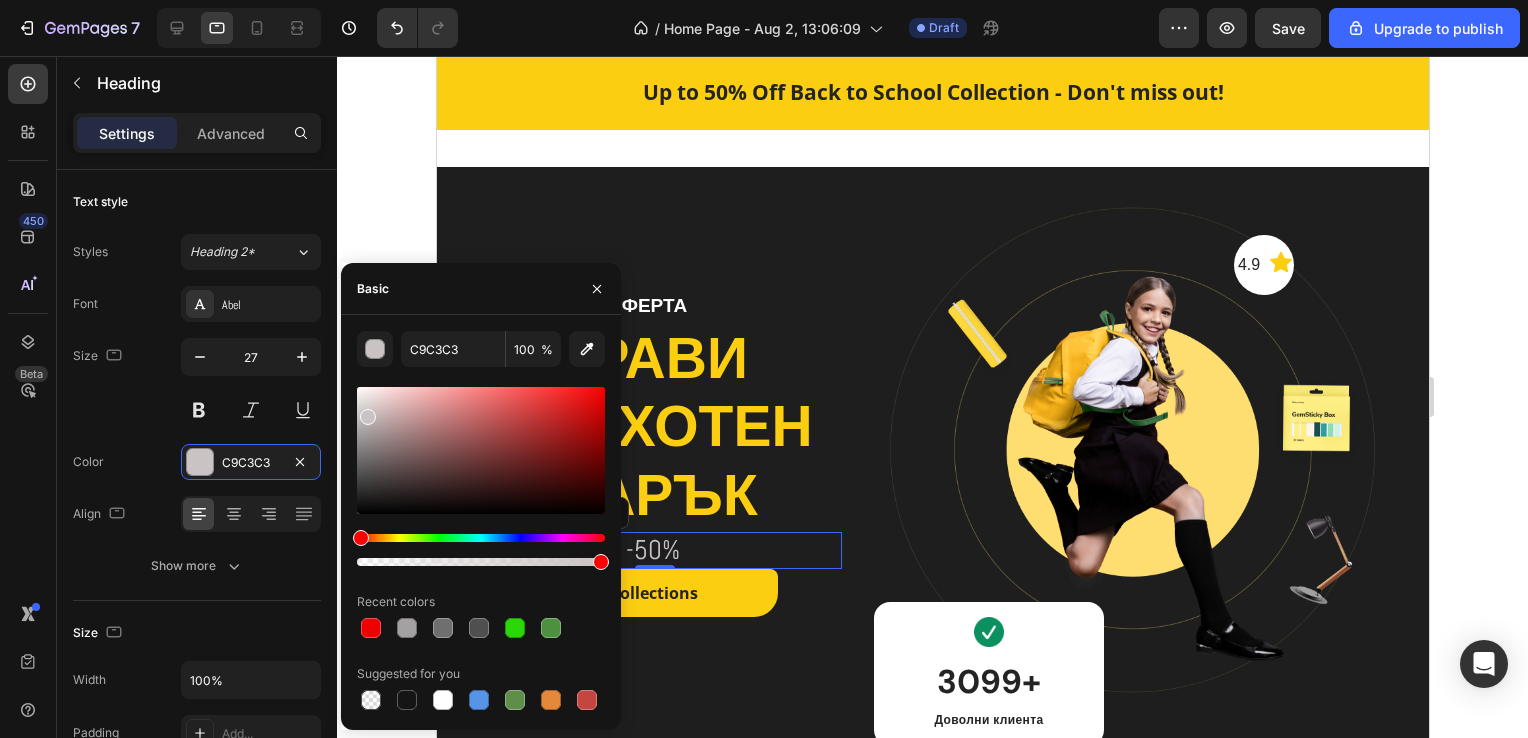 click at bounding box center [481, 450] 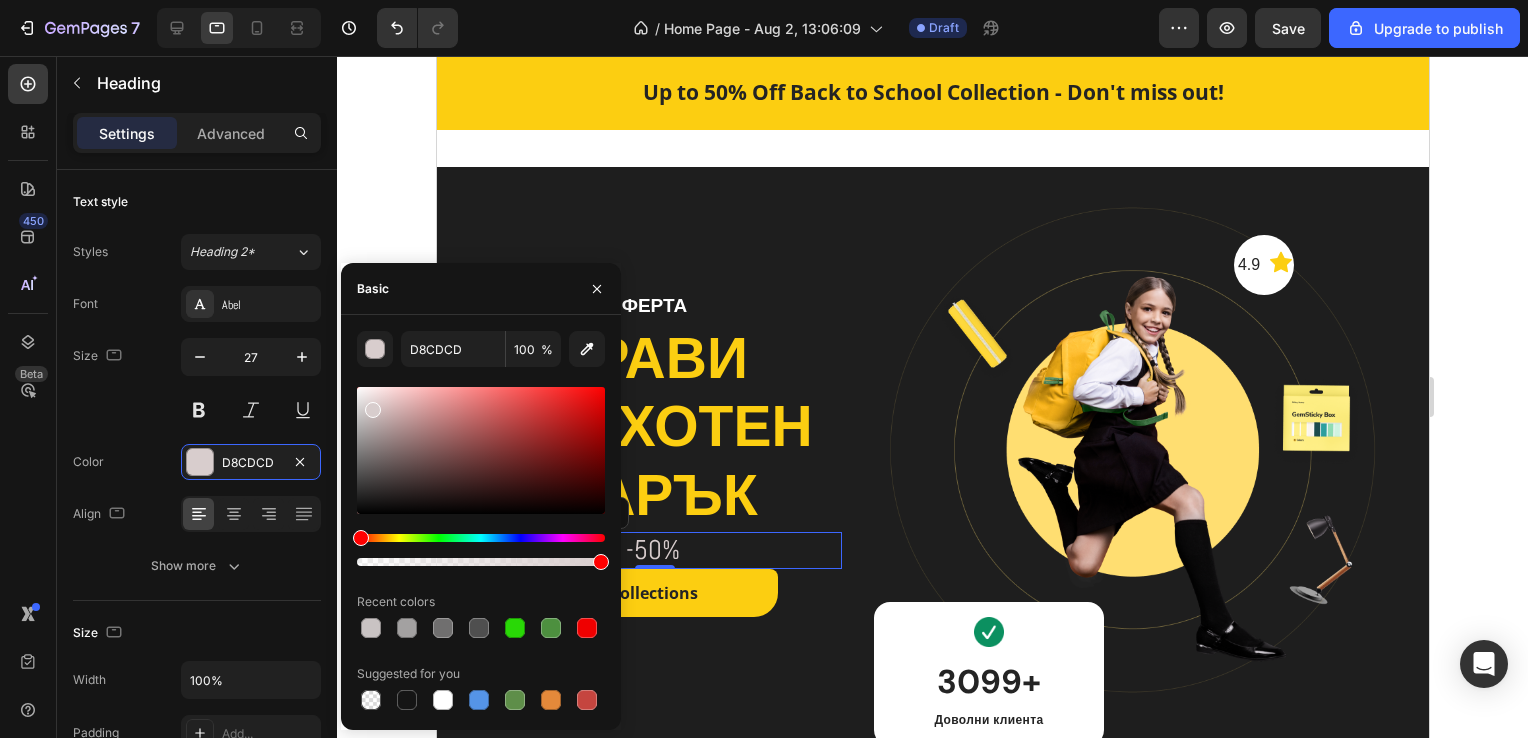 click at bounding box center (481, 450) 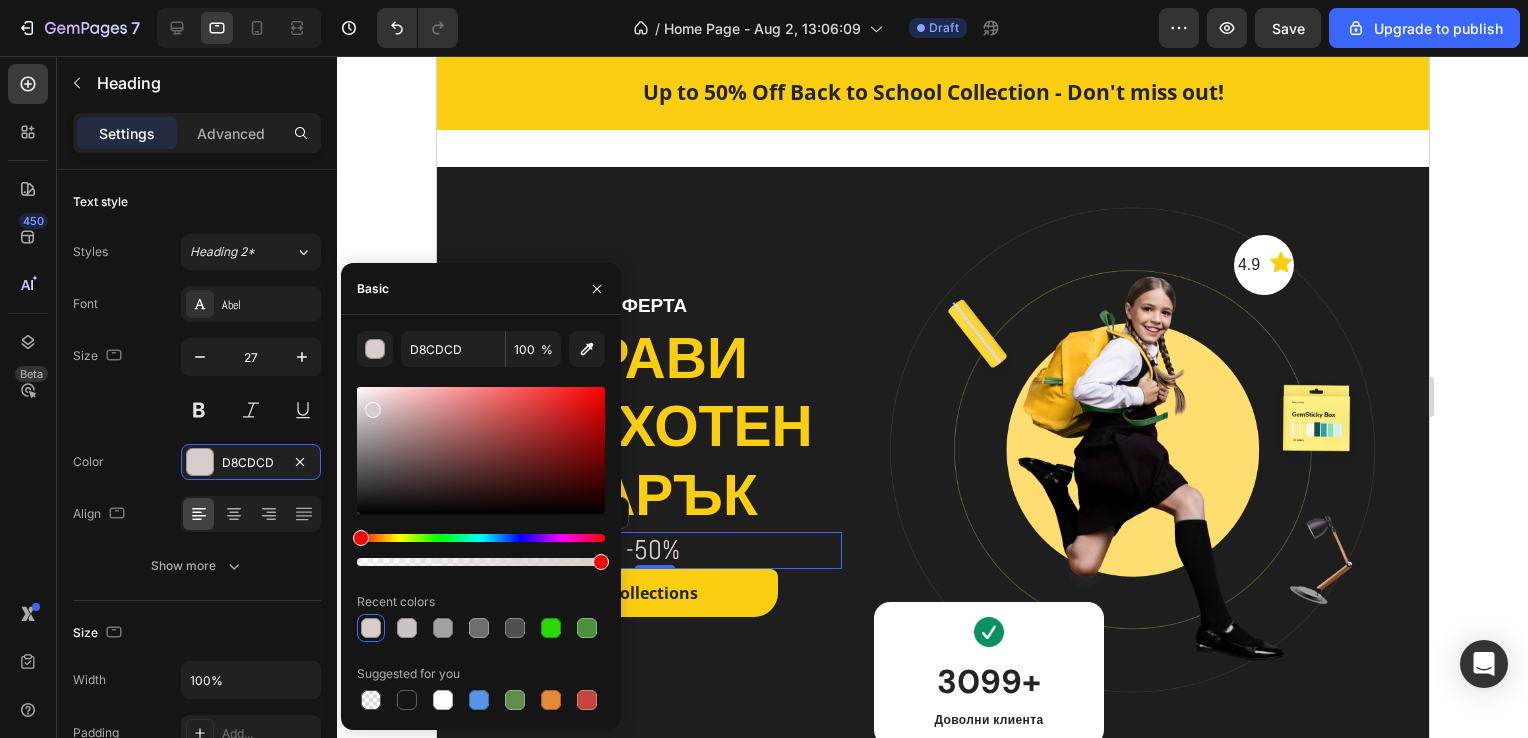 type on "DDD2D2" 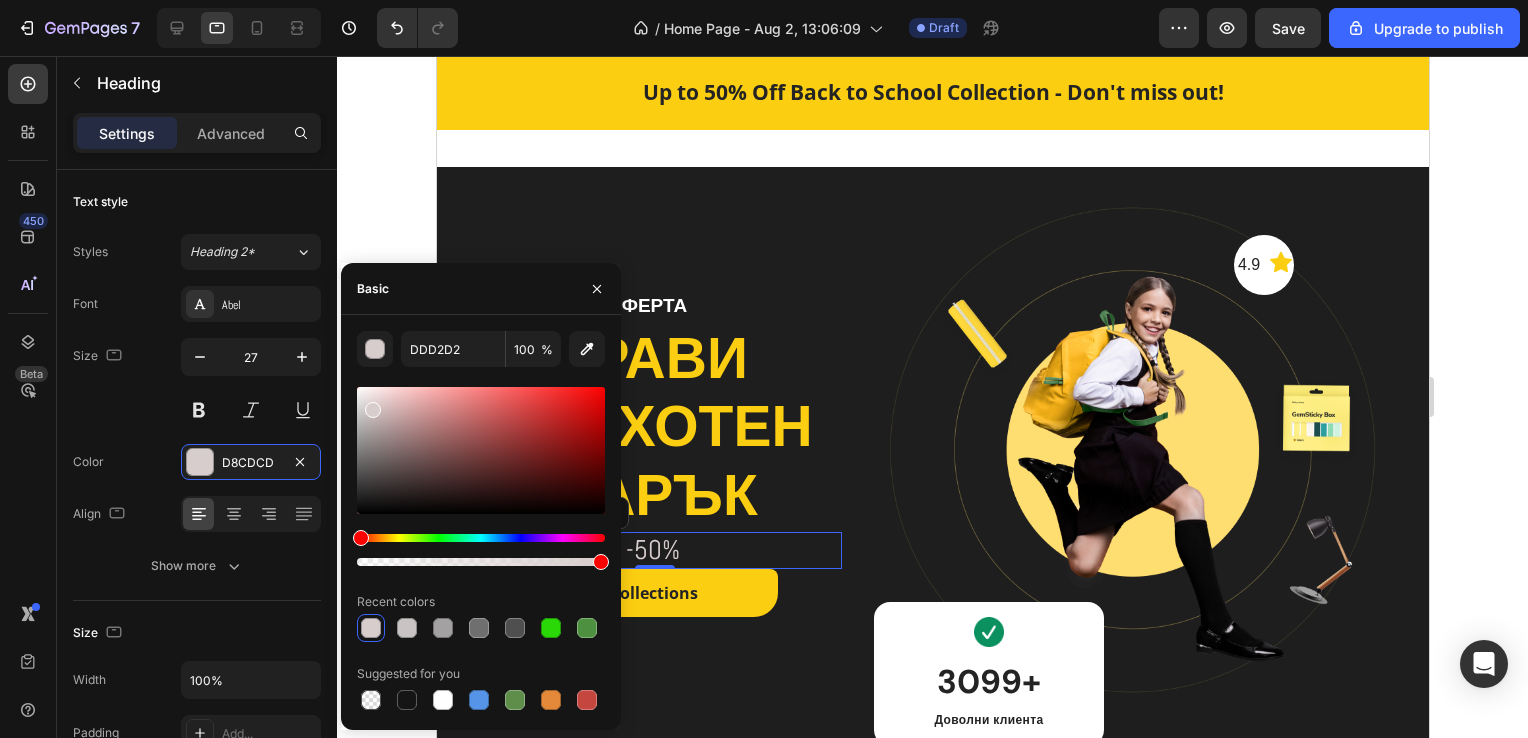 click at bounding box center [373, 410] 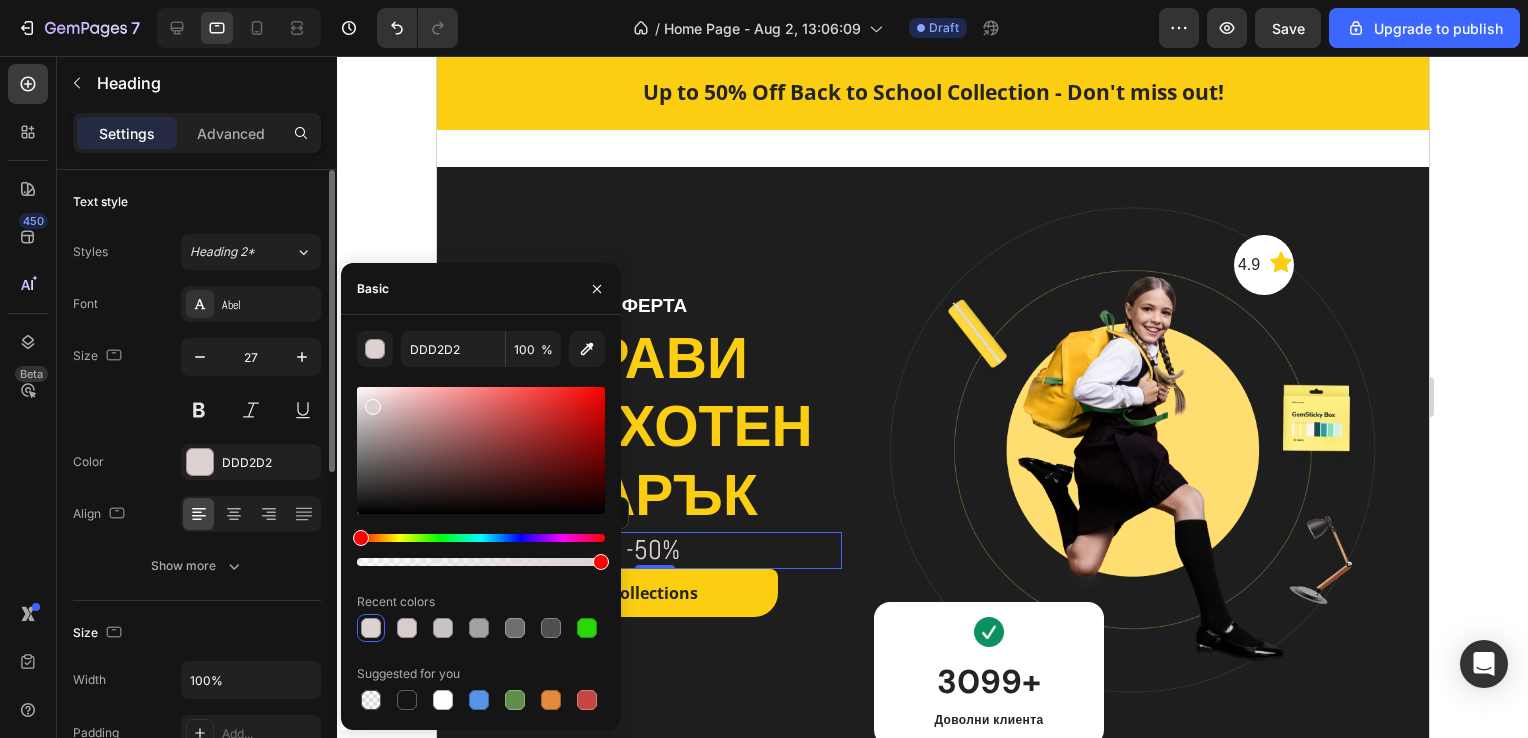 click on "Font Abel Size 27 Color DDD2D2 Align Show more" at bounding box center (197, 435) 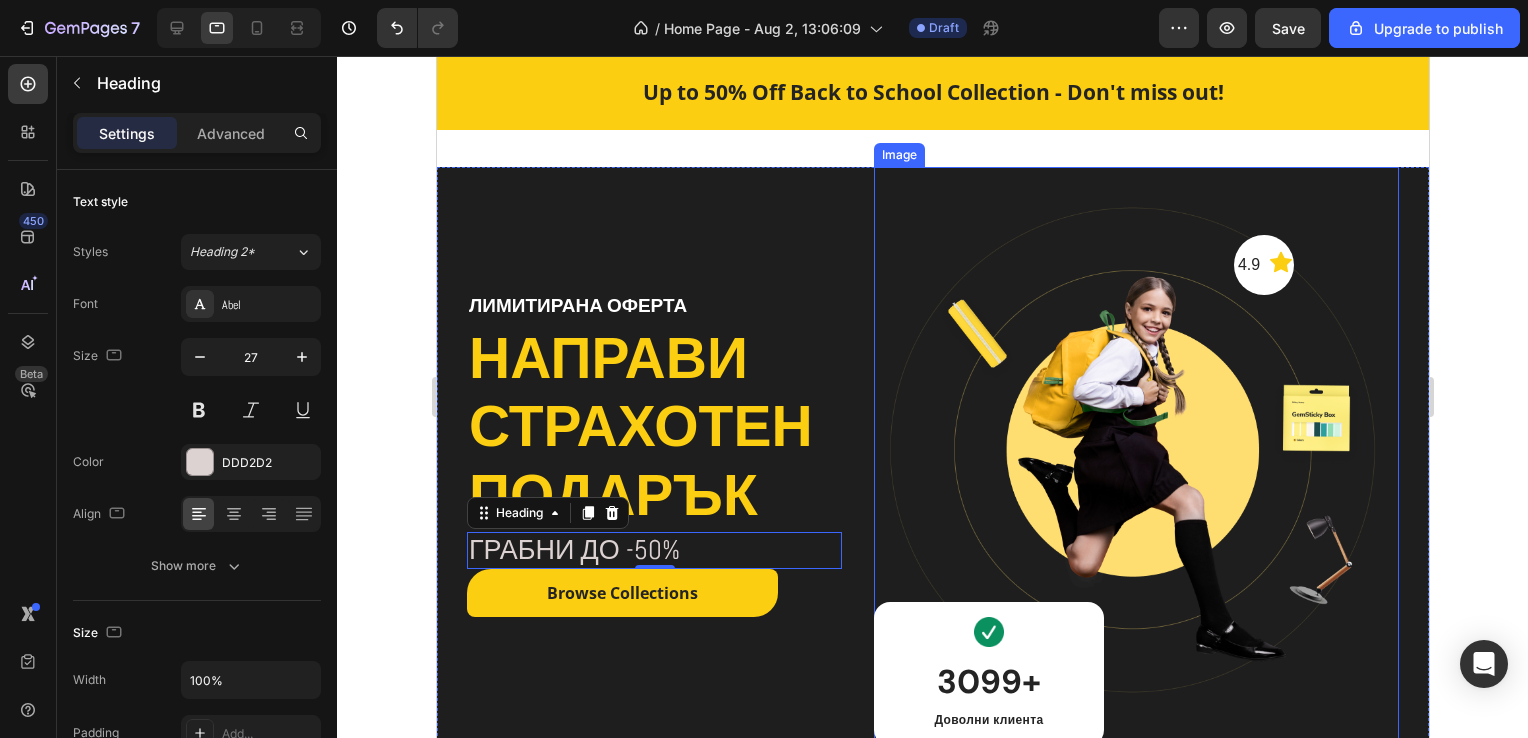 click at bounding box center [1135, 461] 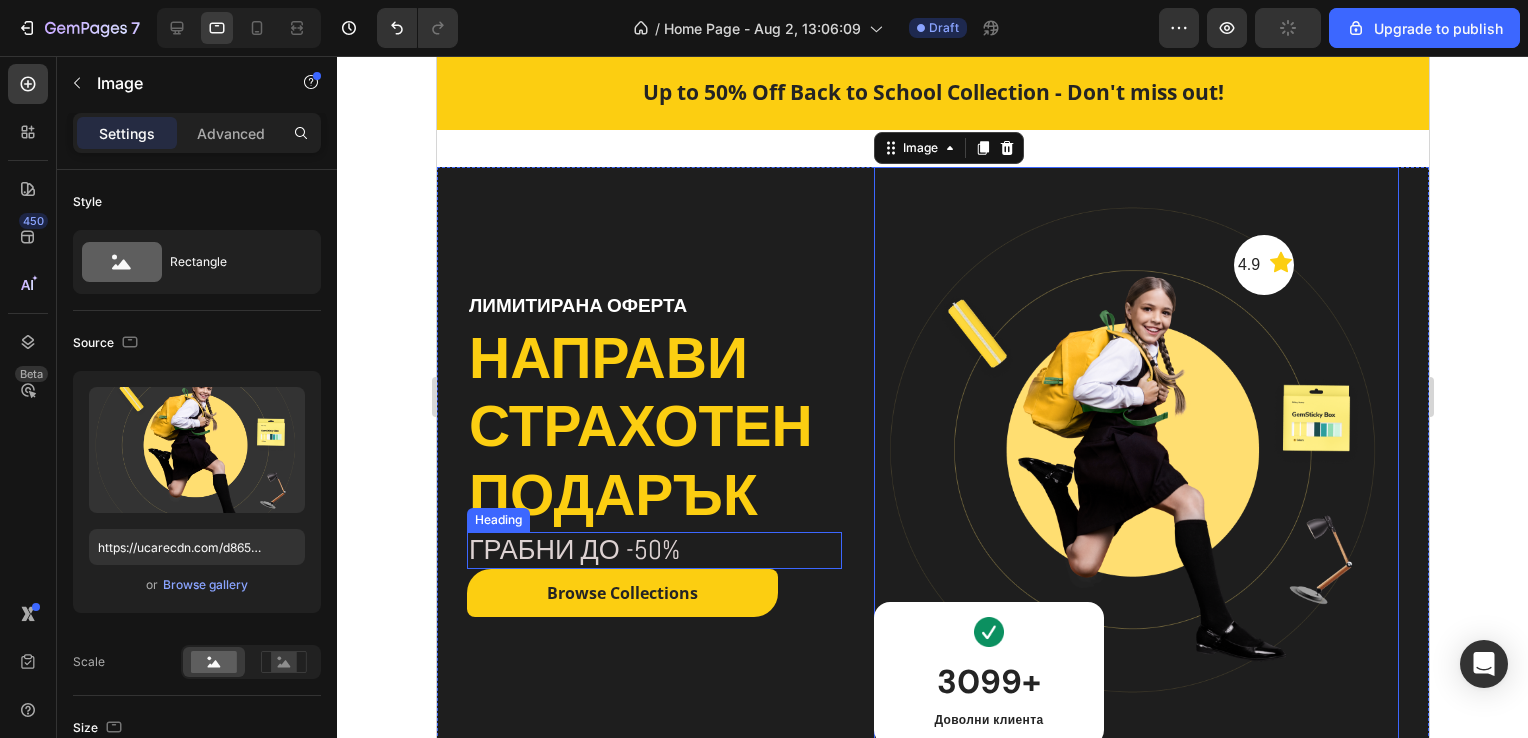click on "ГРАБНИ ДО -50%" at bounding box center [653, 550] 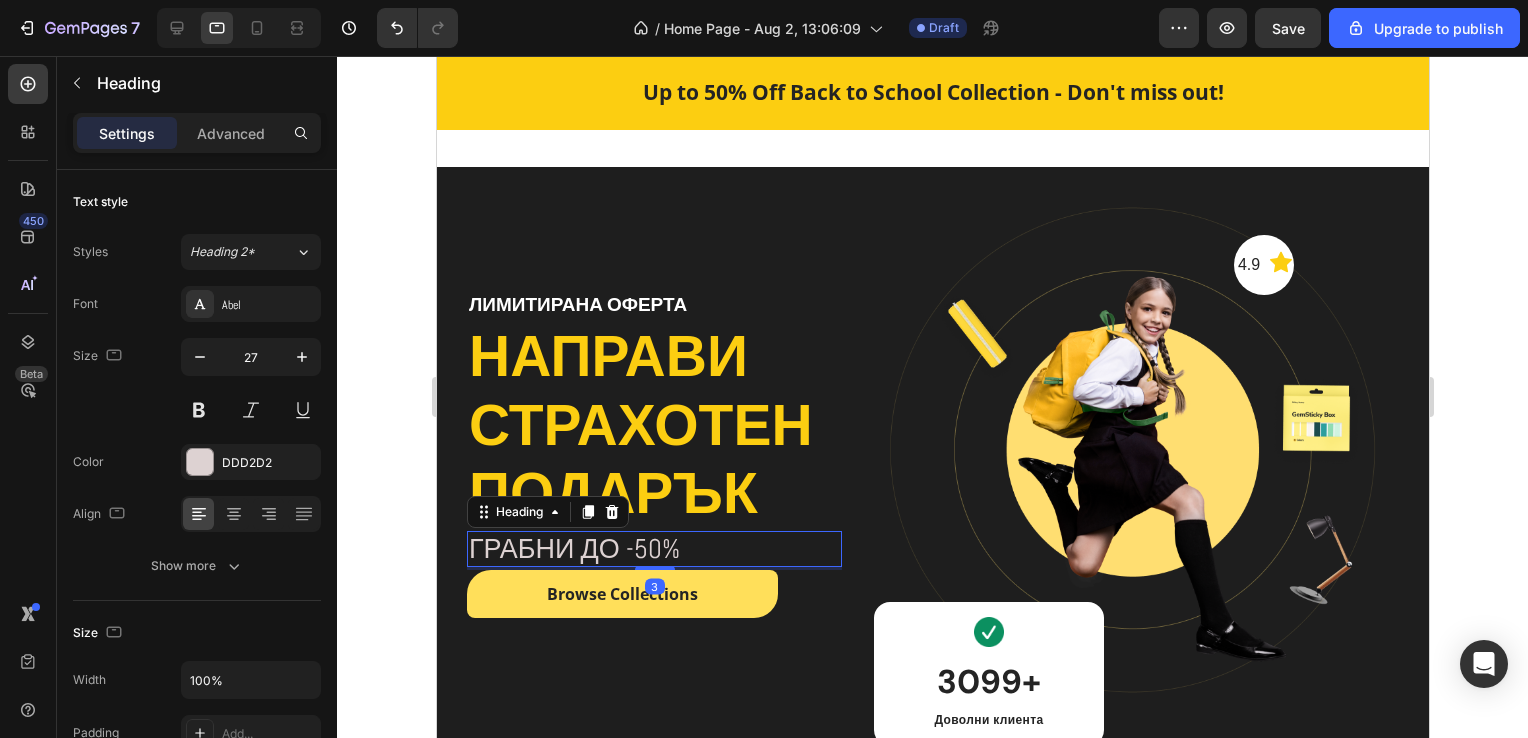 click at bounding box center [654, 568] 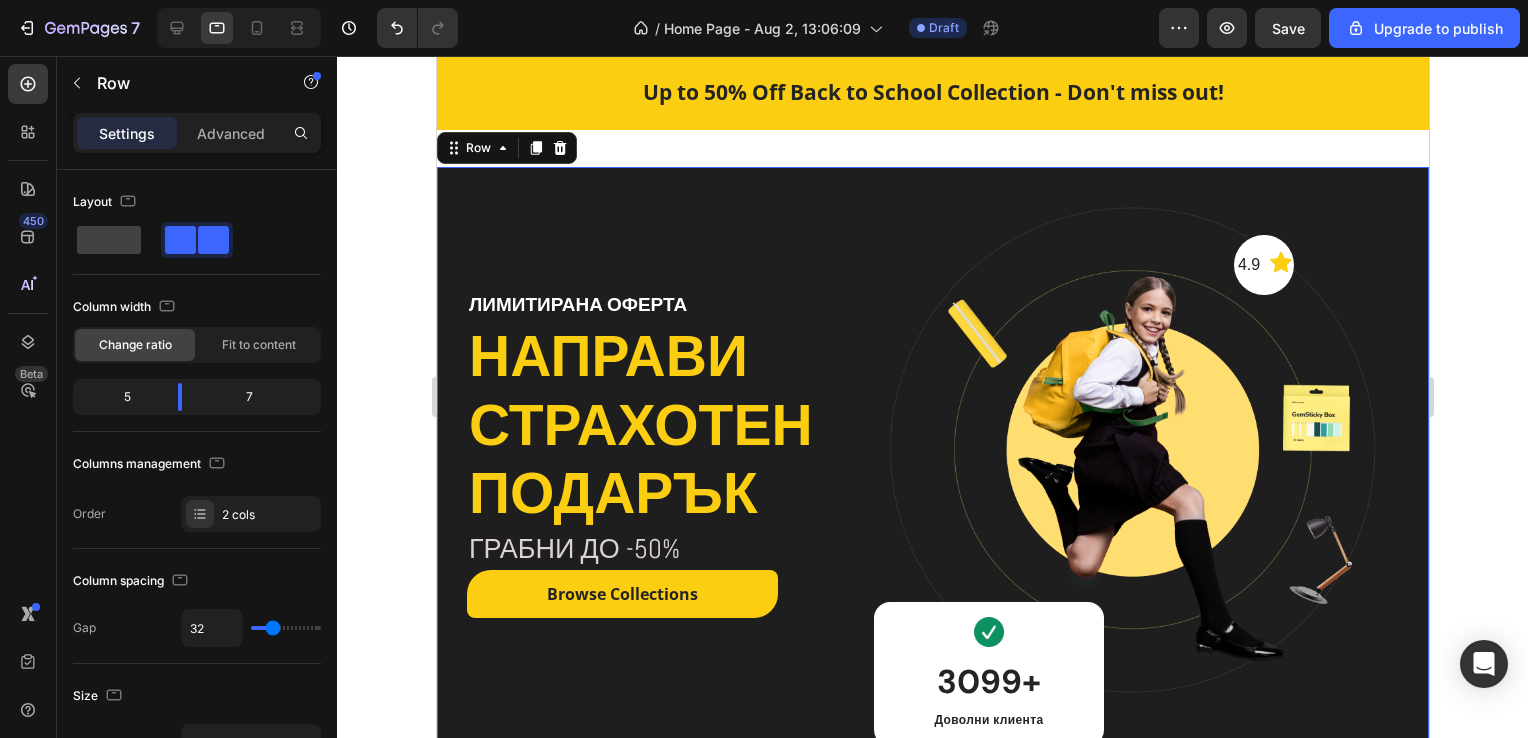 click on "ЛИМИТИРАНА ОФЕРТА Heading НАПРАВИ СТРАХОТЕН  ПОДАРЪК Heading ГРАБНИ ДО -50% Heading Browse Collections Button 4.9 Text block Icon Row Image Image 3099+  Heading Доволни клиента Text block Row Row   0" at bounding box center [932, 461] 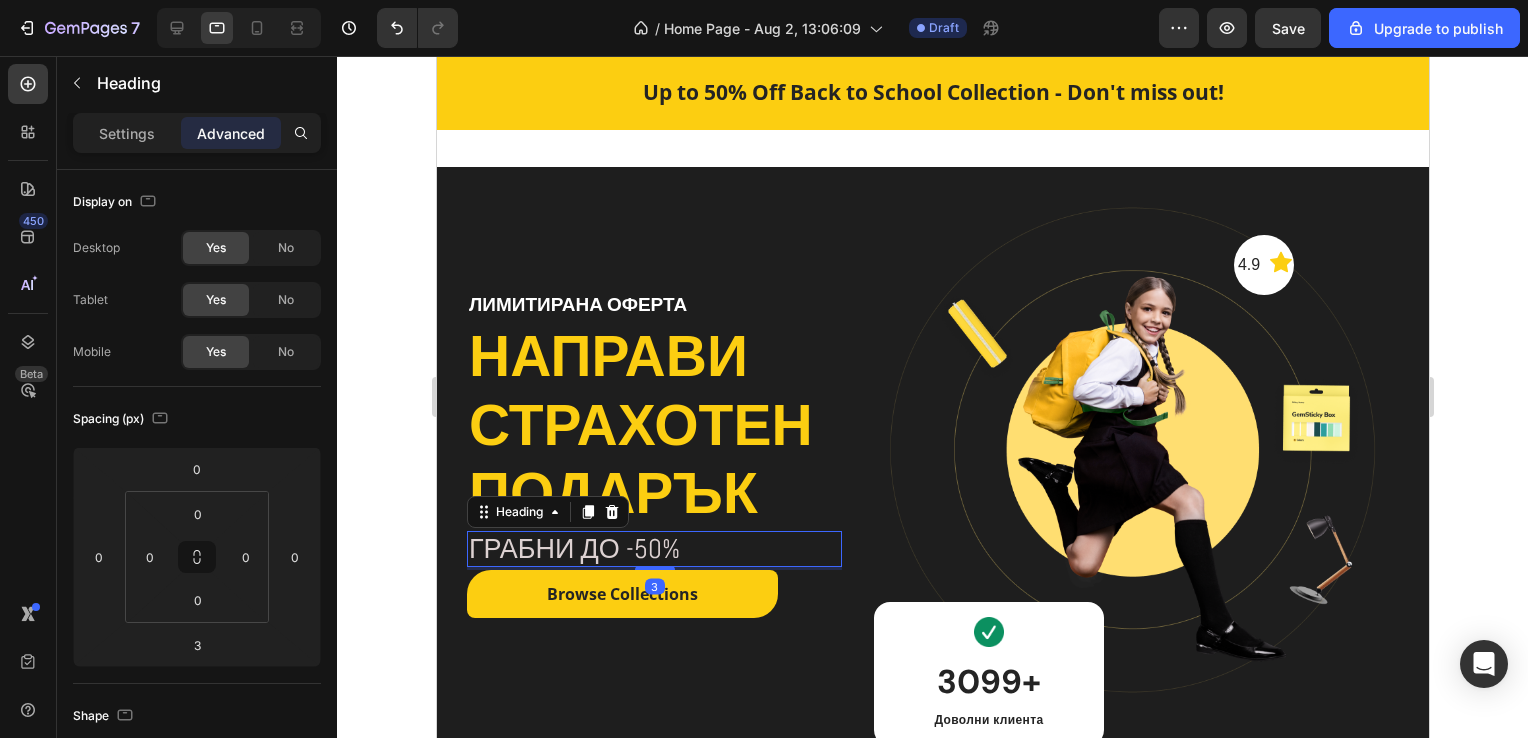 click on "ГРАБНИ ДО -50%" at bounding box center (653, 549) 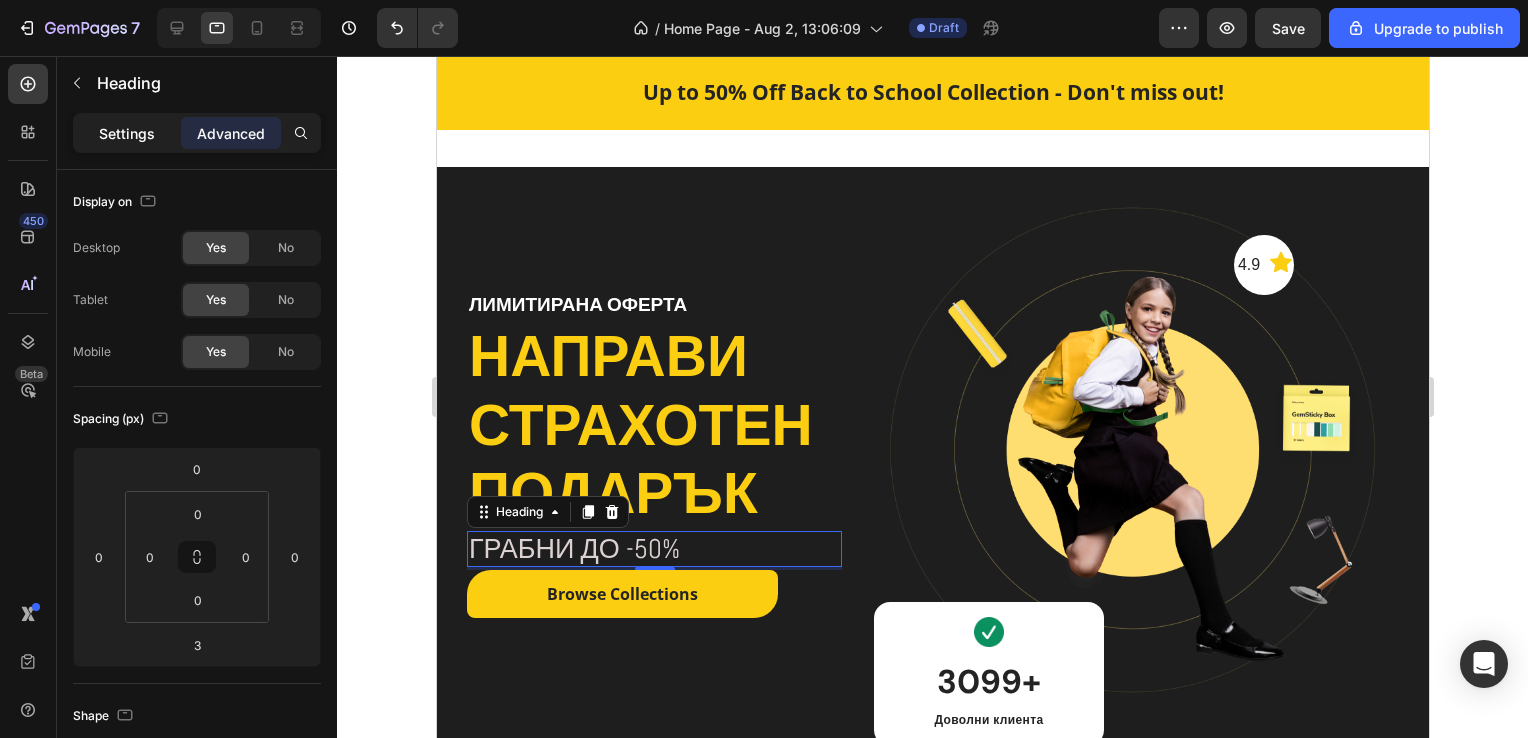 click on "Settings" at bounding box center (127, 133) 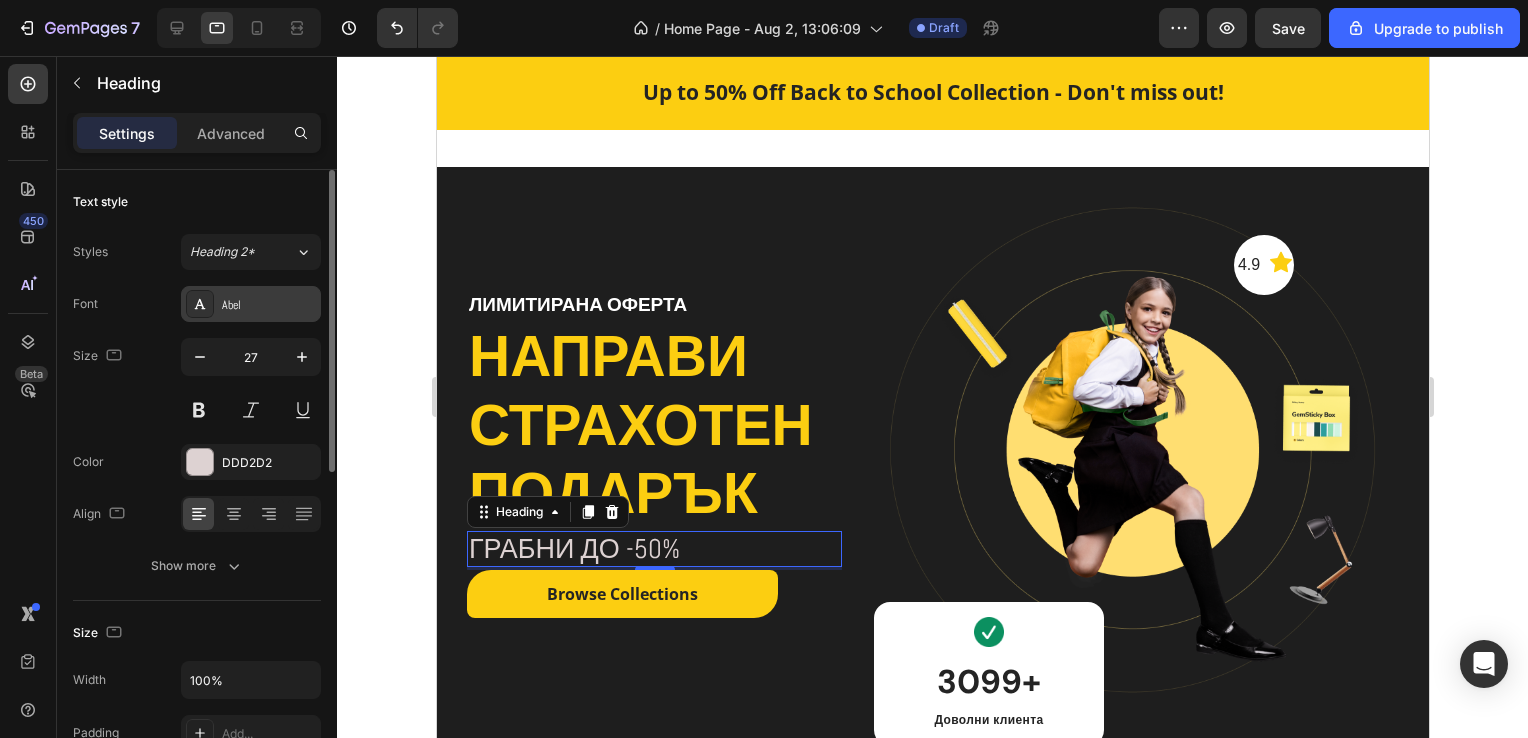 click on "Abel" at bounding box center (269, 305) 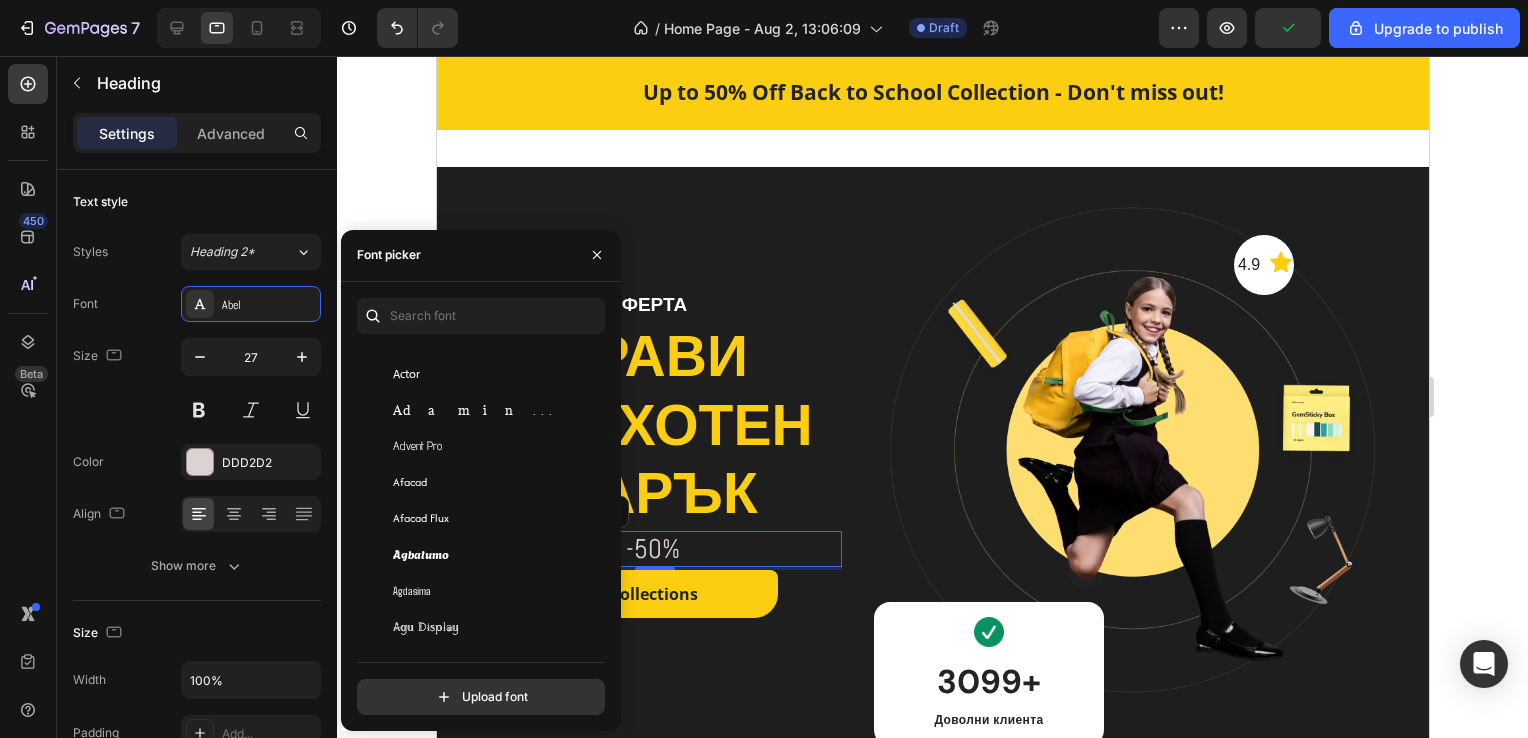 scroll, scrollTop: 540, scrollLeft: 0, axis: vertical 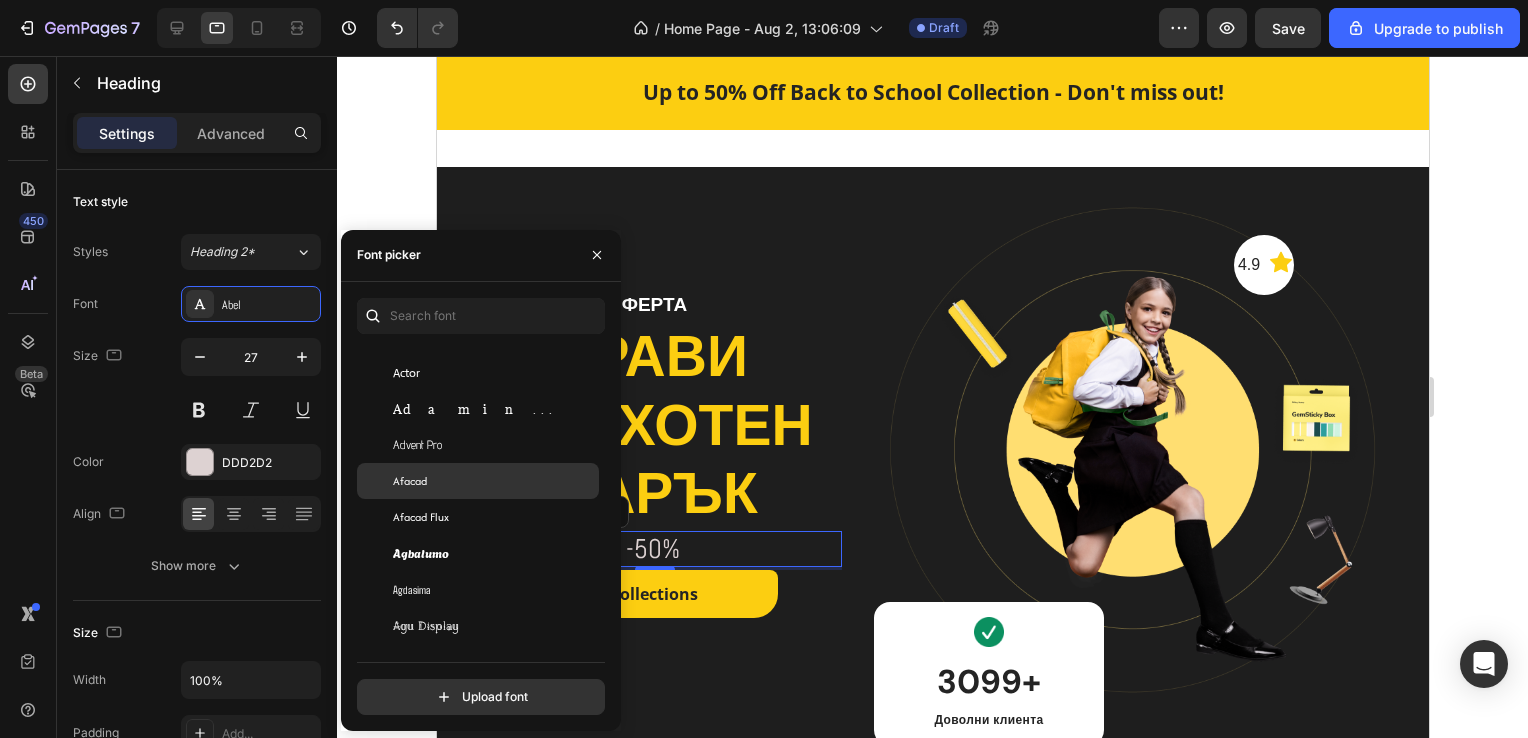 click on "Afacad" at bounding box center (494, 481) 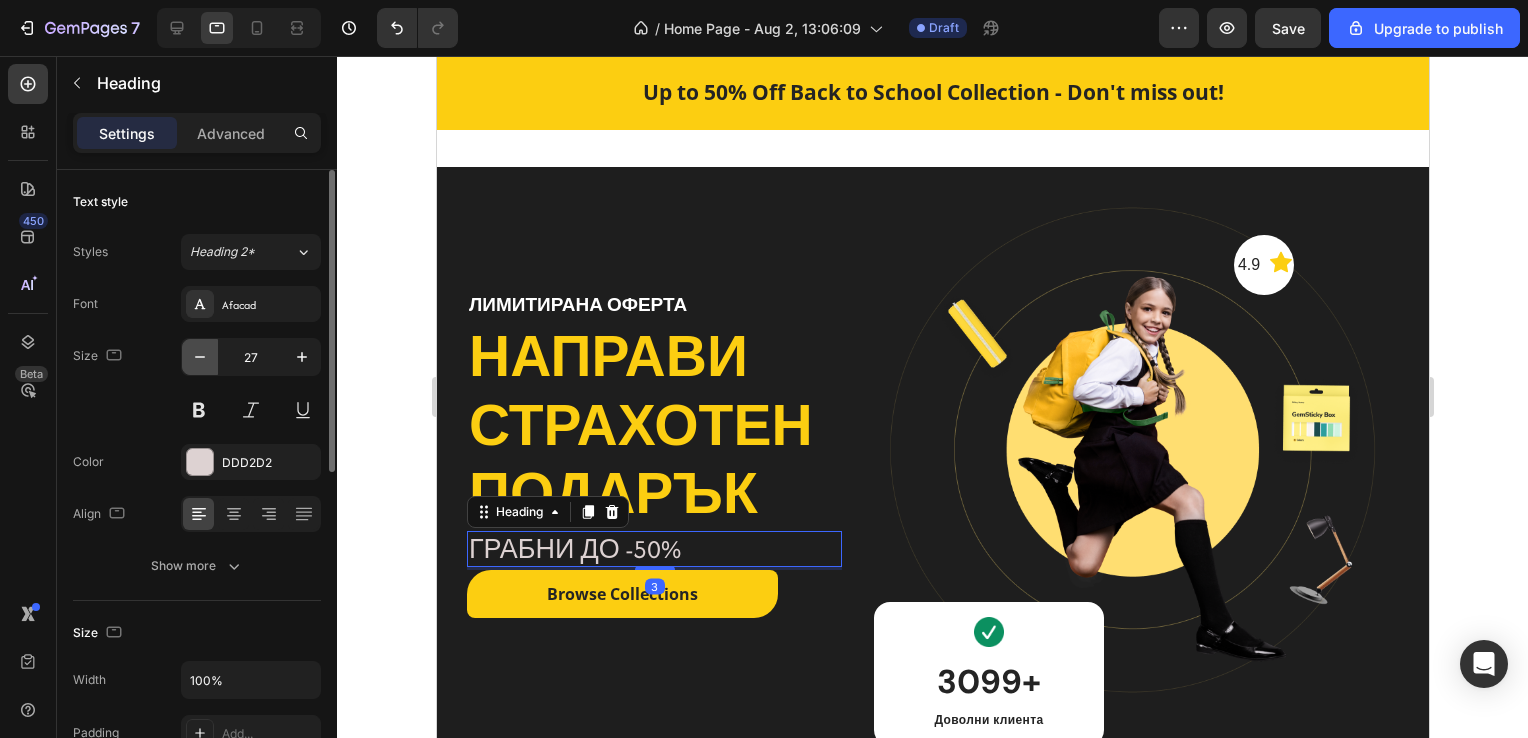 click at bounding box center [200, 357] 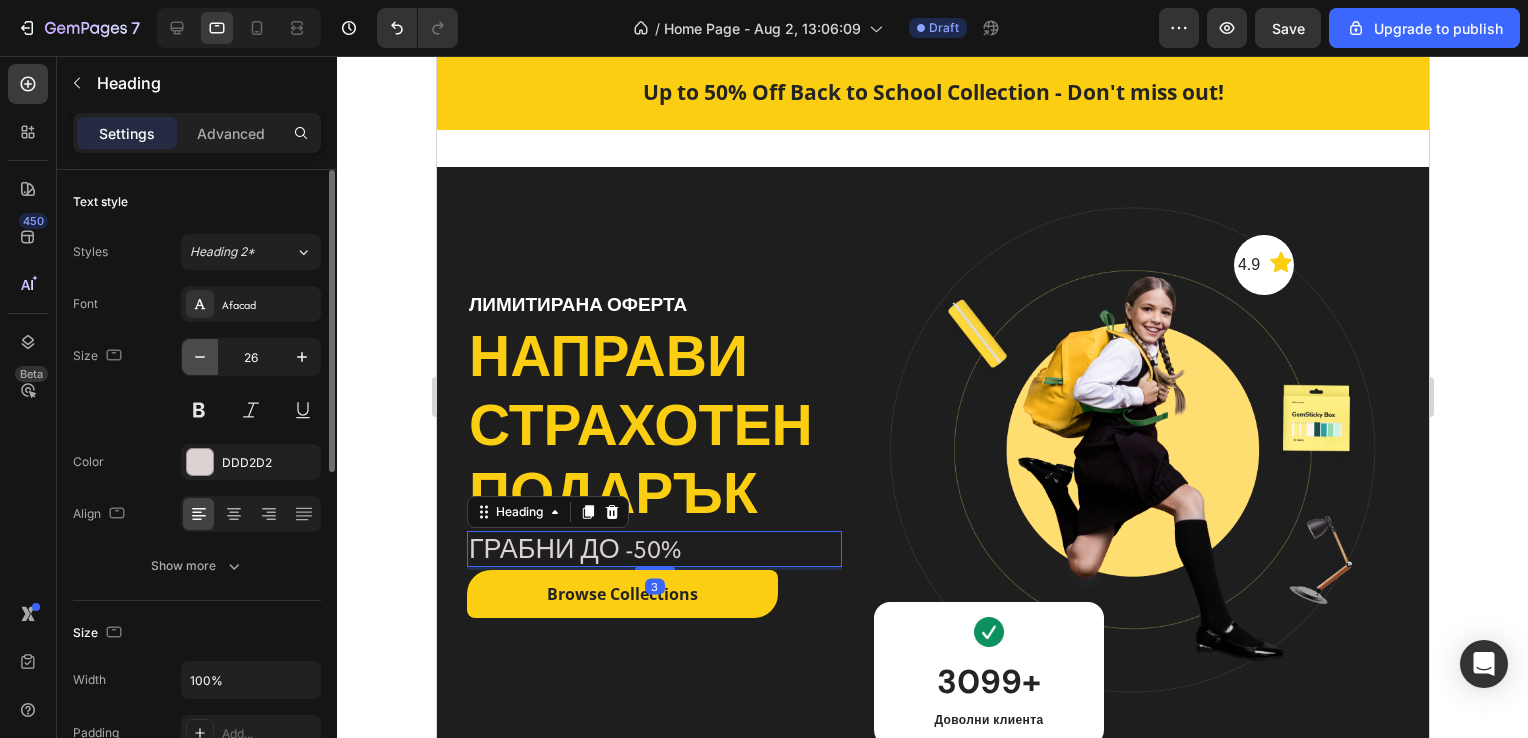 click at bounding box center [200, 357] 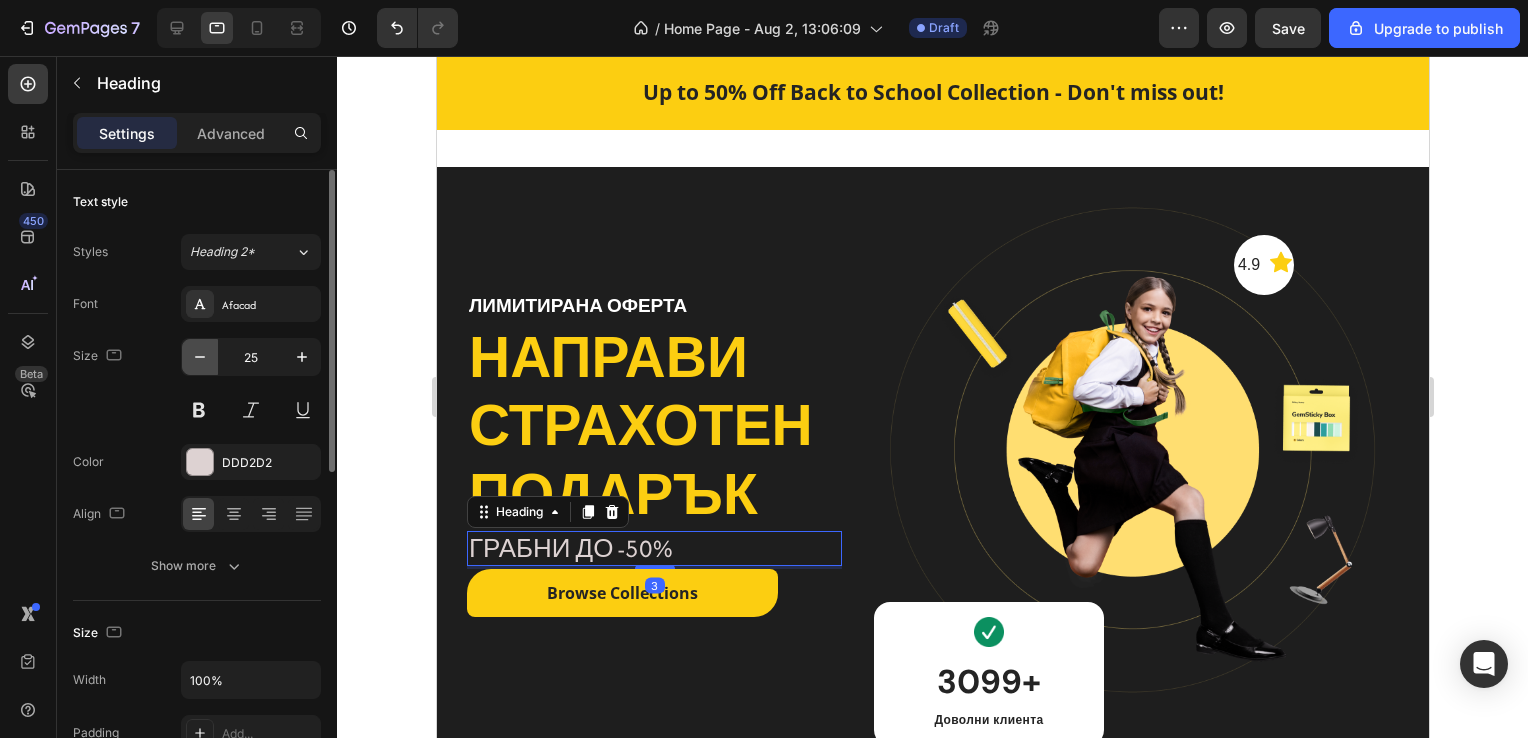 click at bounding box center [200, 357] 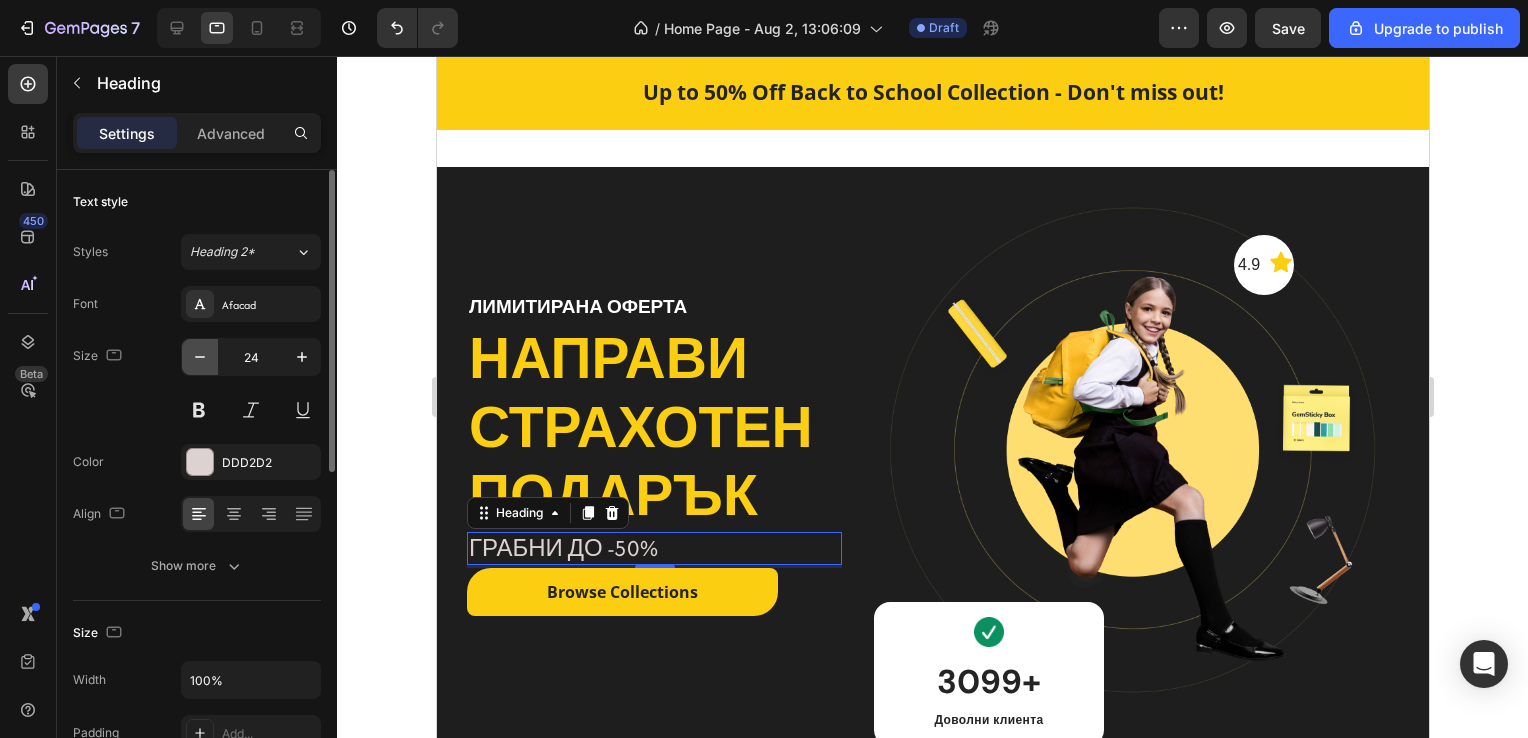 click at bounding box center (200, 357) 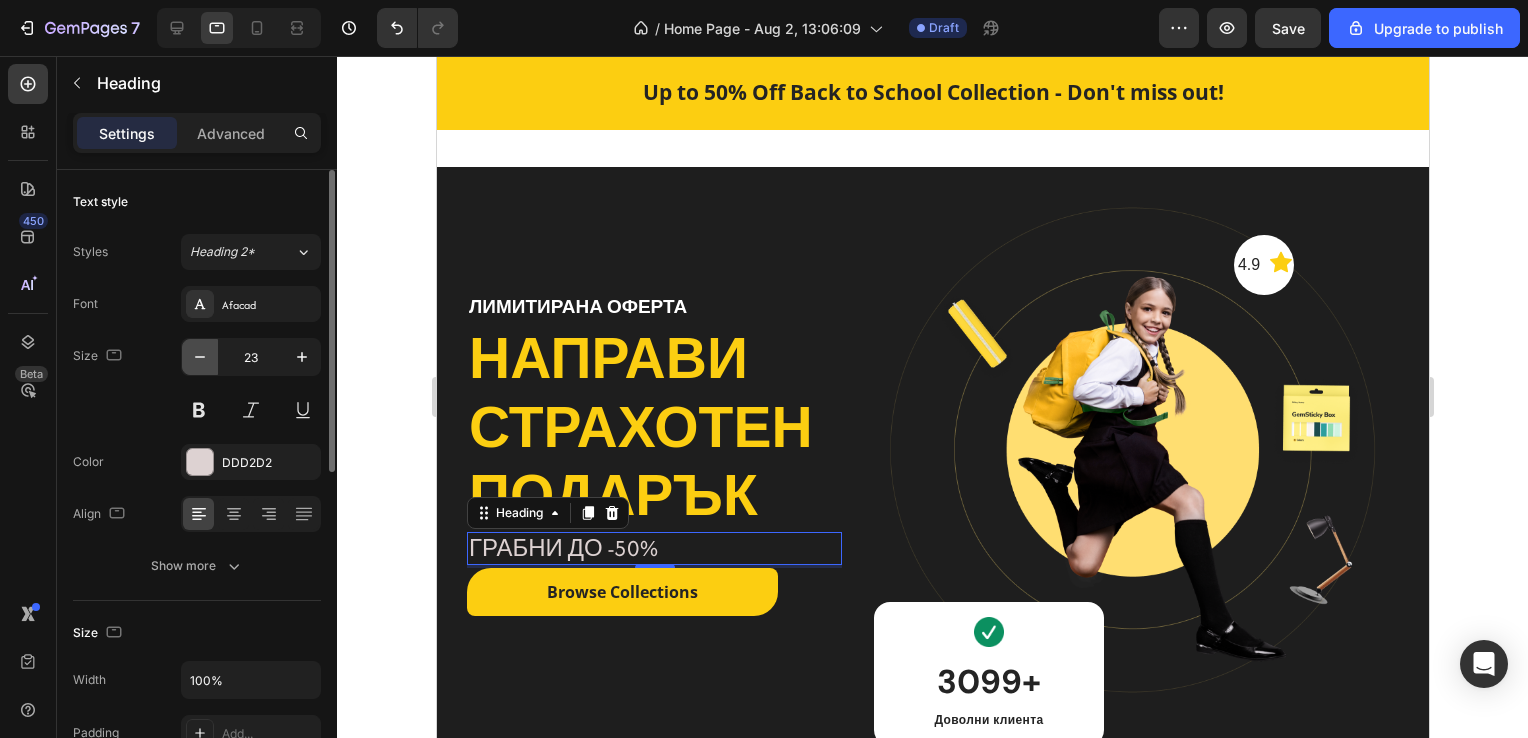click at bounding box center (200, 357) 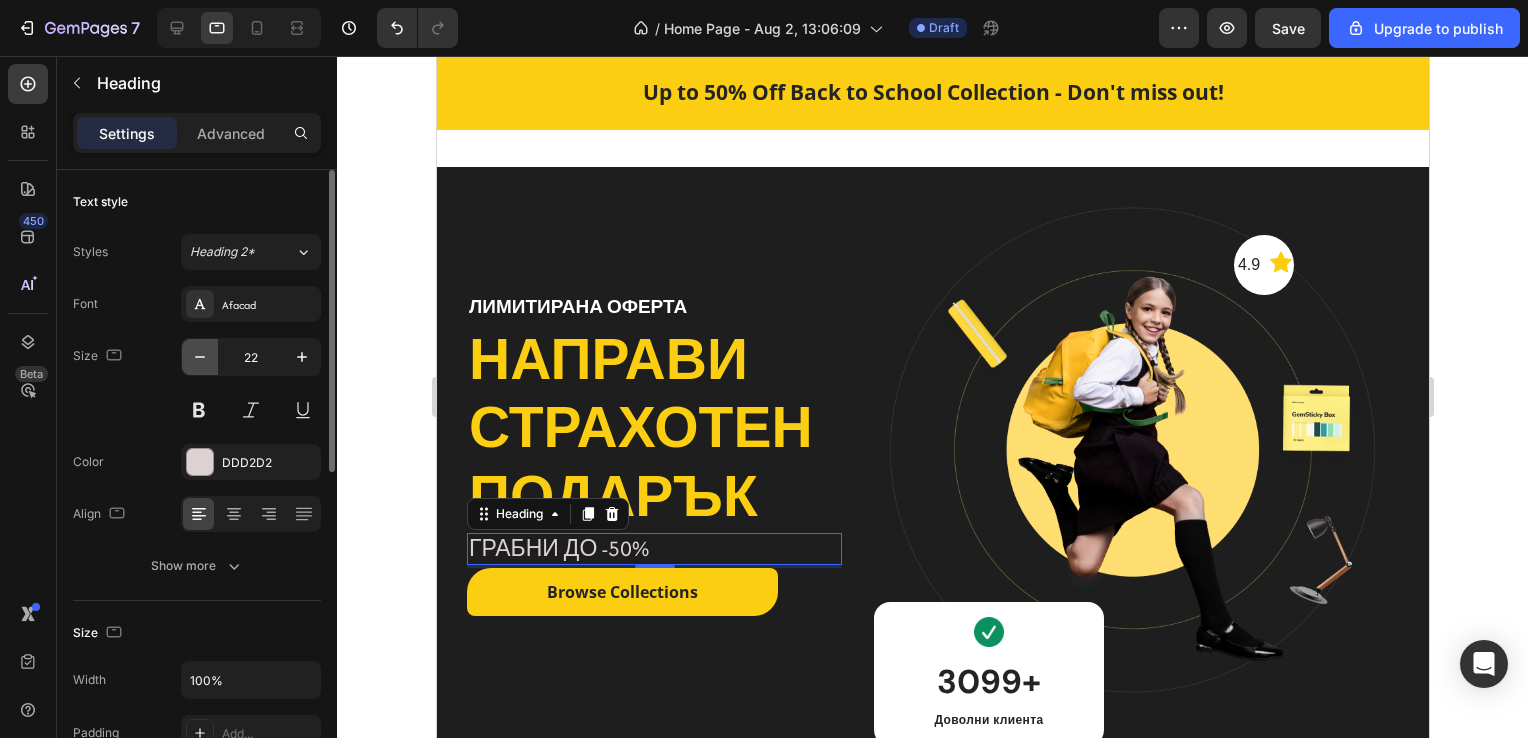 click at bounding box center (200, 357) 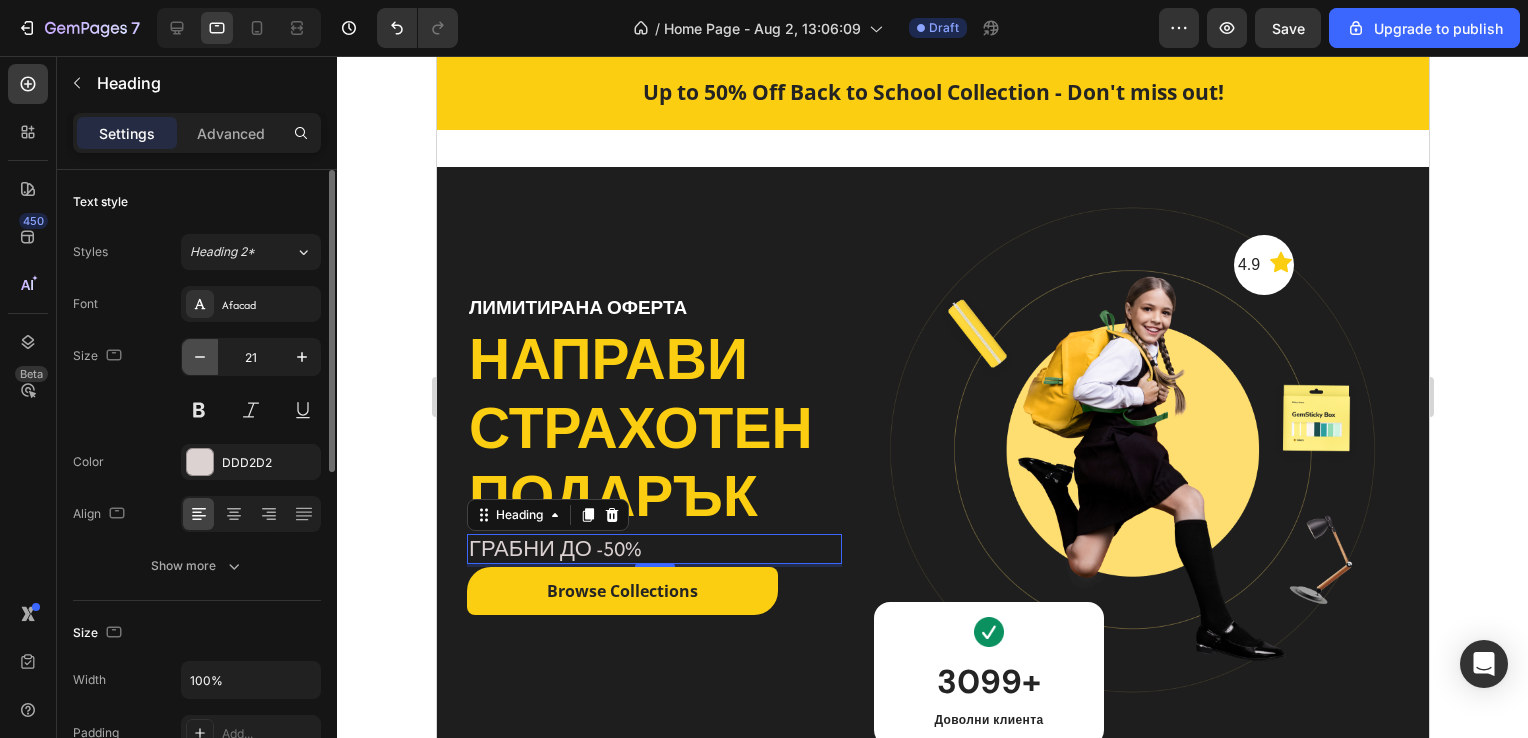 click at bounding box center (200, 357) 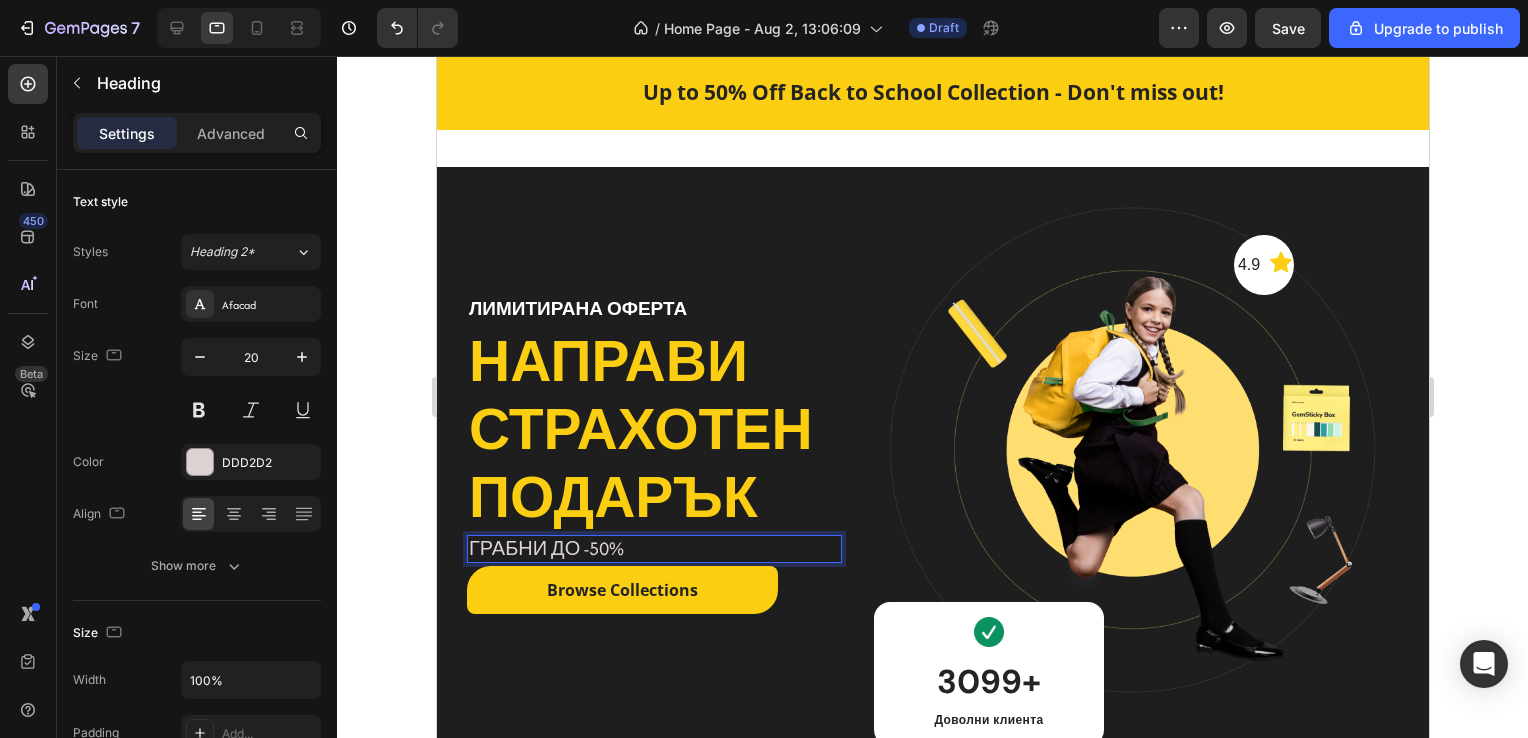 click on "ГРАБНИ ДО -50%" at bounding box center (653, 549) 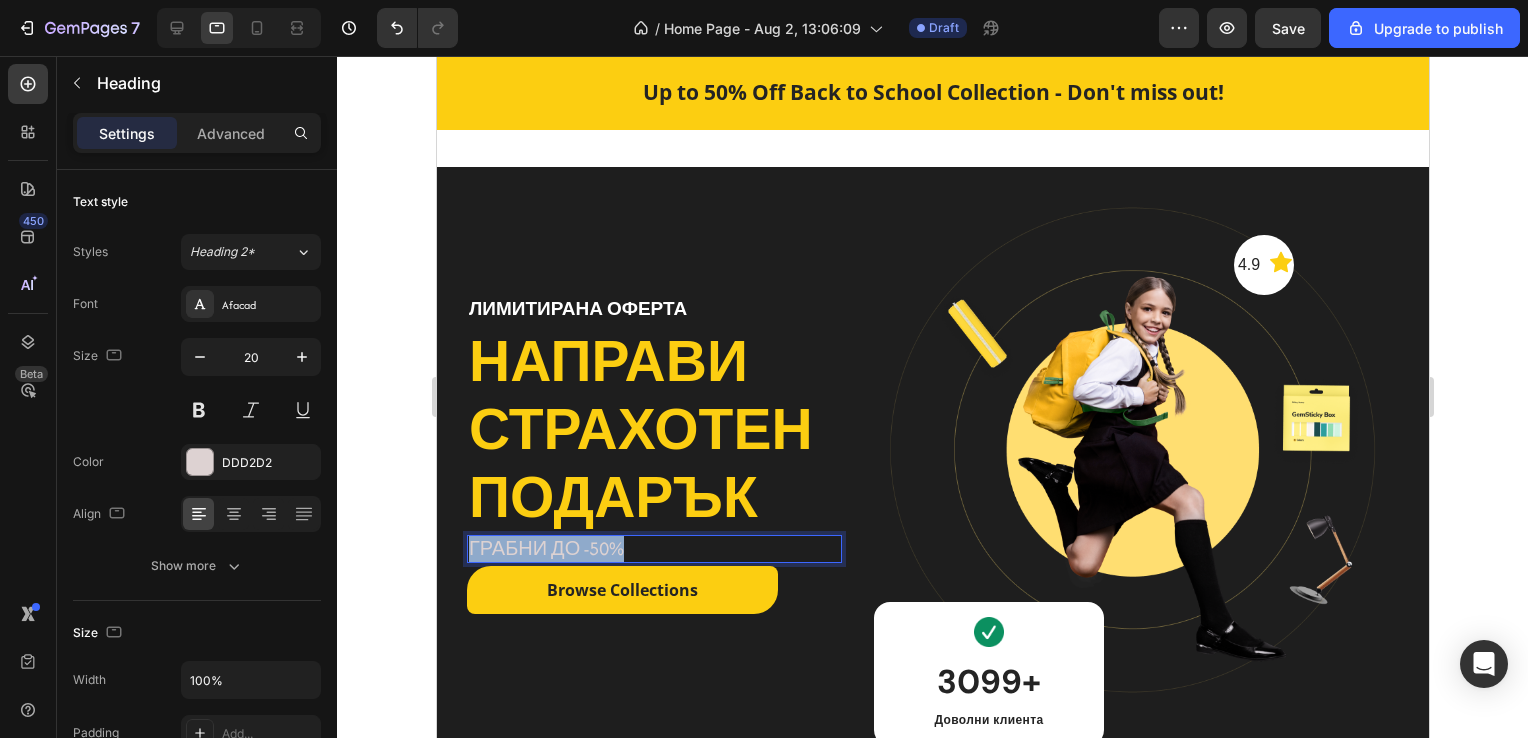 click on "ГРАБНИ ДО -50%" at bounding box center [653, 549] 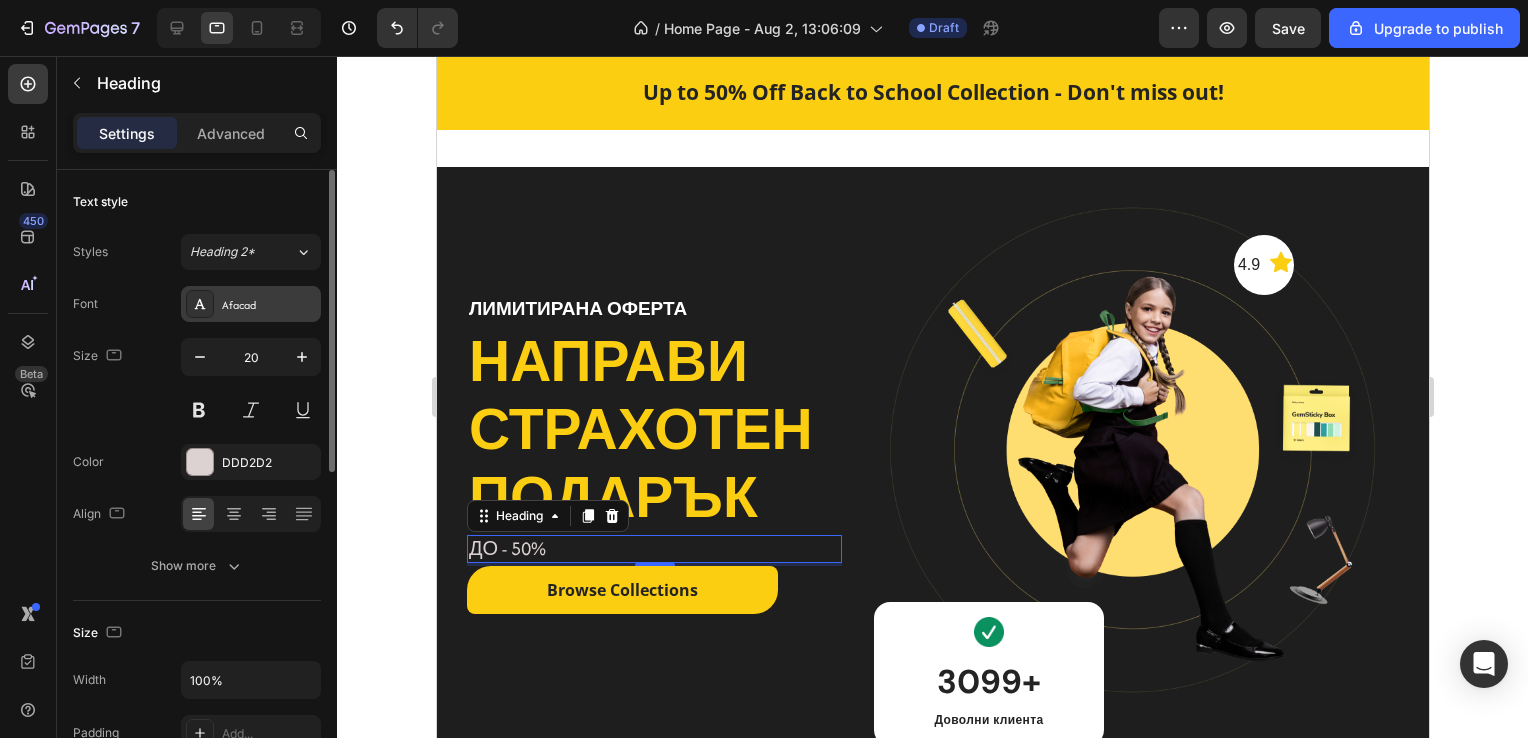 click on "Afacad" at bounding box center (251, 304) 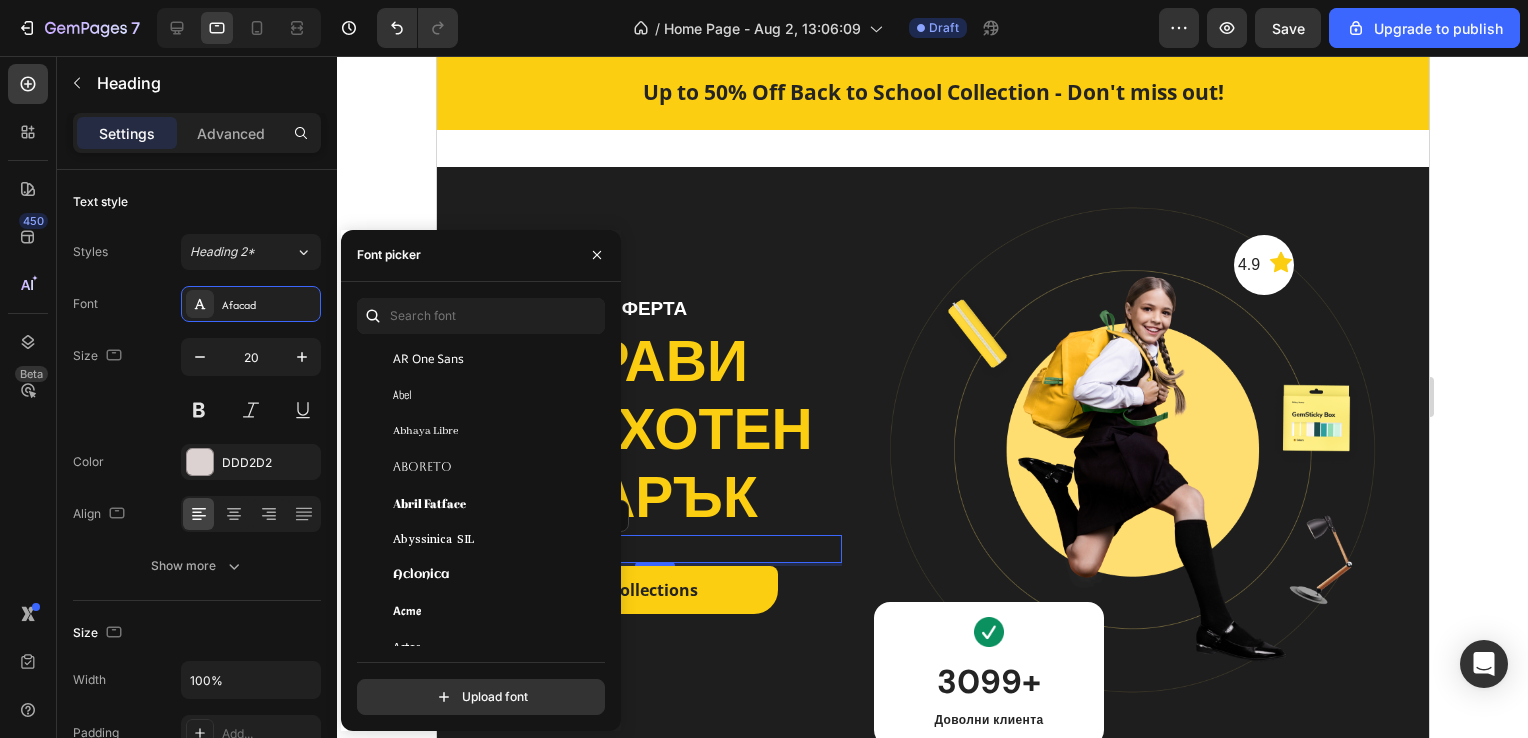 scroll, scrollTop: 276, scrollLeft: 0, axis: vertical 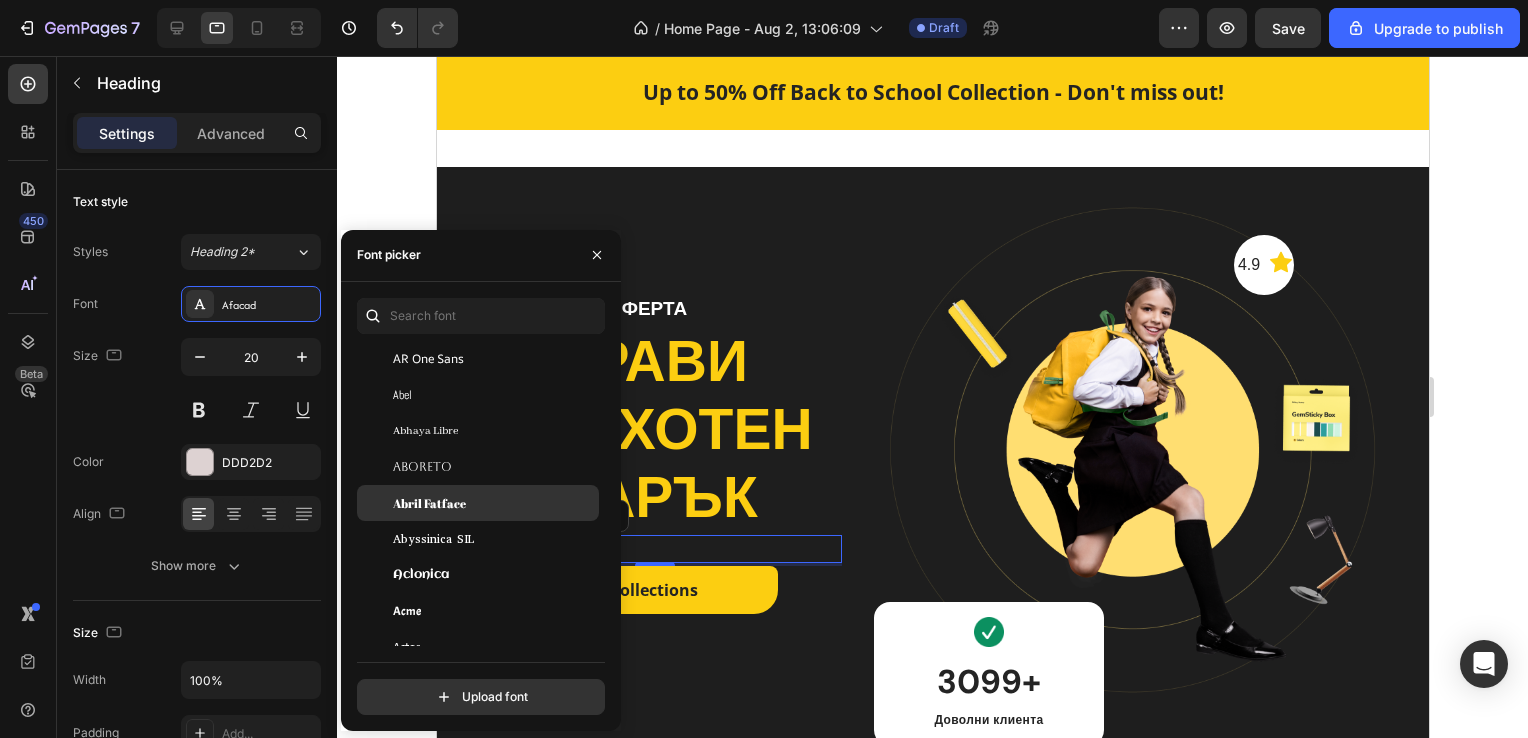 click on "Abril Fatface" at bounding box center [429, 503] 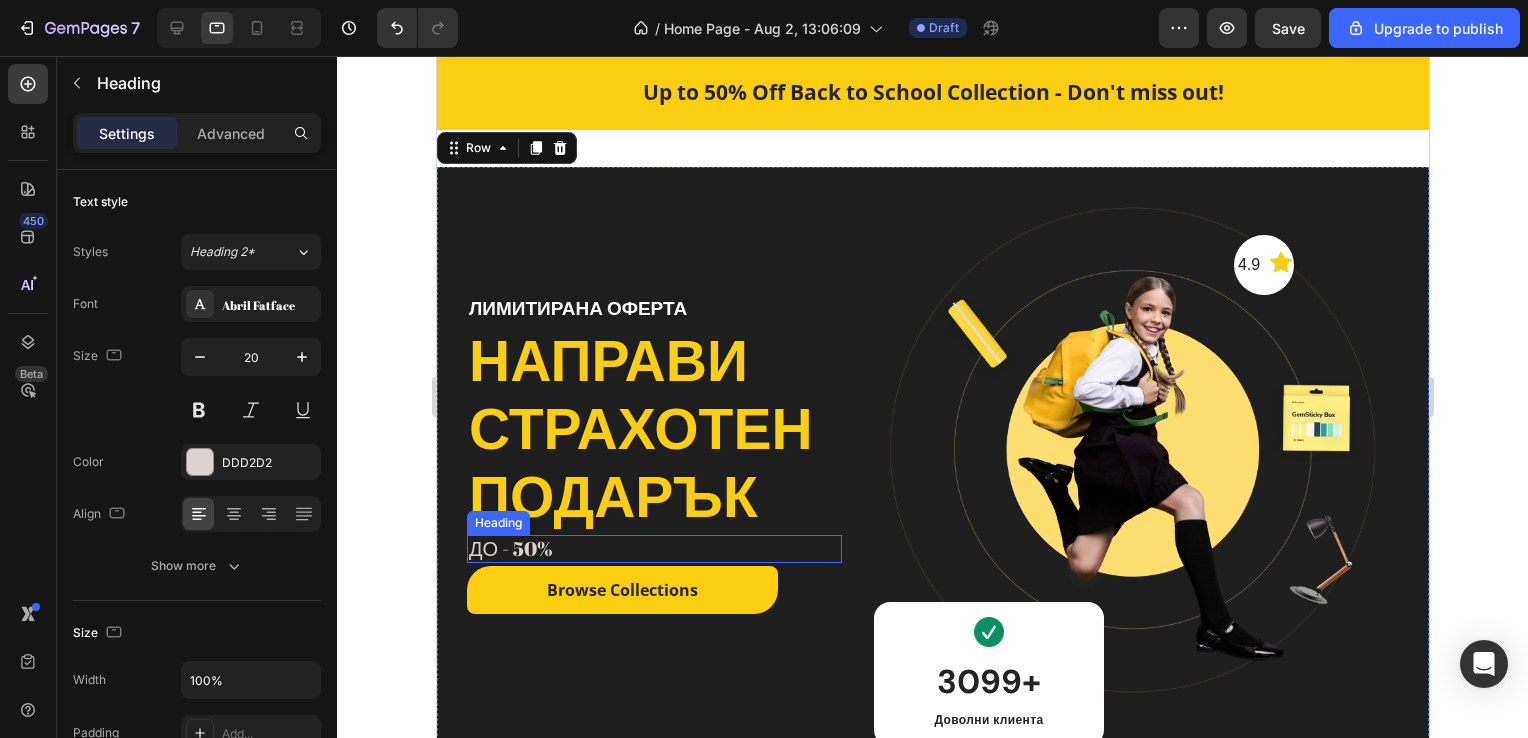 click on "ДО - 50% Heading" at bounding box center [653, 549] 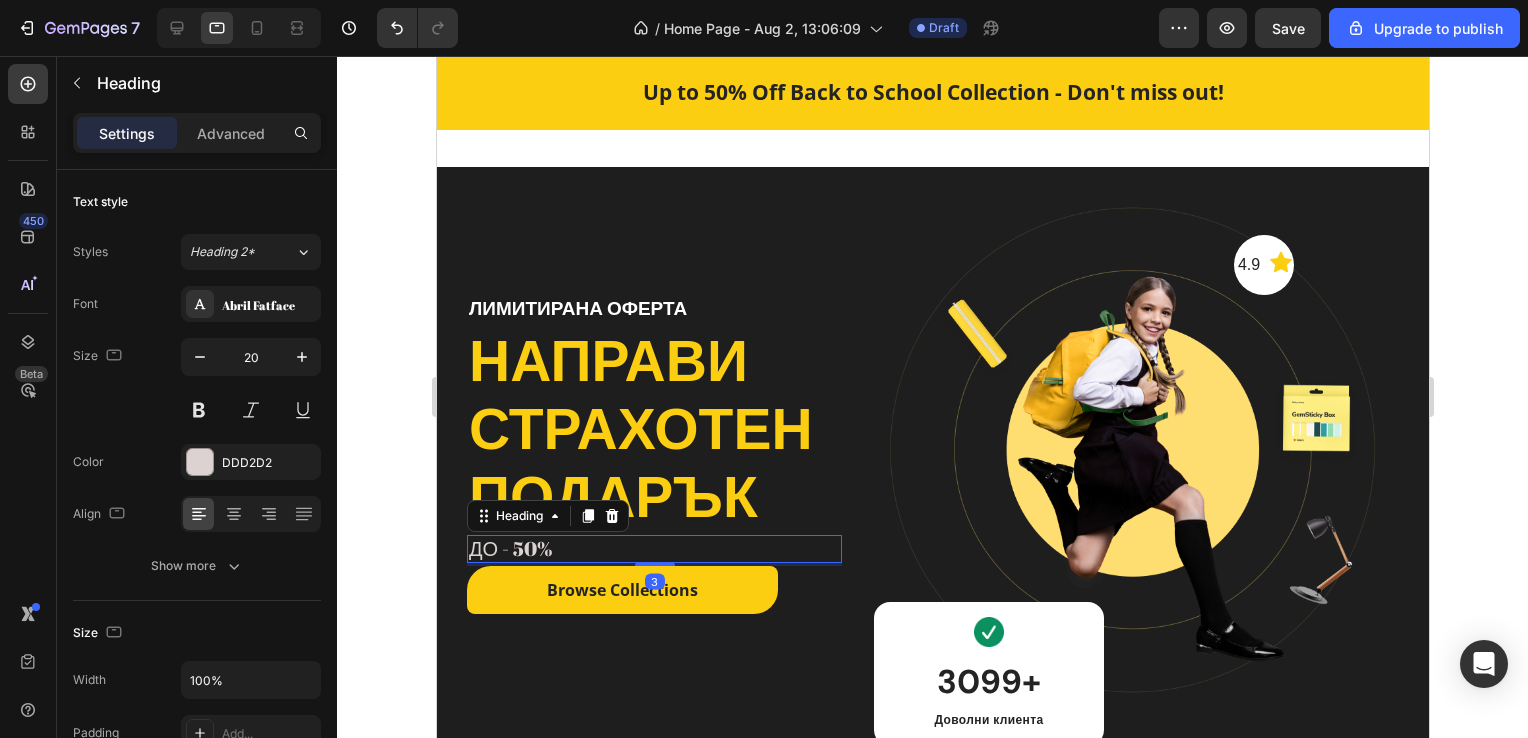 click on "ДО - 50%" at bounding box center [653, 549] 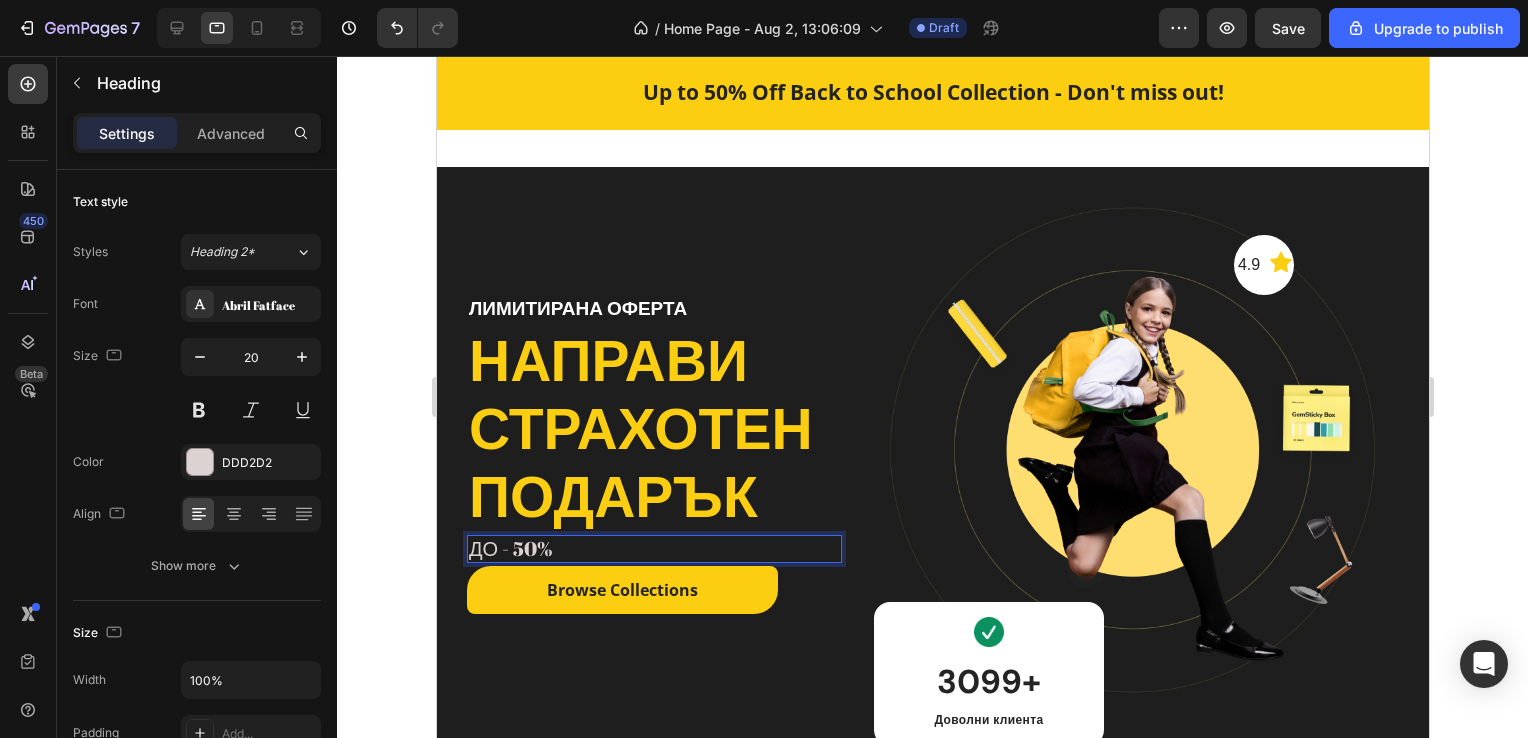 click on "ДО - 50%" at bounding box center [653, 549] 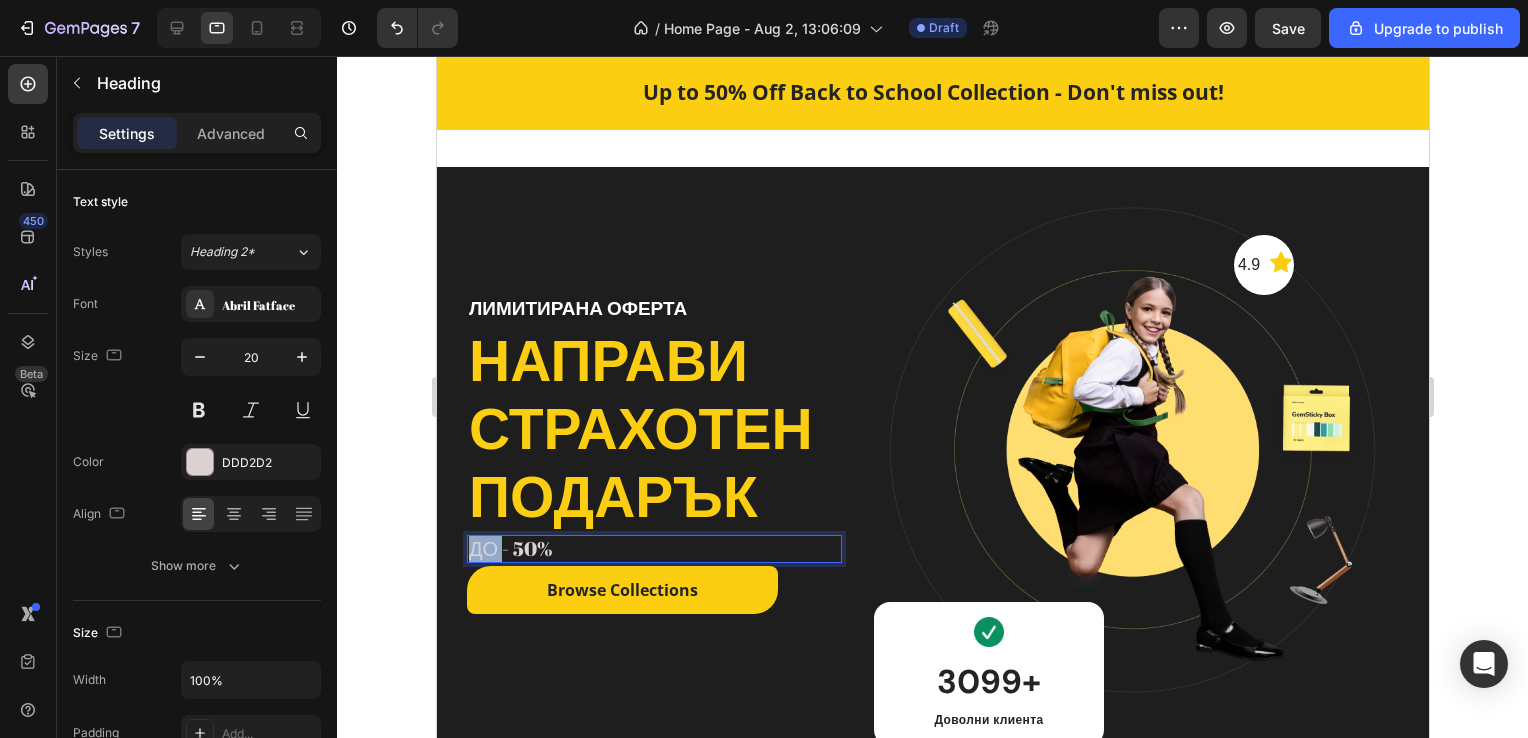 click on "ДО - 50%" at bounding box center [653, 549] 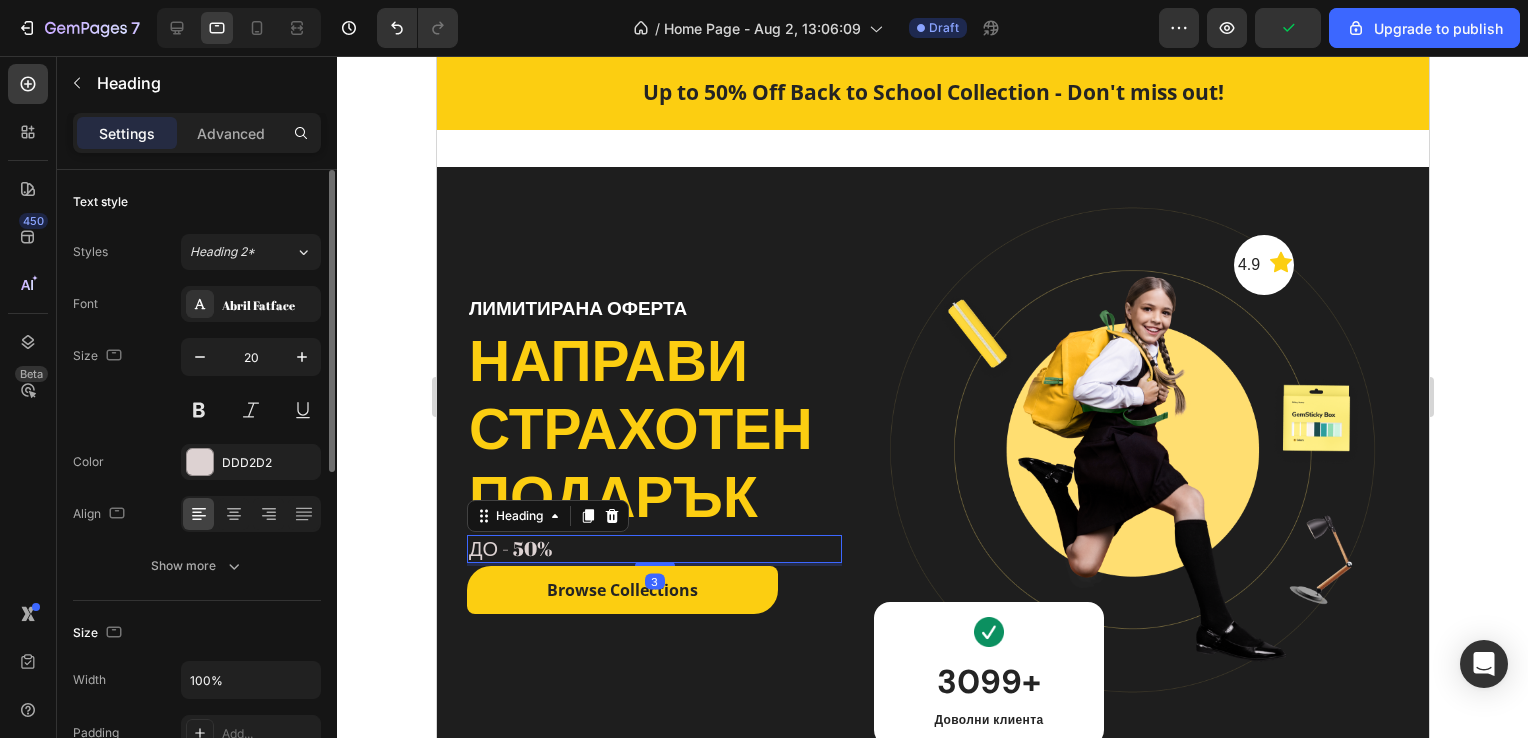 click on "Font Abril Fatface Size 20 Color DDD2D2 Align Show more" at bounding box center (197, 435) 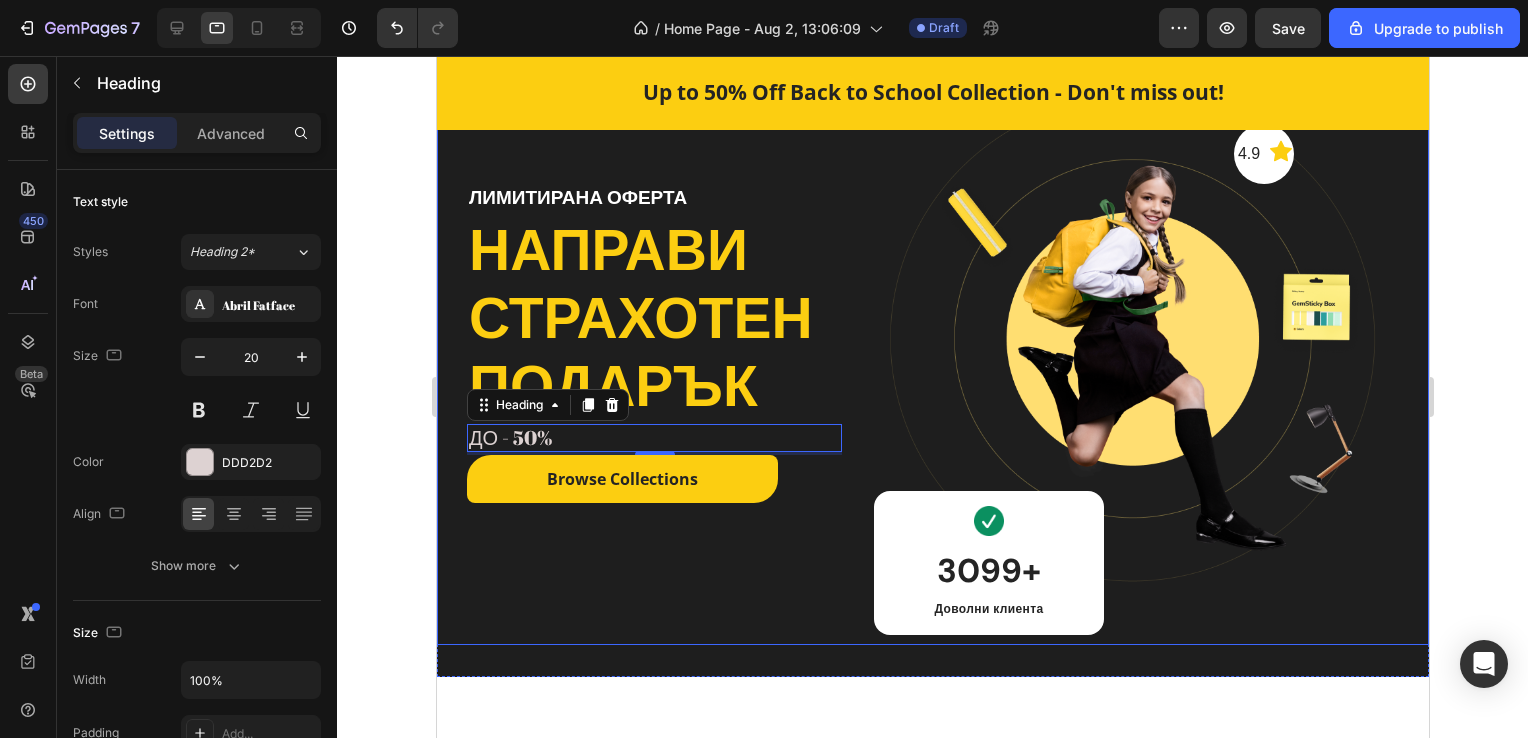 scroll, scrollTop: 0, scrollLeft: 0, axis: both 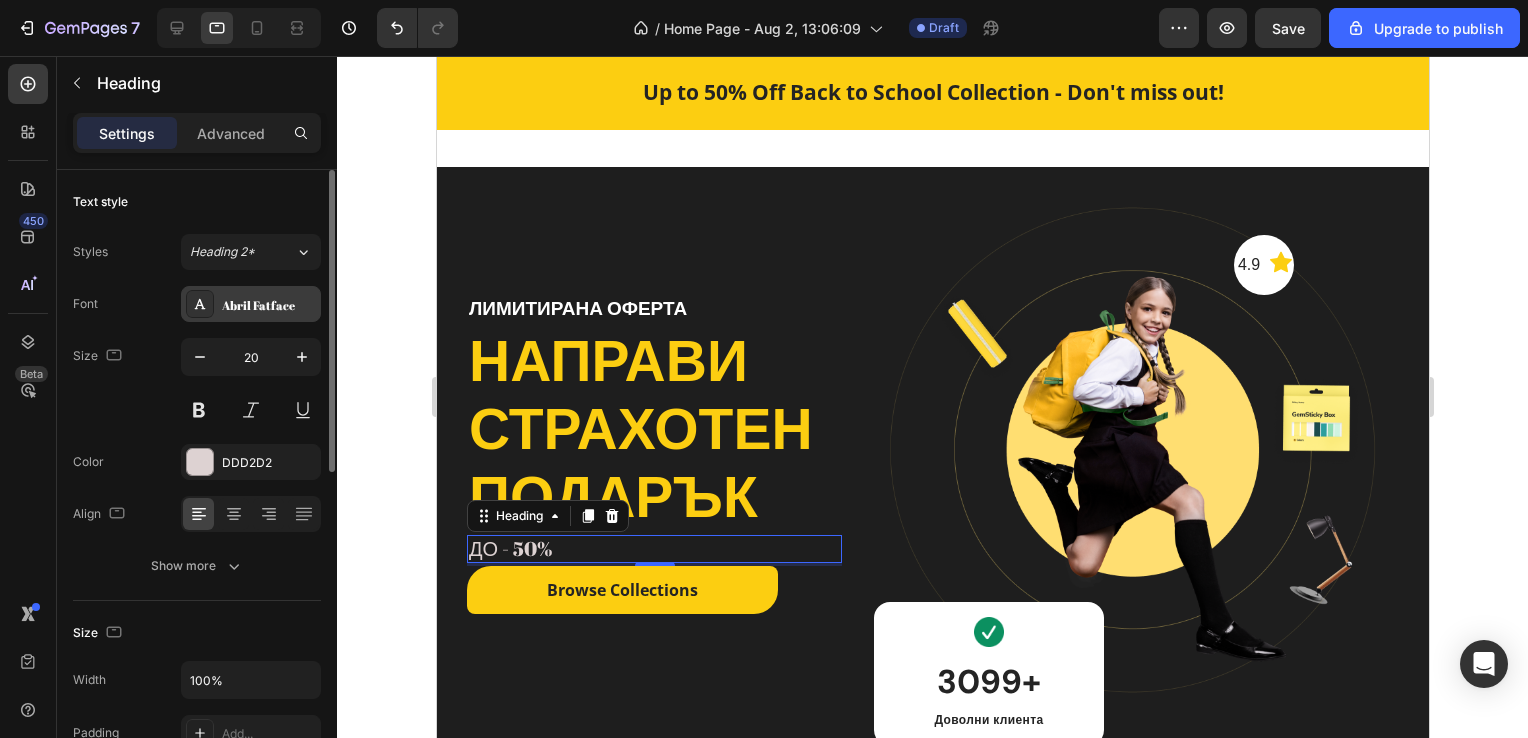 click on "Abril Fatface" at bounding box center [269, 305] 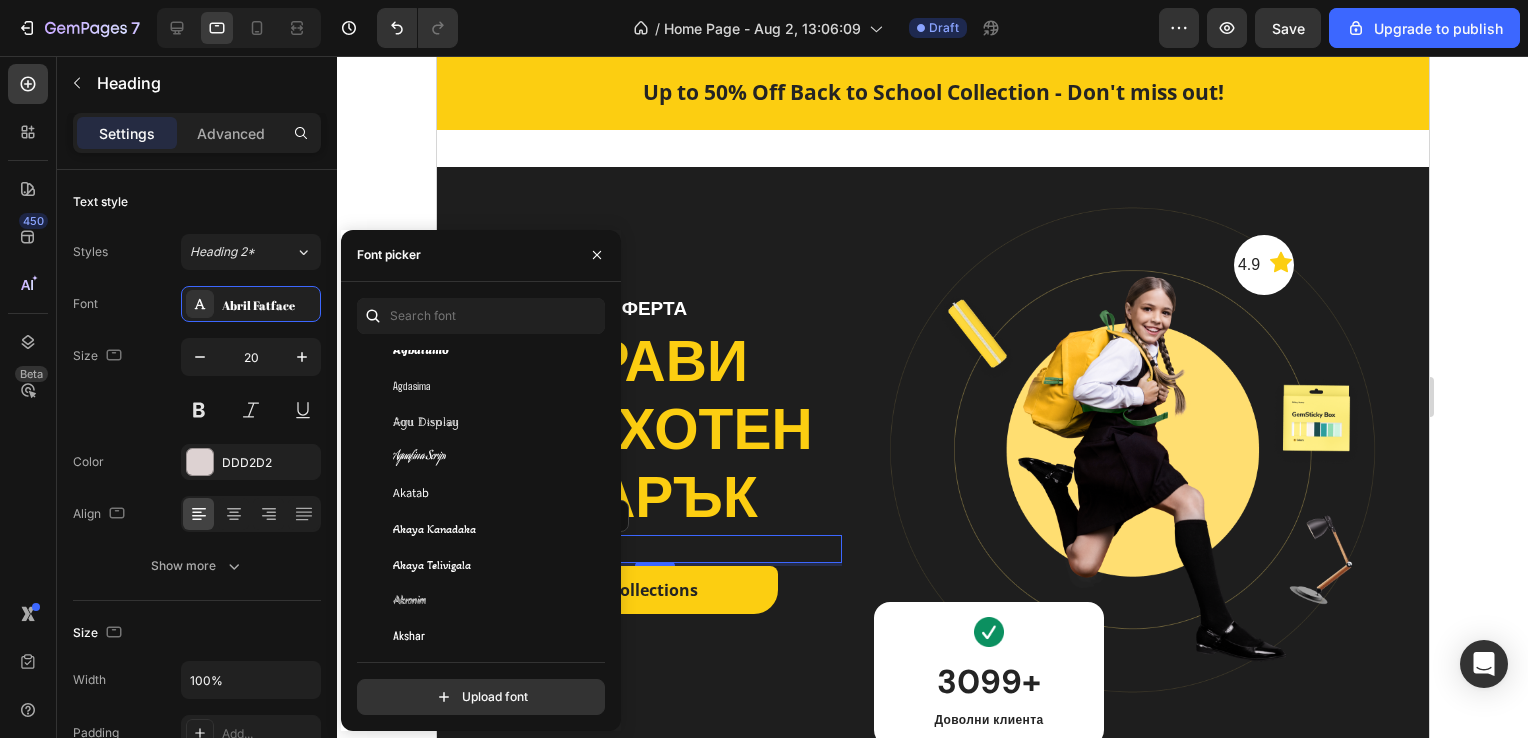 scroll, scrollTop: 782, scrollLeft: 0, axis: vertical 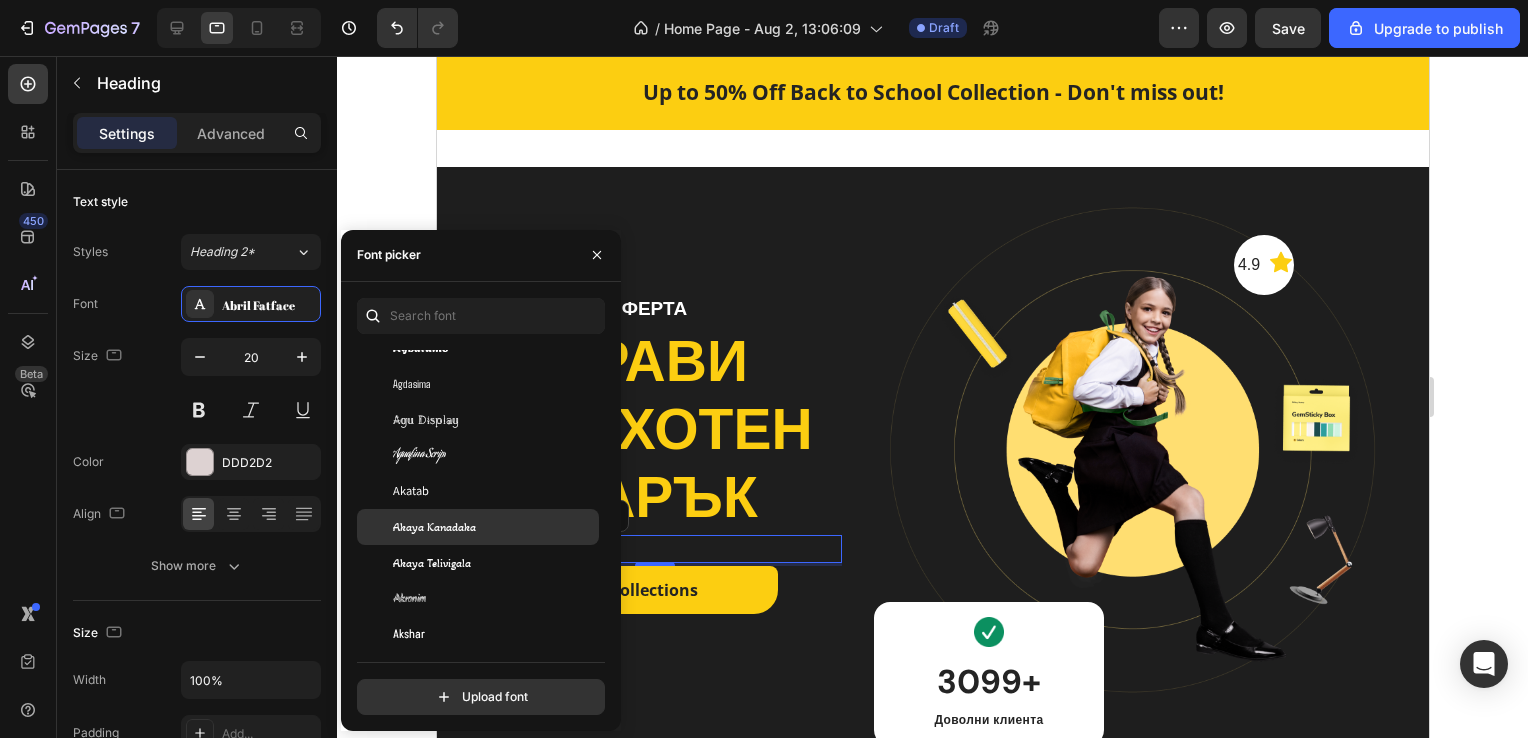 click on "Akaya Kanadaka" at bounding box center (434, 527) 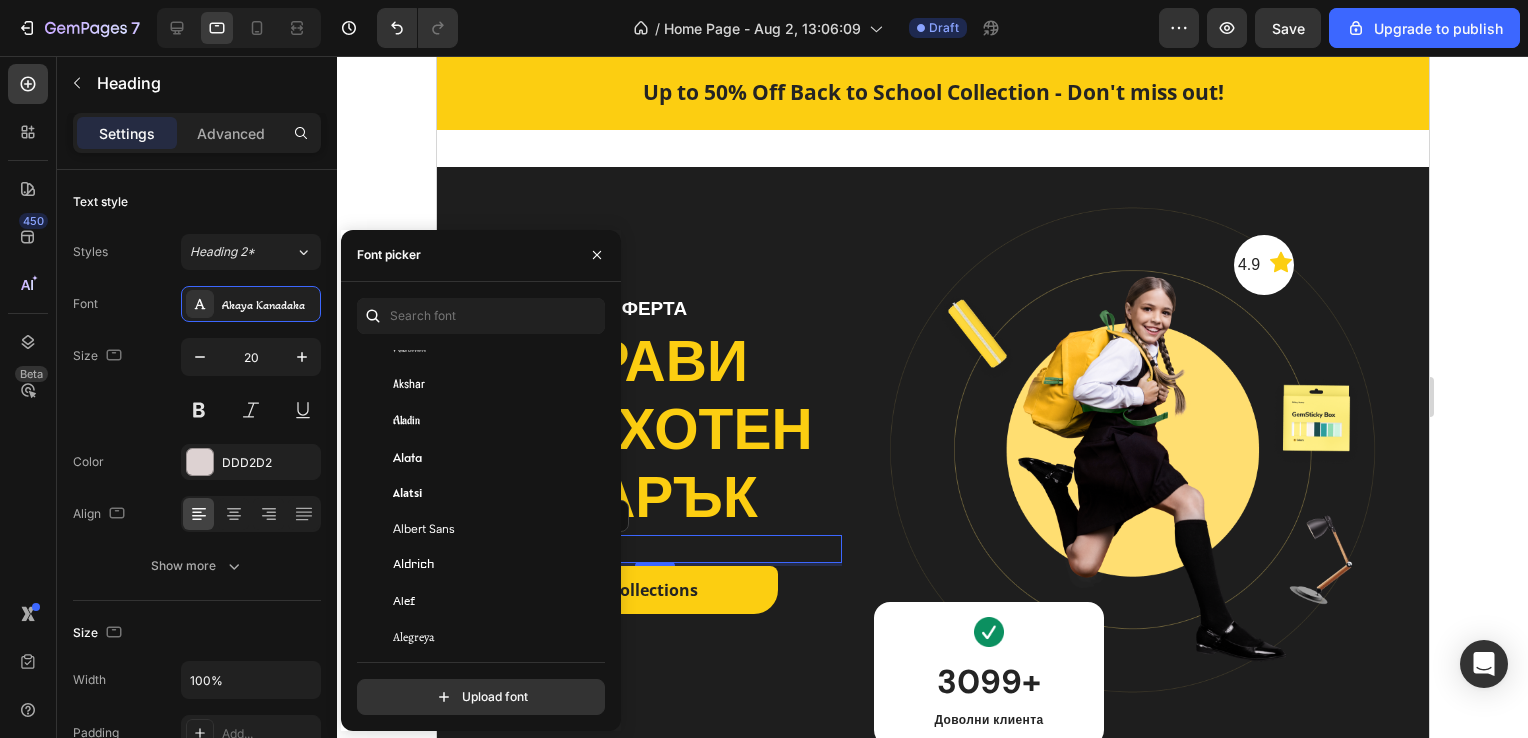 scroll, scrollTop: 1034, scrollLeft: 0, axis: vertical 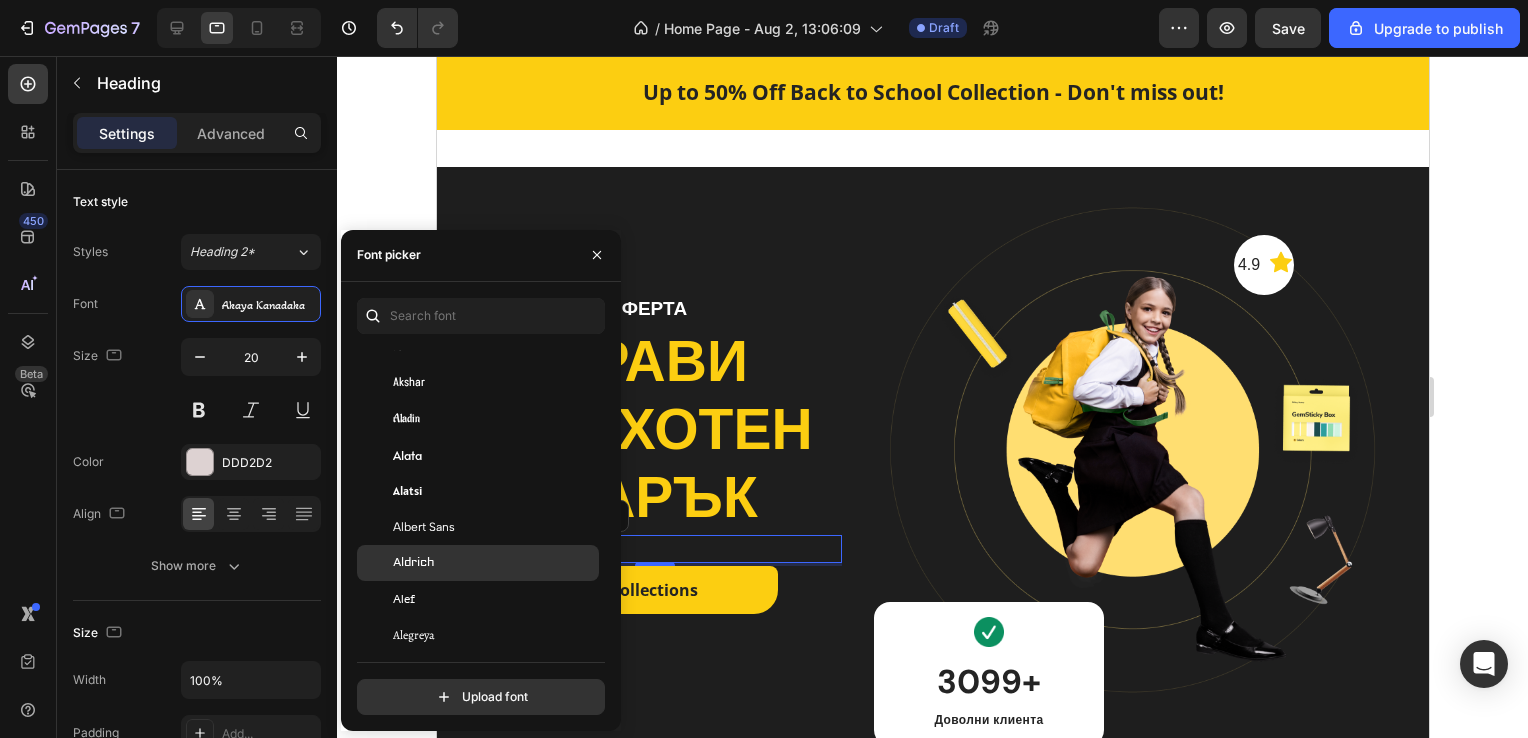 click on "Aldrich" 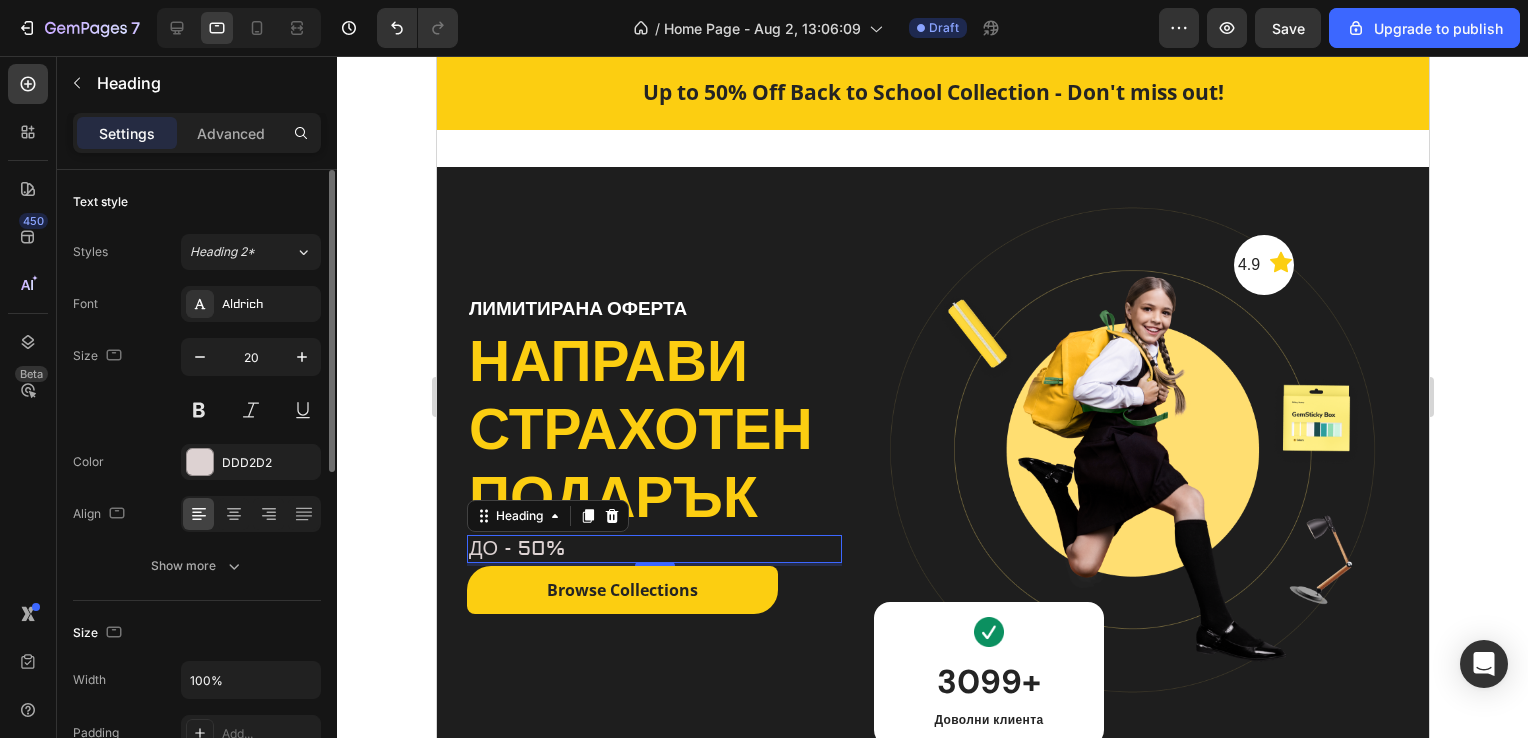 click on "Font Aldrich Size 20 Color DDD2D2 Align Show more" at bounding box center (197, 435) 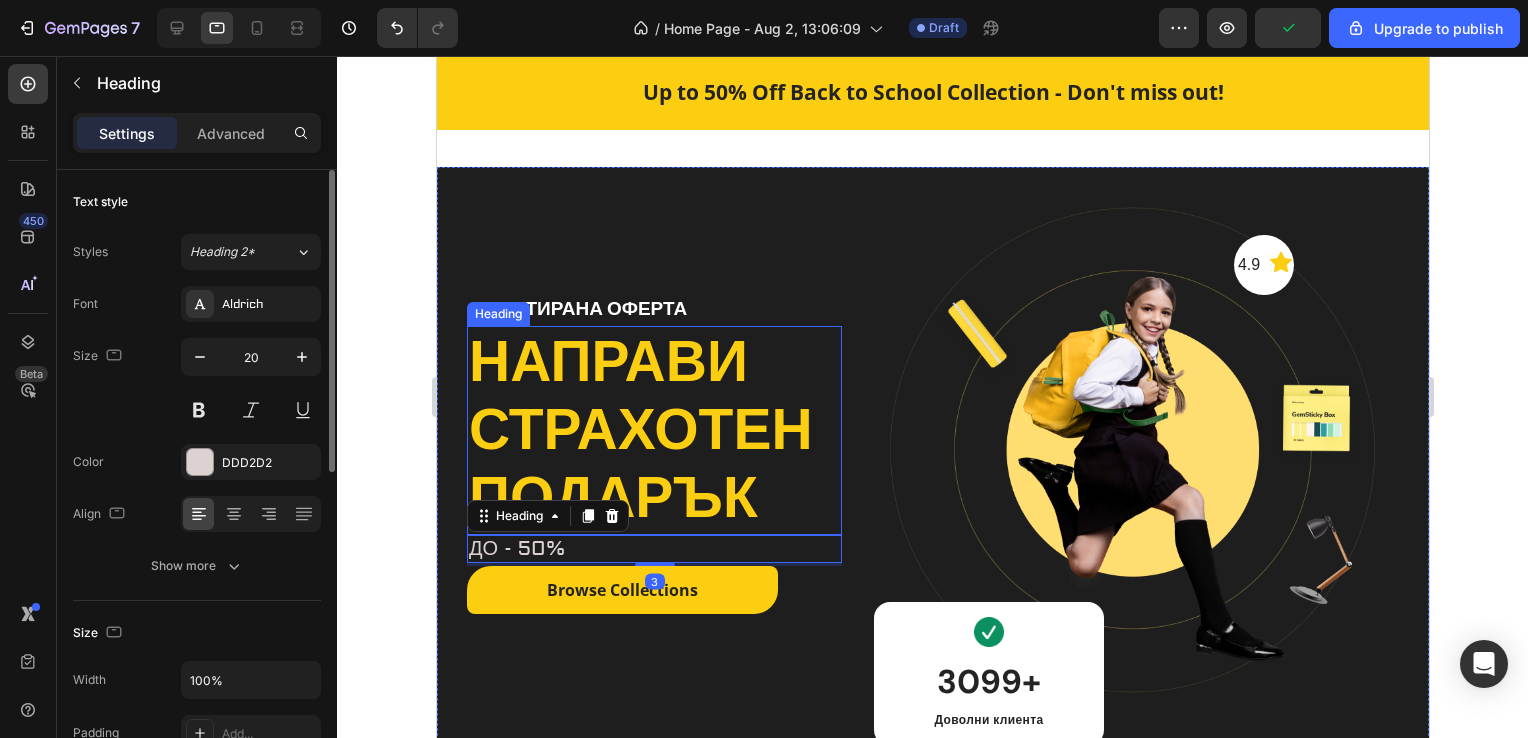 click on "НАПРАВИ СТРАХОТЕН  ПОДАРЪК" at bounding box center [653, 430] 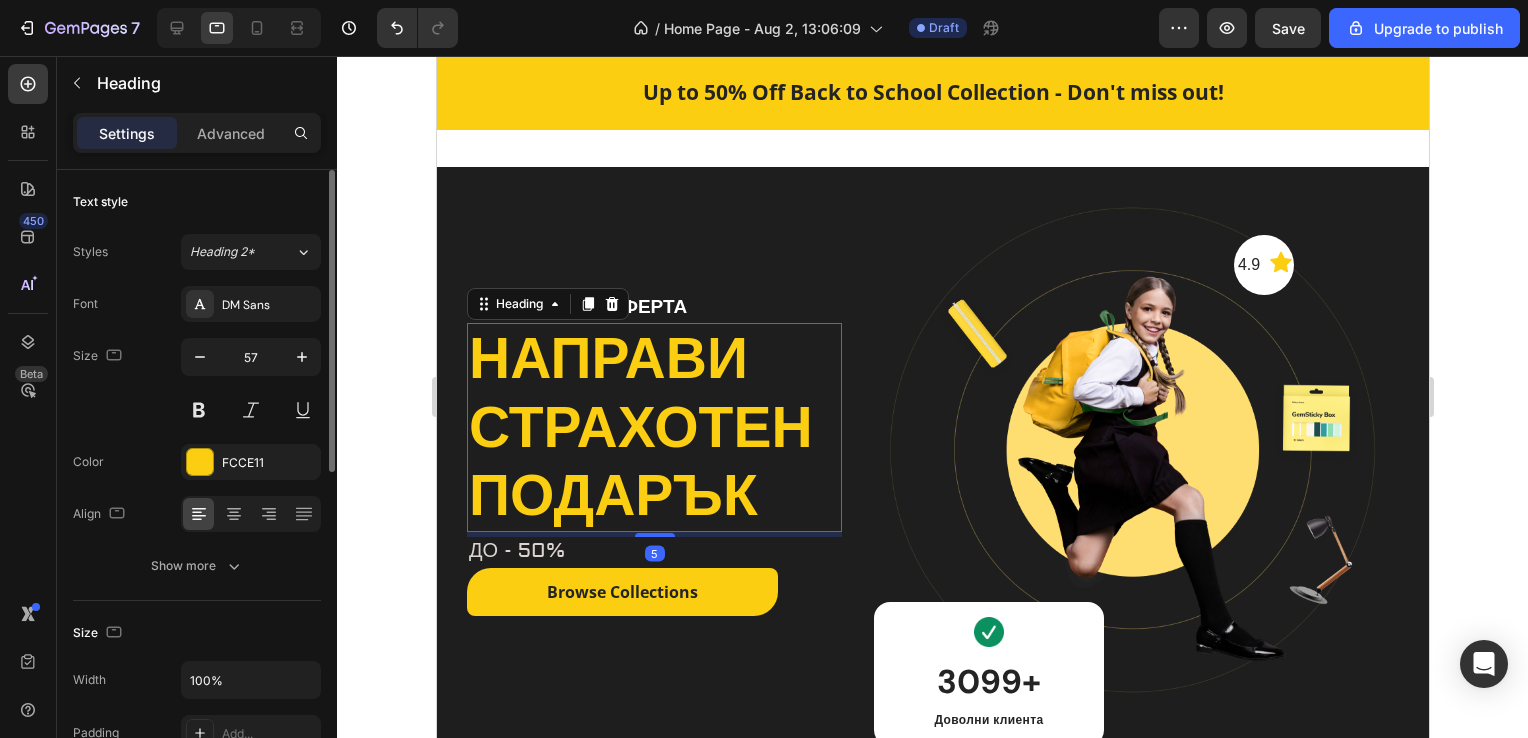 click on "ЛИМИТИРАНА ОФЕРТА Heading НАПРАВИ СТРАХОТЕН  ПОДАРЪК Heading   5 ДО - 50% Heading Browse Collections Button" at bounding box center (653, 461) 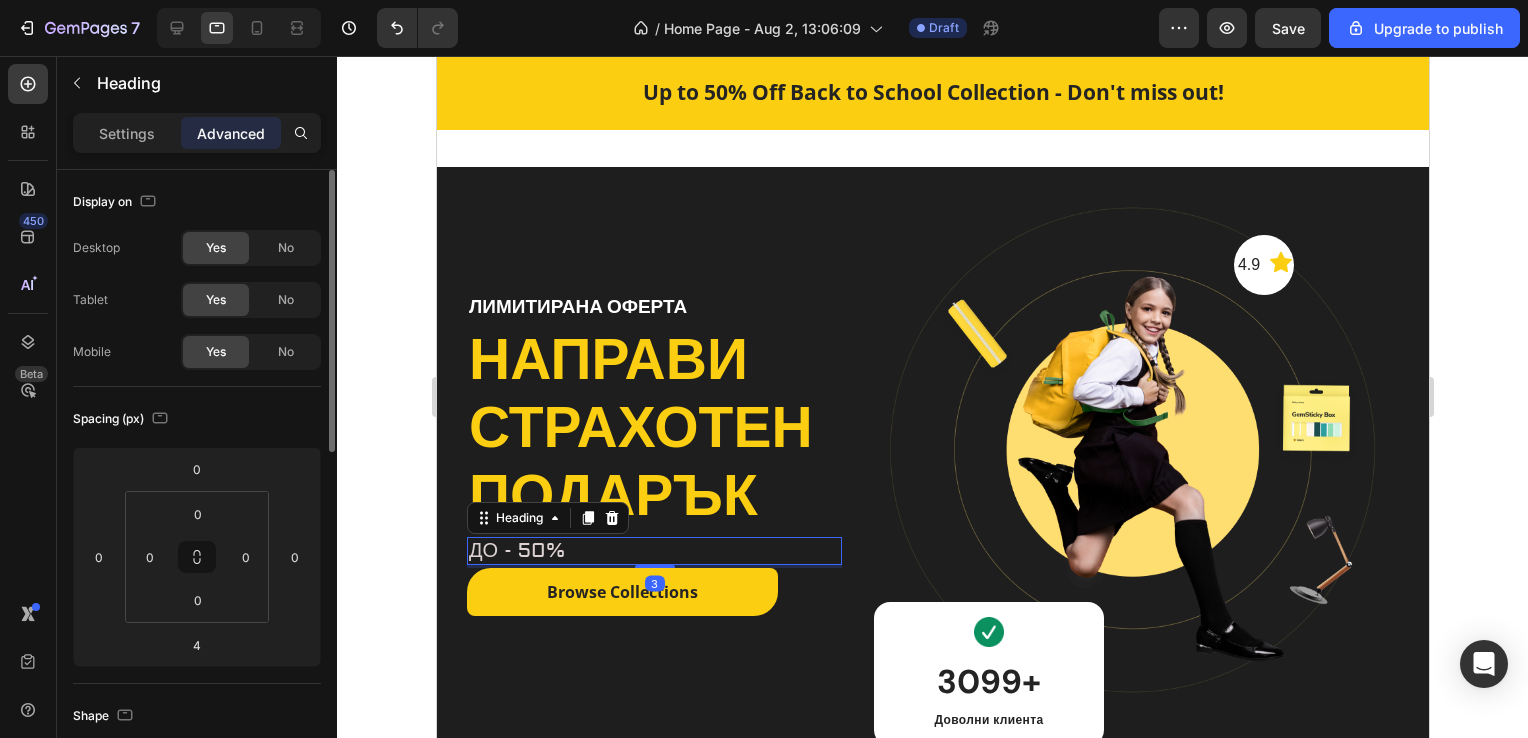 click on "ДО - 50%" at bounding box center (653, 551) 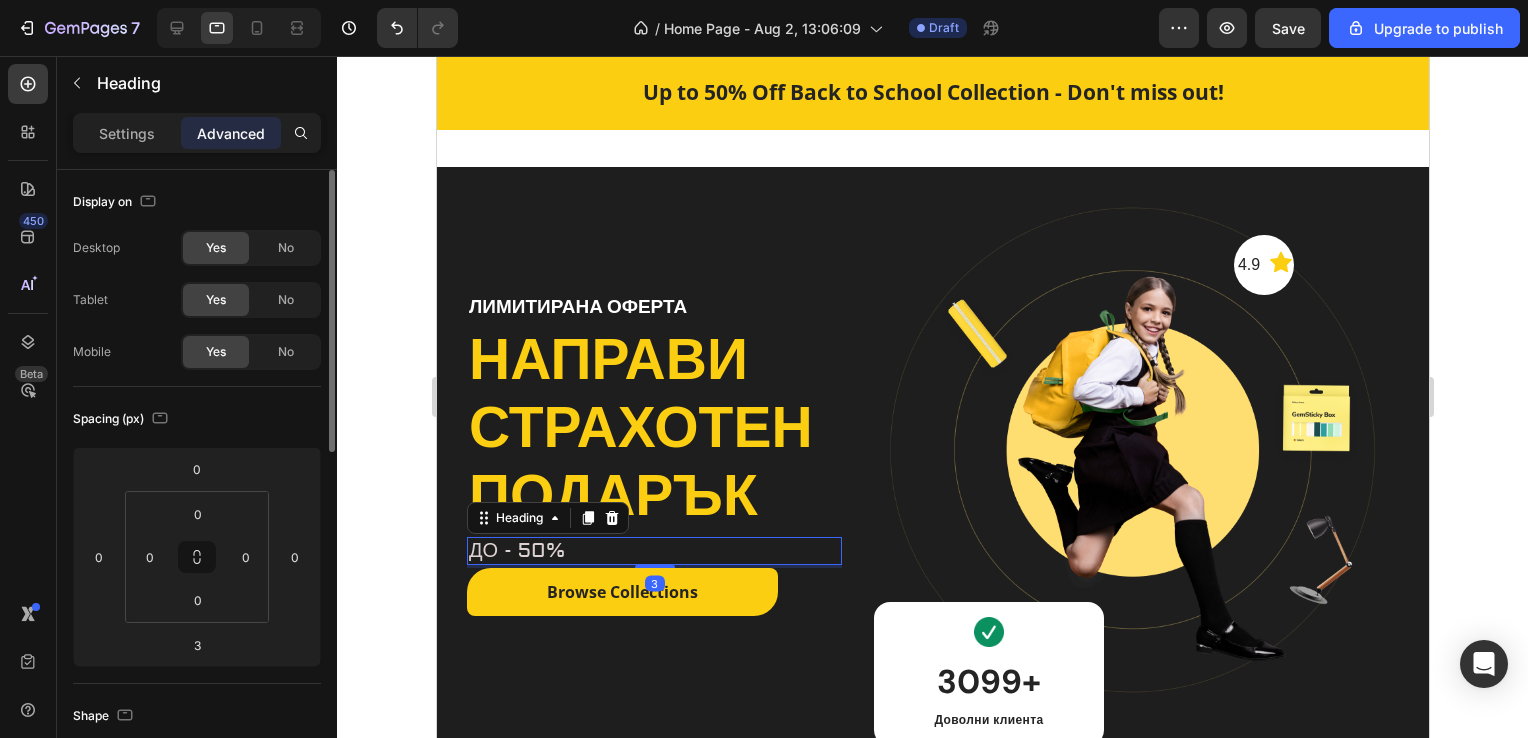 click on "ДО - 50%" at bounding box center [653, 551] 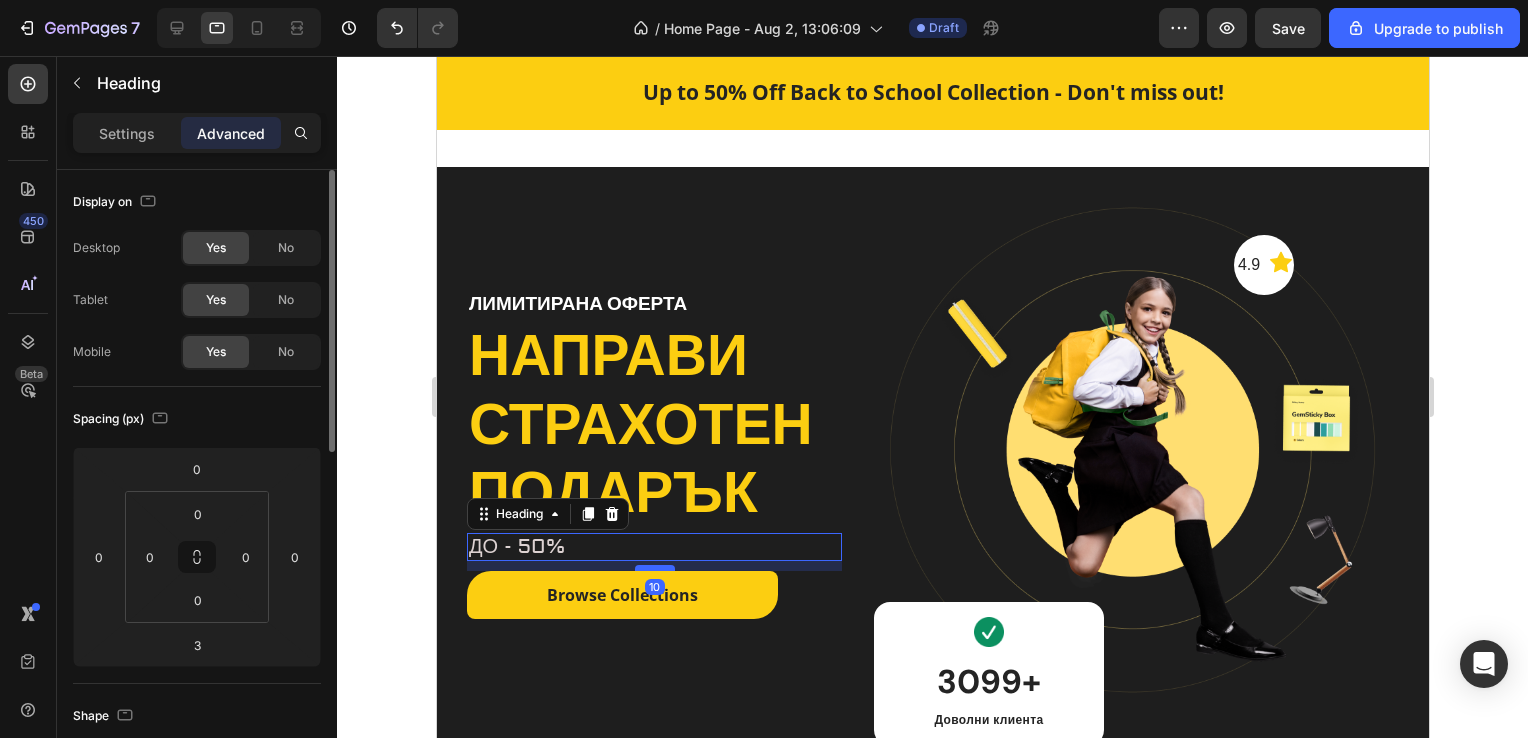 click at bounding box center [654, 568] 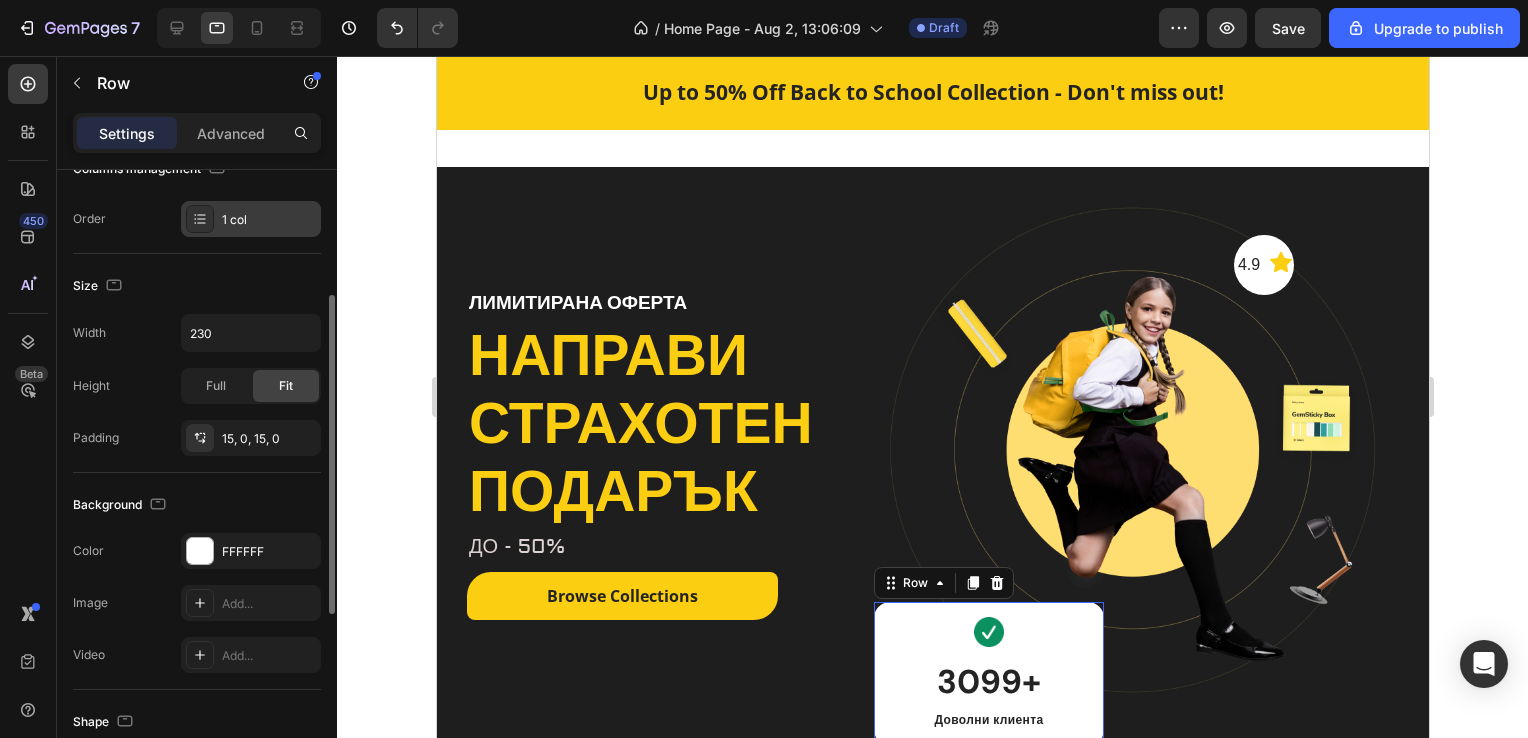 scroll, scrollTop: 244, scrollLeft: 0, axis: vertical 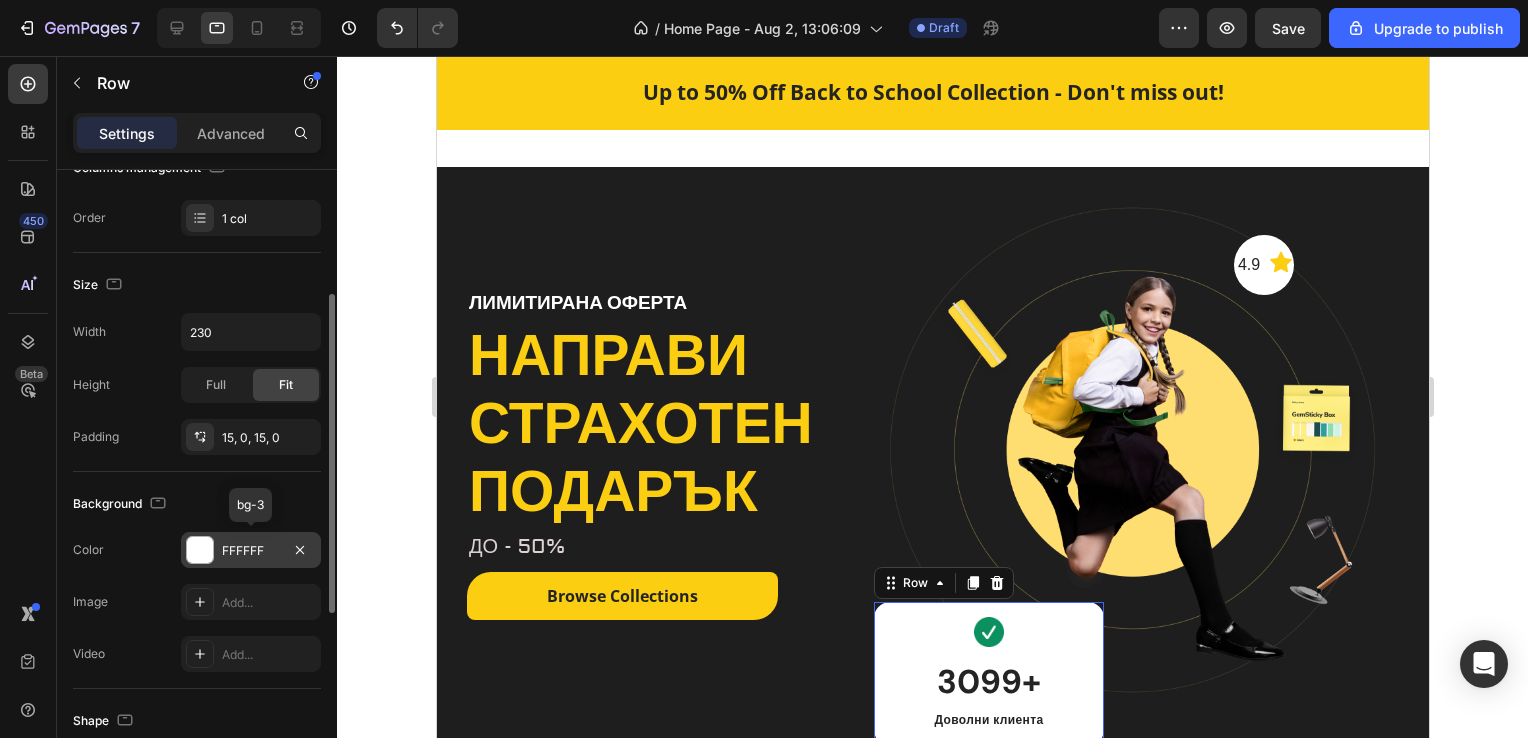 click at bounding box center (200, 550) 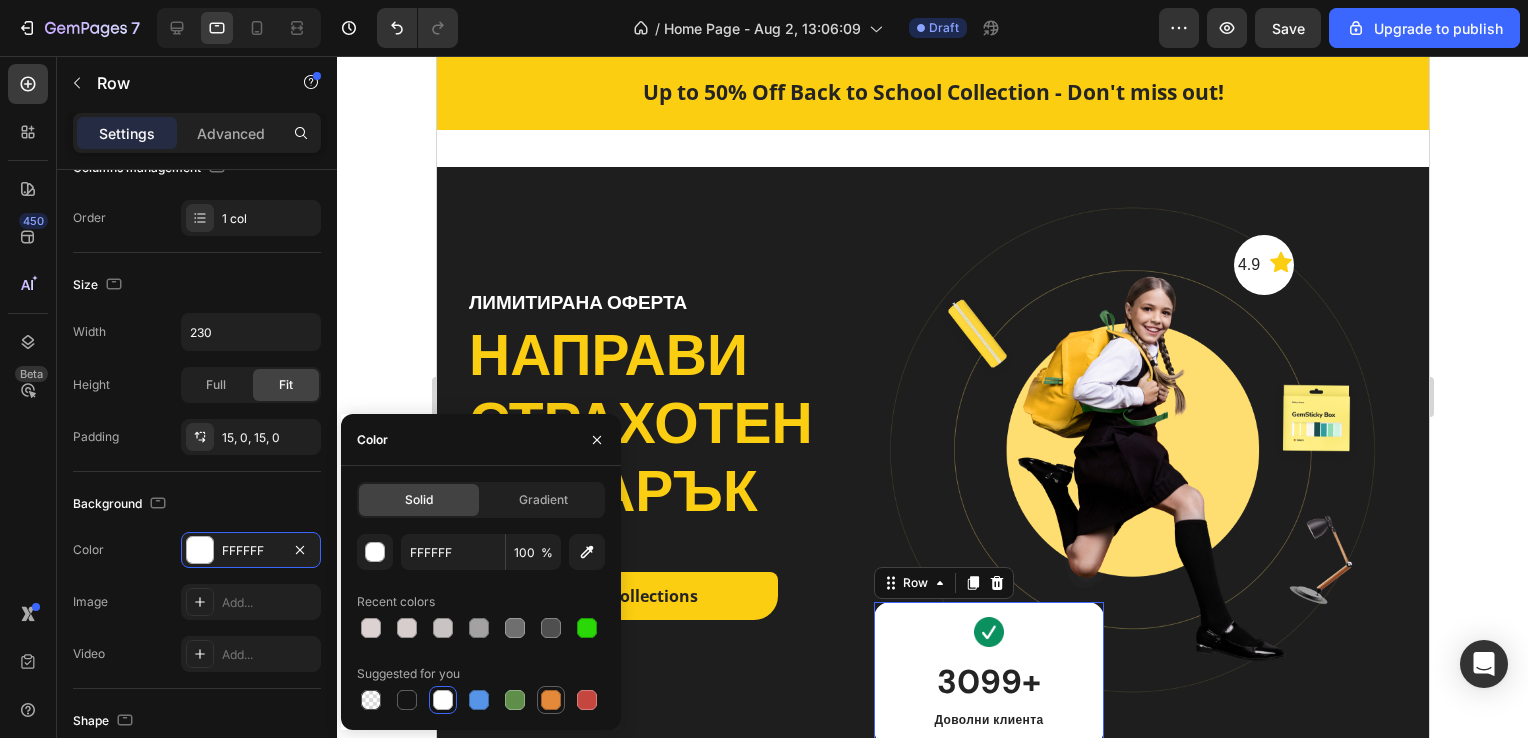 click at bounding box center (551, 700) 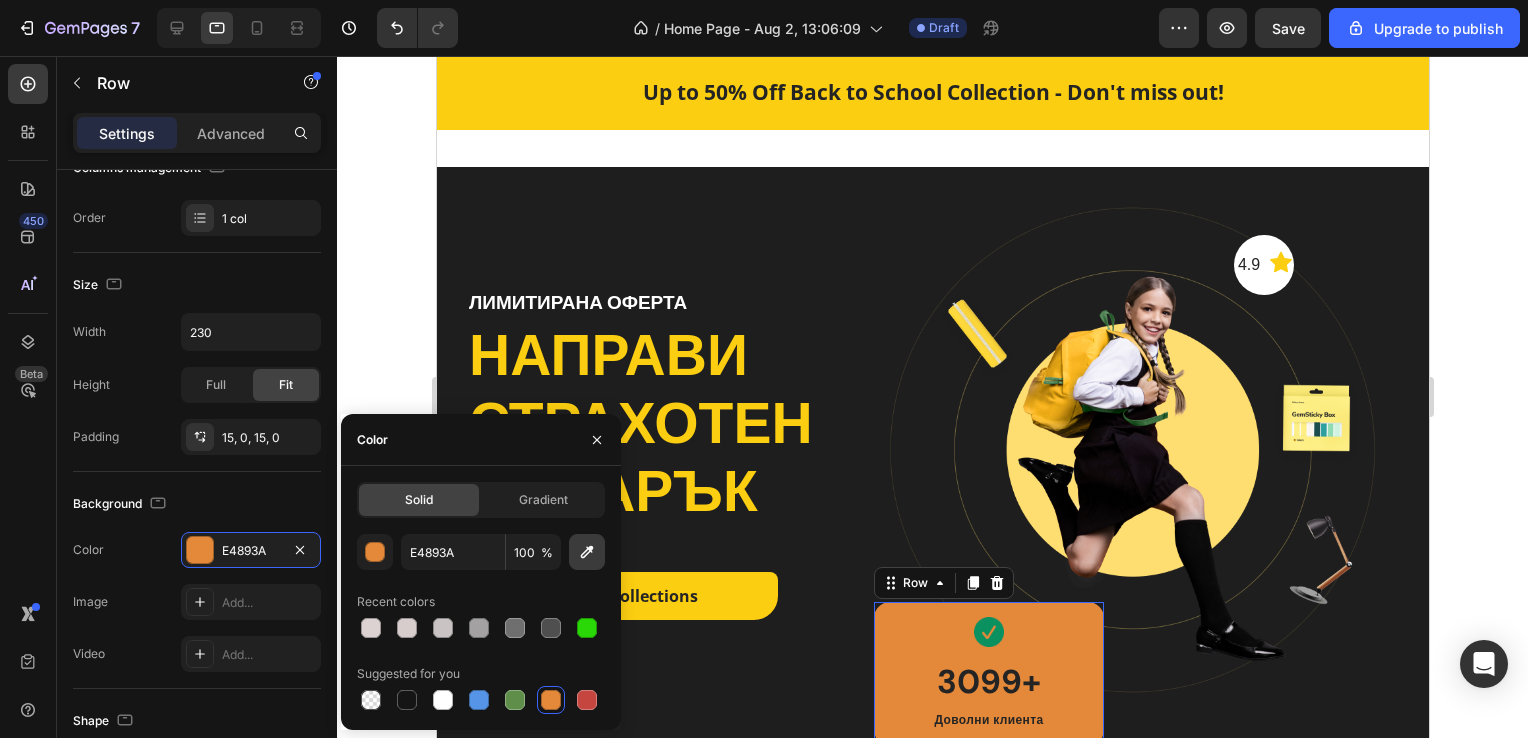 click at bounding box center [587, 552] 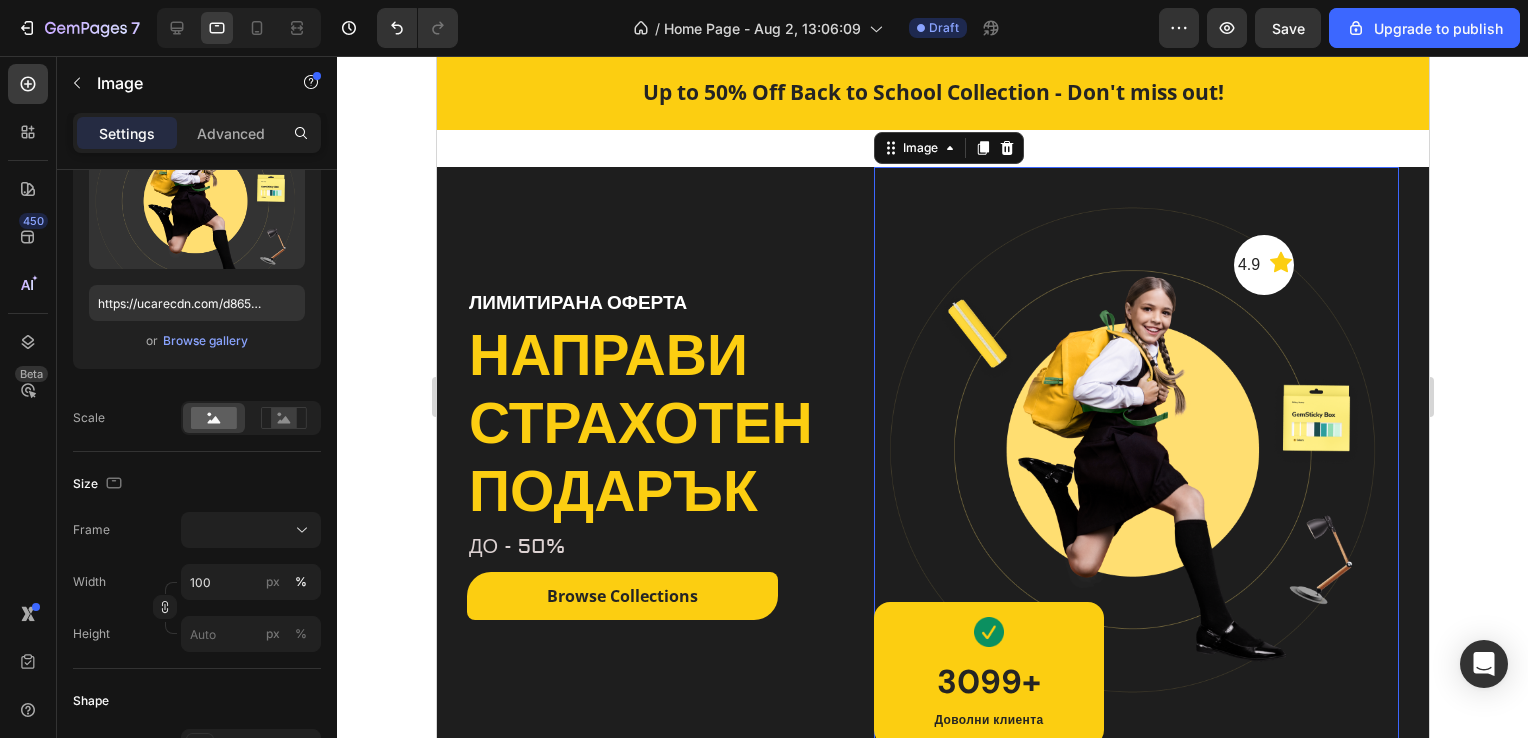 click at bounding box center (1135, 461) 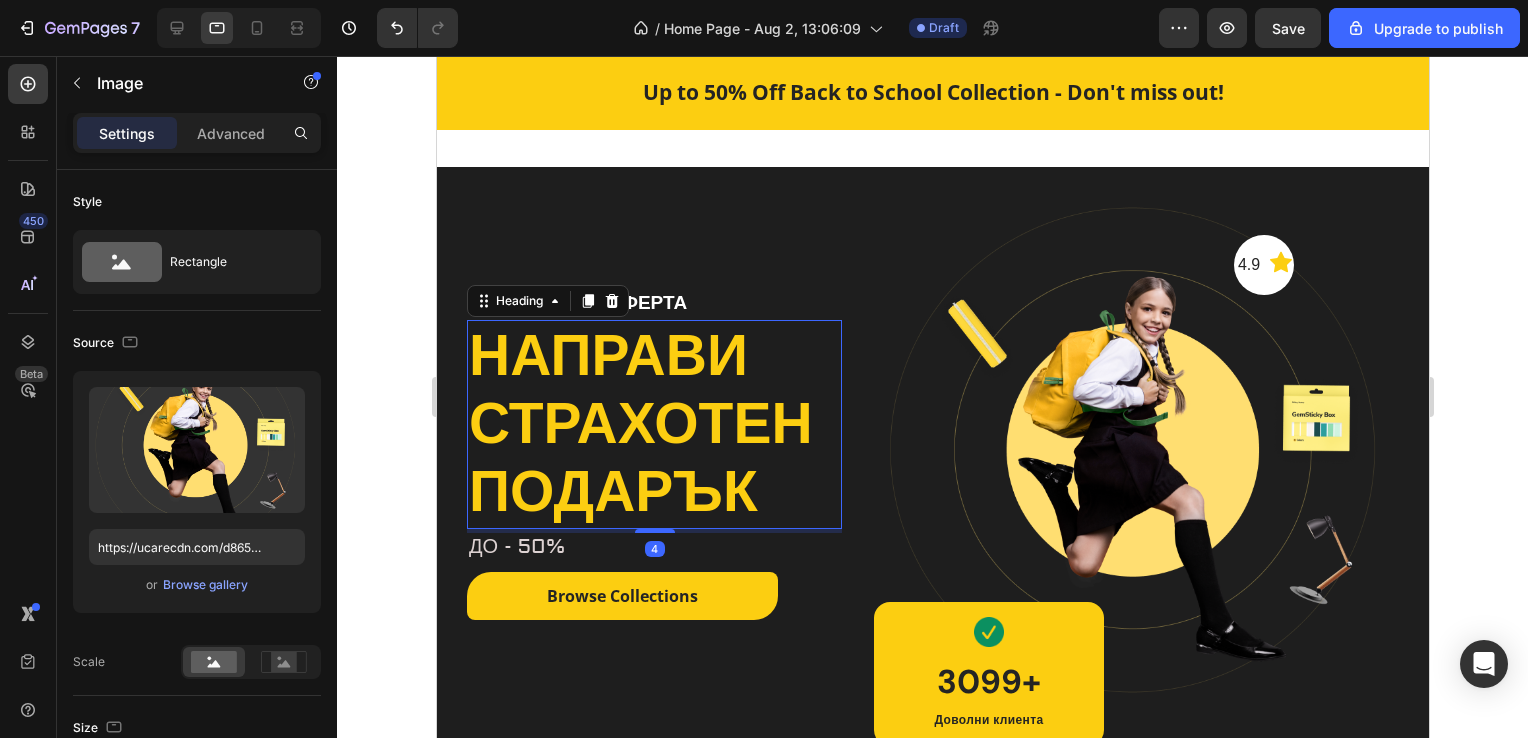 click on "НАПРАВИ СТРАХОТЕН  ПОДАРЪК" at bounding box center (653, 424) 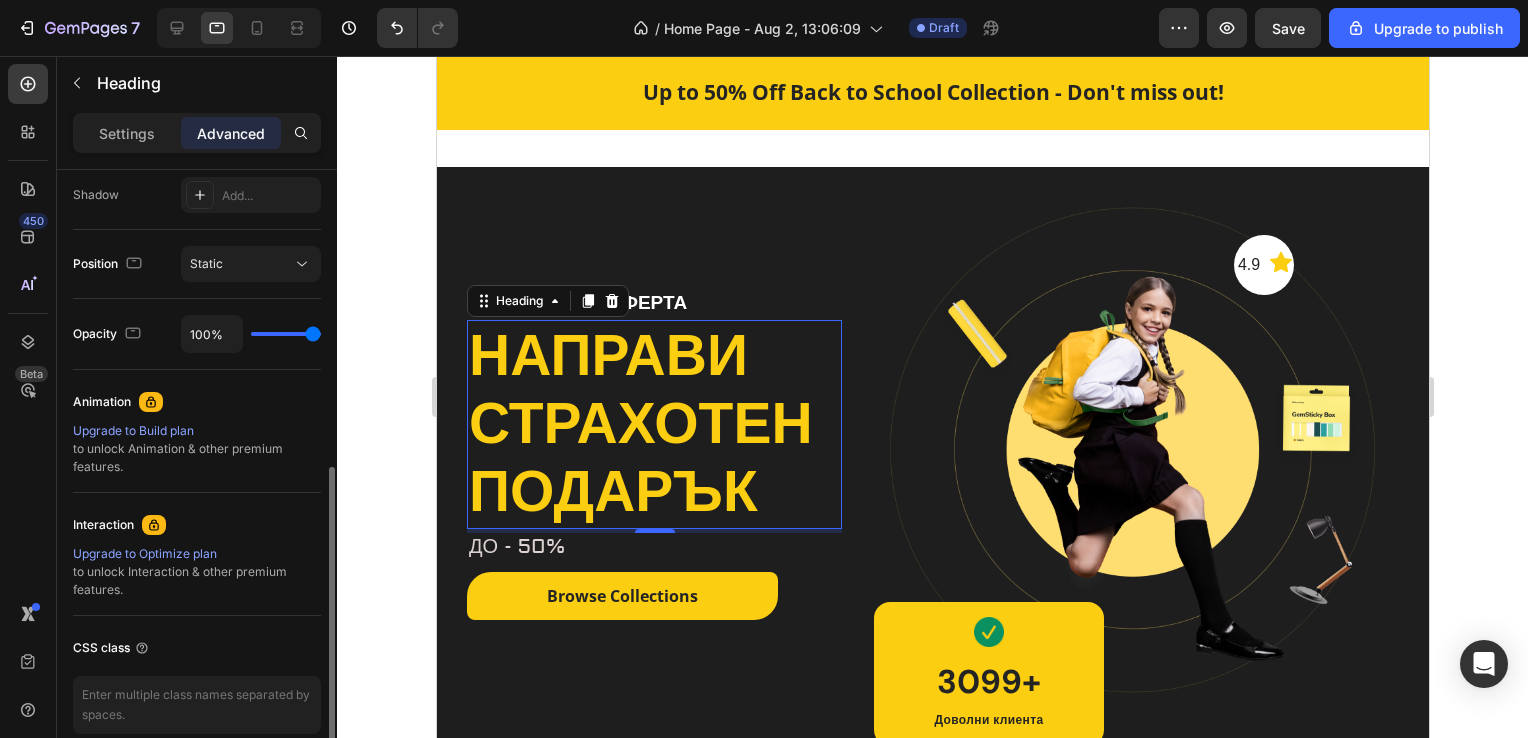 scroll, scrollTop: 672, scrollLeft: 0, axis: vertical 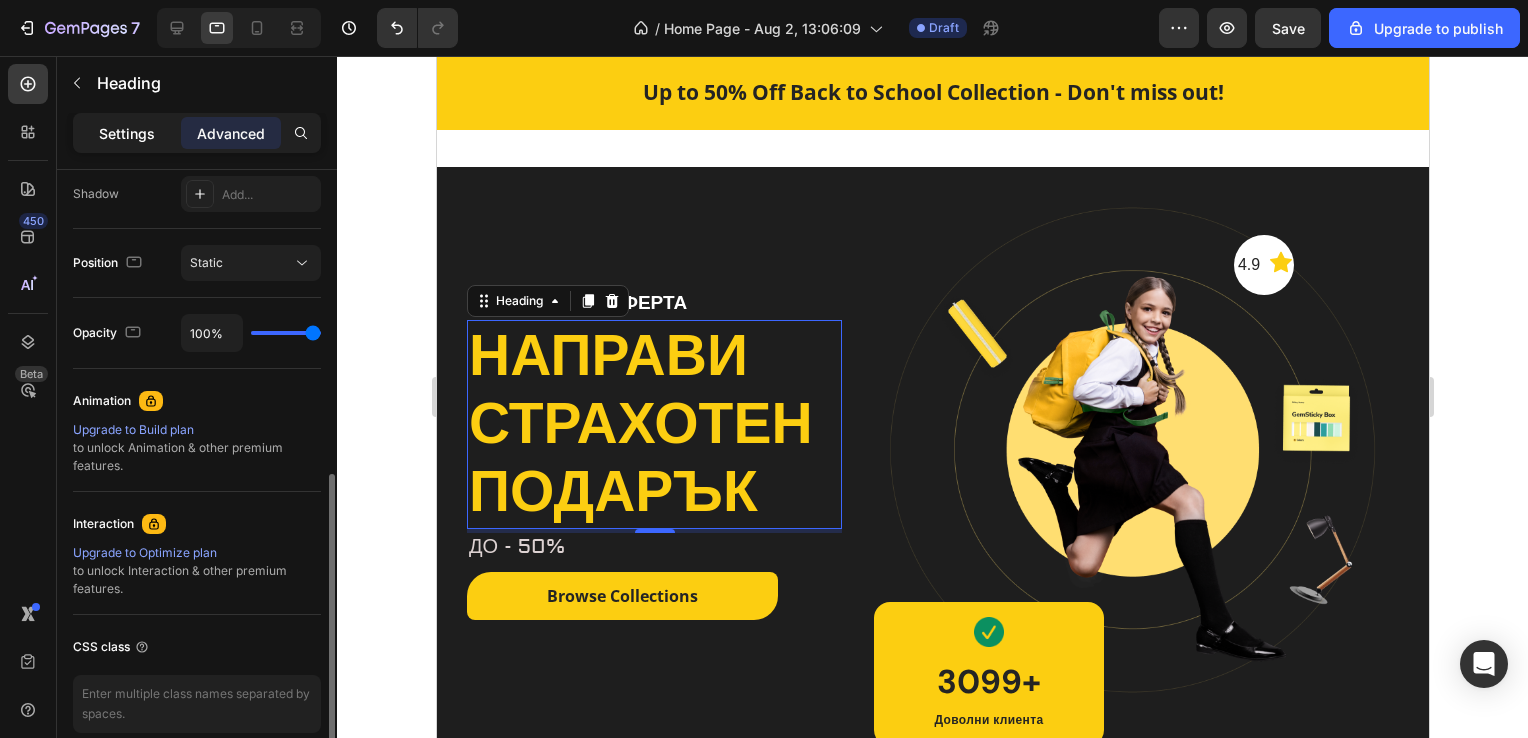 click on "Settings" 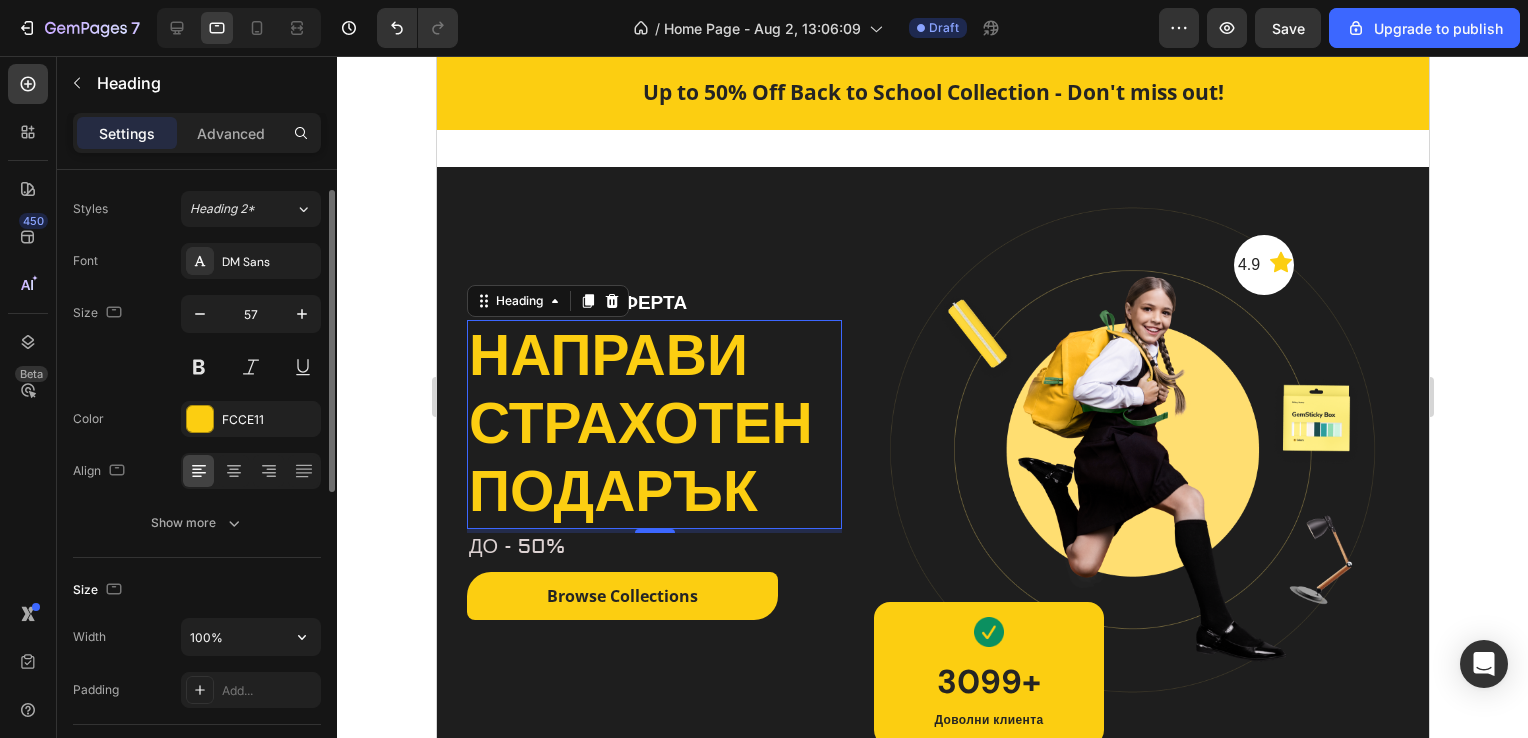scroll, scrollTop: 36, scrollLeft: 0, axis: vertical 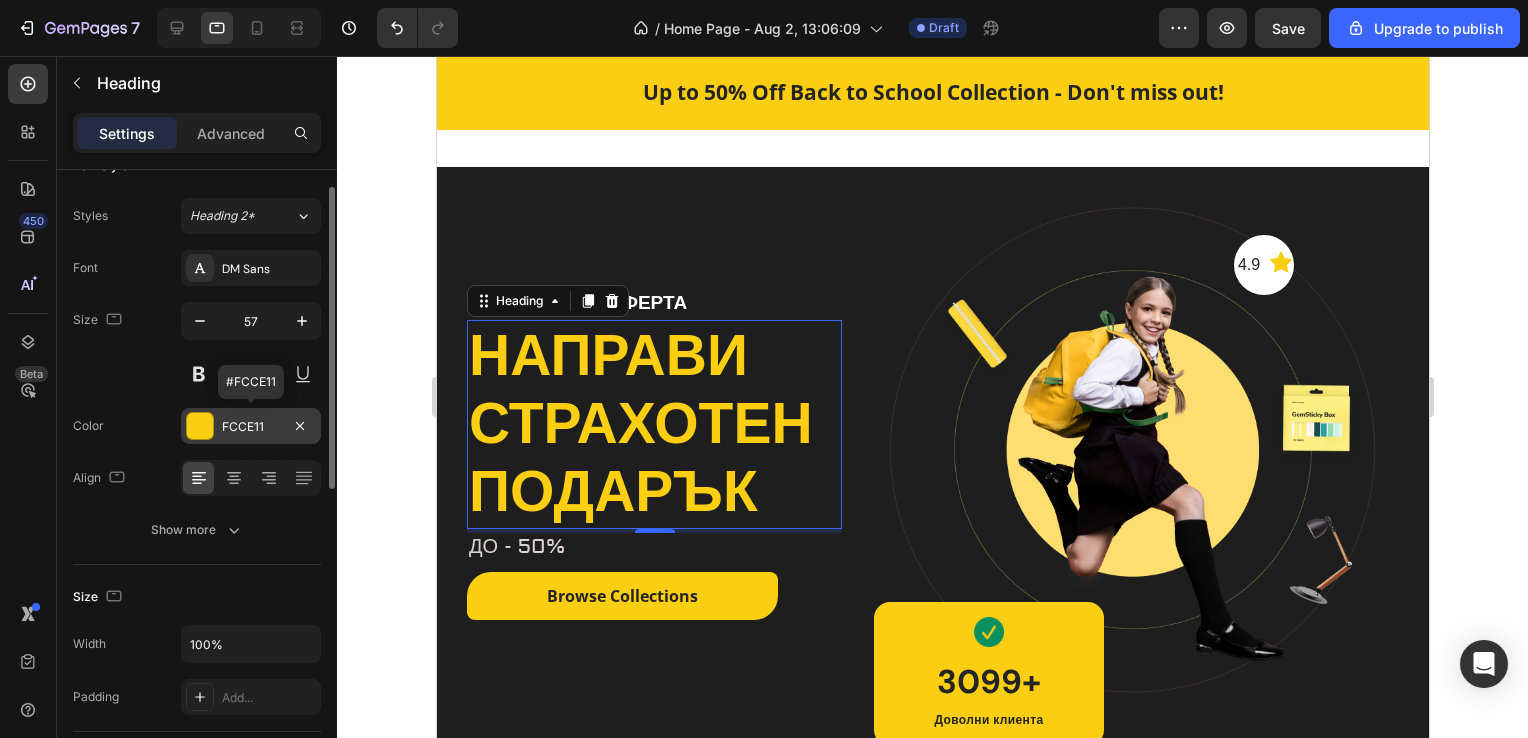 click on "FCCE11" at bounding box center [251, 427] 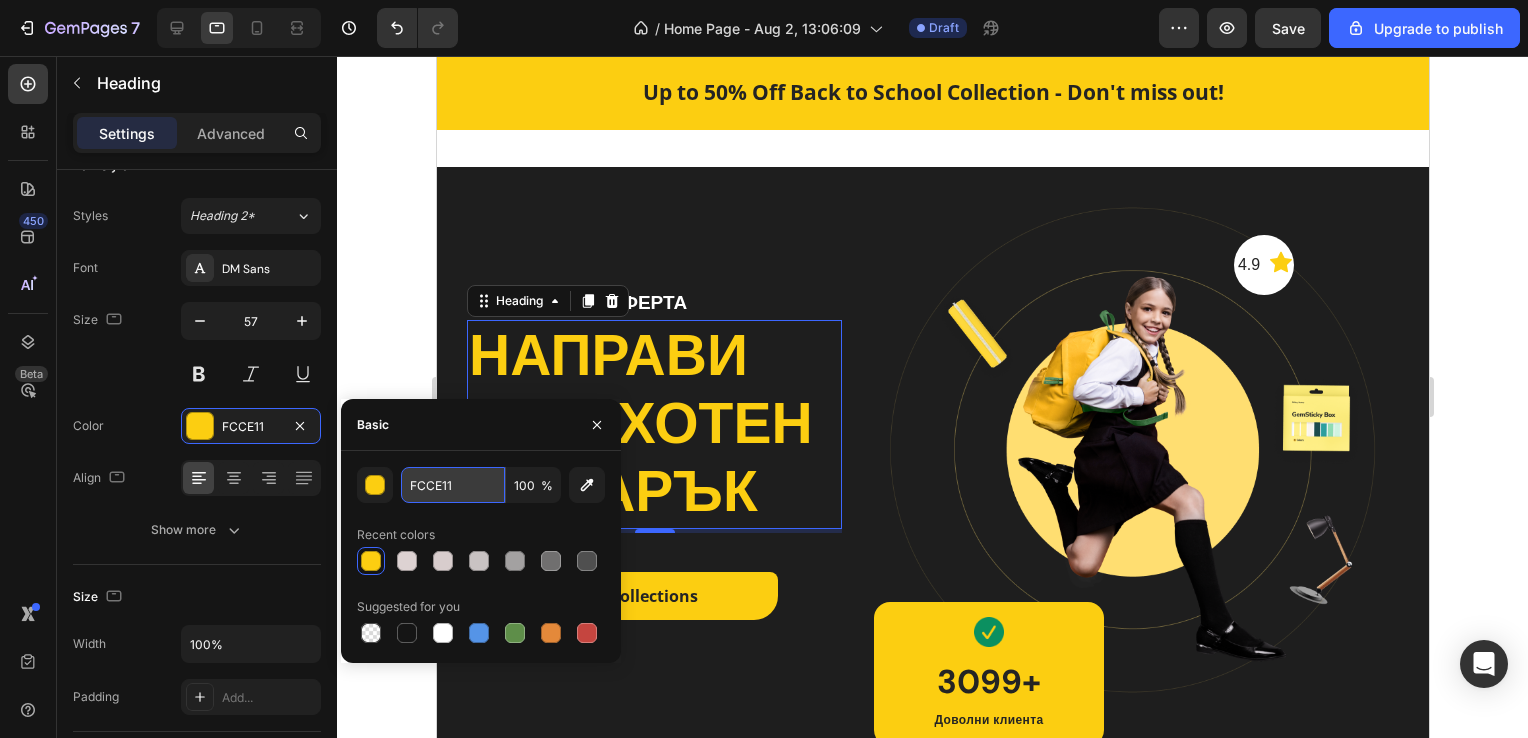 click on "FCCE11" at bounding box center (453, 485) 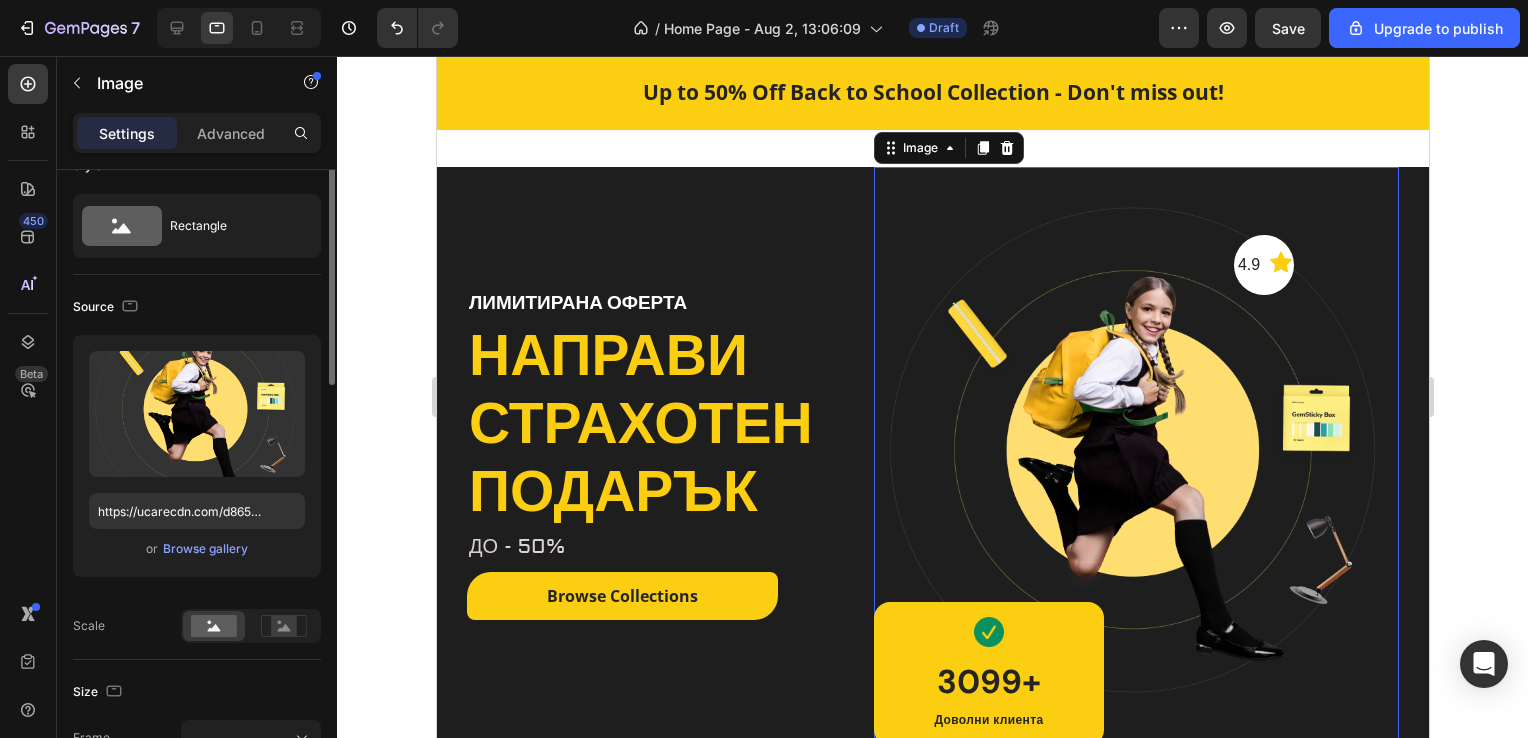 scroll, scrollTop: 0, scrollLeft: 0, axis: both 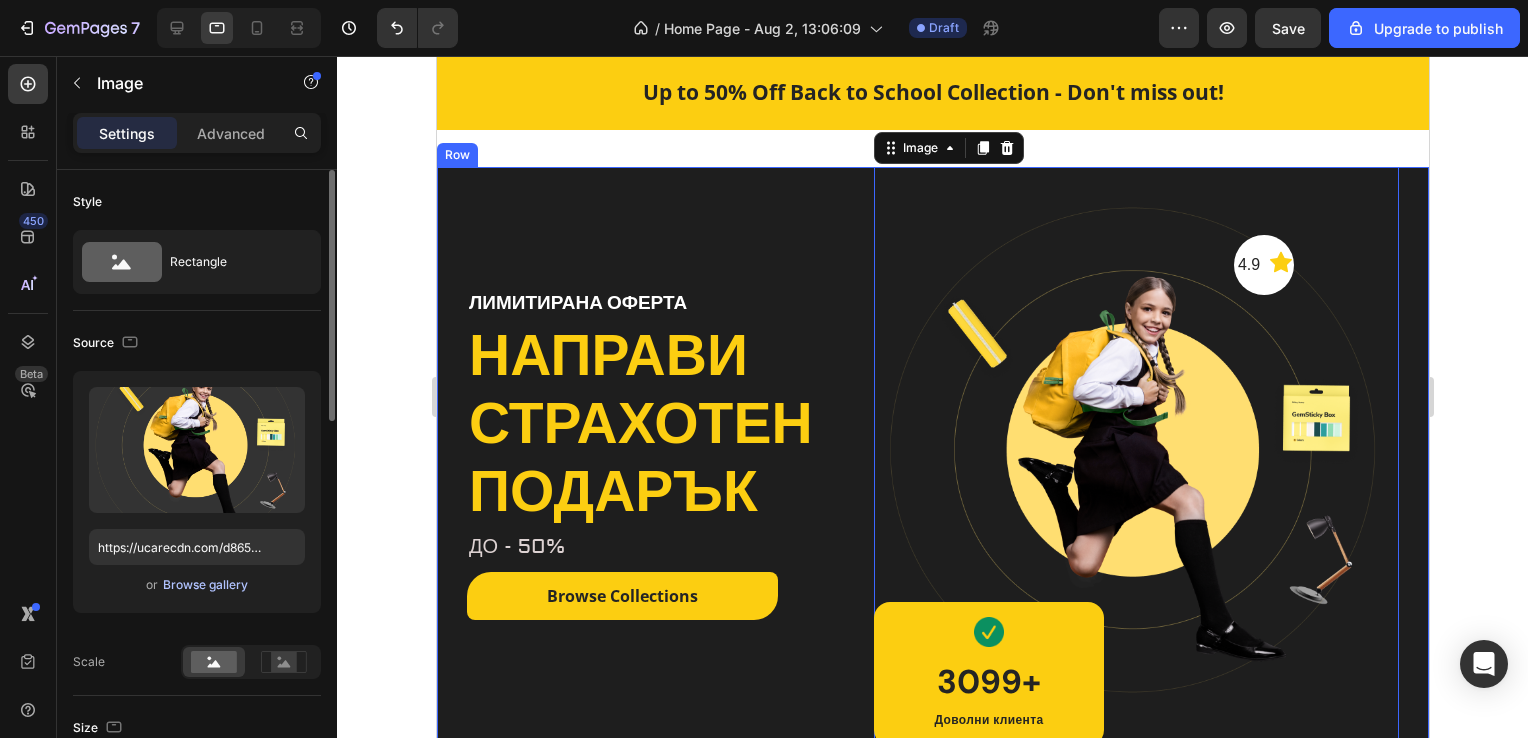 click on "Browse gallery" at bounding box center (205, 585) 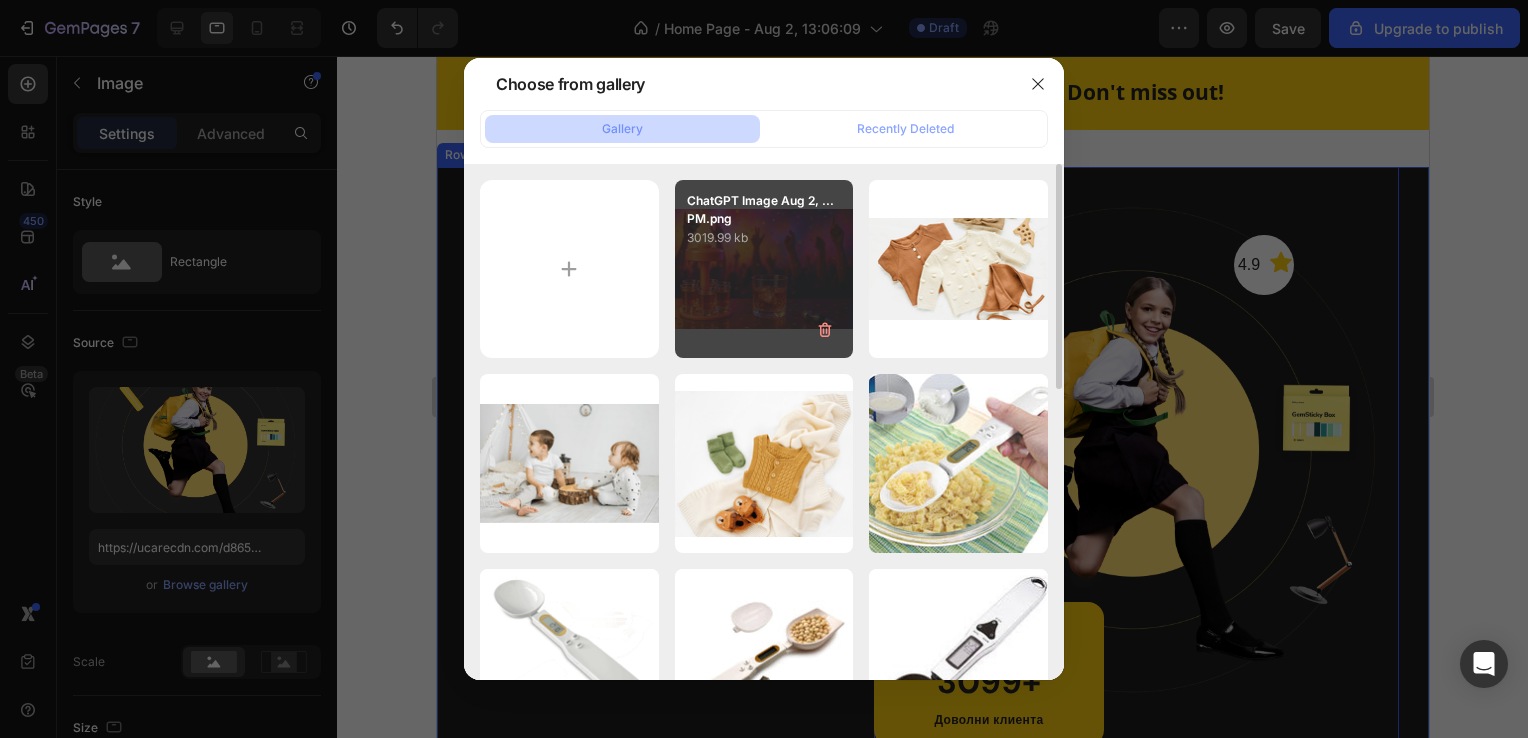 click on "ChatGPT Image Aug 2, ...PM.png 3019.99 kb" at bounding box center [764, 269] 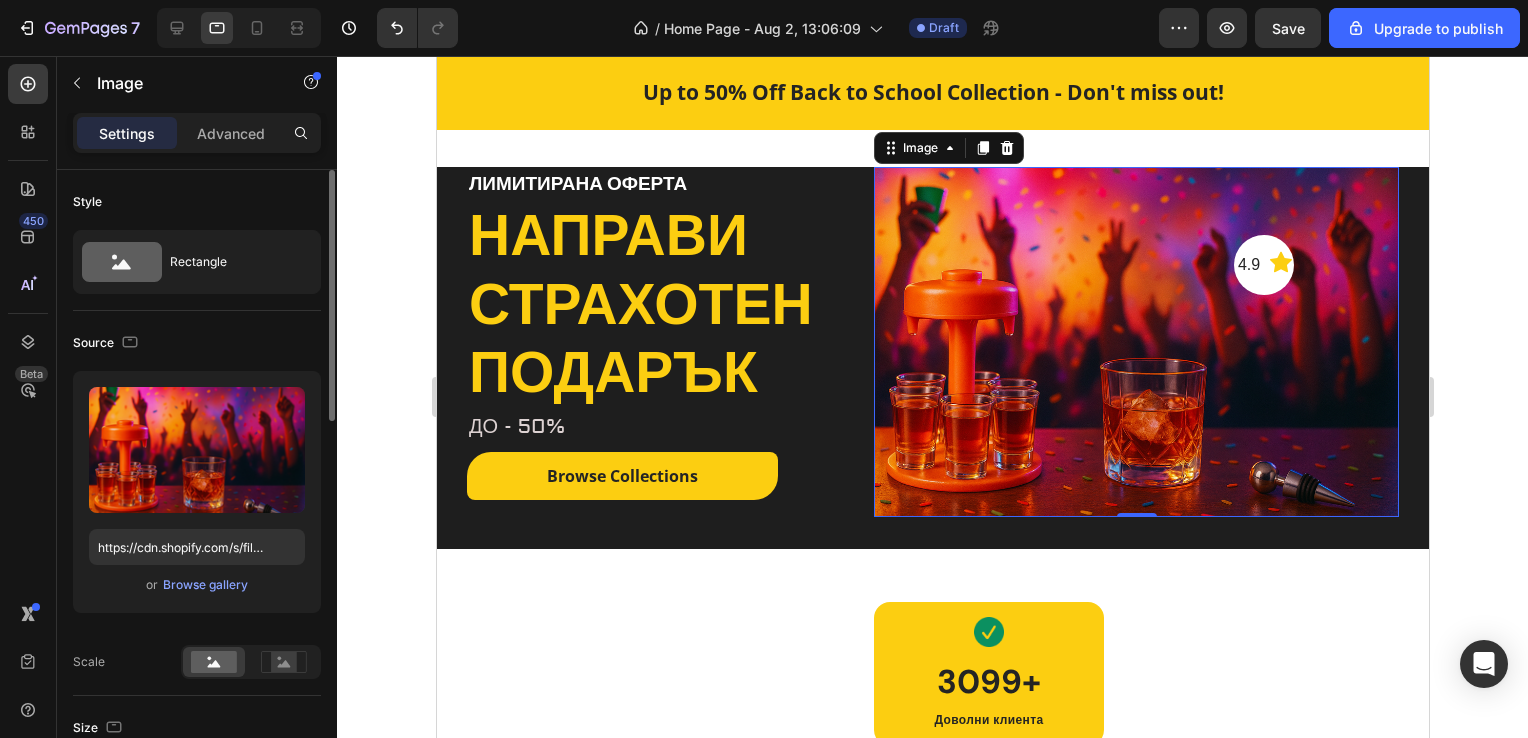 click on "Upload Image https://cdn.shopify.com/s/files/1/0947/8671/5979/files/gempages_573252542729814931-11cfb676-2d4e-4314-b649-b78be0ebe73e.png or  Browse gallery" 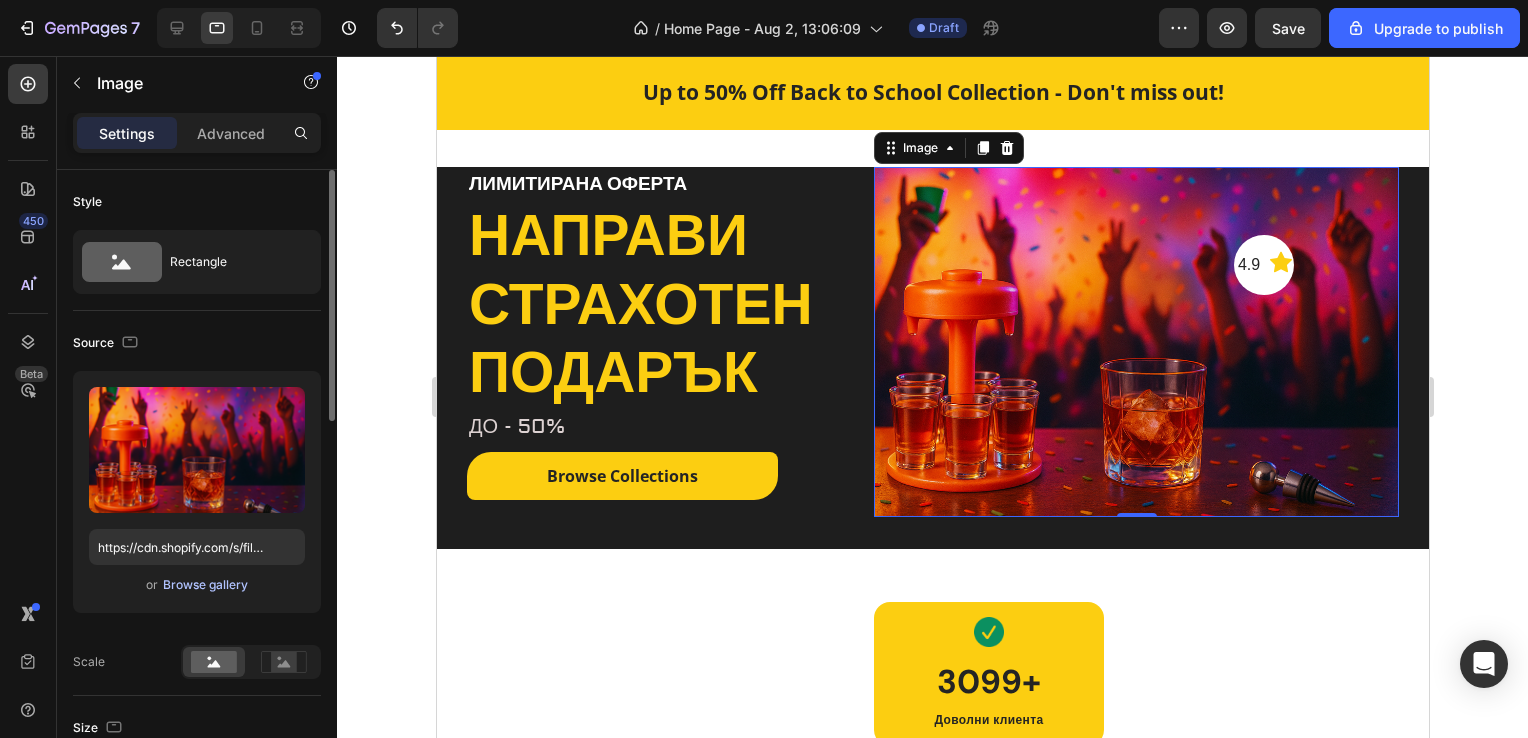 click on "Browse gallery" at bounding box center [205, 585] 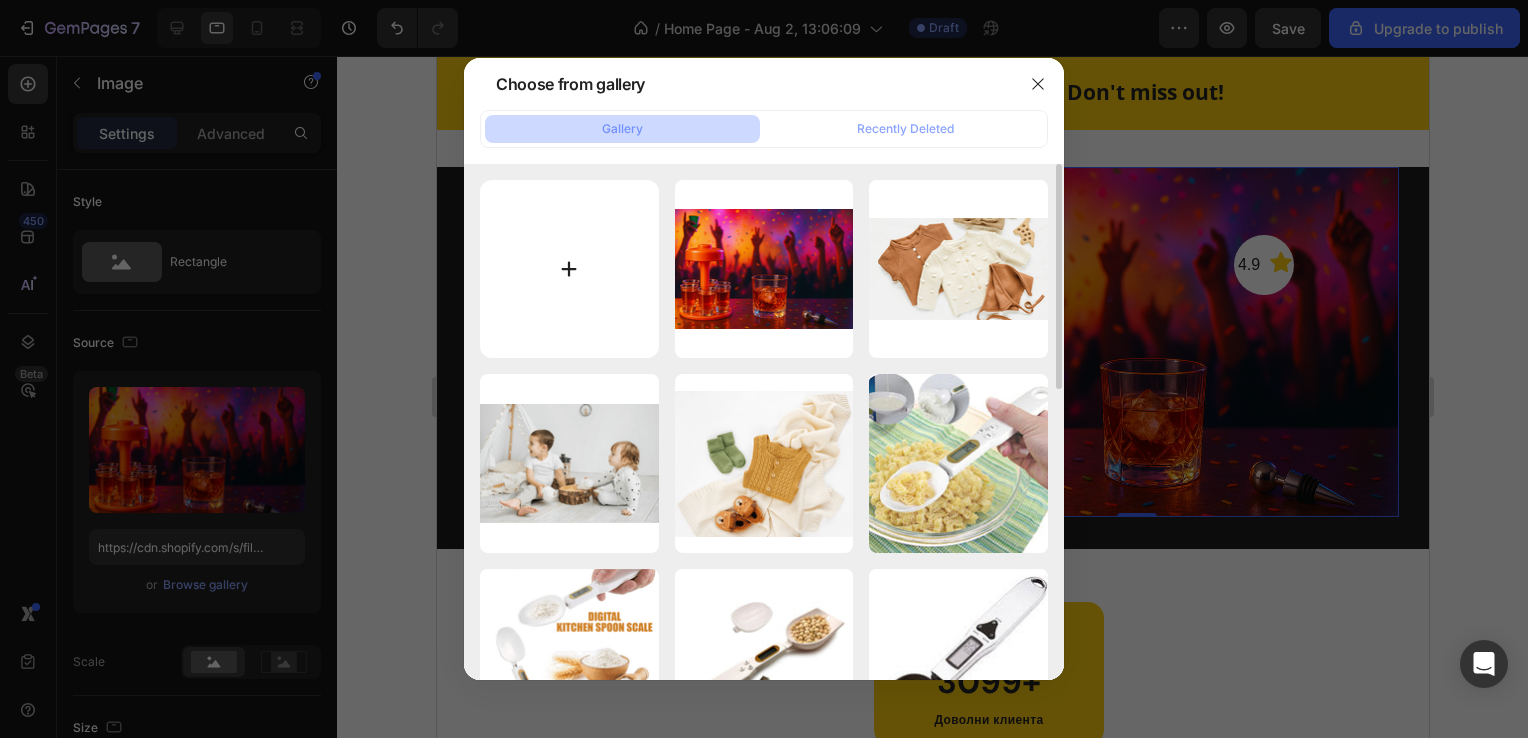 click at bounding box center [569, 269] 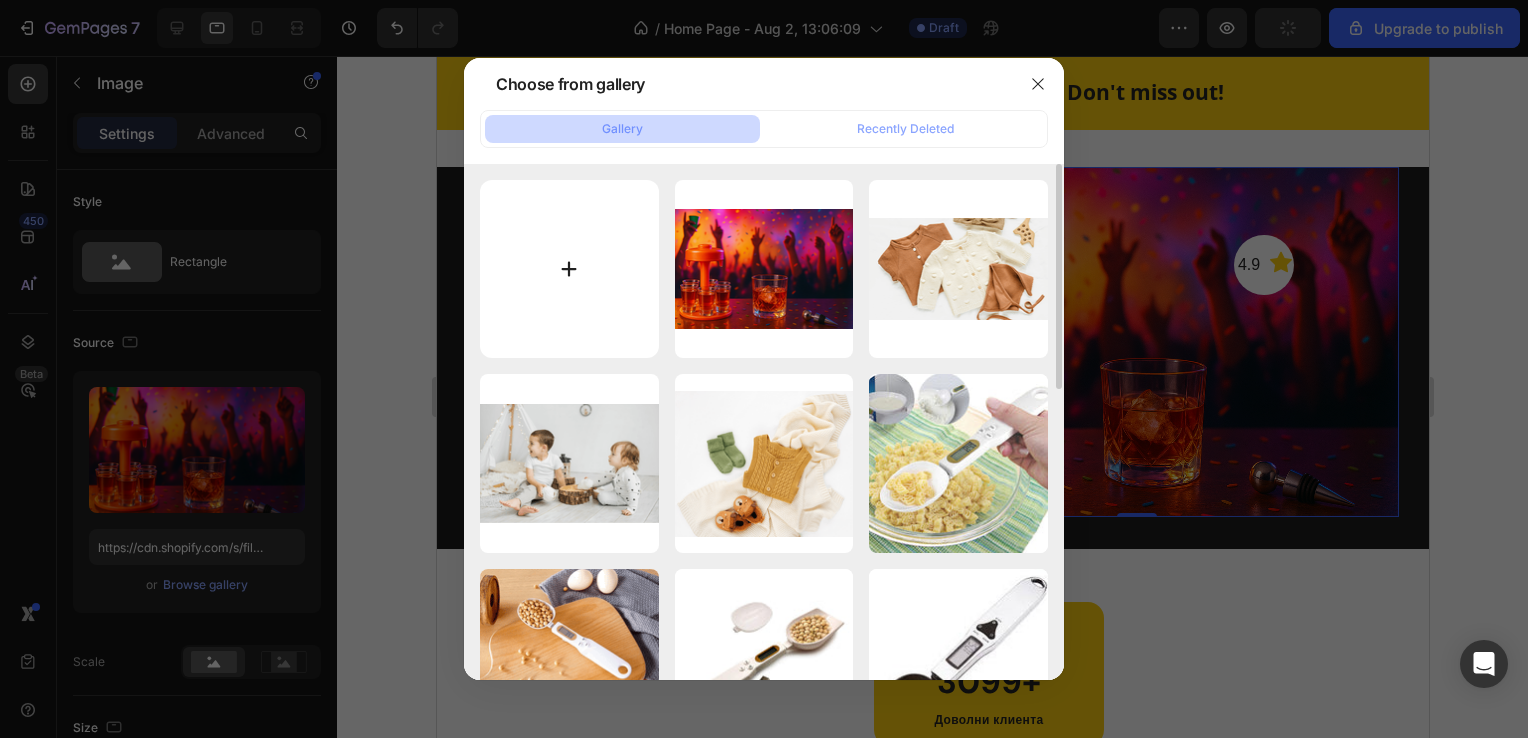 type on "C:\fakepath\До -50%.png" 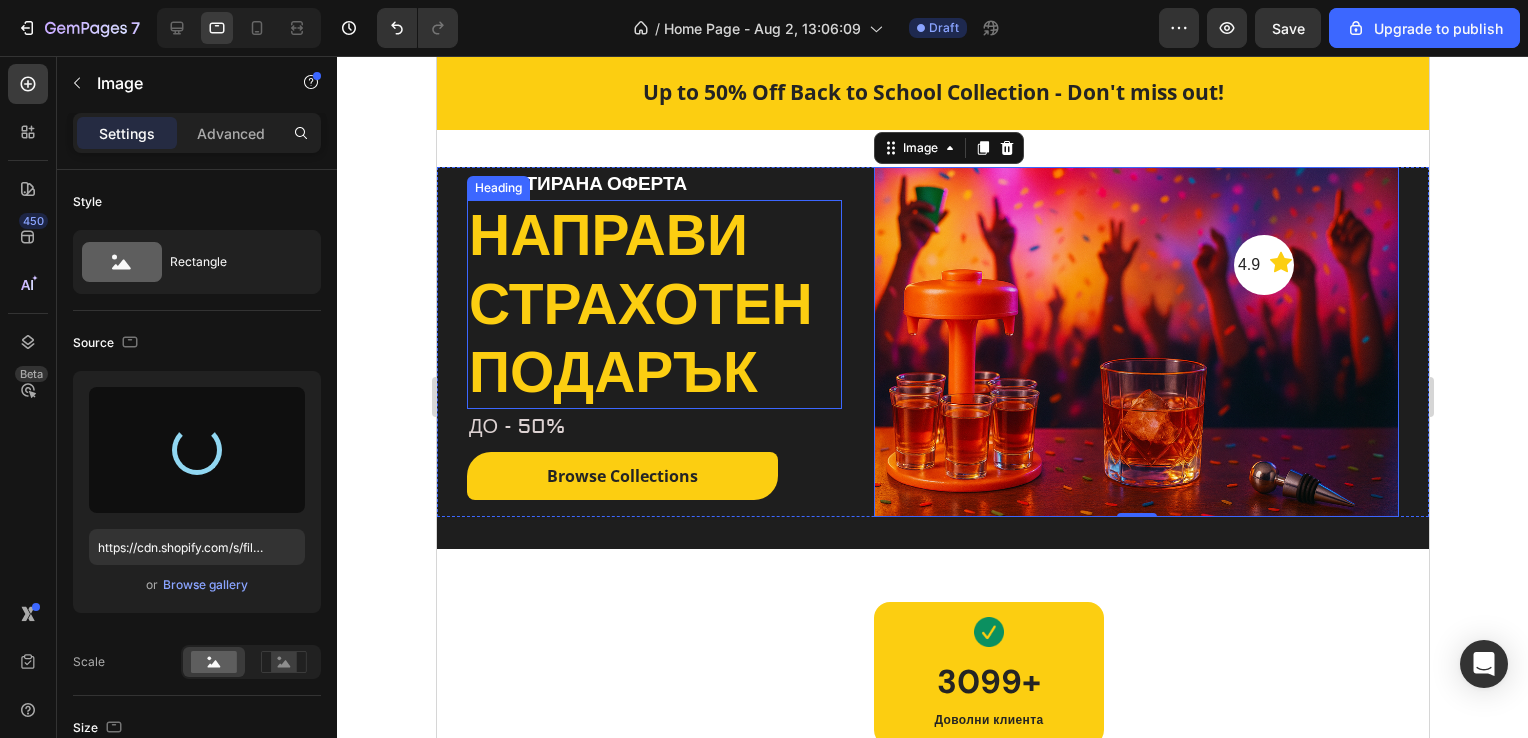 type on "https://cdn.shopify.com/s/files/1/0947/8671/5979/files/gempages_573252542729814931-d74cc4f4-5f6f-49d7-b943-56f88c15d15b.png" 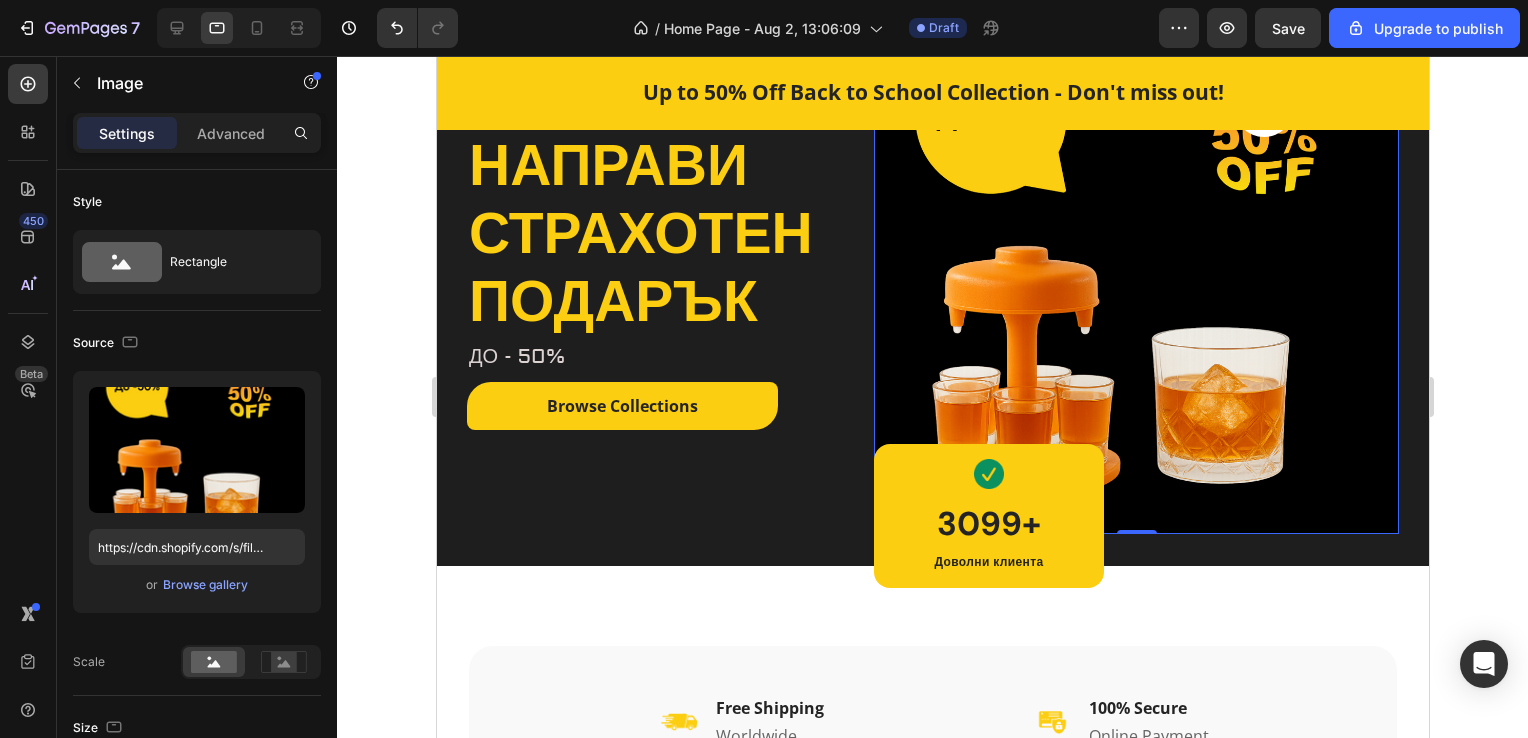 scroll, scrollTop: 160, scrollLeft: 0, axis: vertical 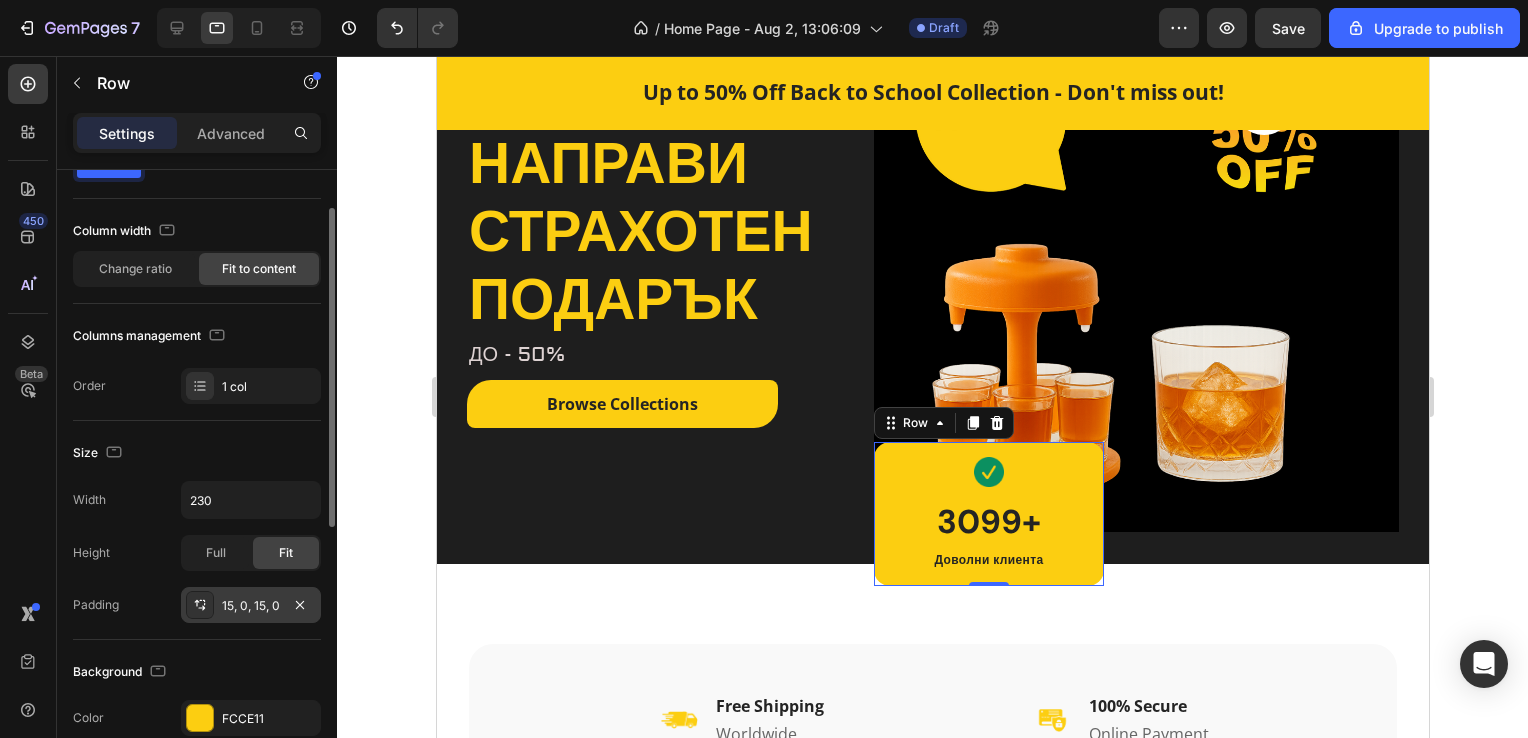 click on "15, 0, 15, 0" at bounding box center [251, 605] 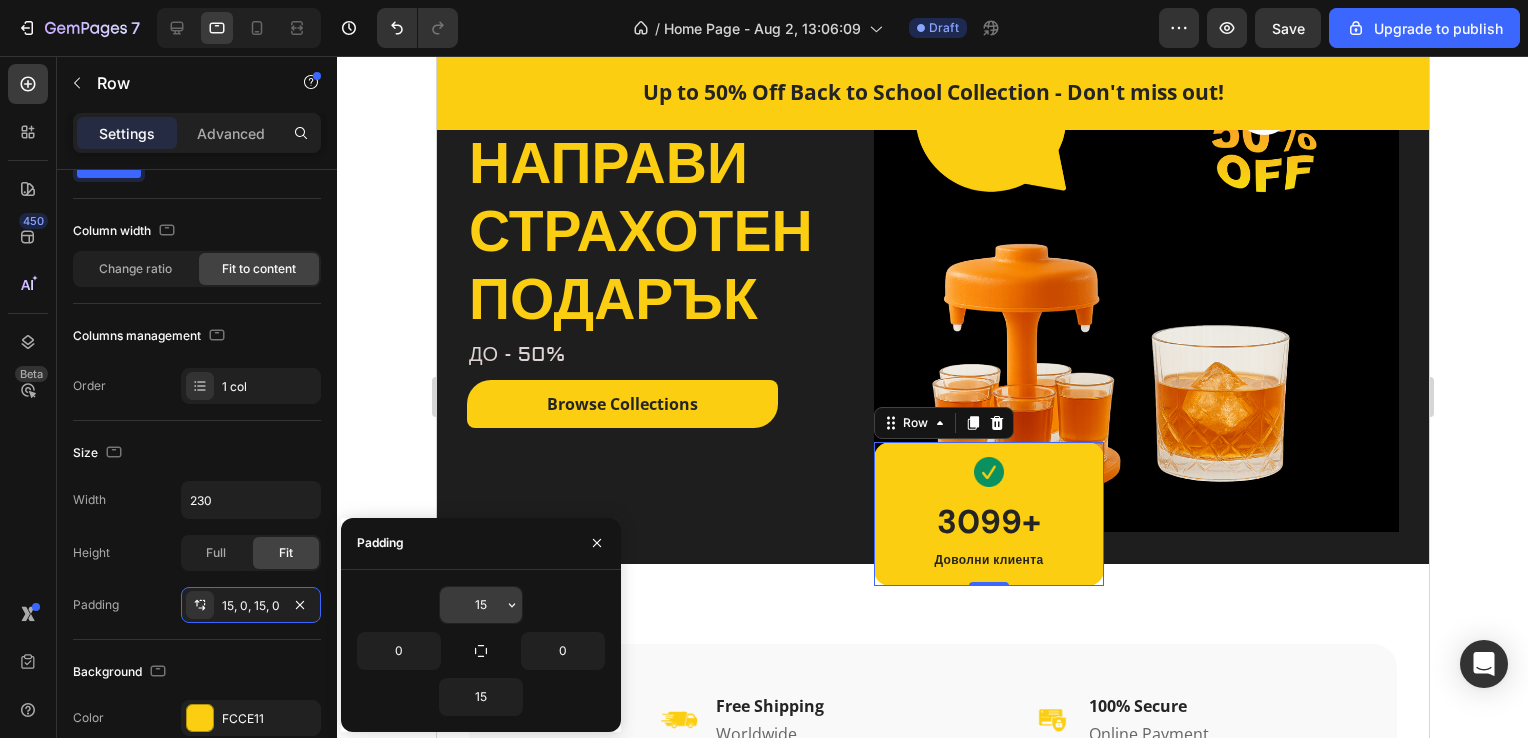 click on "15" at bounding box center (481, 605) 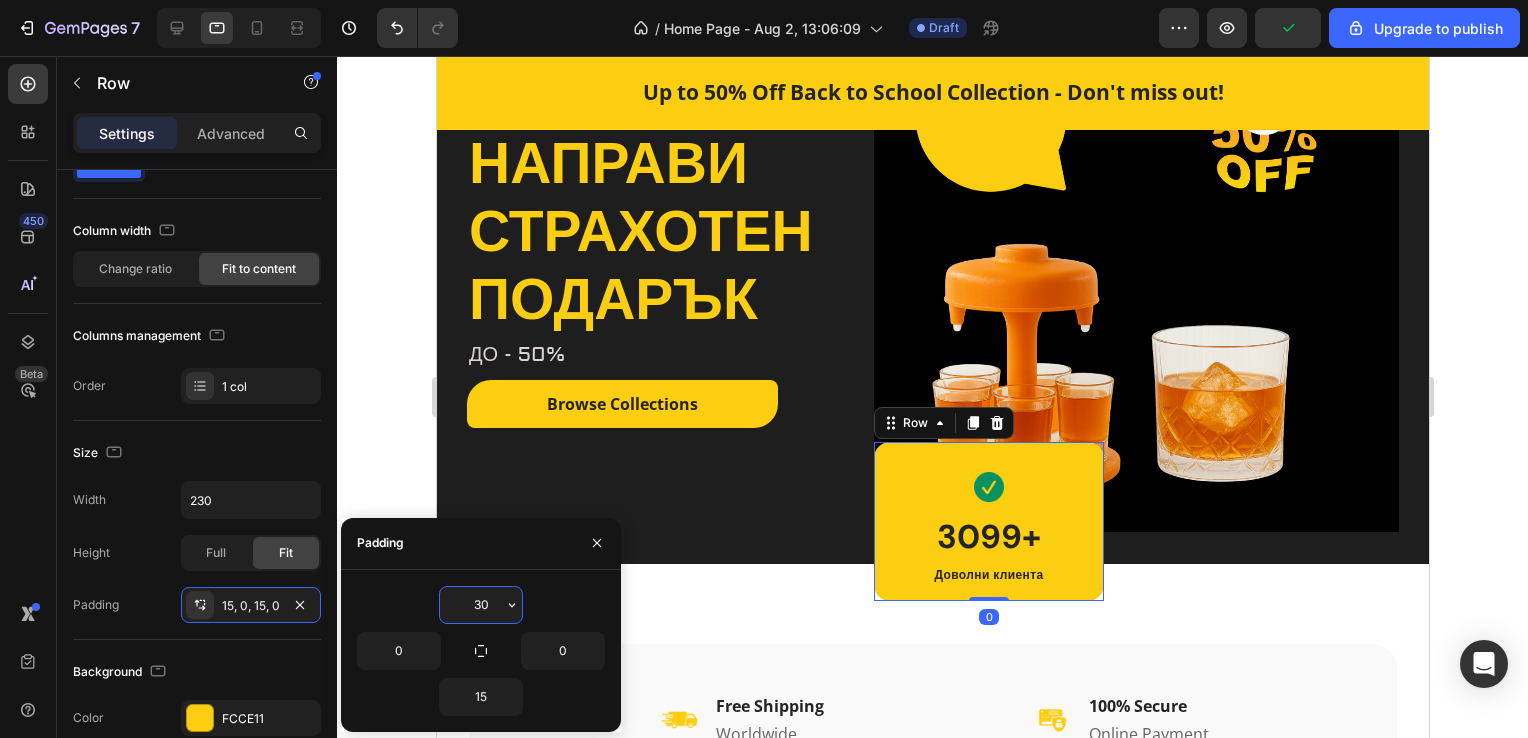 type on "3" 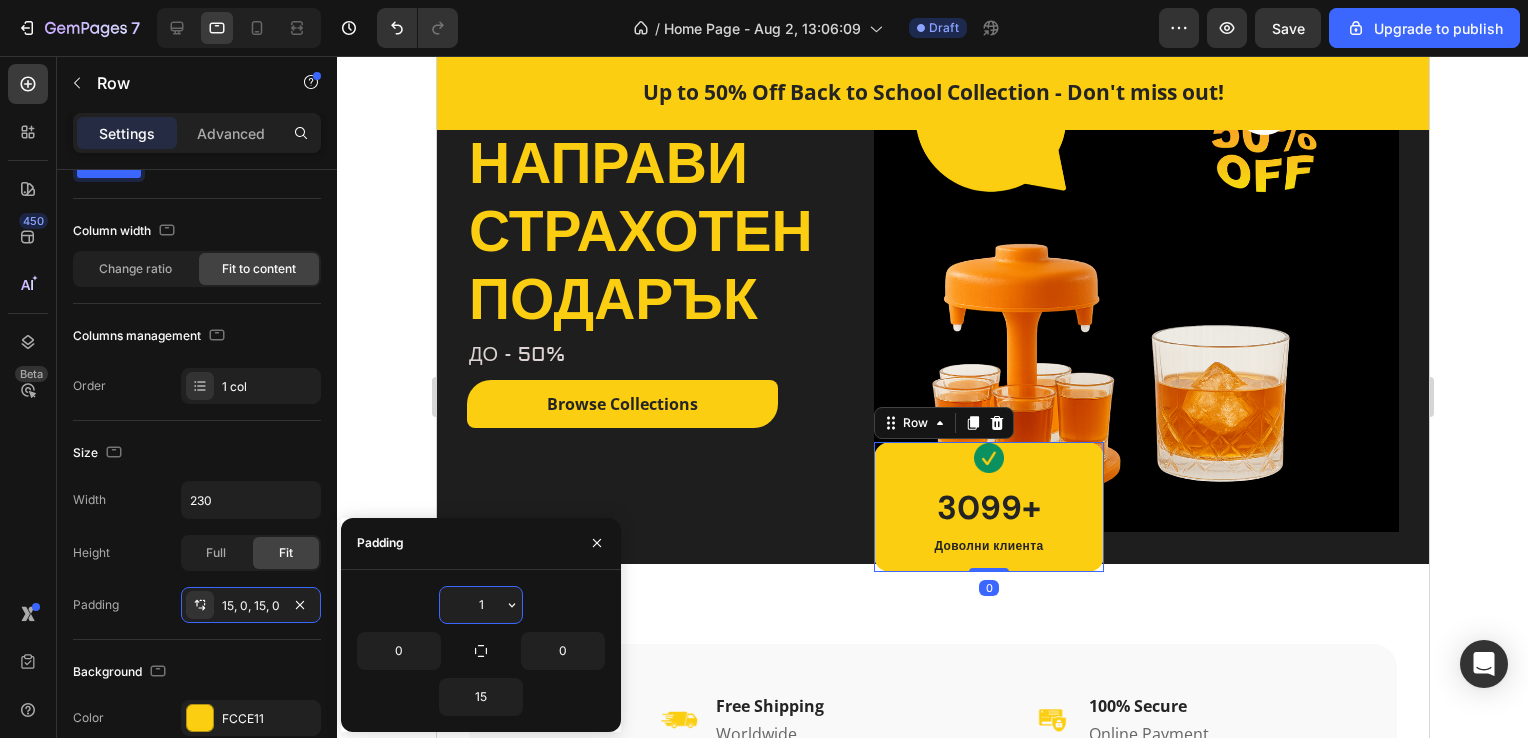 type on "15" 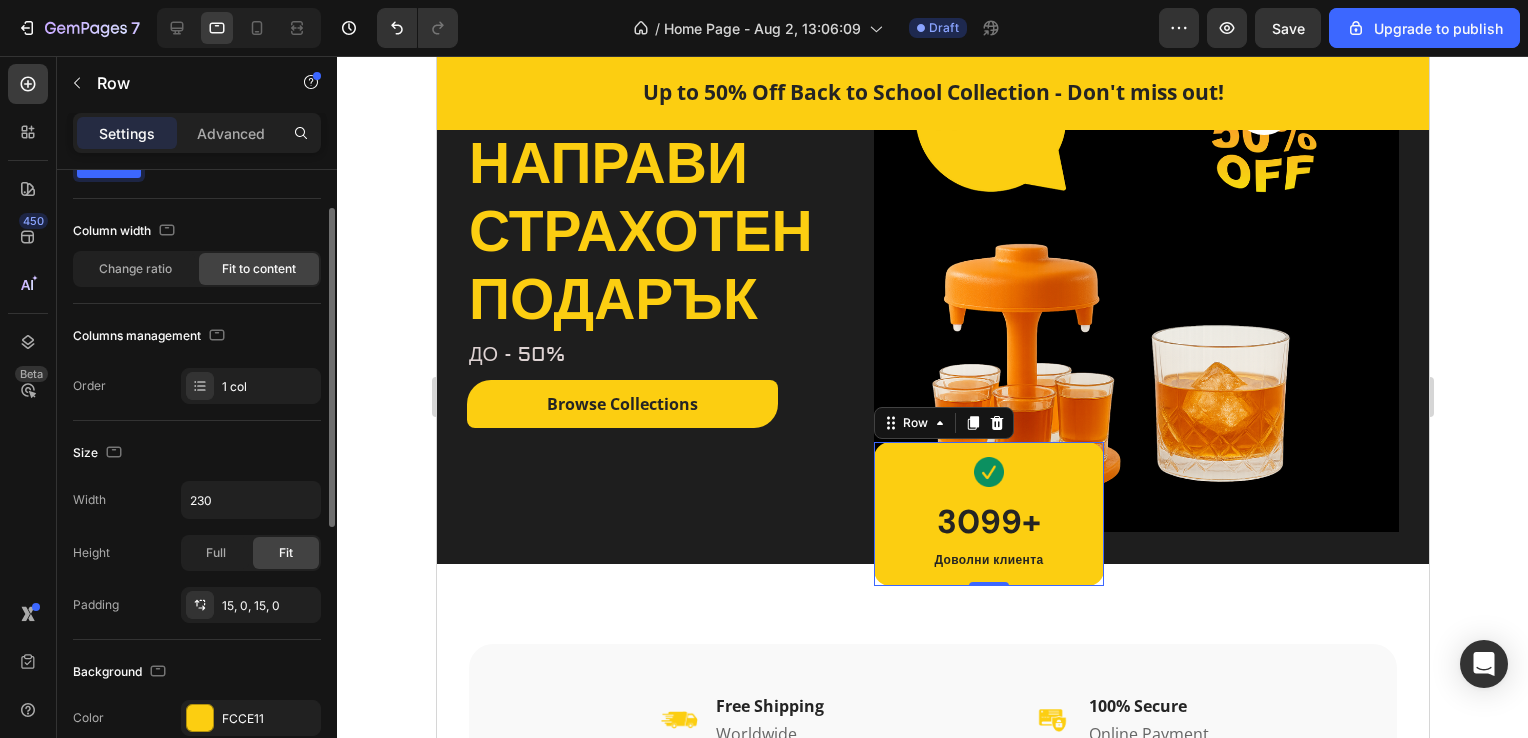 click on "Background" at bounding box center (197, 672) 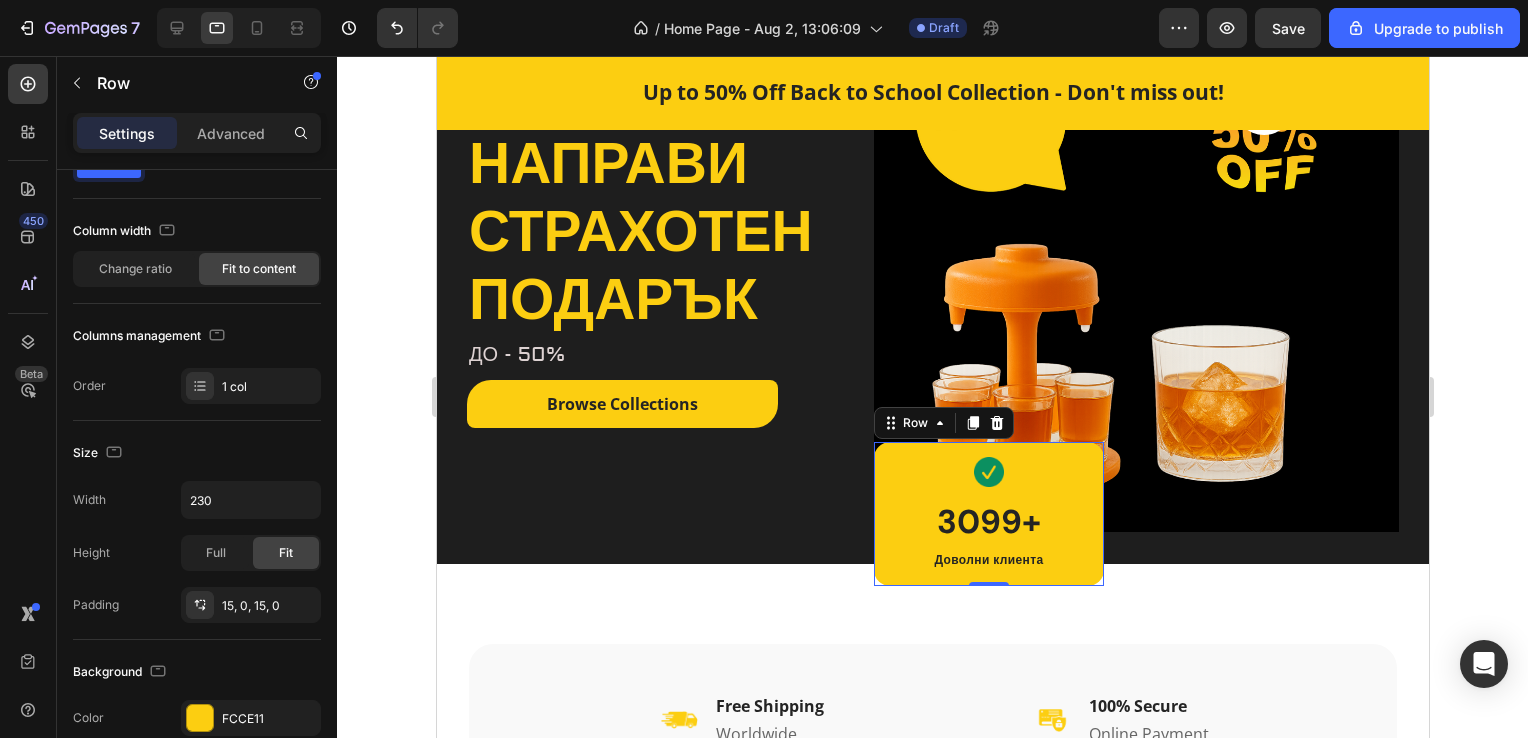 click on "Settings Advanced" at bounding box center (197, 133) 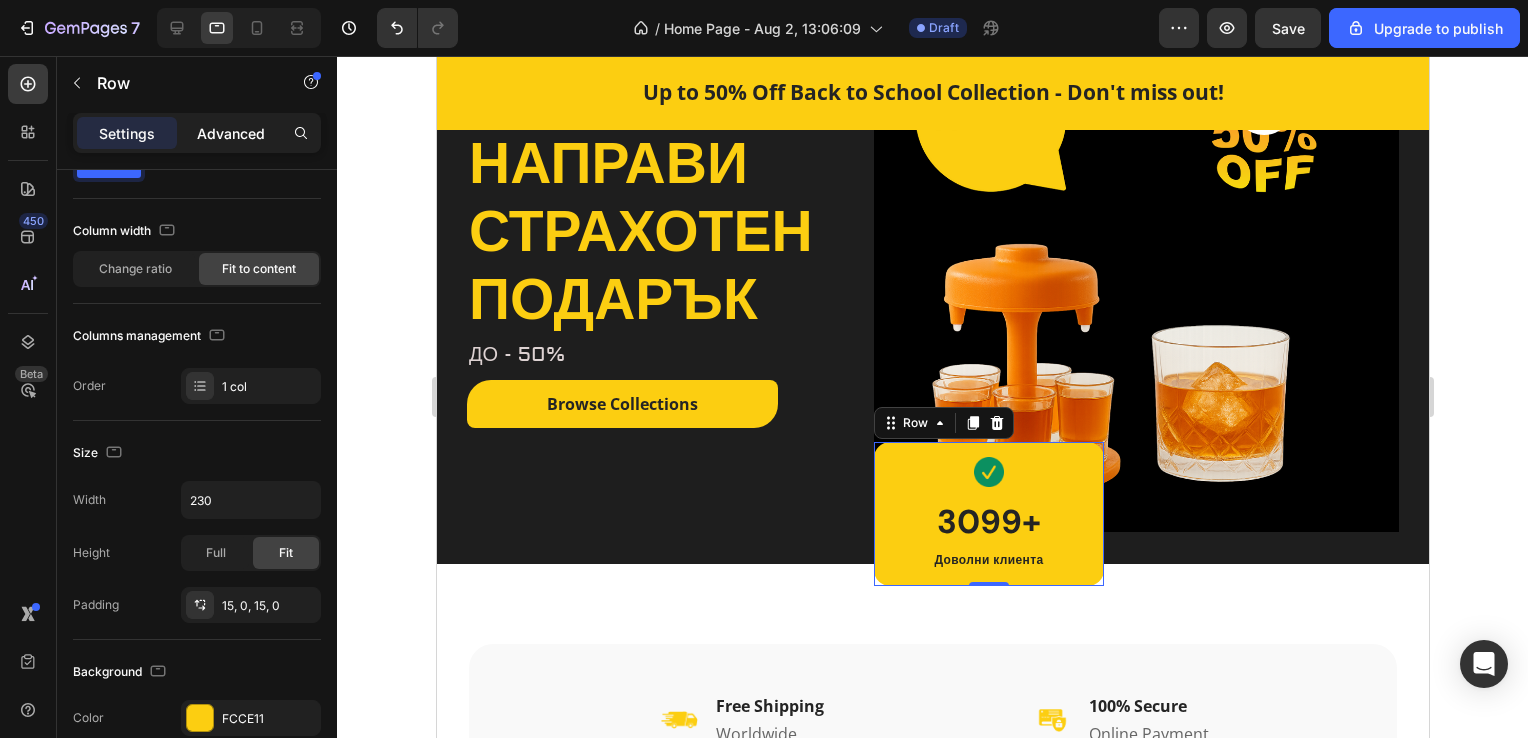 click on "Advanced" at bounding box center [231, 133] 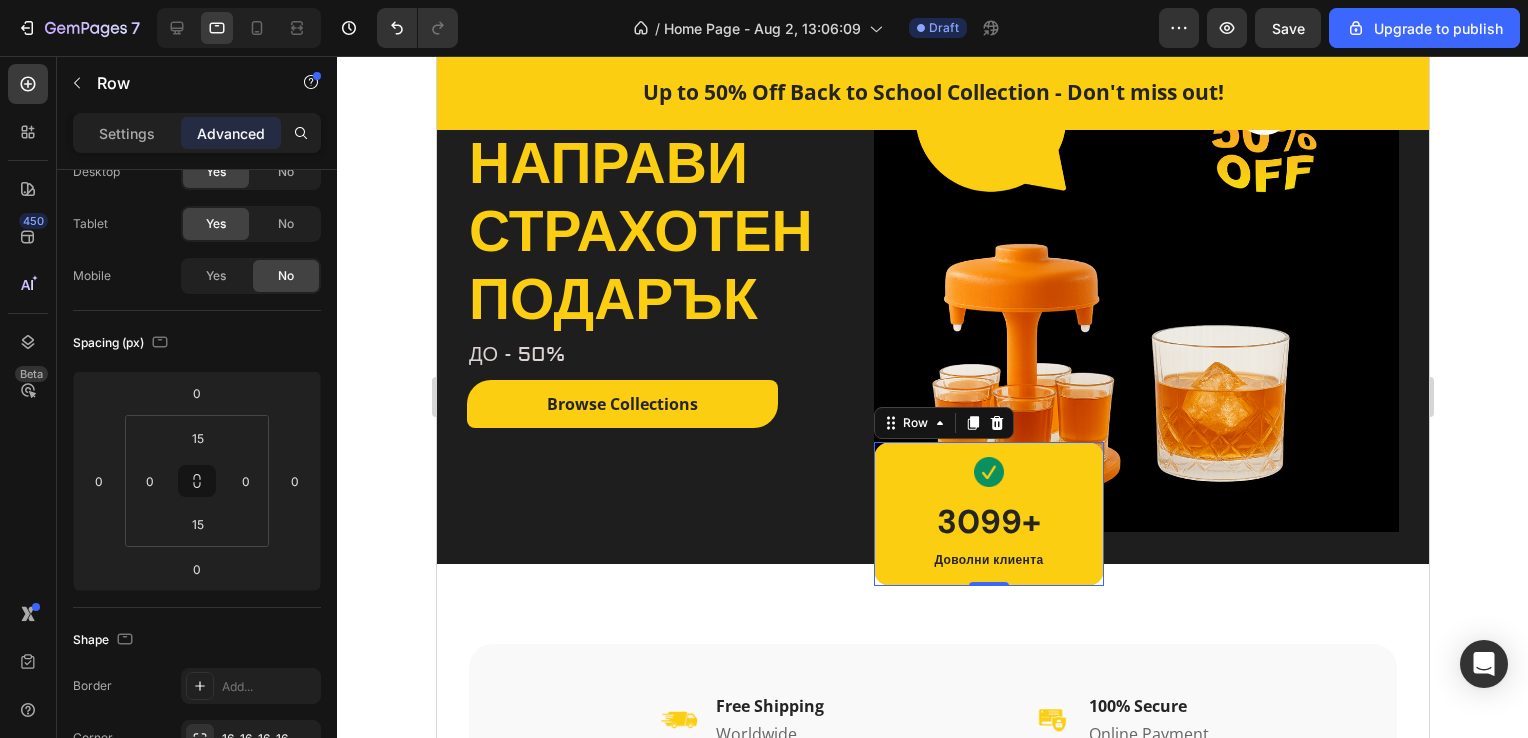 click 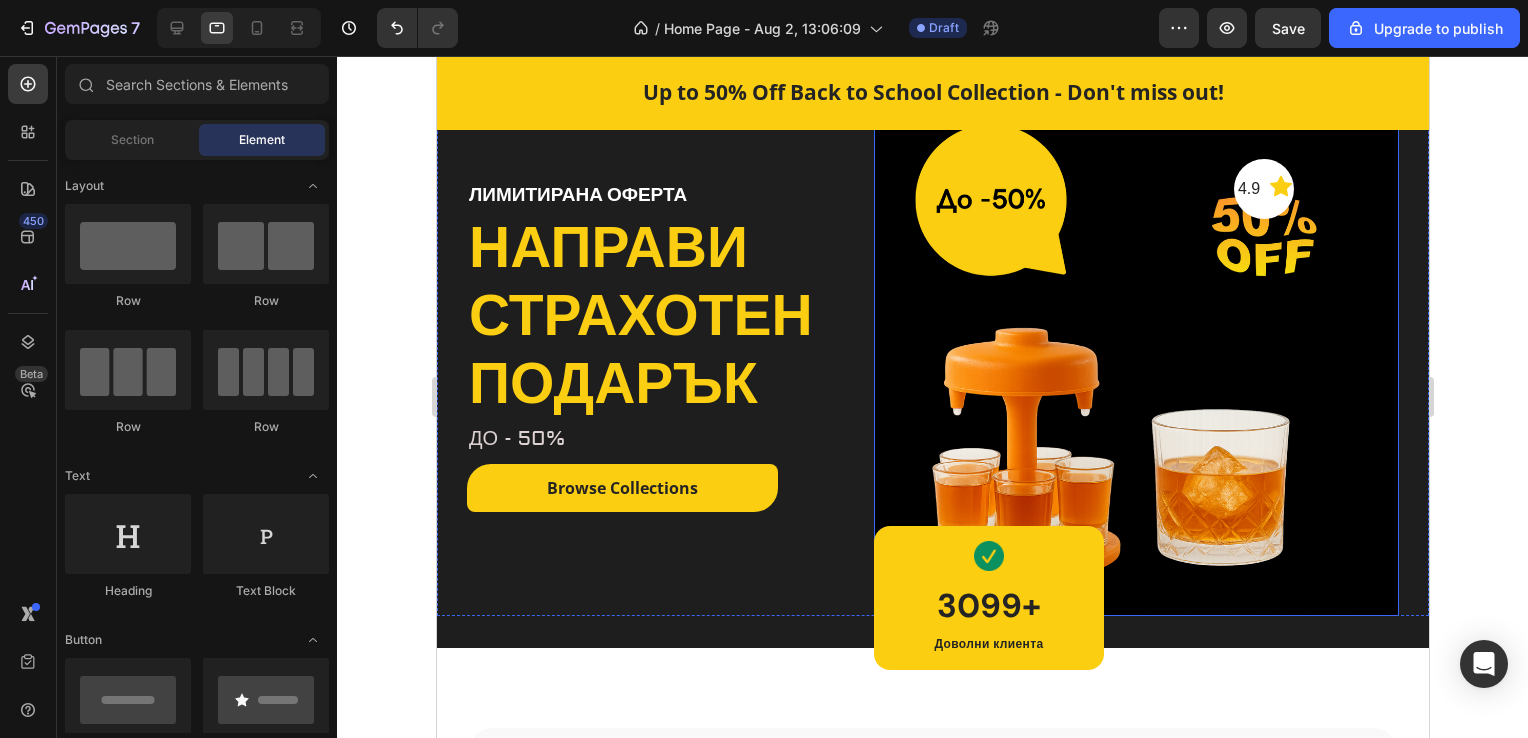 scroll, scrollTop: 84, scrollLeft: 0, axis: vertical 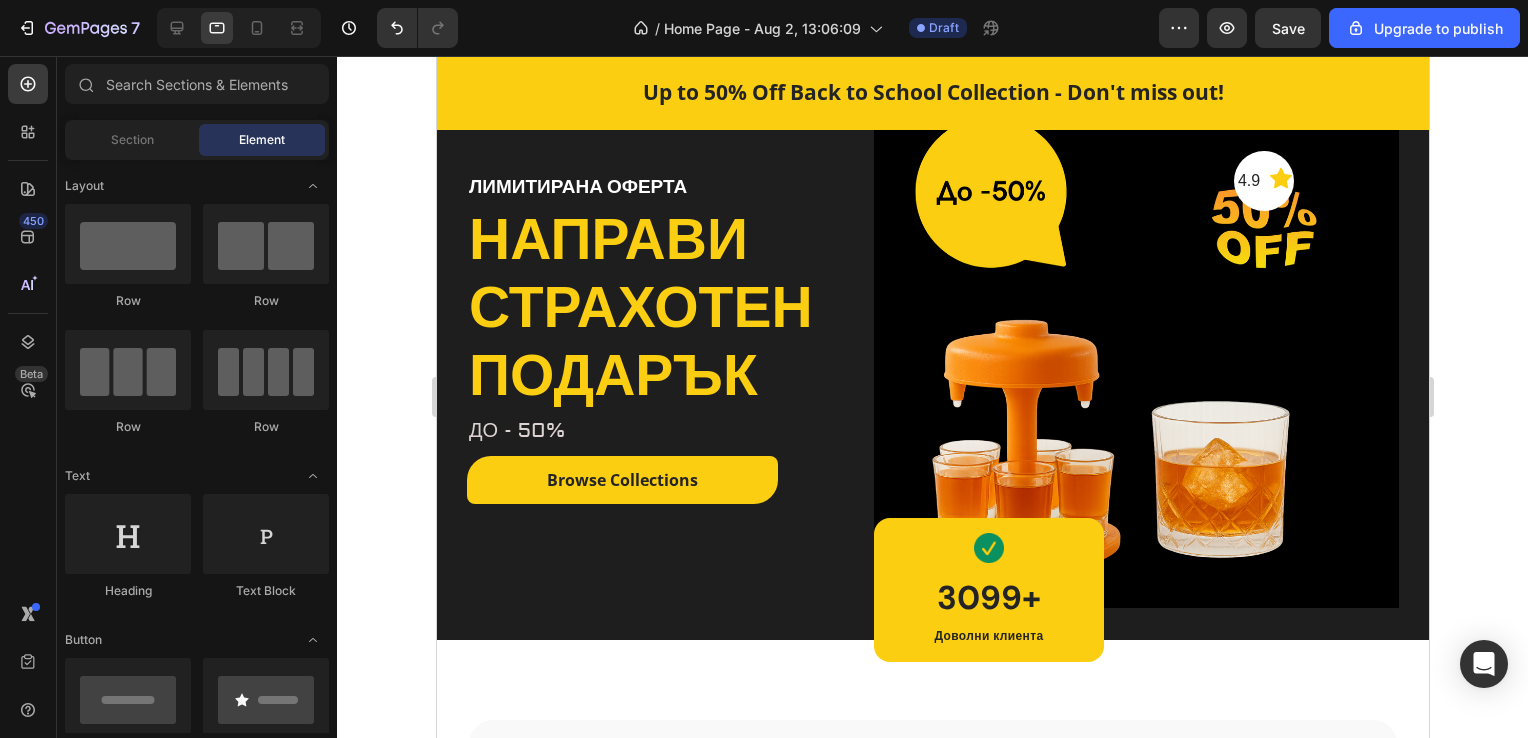 click 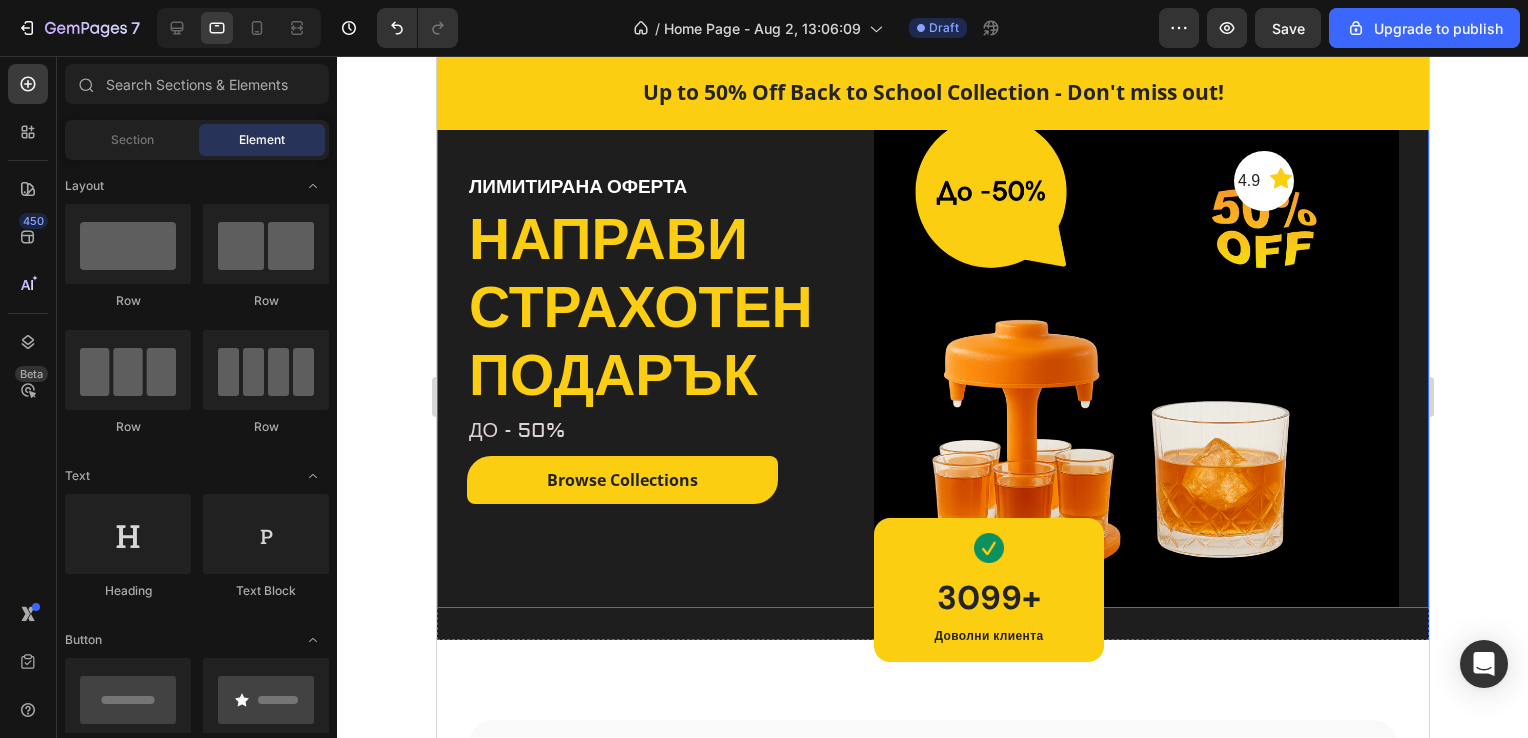 scroll, scrollTop: 0, scrollLeft: 0, axis: both 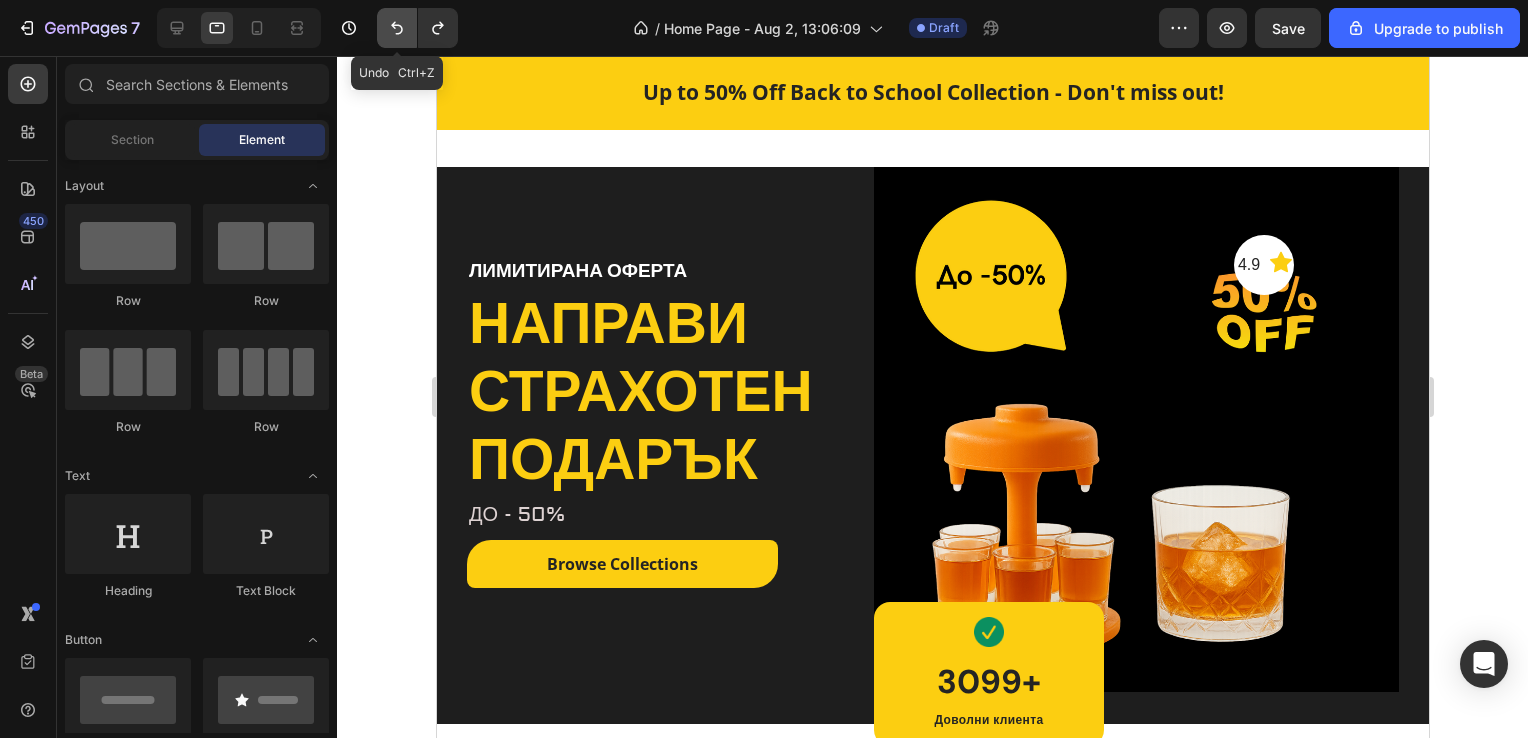 click 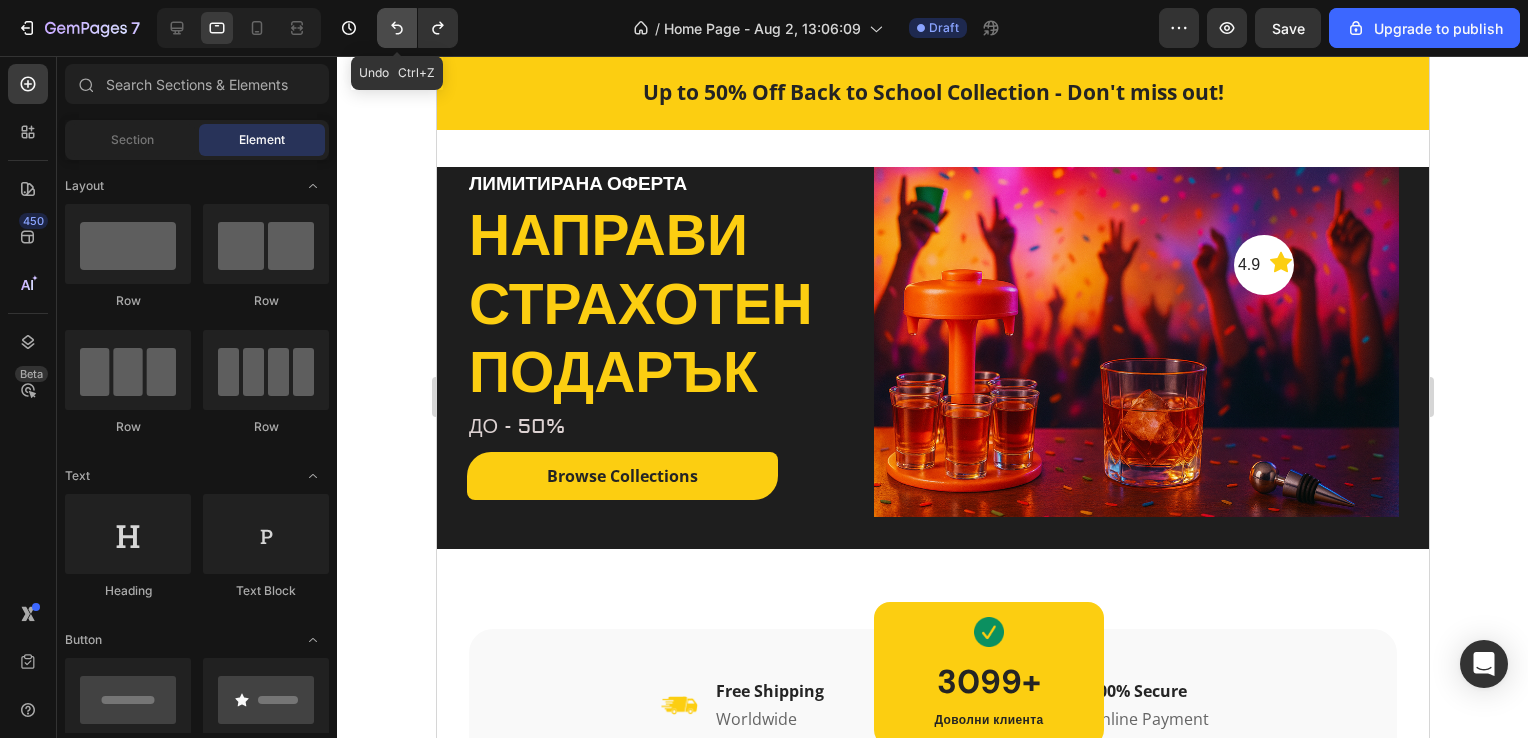 click 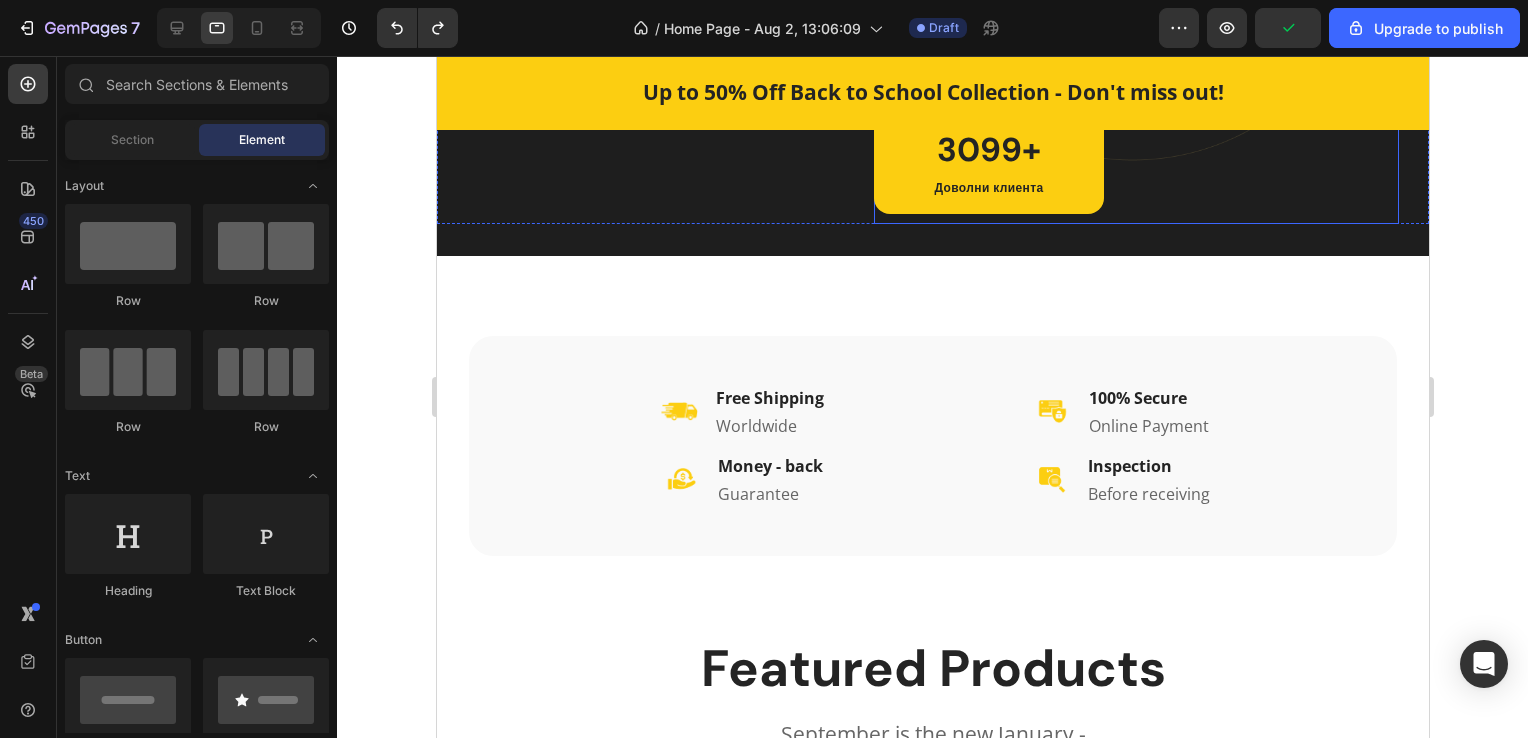 scroll, scrollTop: 536, scrollLeft: 0, axis: vertical 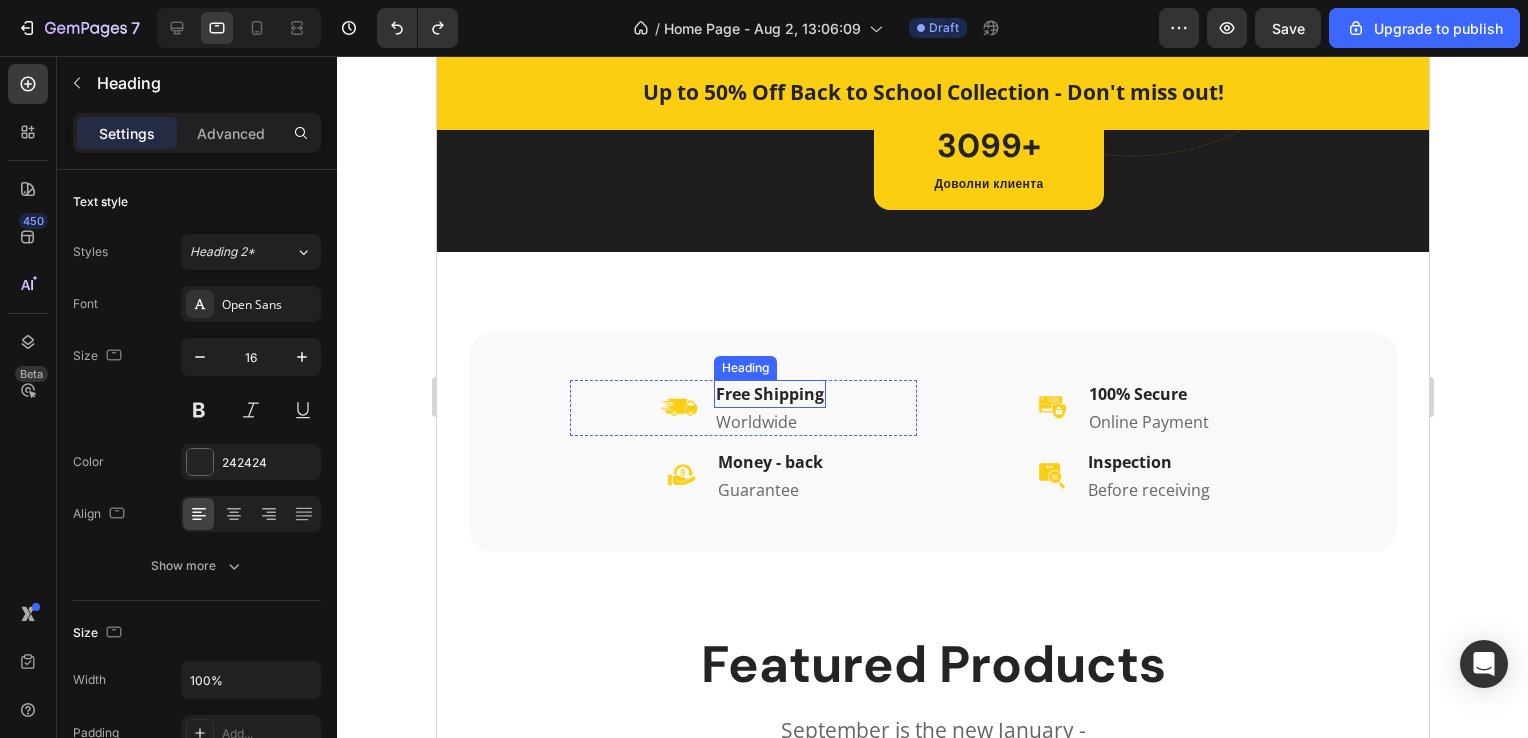 click on "Free Shipping" at bounding box center (769, 394) 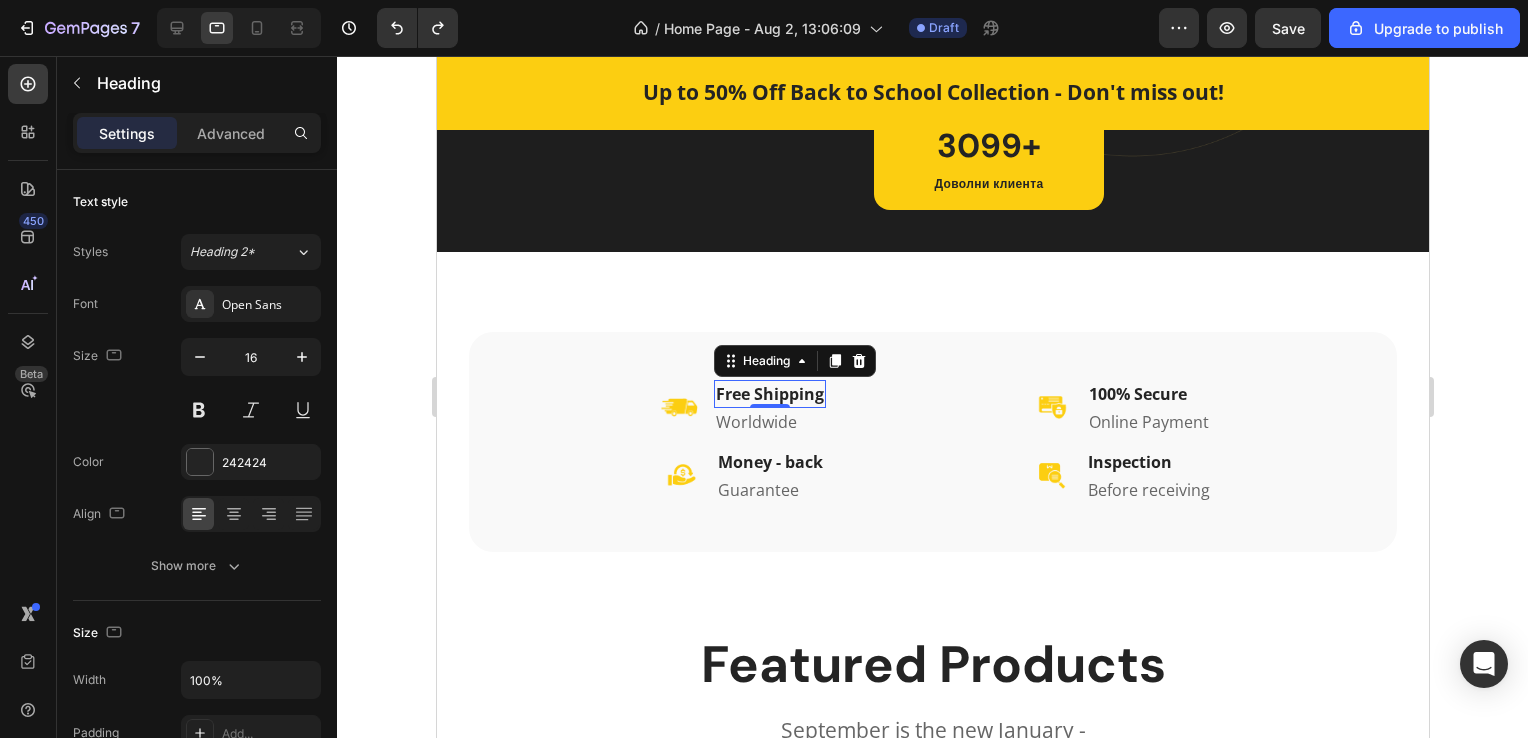click on "Free Shipping" at bounding box center [769, 394] 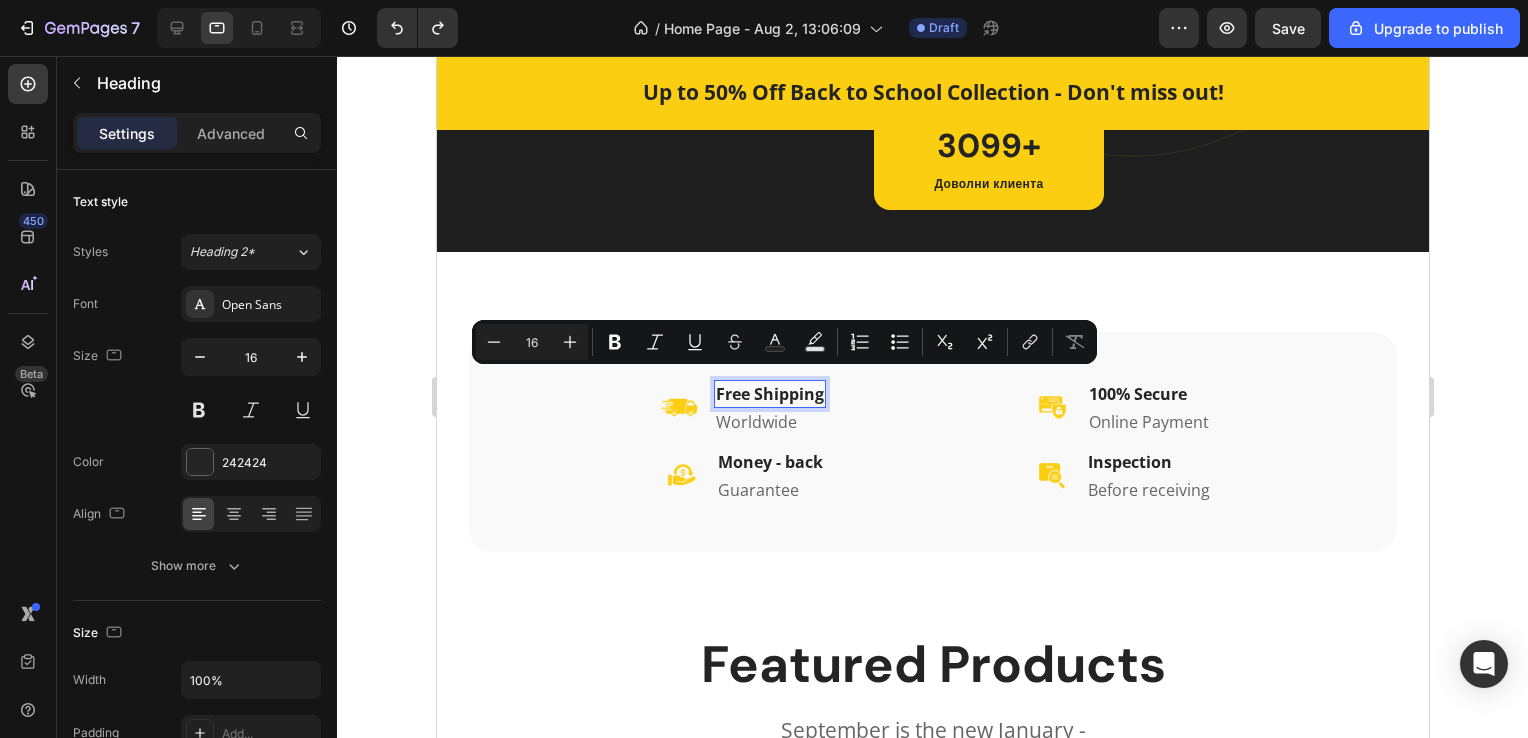 click on "Free Shipping" at bounding box center [769, 394] 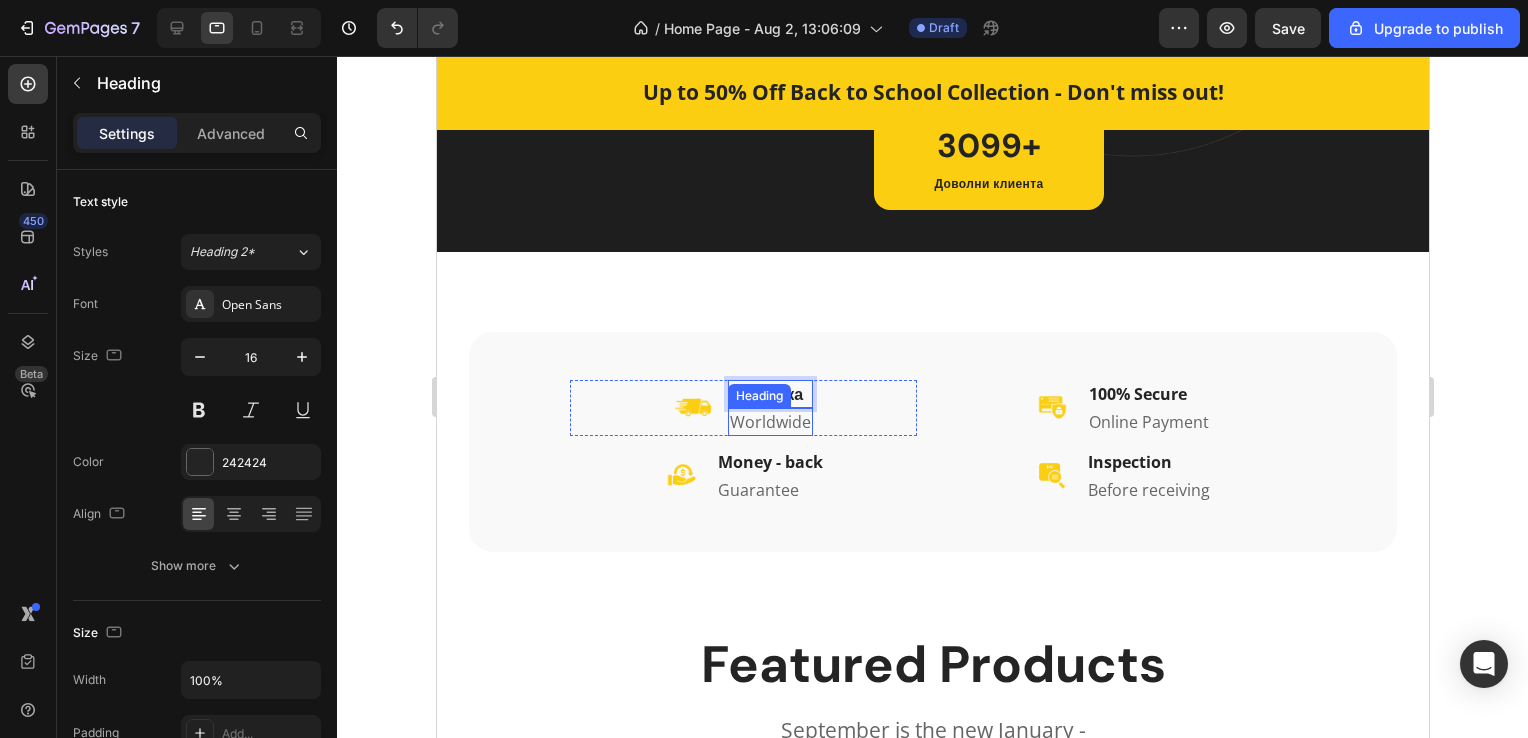 scroll, scrollTop: 76, scrollLeft: 0, axis: vertical 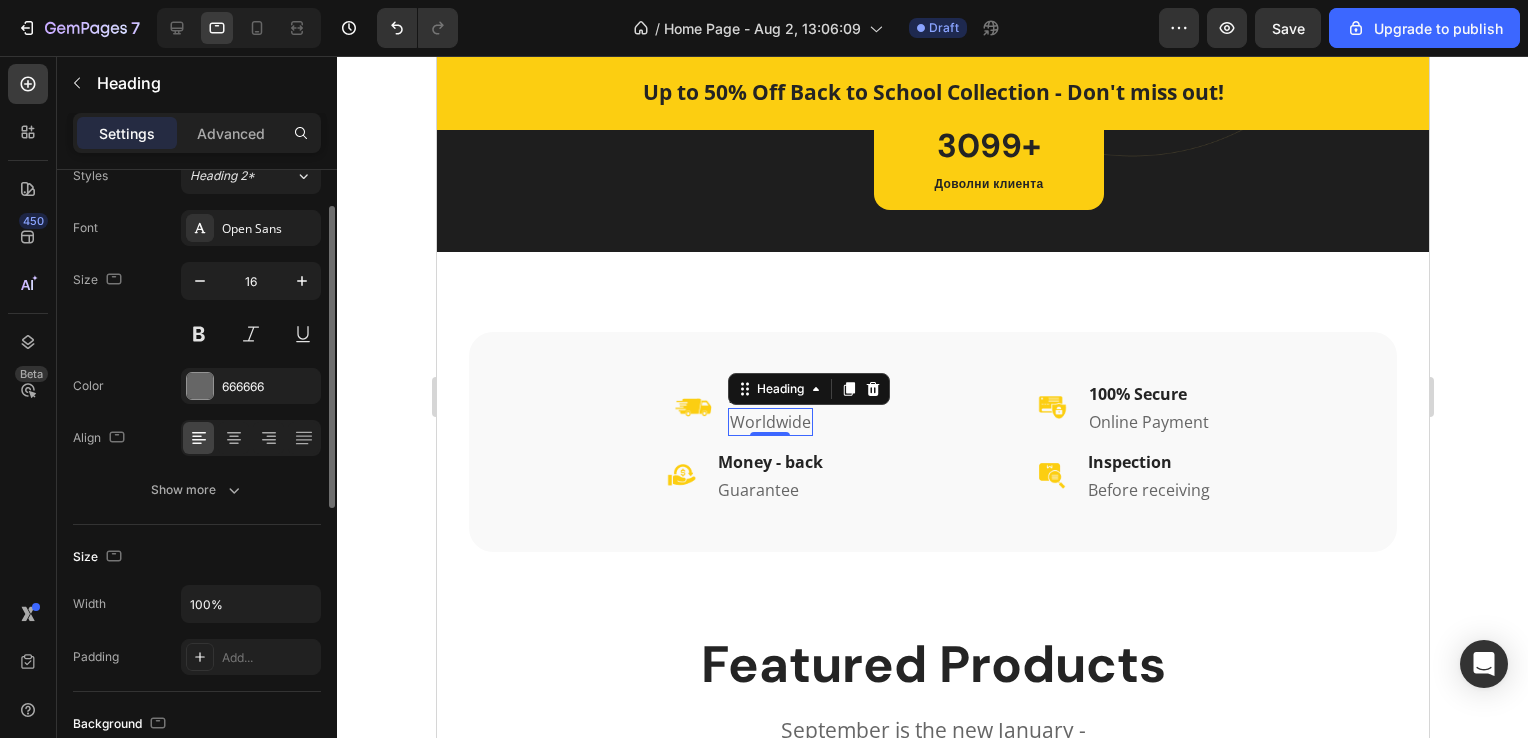 click on "Worldwide" at bounding box center (769, 422) 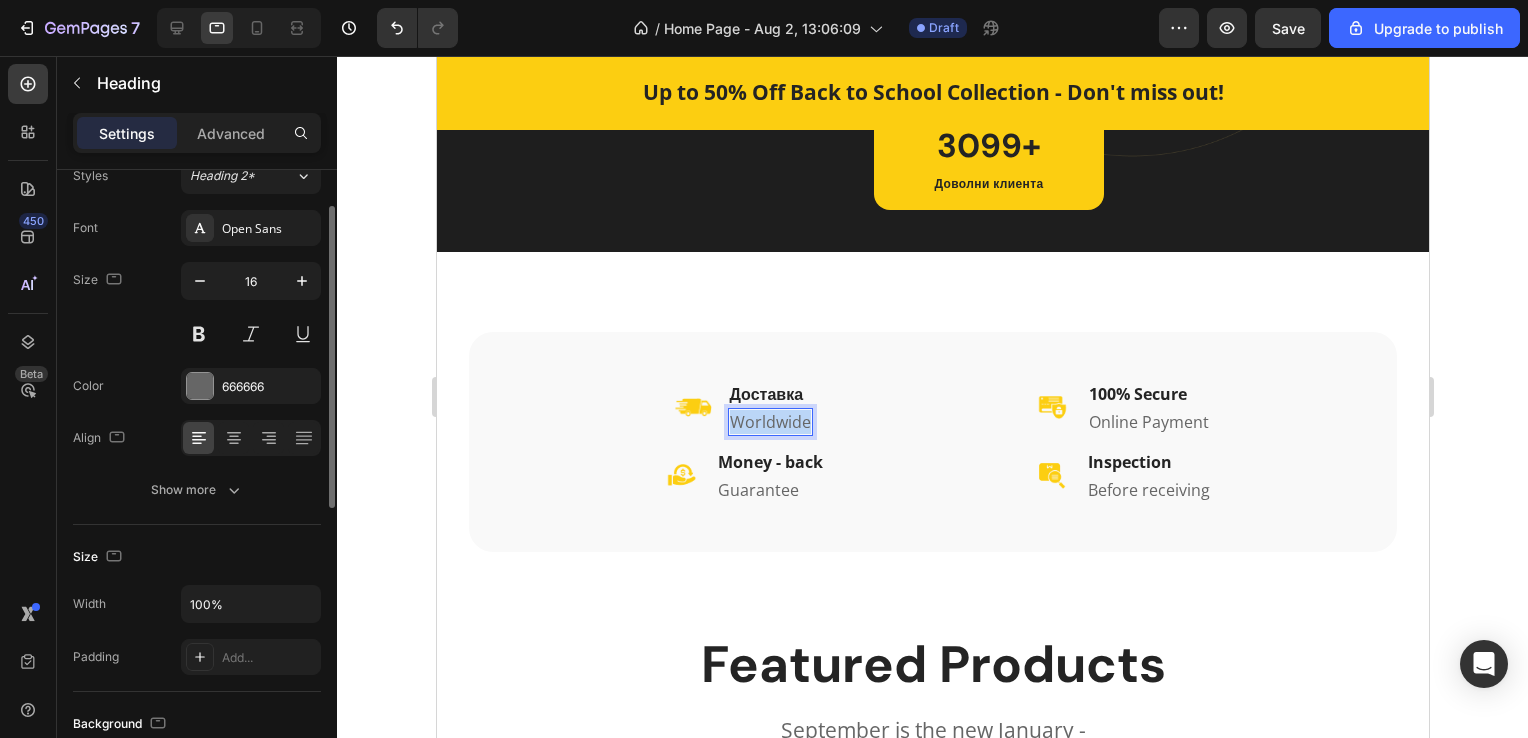click on "Worldwide" at bounding box center (769, 422) 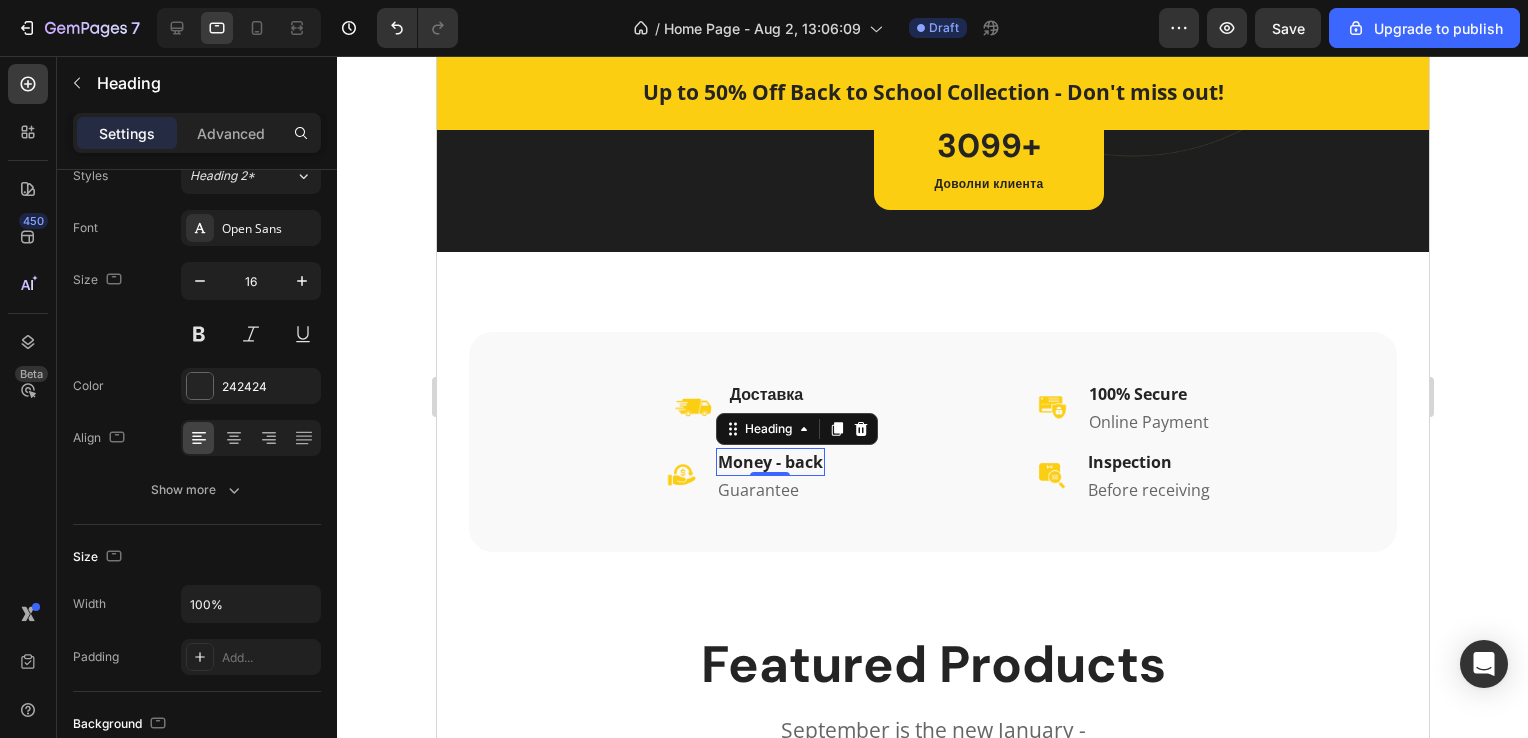 click on "Money - back" at bounding box center [769, 462] 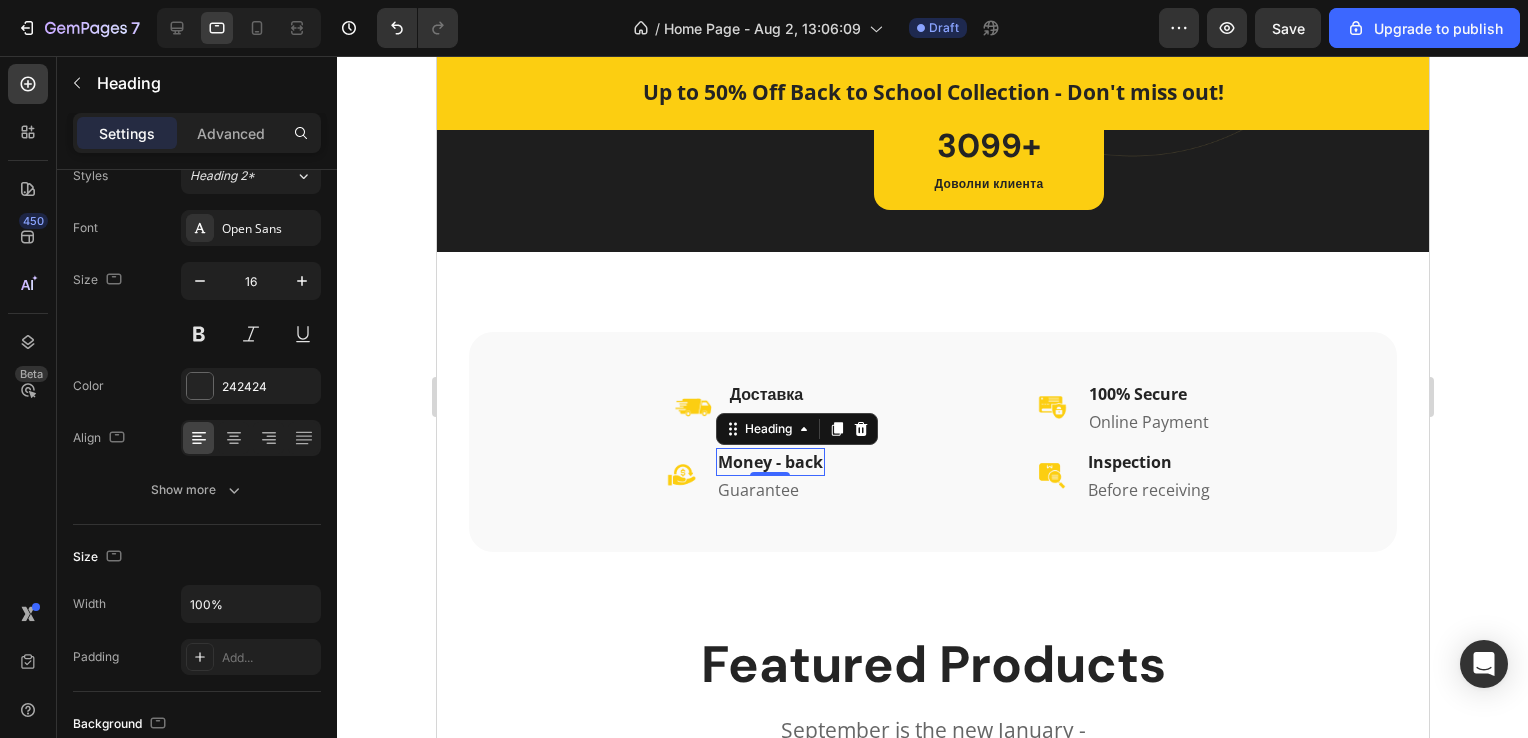 click on "Money - back" at bounding box center (769, 462) 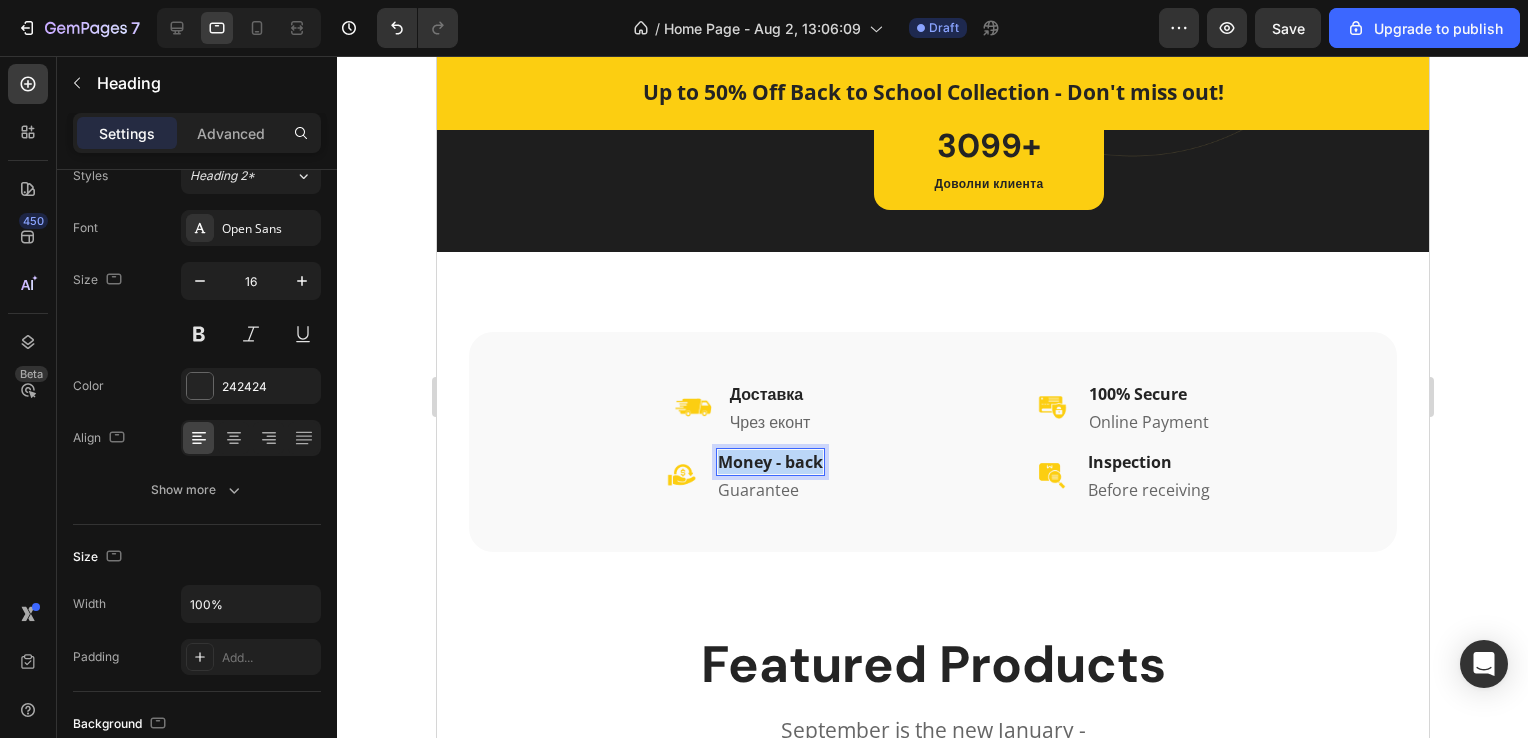 click on "Money - back" at bounding box center [769, 462] 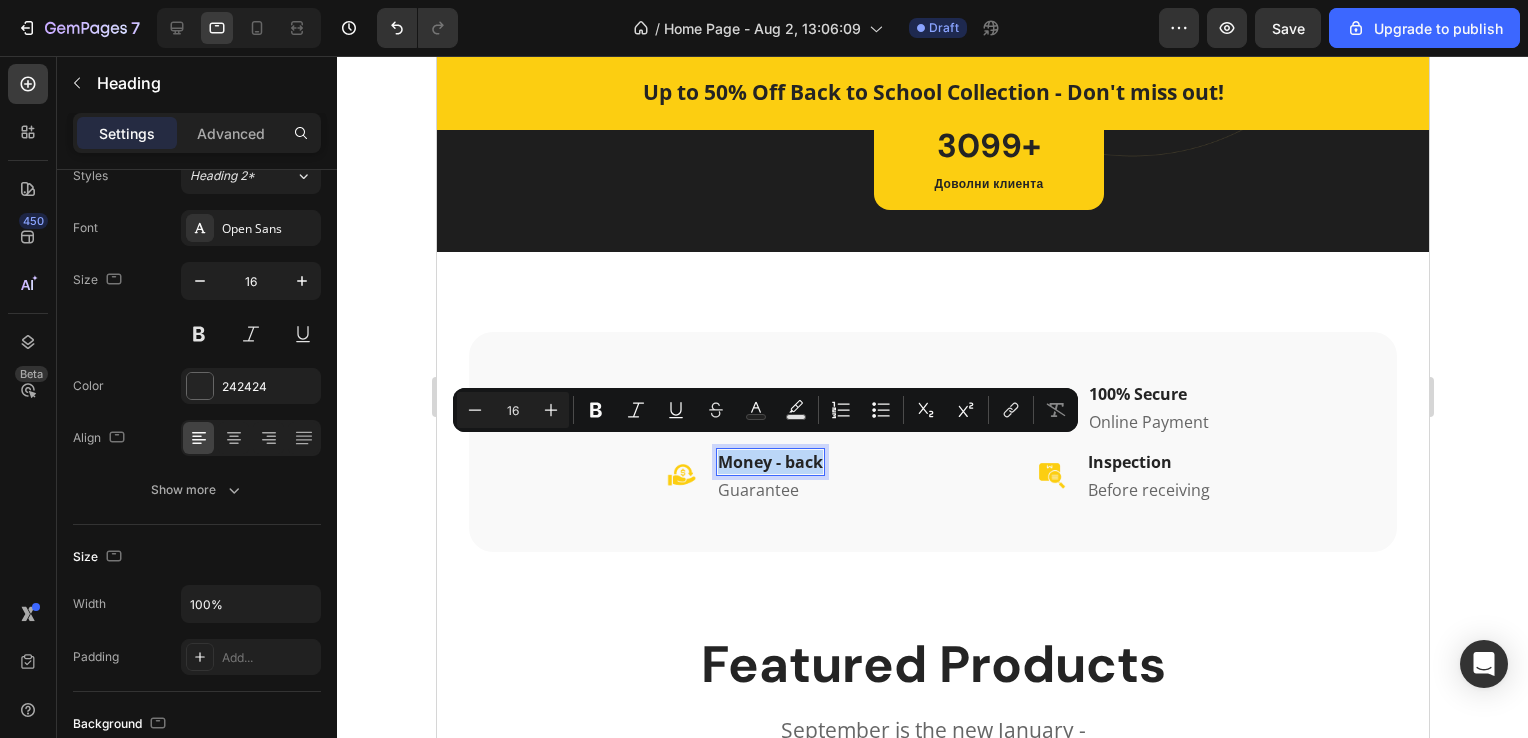 click on "Money - back" at bounding box center (769, 462) 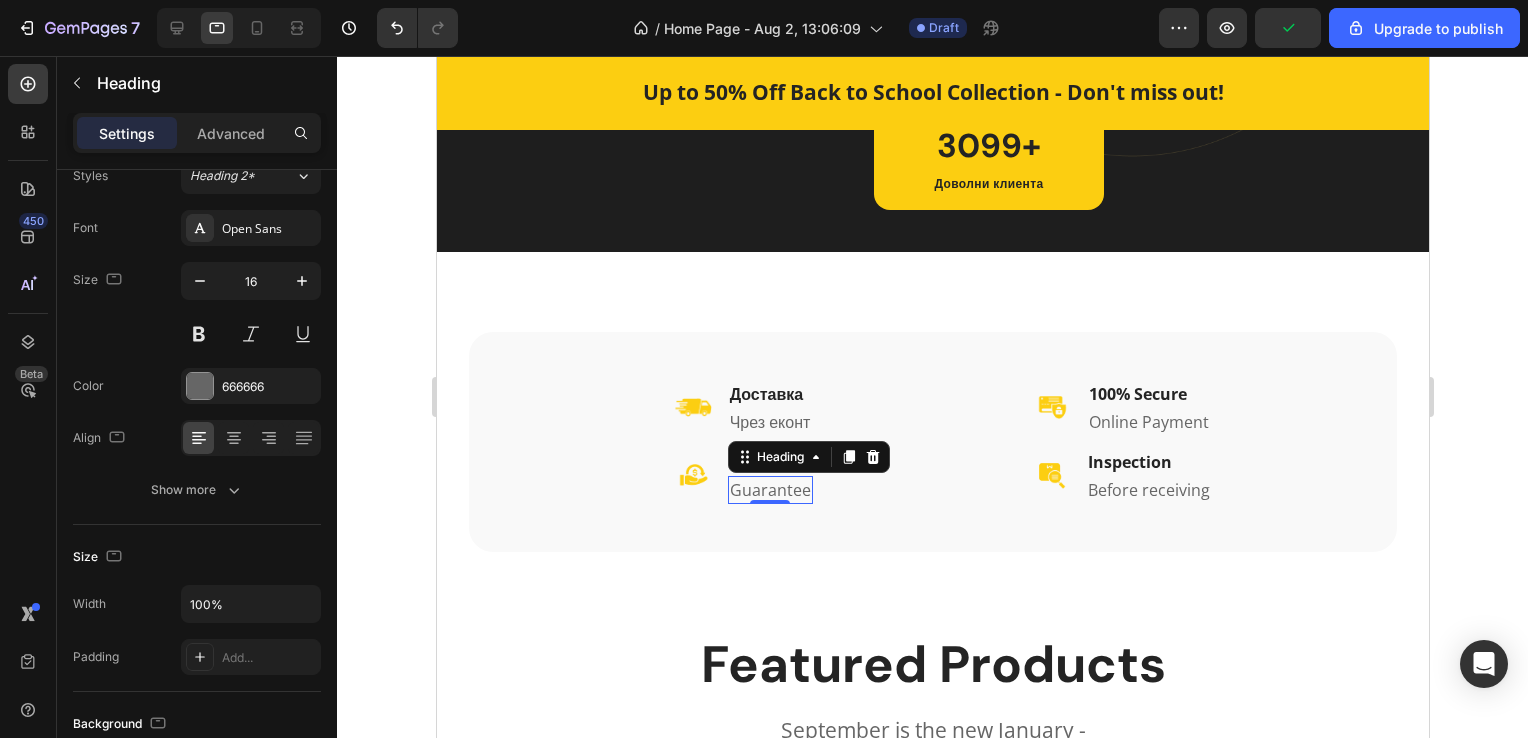 click on "Guarantee" at bounding box center [769, 490] 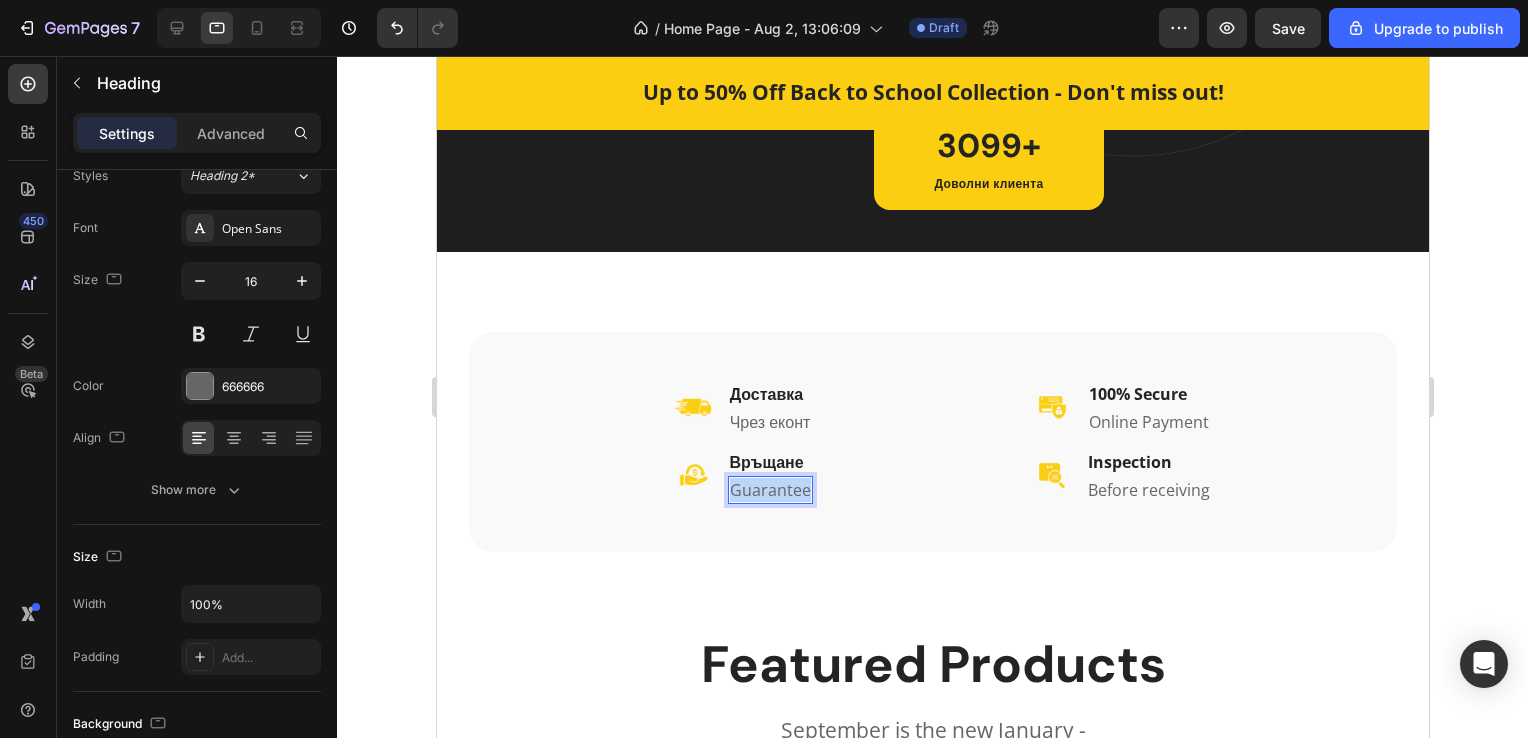 click on "Guarantee" at bounding box center [769, 490] 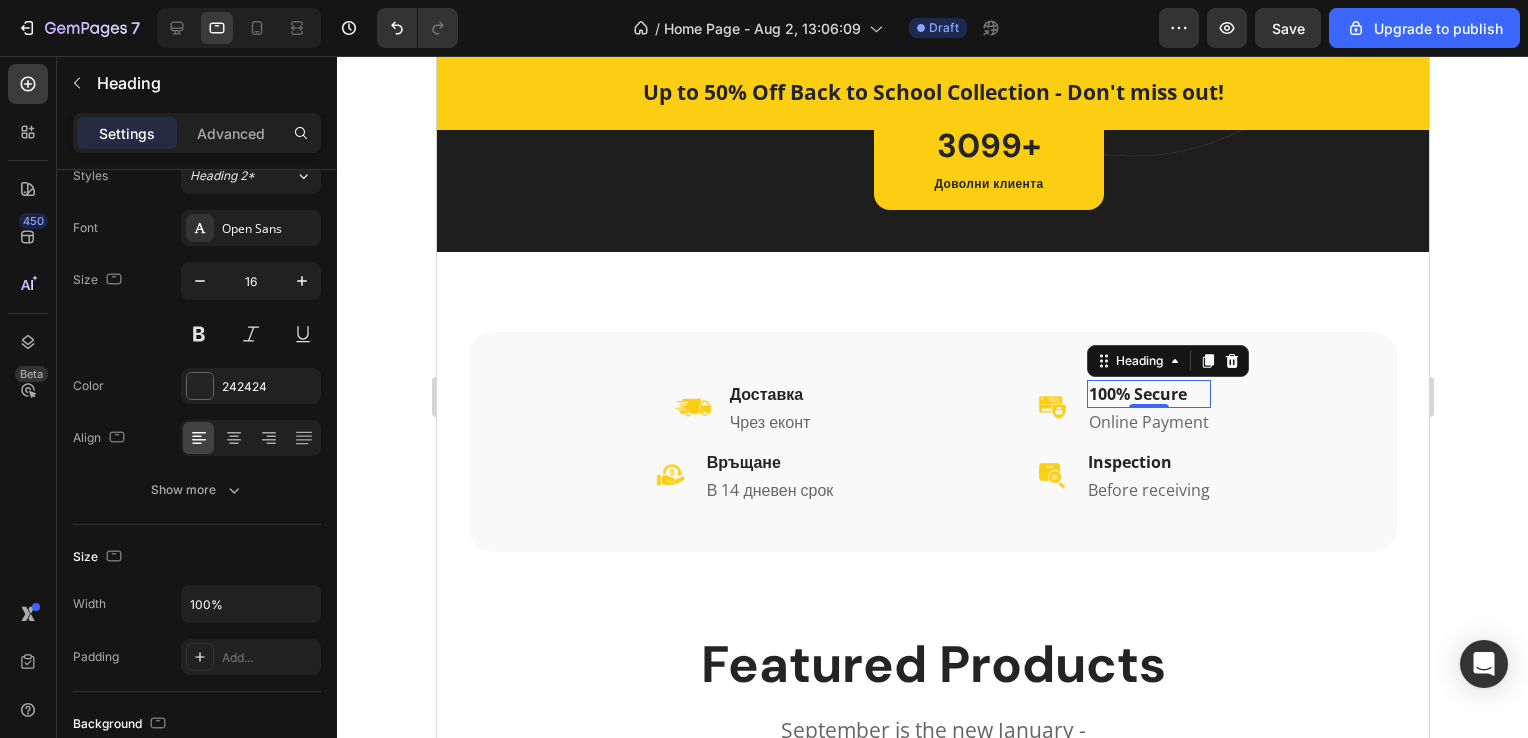 click on "100% Secure" at bounding box center (1148, 394) 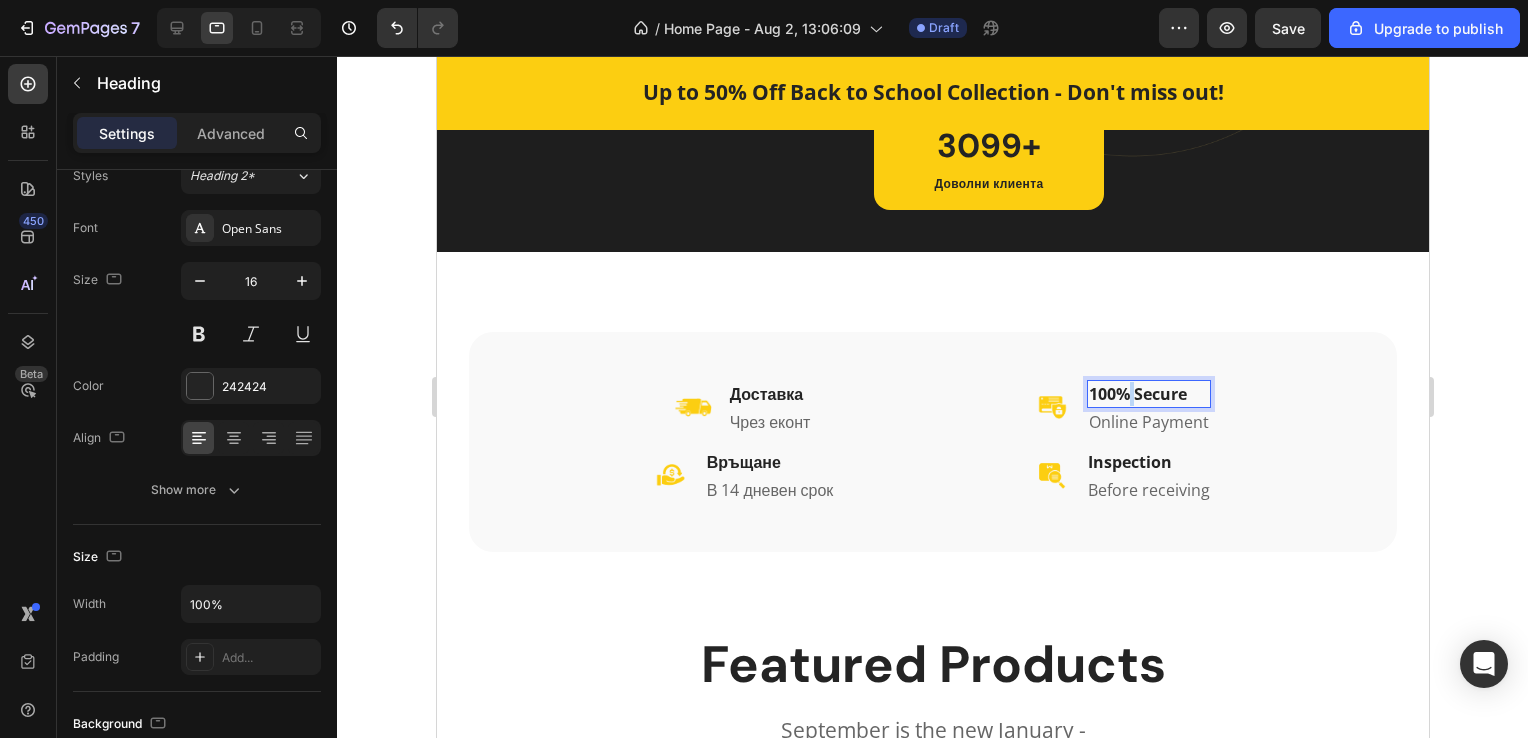 click on "100% Secure" at bounding box center (1148, 394) 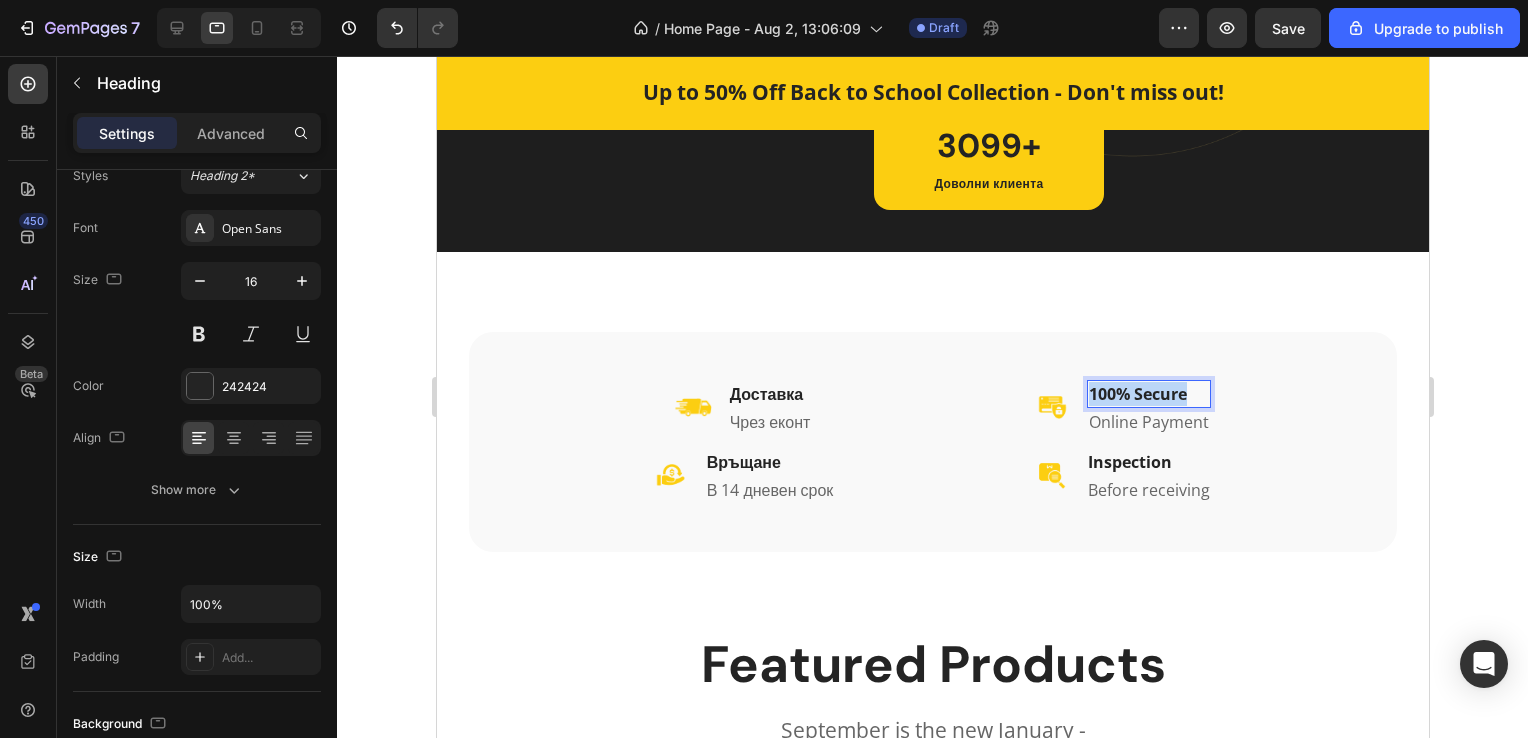 click on "100% Secure" at bounding box center (1148, 394) 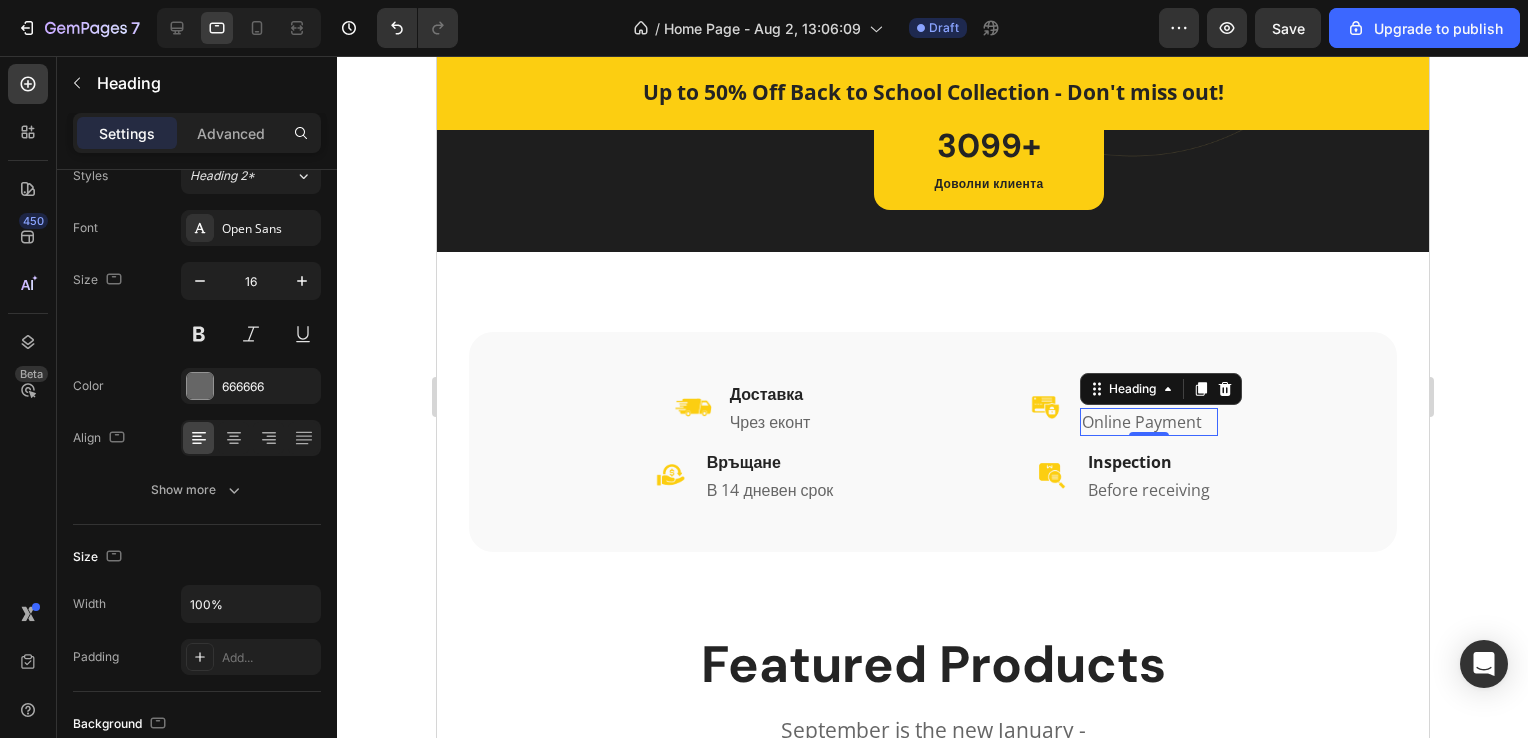 click on "Online Payment" at bounding box center [1148, 422] 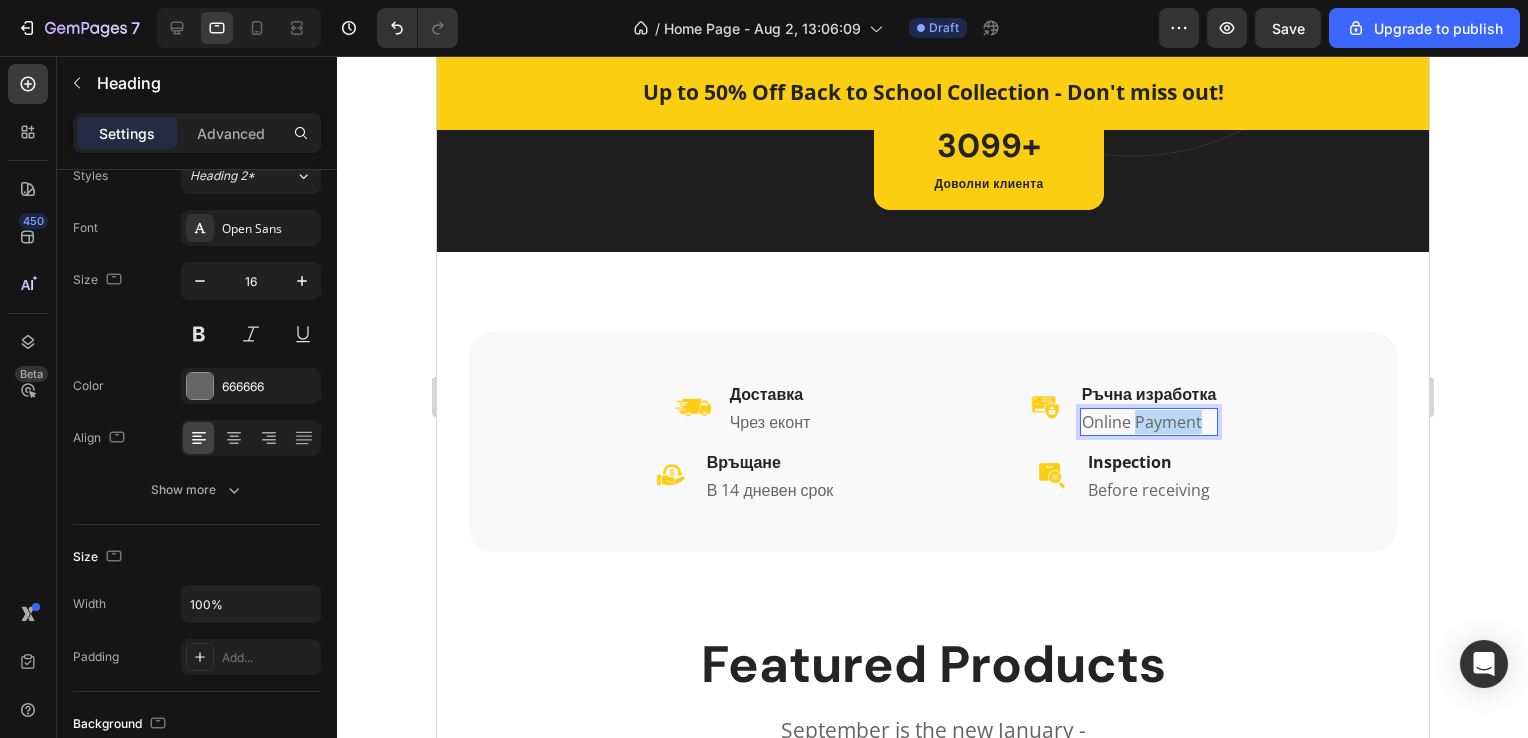 click on "Online Payment" at bounding box center [1148, 422] 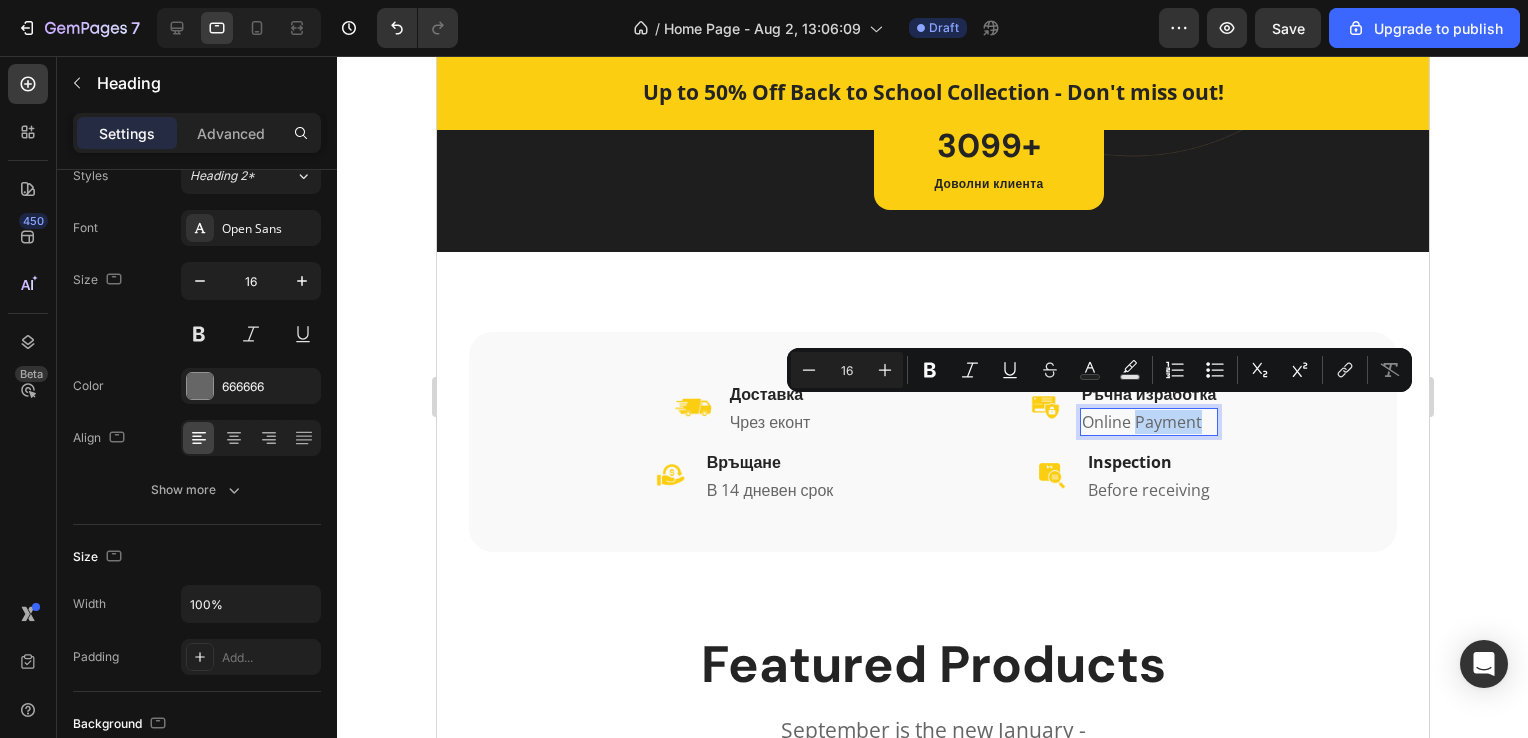 click on "Online Payment" at bounding box center (1148, 422) 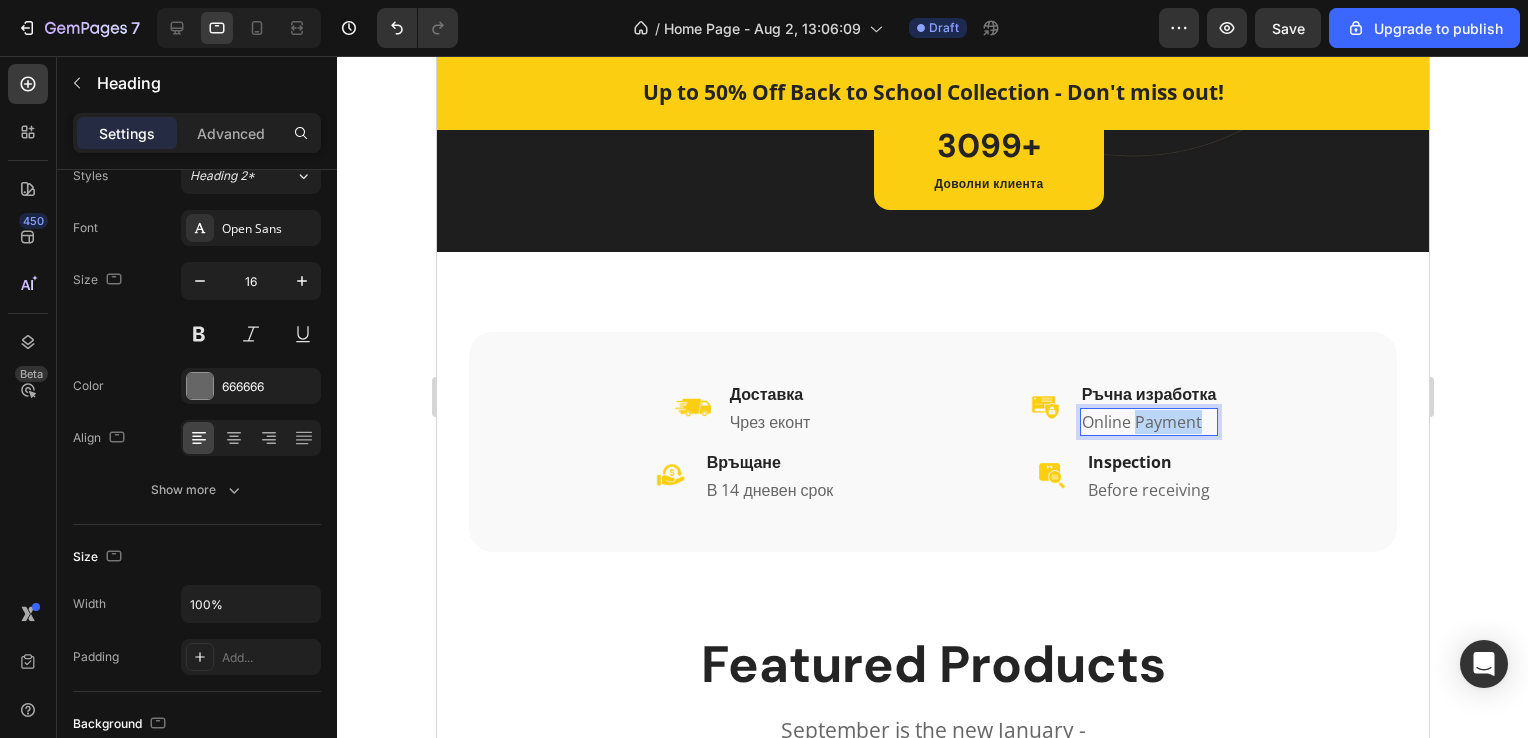 click on "Online Payment" at bounding box center (1148, 422) 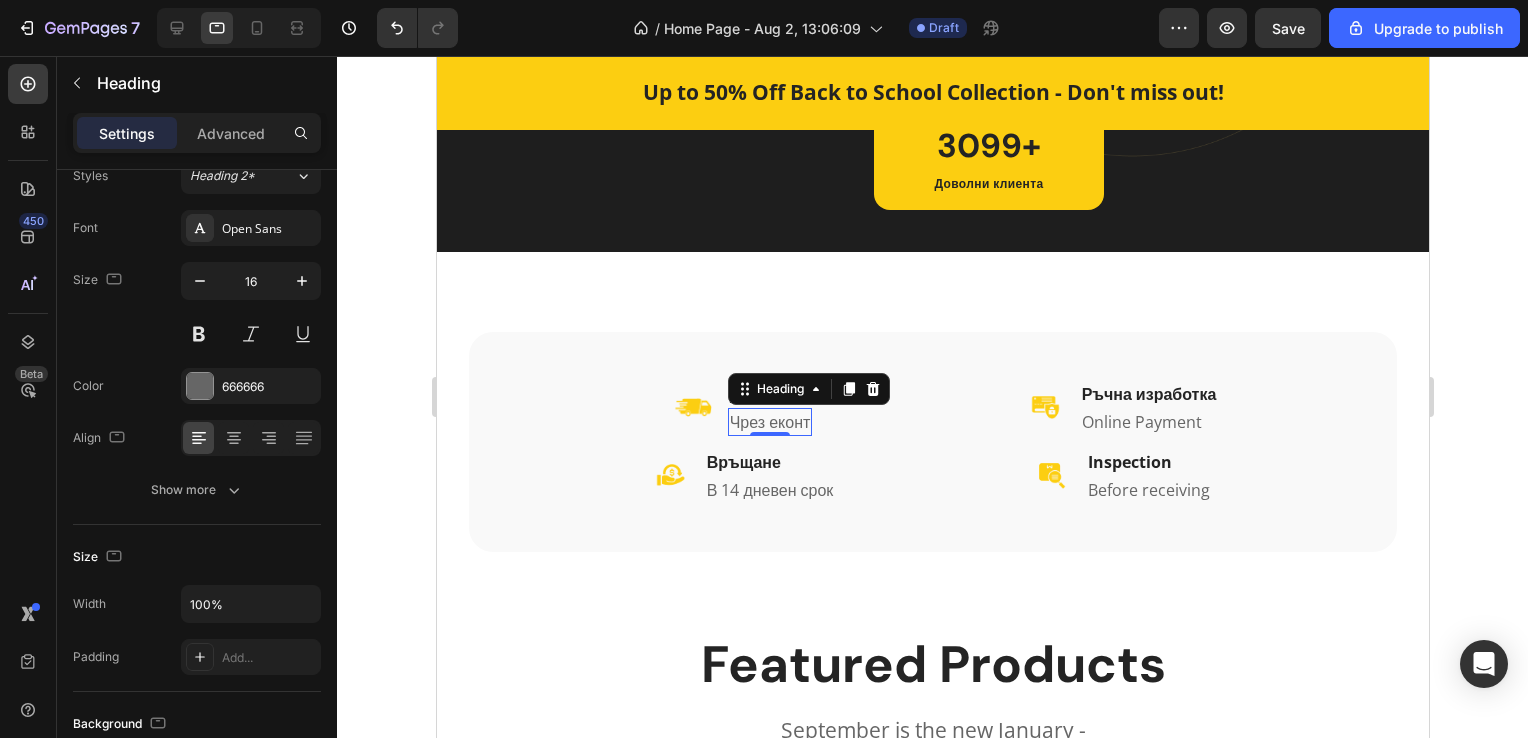 click on "Чрез еконт Heading   0" at bounding box center [769, 422] 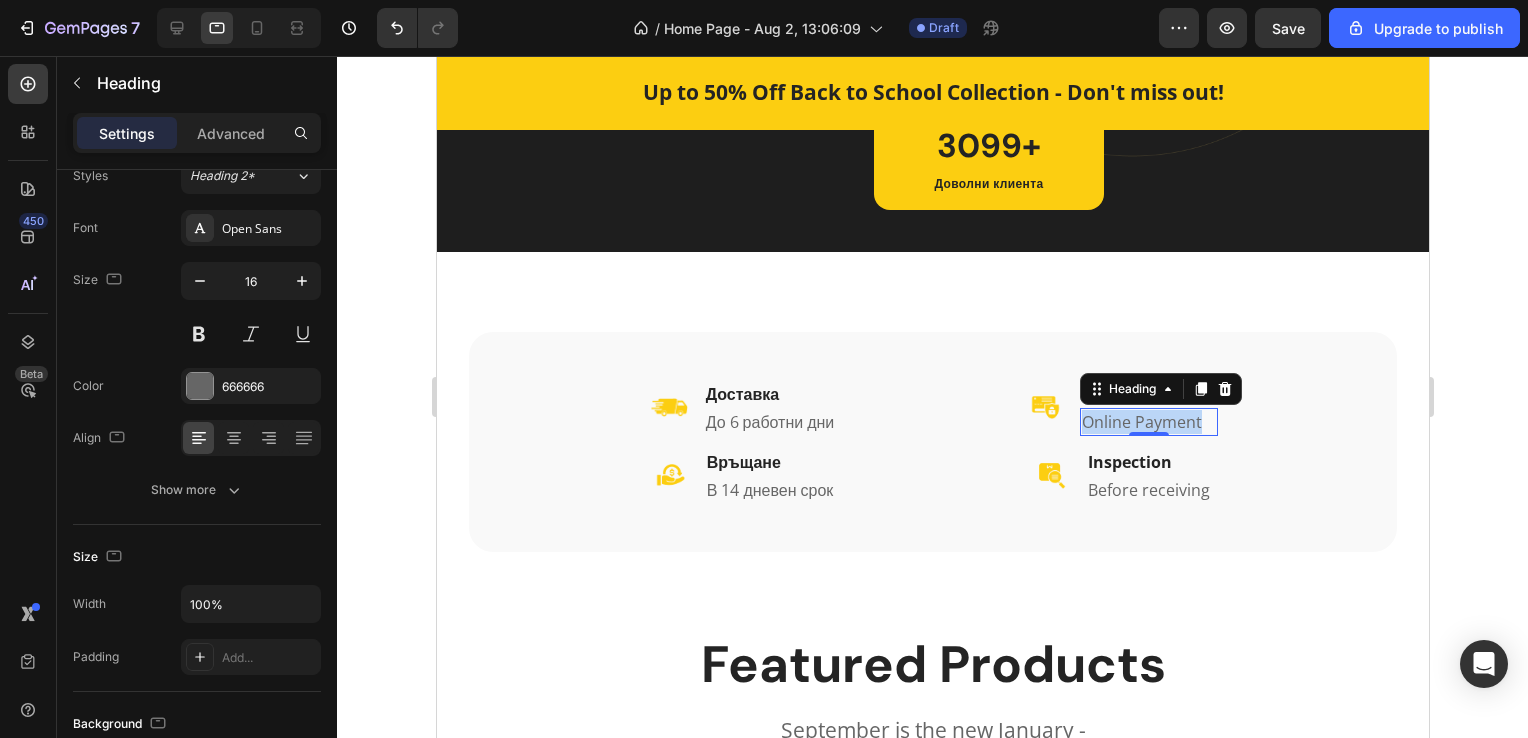 click on "Online Payment" at bounding box center [1148, 422] 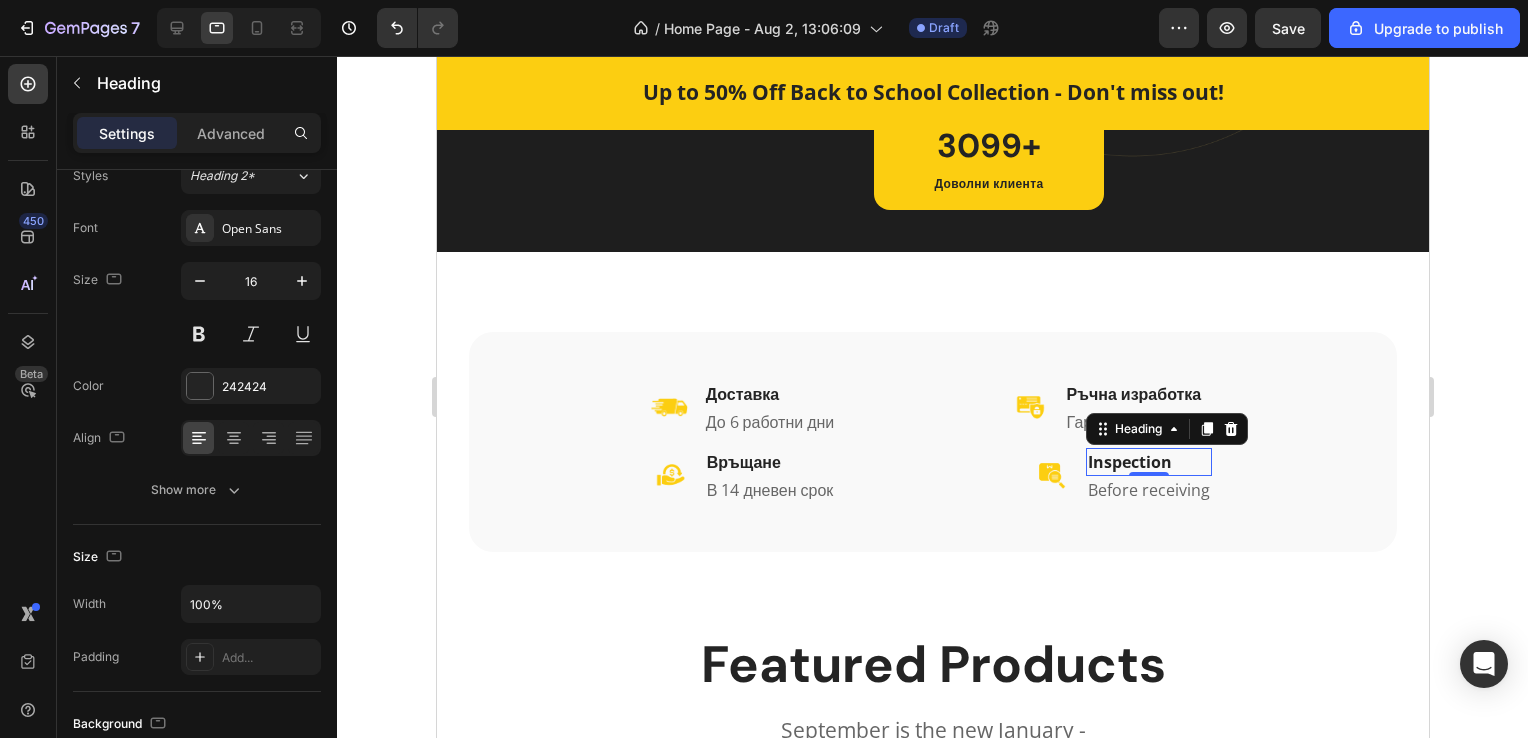 click on "Inspection" at bounding box center [1148, 462] 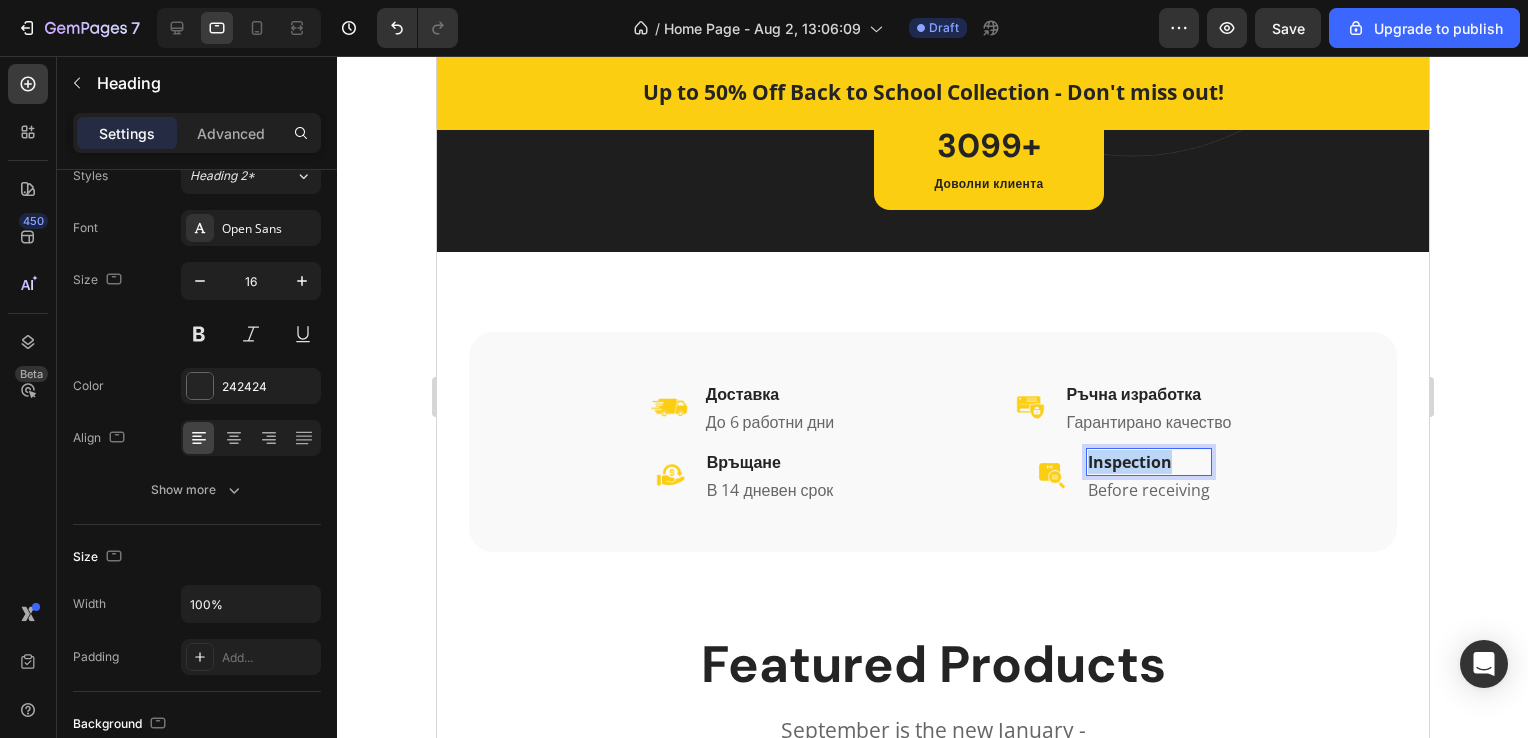 click on "Inspection" at bounding box center (1148, 462) 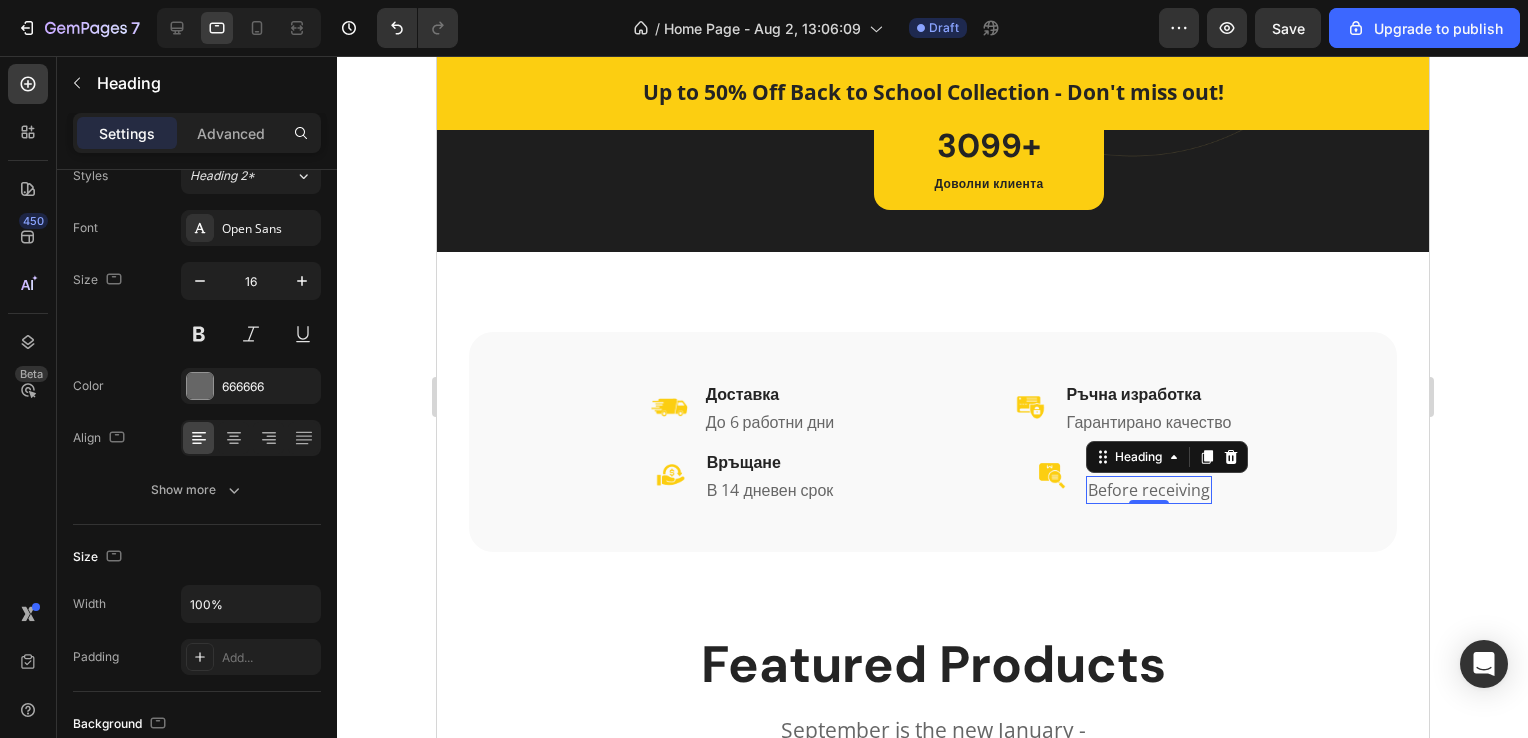 click on "Before receiving" at bounding box center [1148, 490] 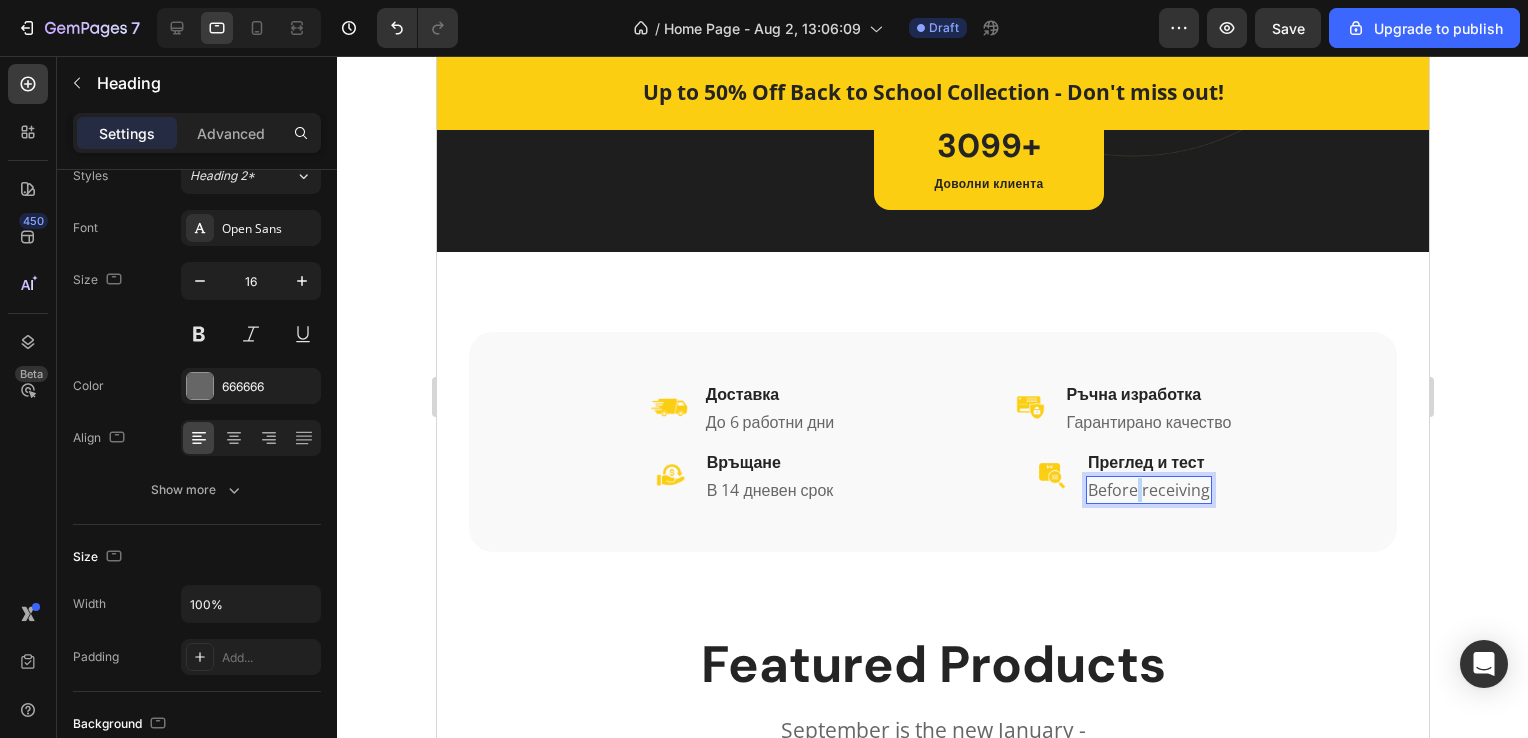click on "Before receiving" at bounding box center [1148, 490] 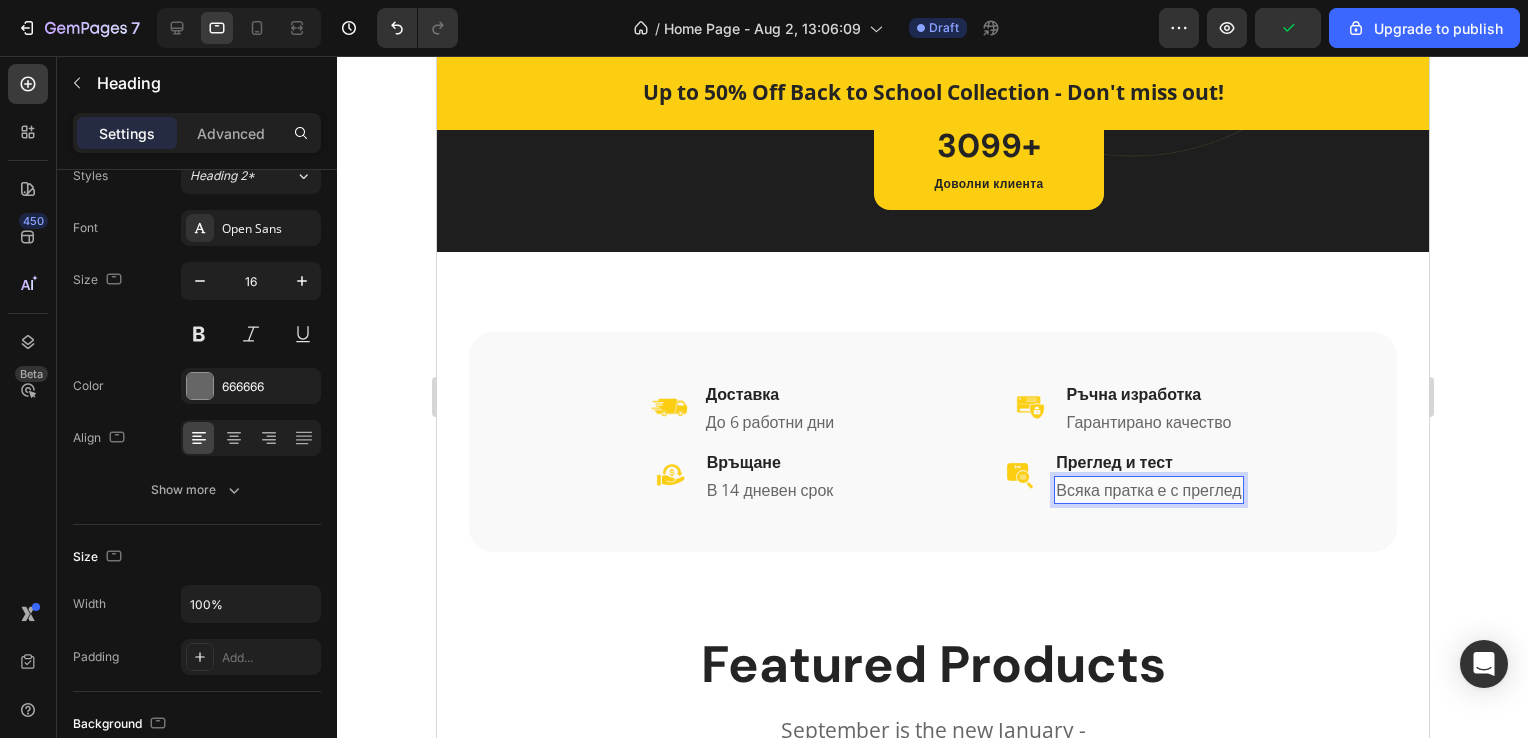 click on "Всяка пратка е с преглед" at bounding box center (1147, 490) 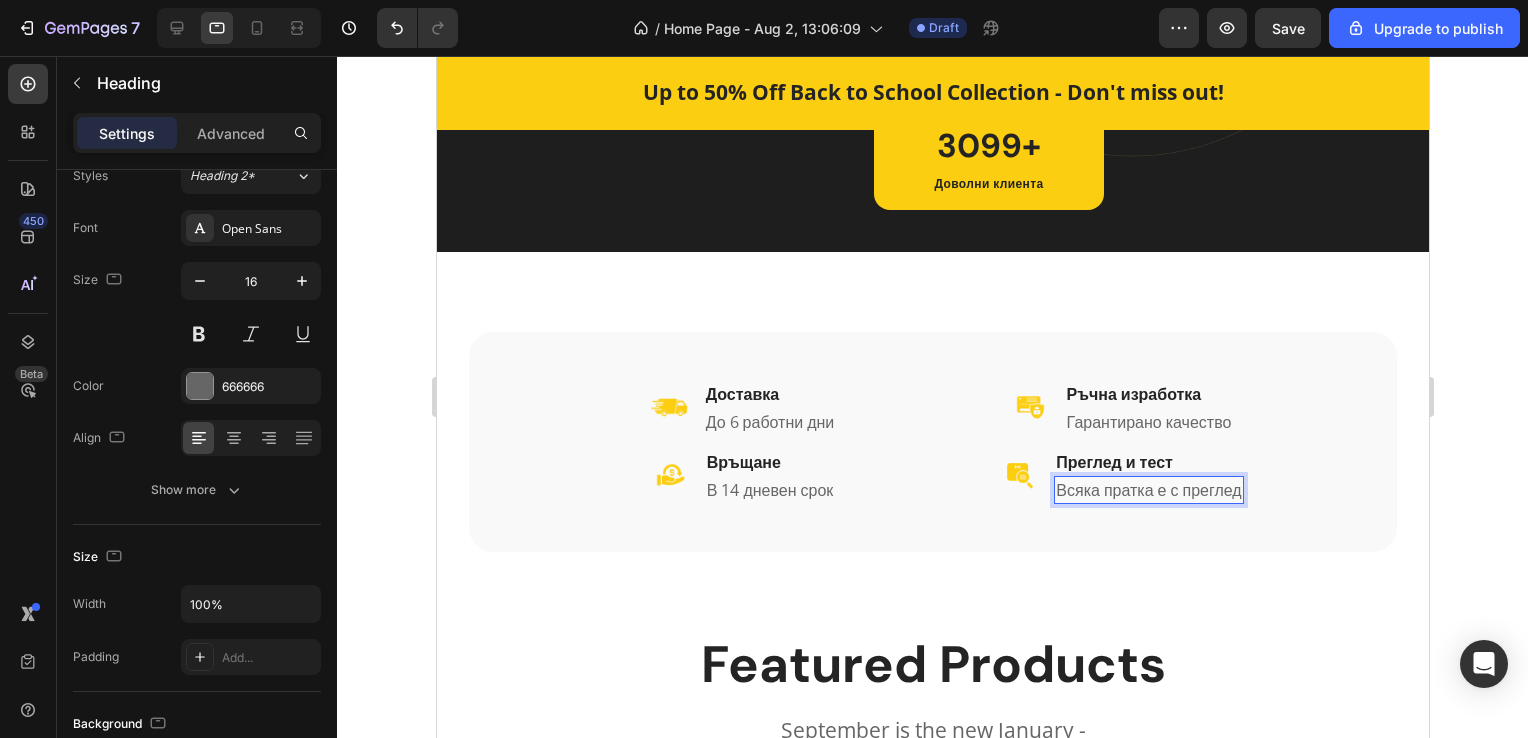 click on "Всяка пратка е с преглед" at bounding box center (1147, 490) 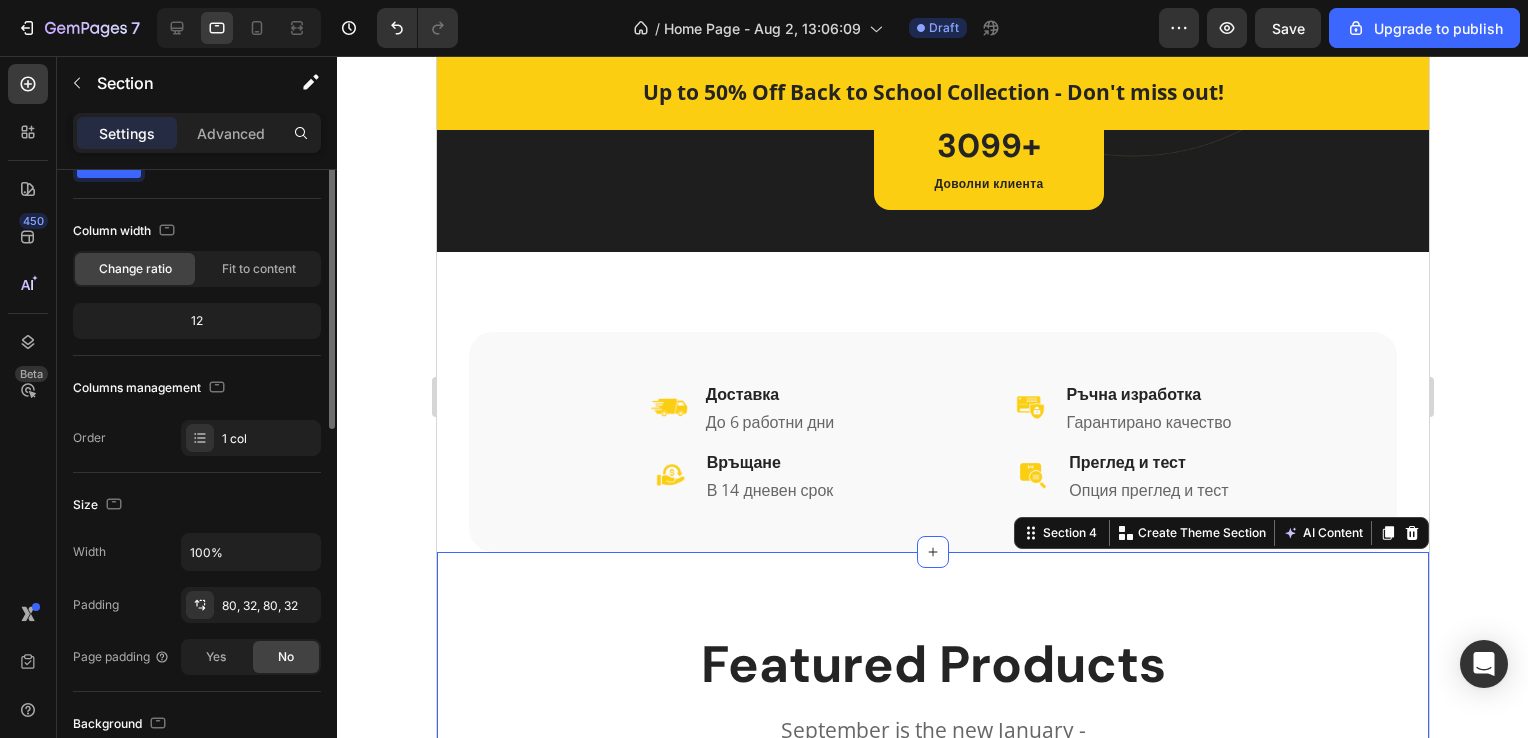 scroll, scrollTop: 0, scrollLeft: 0, axis: both 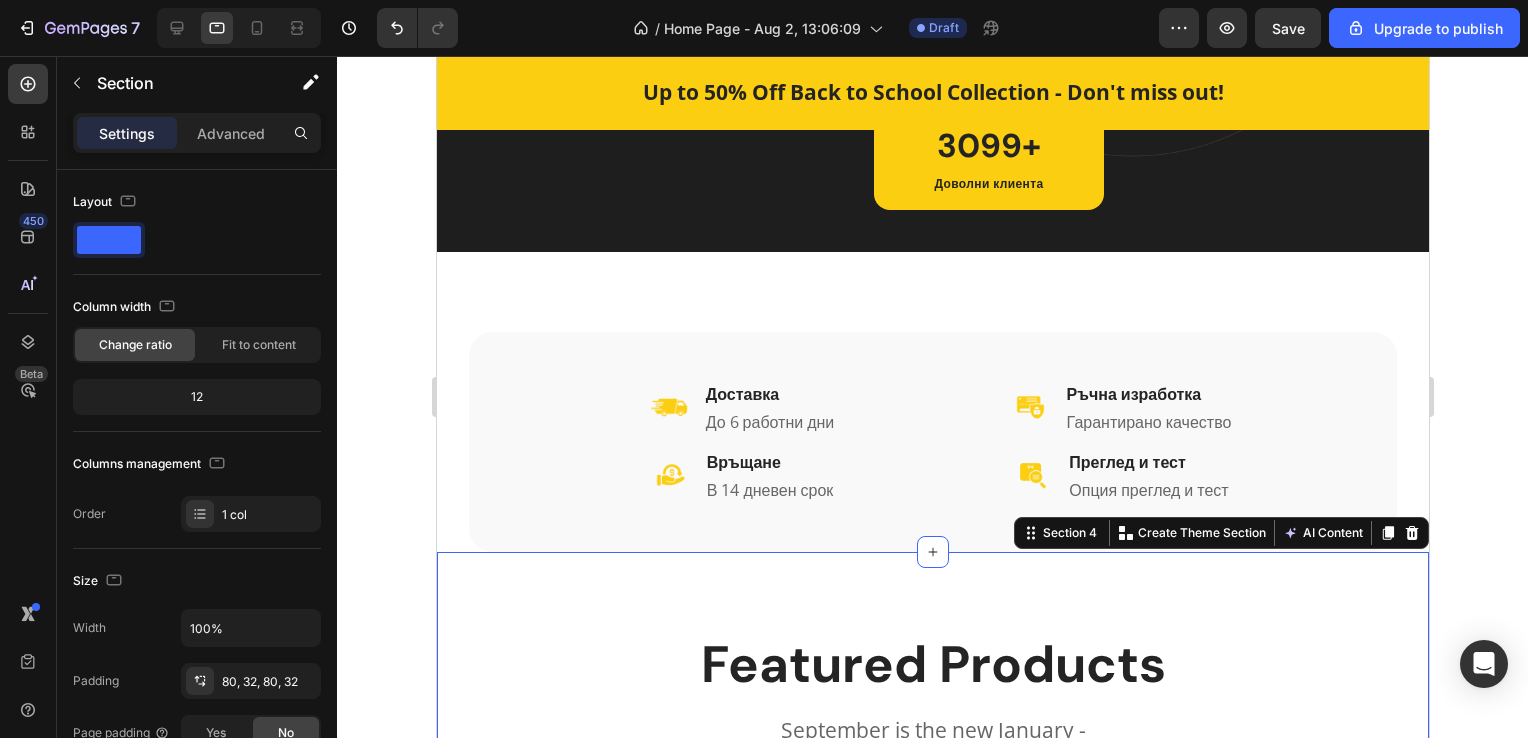 click 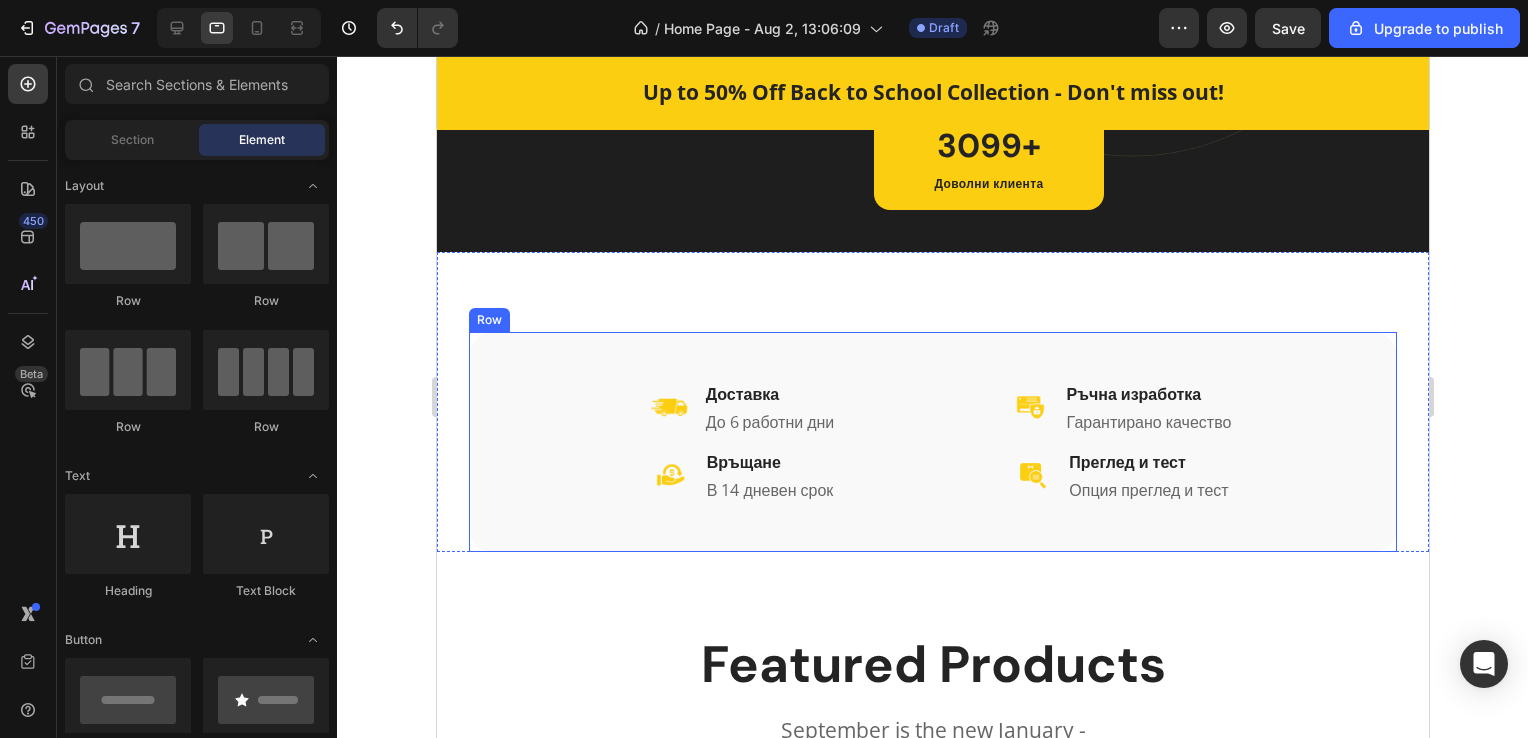 drag, startPoint x: 852, startPoint y: 526, endPoint x: 769, endPoint y: 518, distance: 83.38465 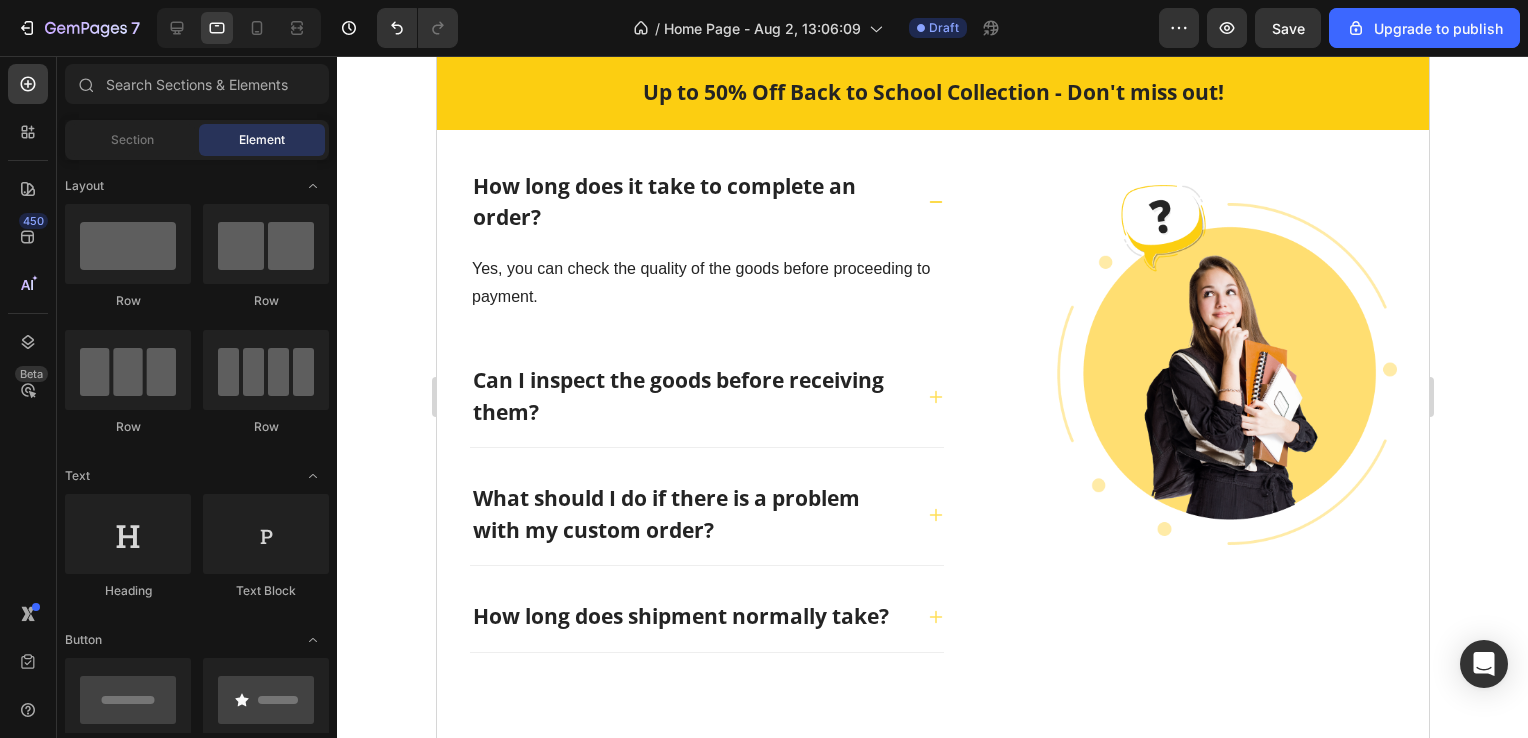 scroll, scrollTop: 6718, scrollLeft: 0, axis: vertical 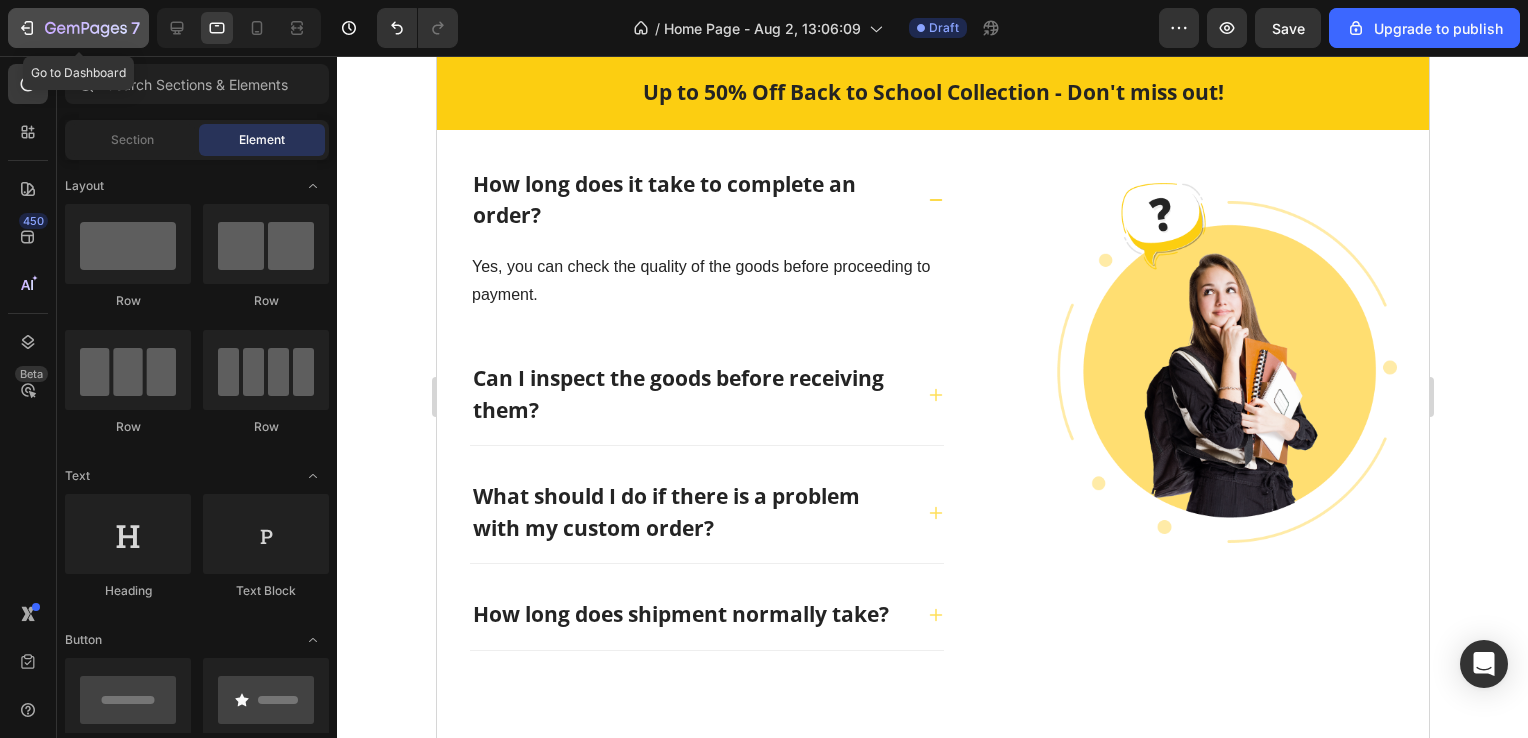 click on "7" 